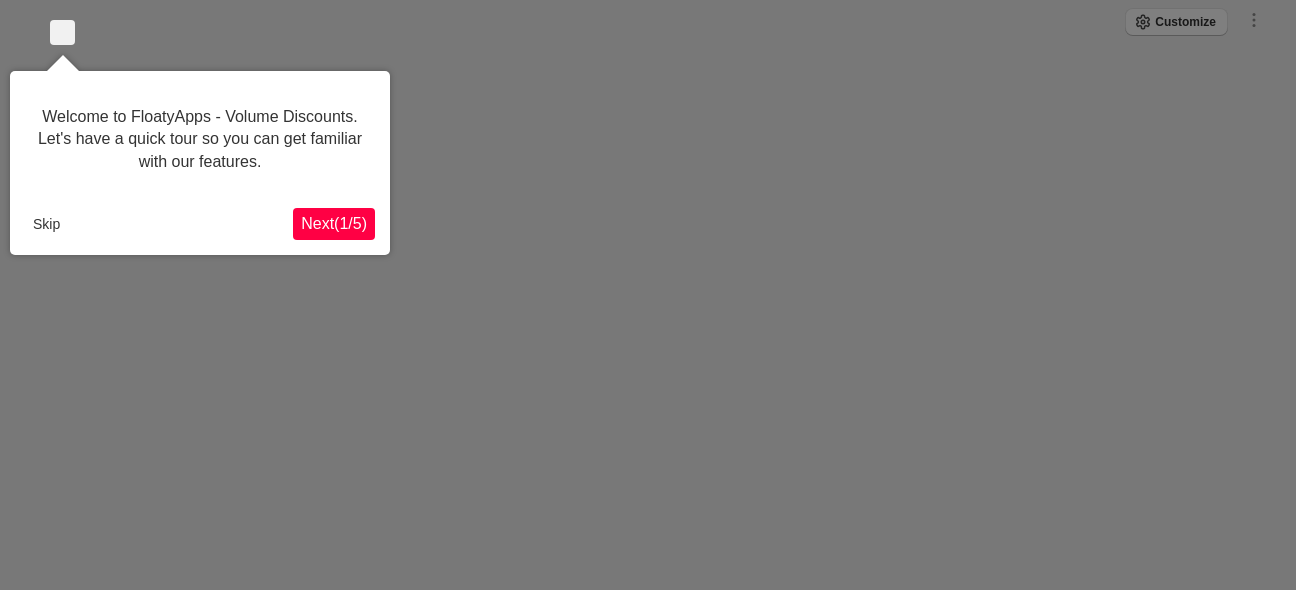 scroll, scrollTop: 0, scrollLeft: 0, axis: both 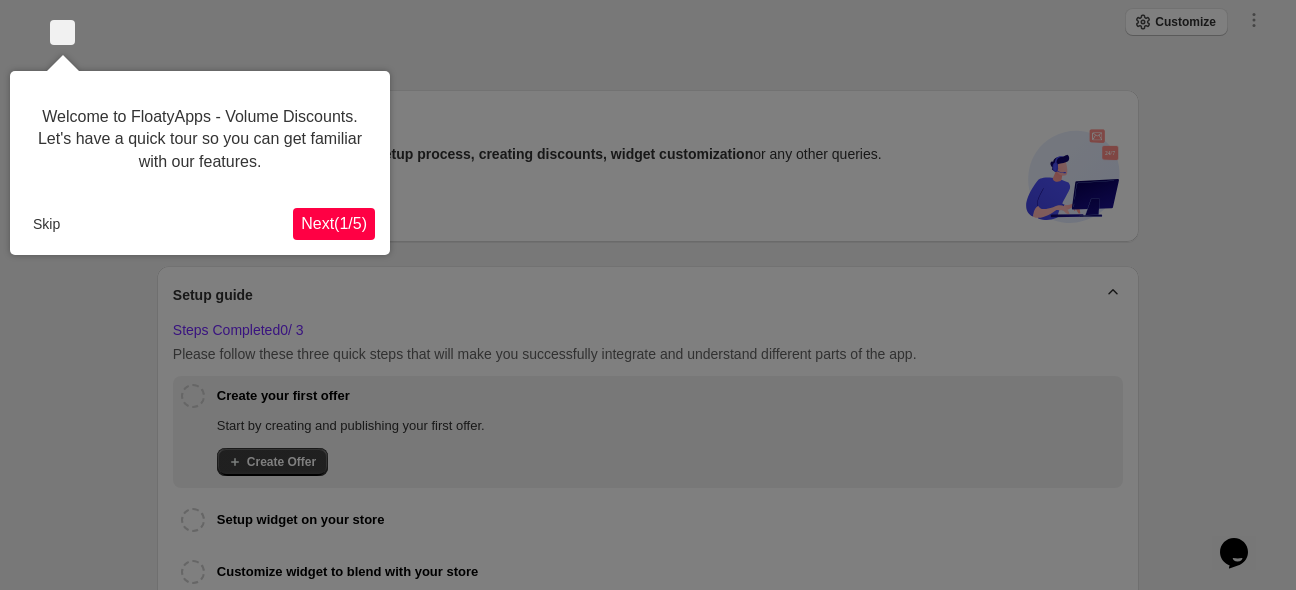 click on "Skip" at bounding box center (159, 224) 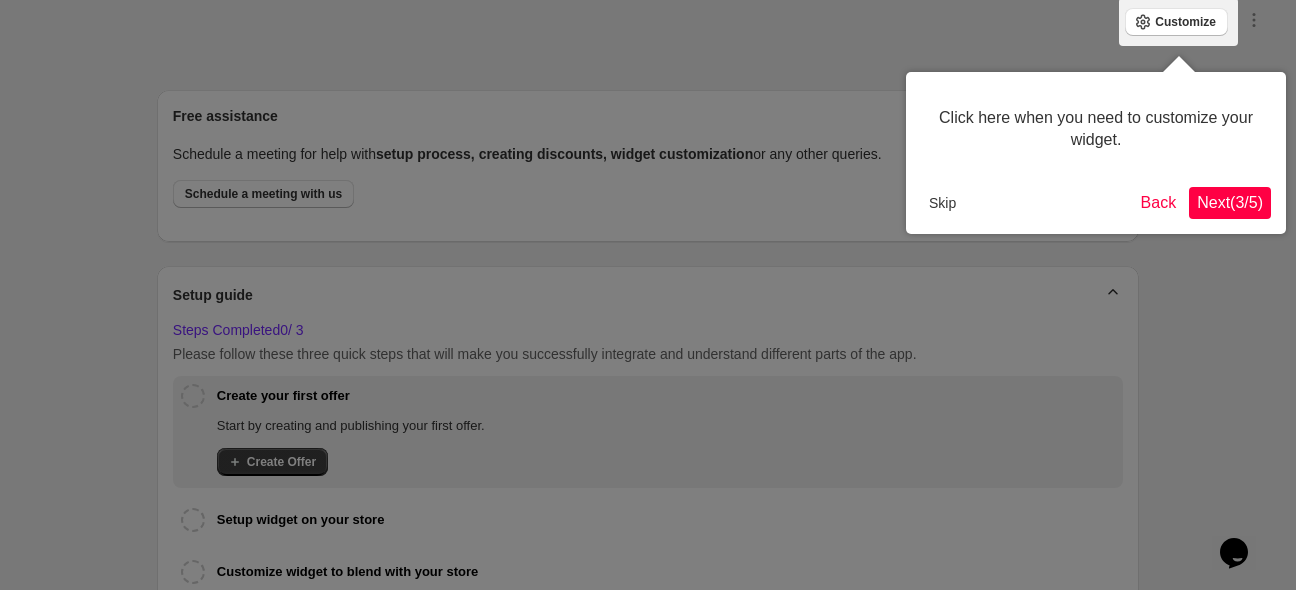click on "Next  ( 3 / 5 )" at bounding box center [1230, 202] 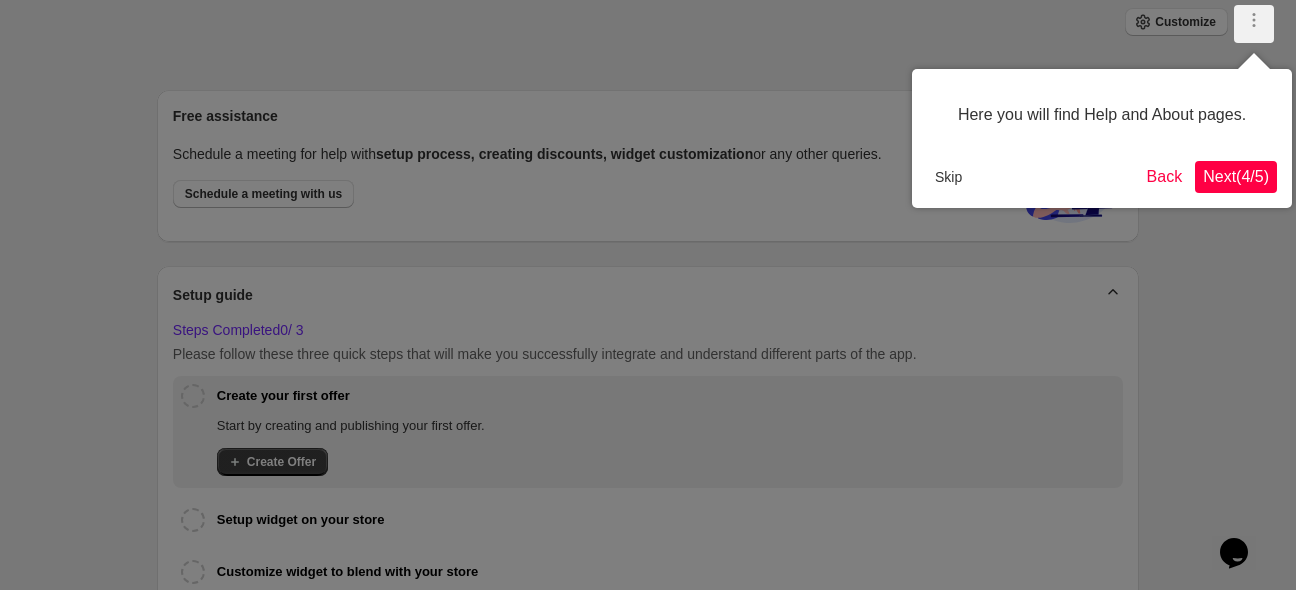 click on "Next  ( 4 / 5 )" at bounding box center (1236, 176) 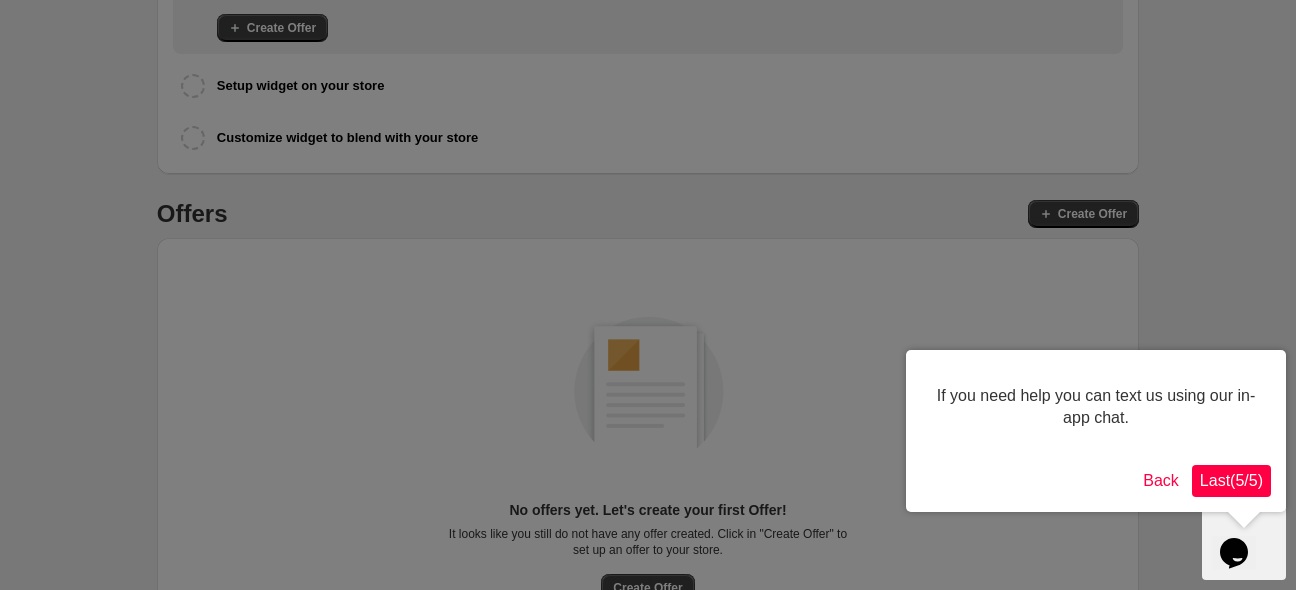 scroll, scrollTop: 476, scrollLeft: 0, axis: vertical 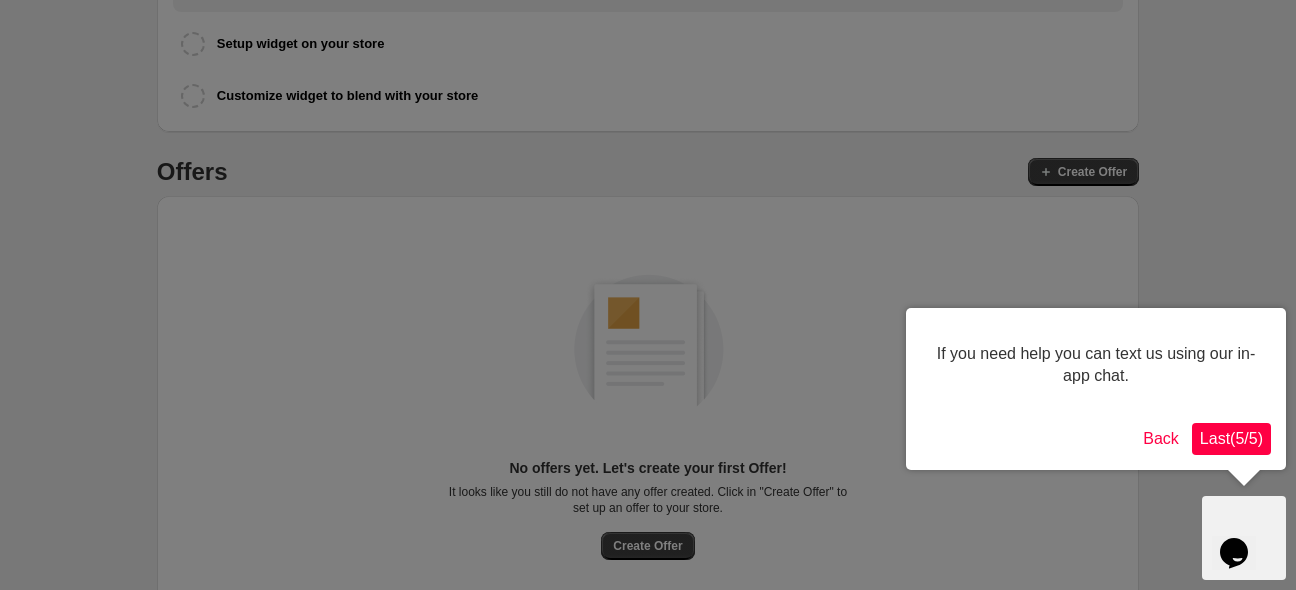 click on "Last  ( 5 / 5 )" at bounding box center (1231, 439) 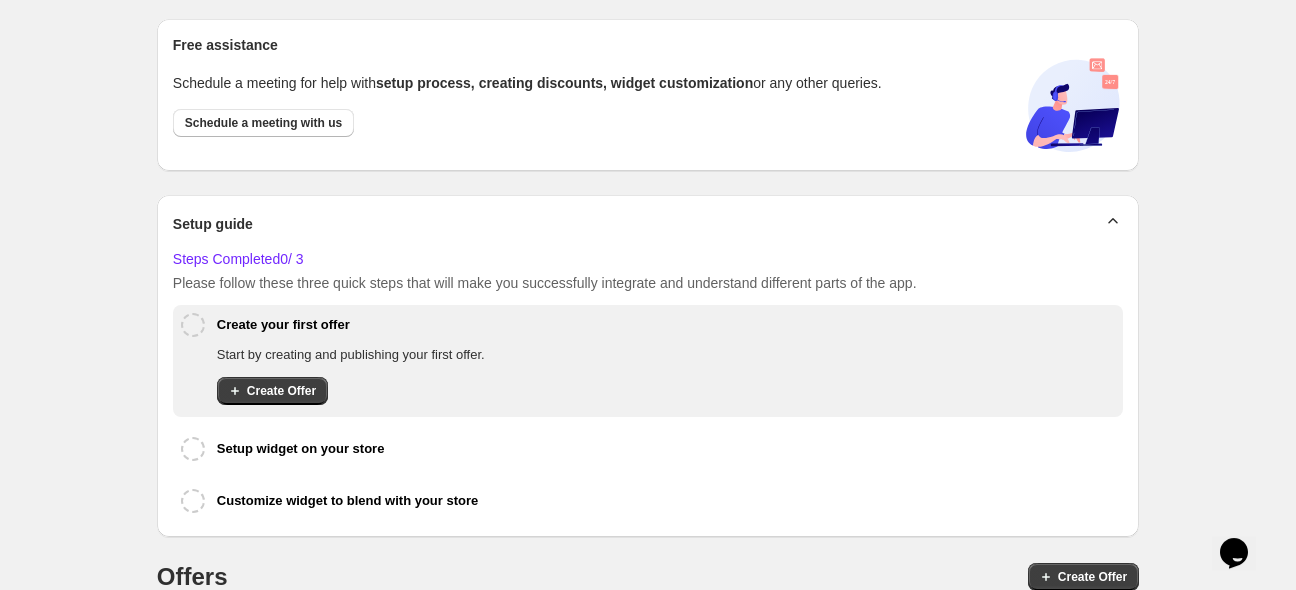 scroll, scrollTop: 0, scrollLeft: 0, axis: both 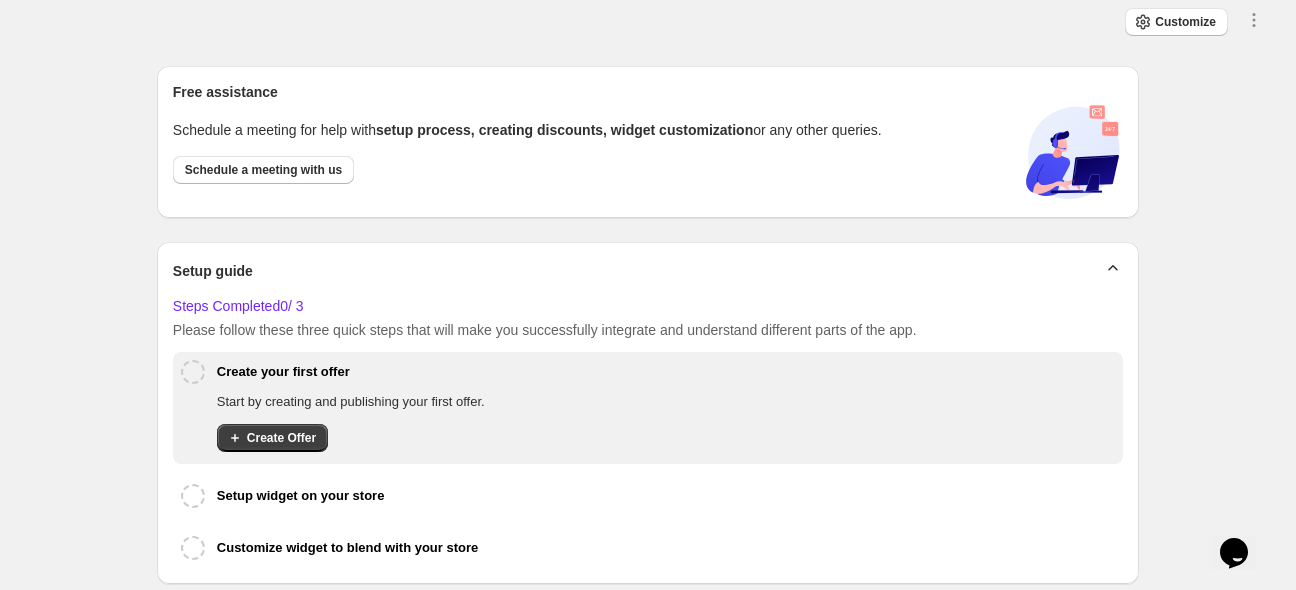 click on "Customize Save Close All discounts can be combined with: Product discounts Order discounts Shipping discounts" at bounding box center (648, 23) 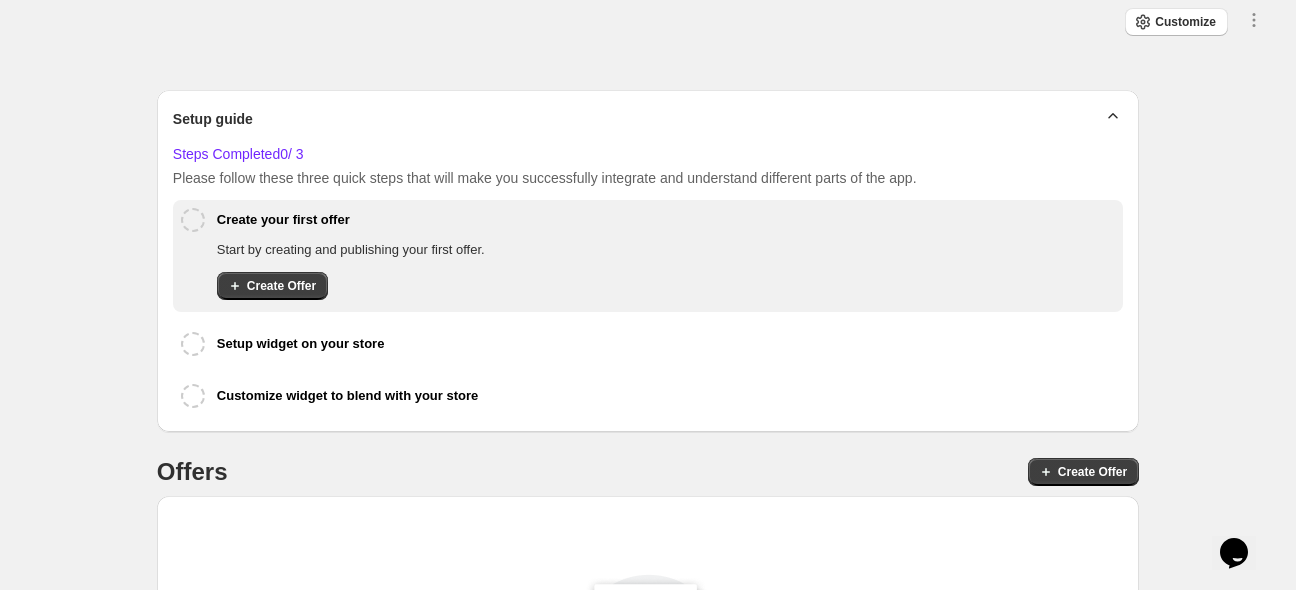 click on "Create Offer" at bounding box center (664, 286) 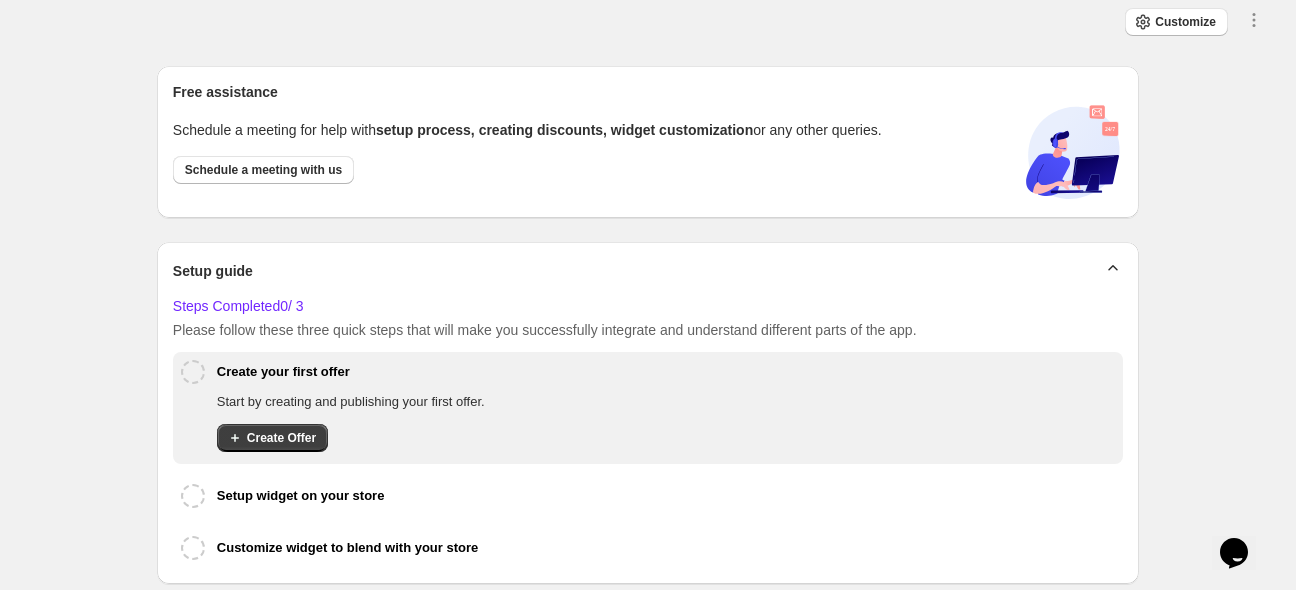 click on "Free assistance Schedule a meeting for help with  setup process, creating discounts, widget customization  or any other queries. Schedule a meeting with us Setup guide Steps Completed 0  / 3 Please follow these three quick steps that will make you successfully integrate and understand different parts of the app. Create your first offer Start by creating and publishing your first offer. Create Offer Setup widget on your store Customize widget to blend with your store Offers Create Offer No offers yet. Let's create your first Offer! It looks like you still do not have any offer created. Click in "Create Offer" to set up an offer to your store. Create Offer" at bounding box center (648, 579) 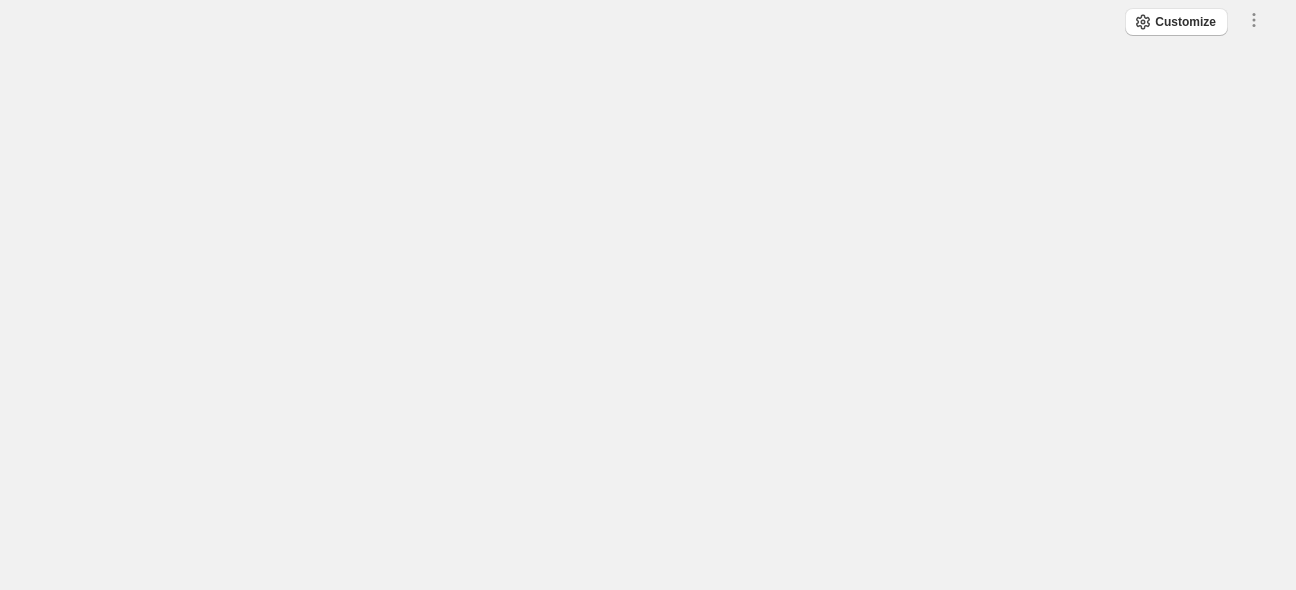 scroll, scrollTop: 0, scrollLeft: 0, axis: both 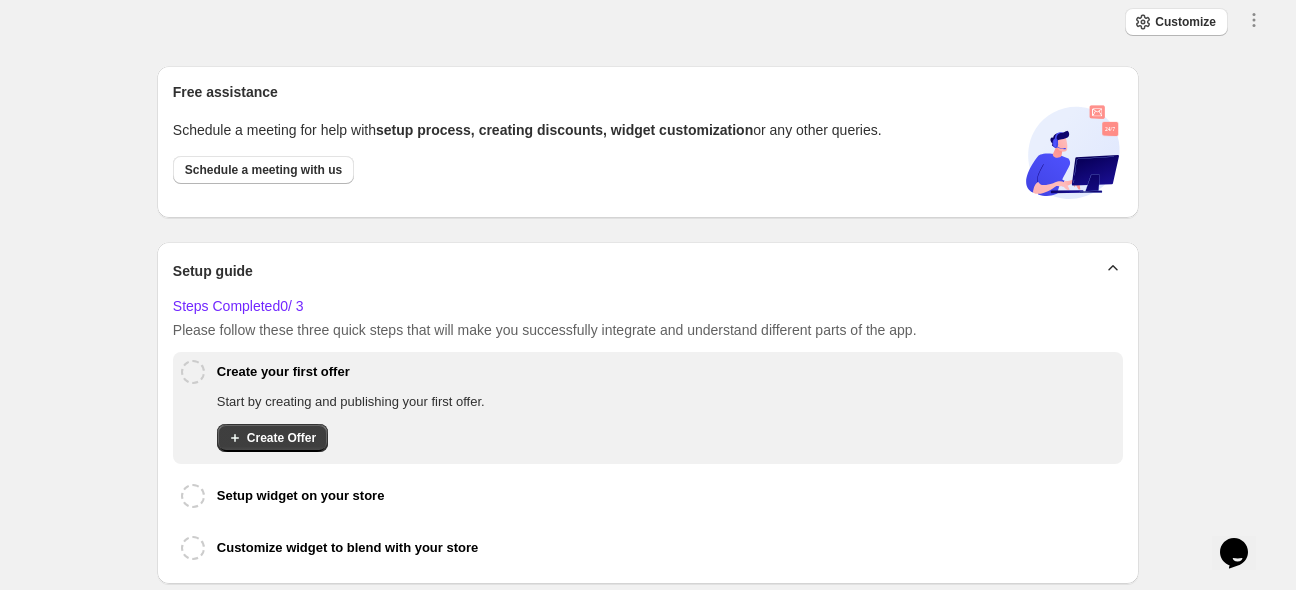 click on "setup process, creating discounts, widget customization" at bounding box center [564, 130] 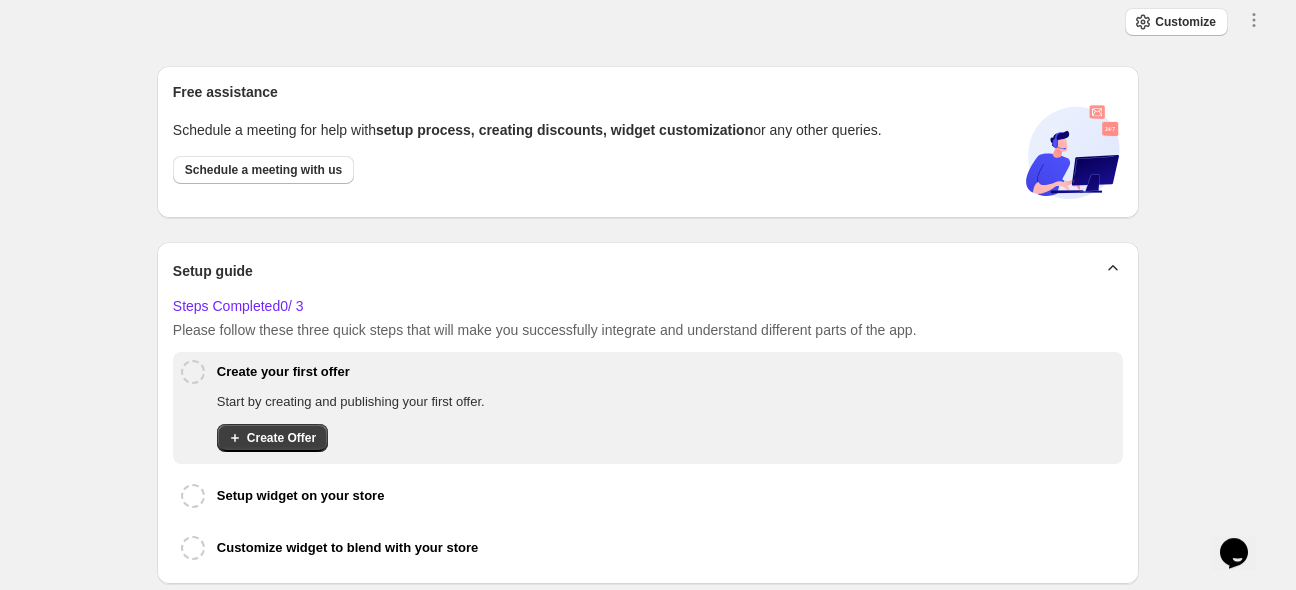 scroll, scrollTop: 0, scrollLeft: 0, axis: both 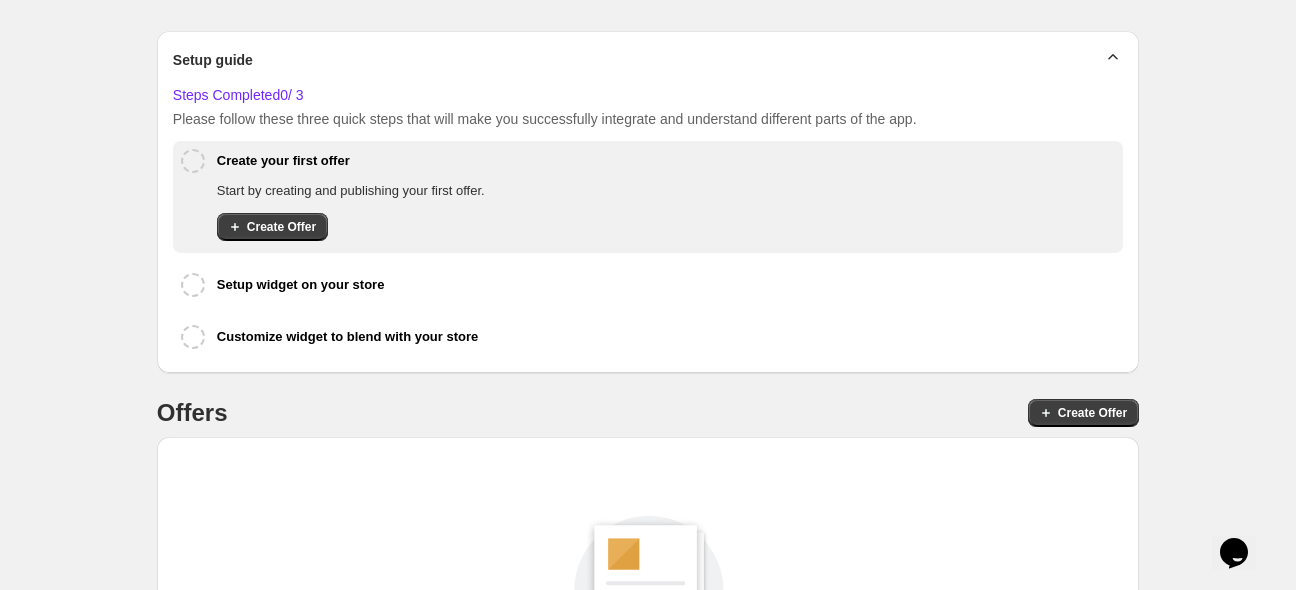 click on "Create Offer" at bounding box center [281, 227] 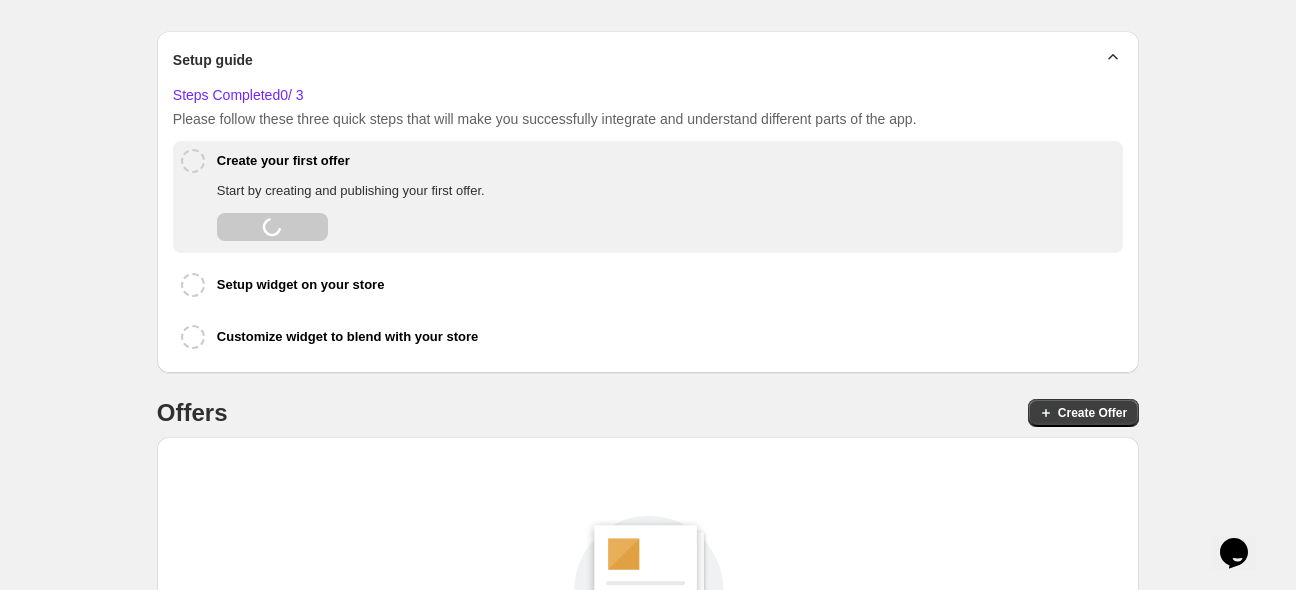 scroll, scrollTop: 0, scrollLeft: 0, axis: both 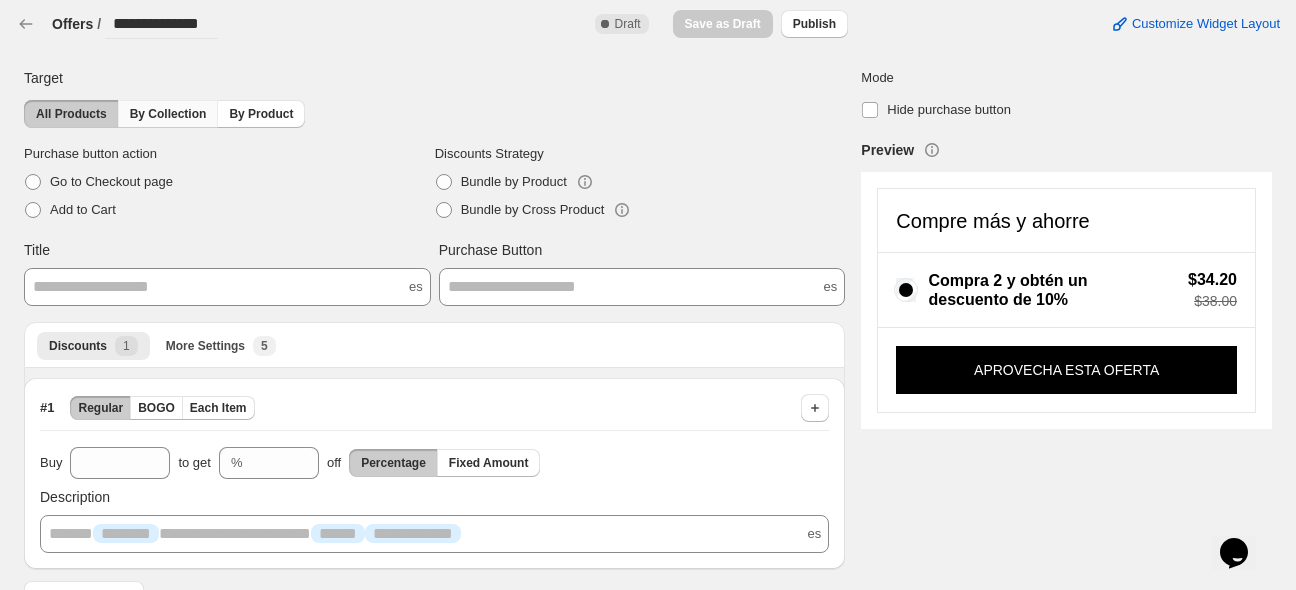 click on "By Collection" at bounding box center (168, 114) 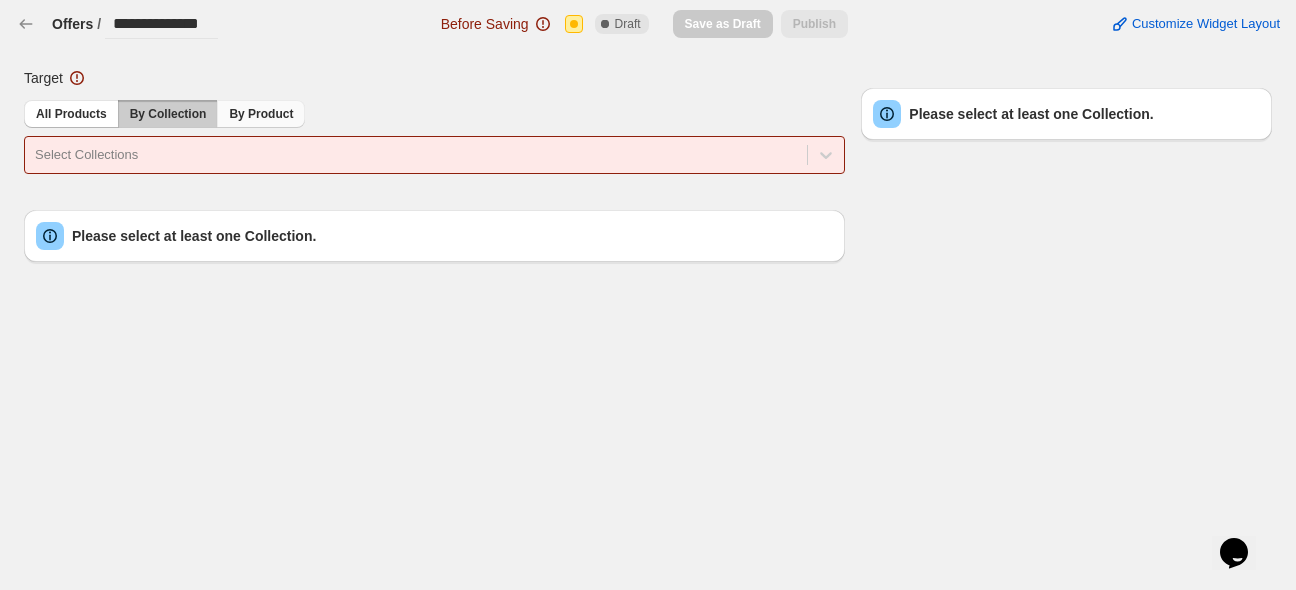 click on "By Product" at bounding box center [261, 114] 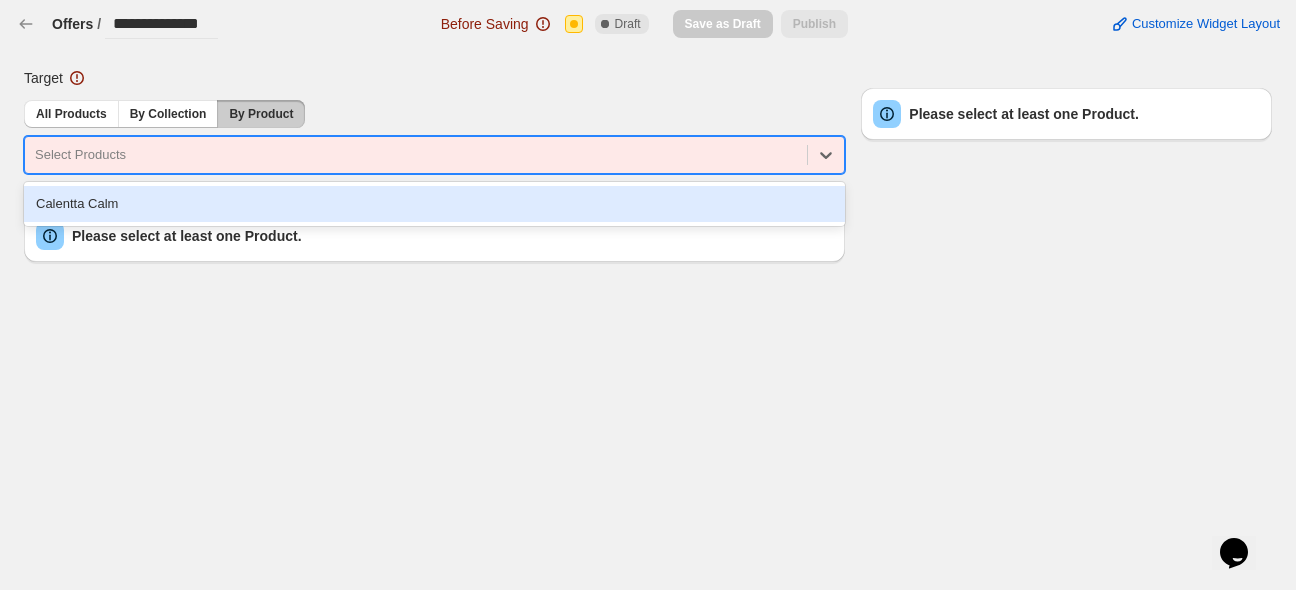 click at bounding box center (416, 155) 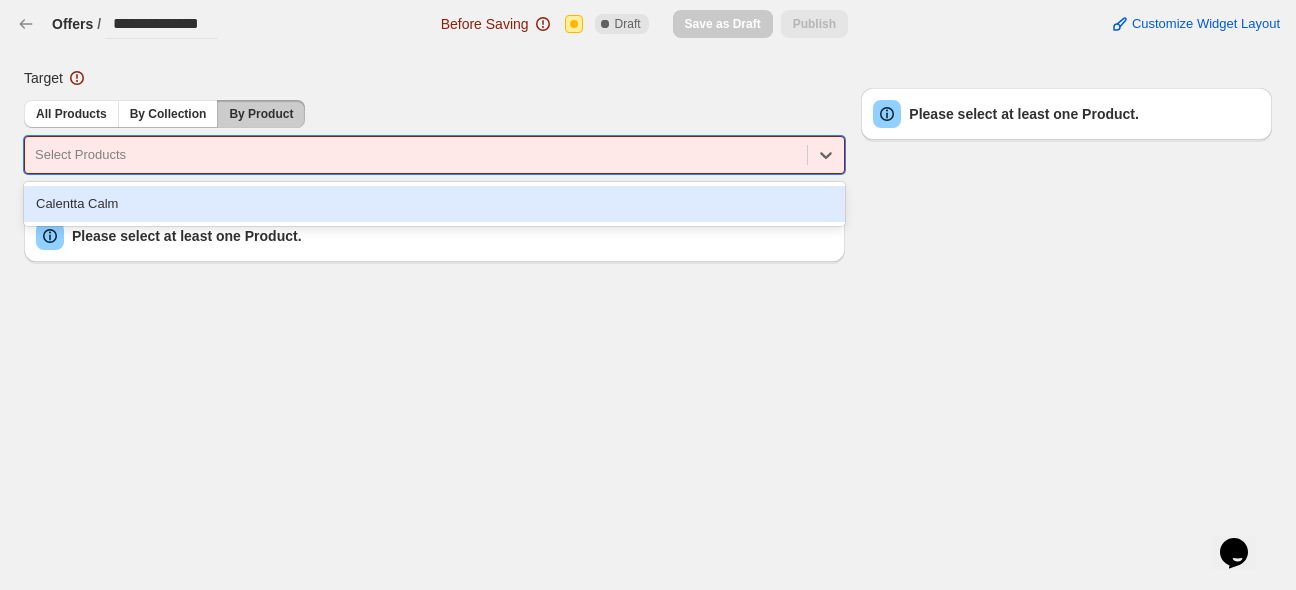 click on "Calentta Calm" at bounding box center (434, 204) 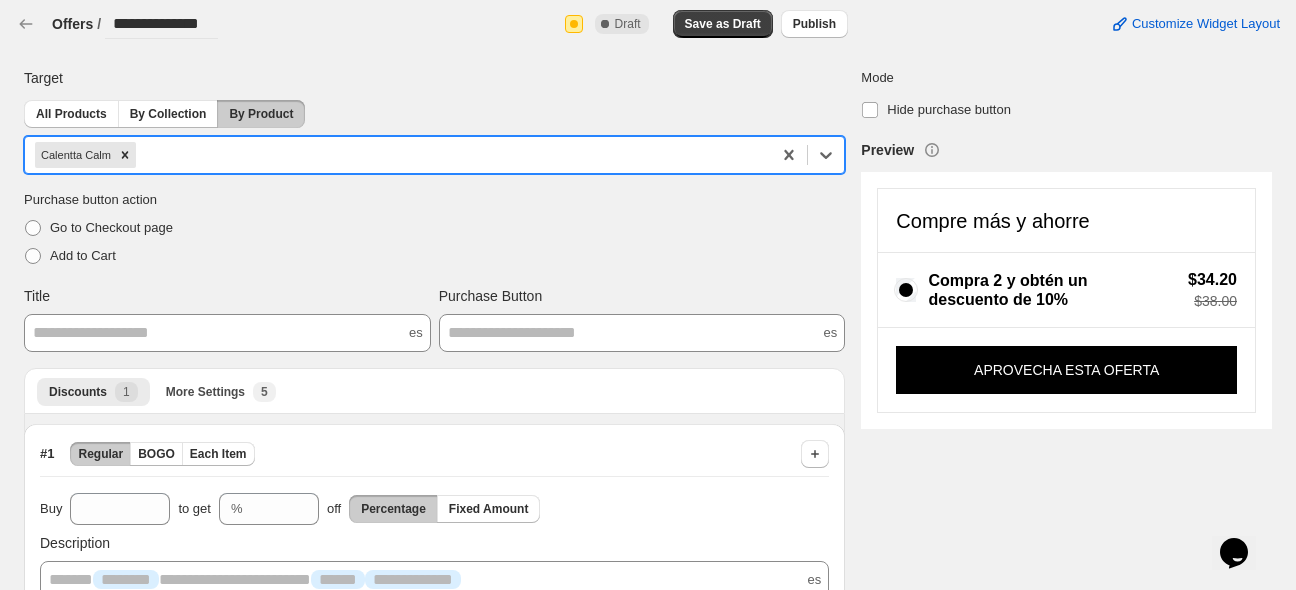 scroll, scrollTop: 81, scrollLeft: 0, axis: vertical 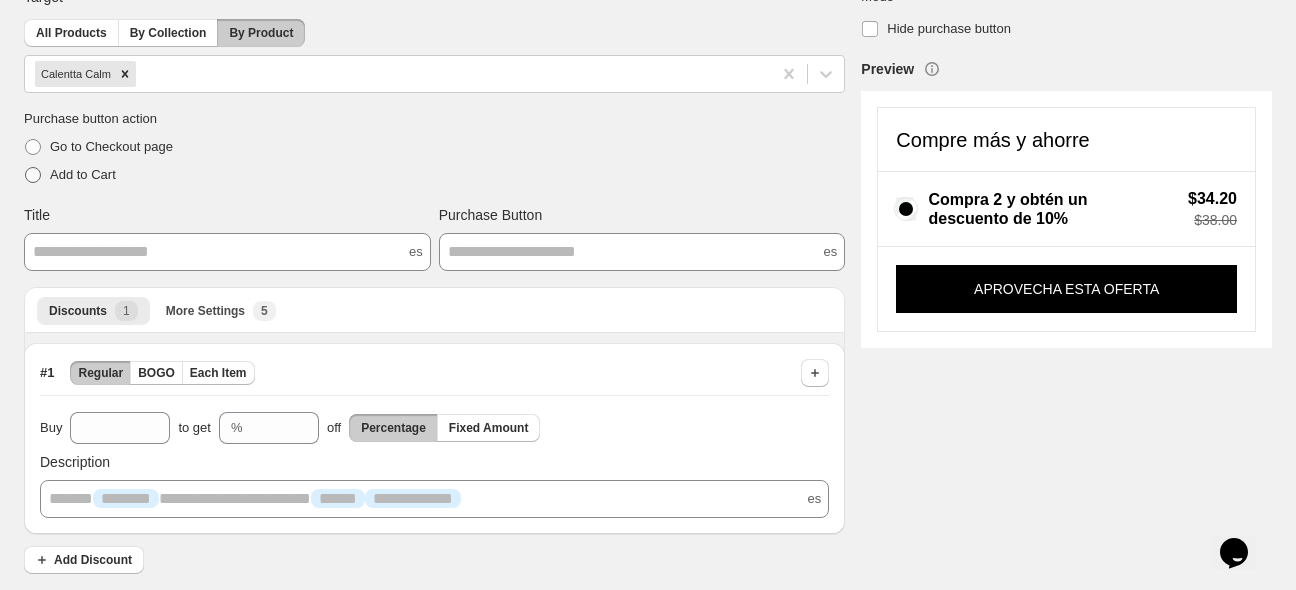 click at bounding box center [33, 175] 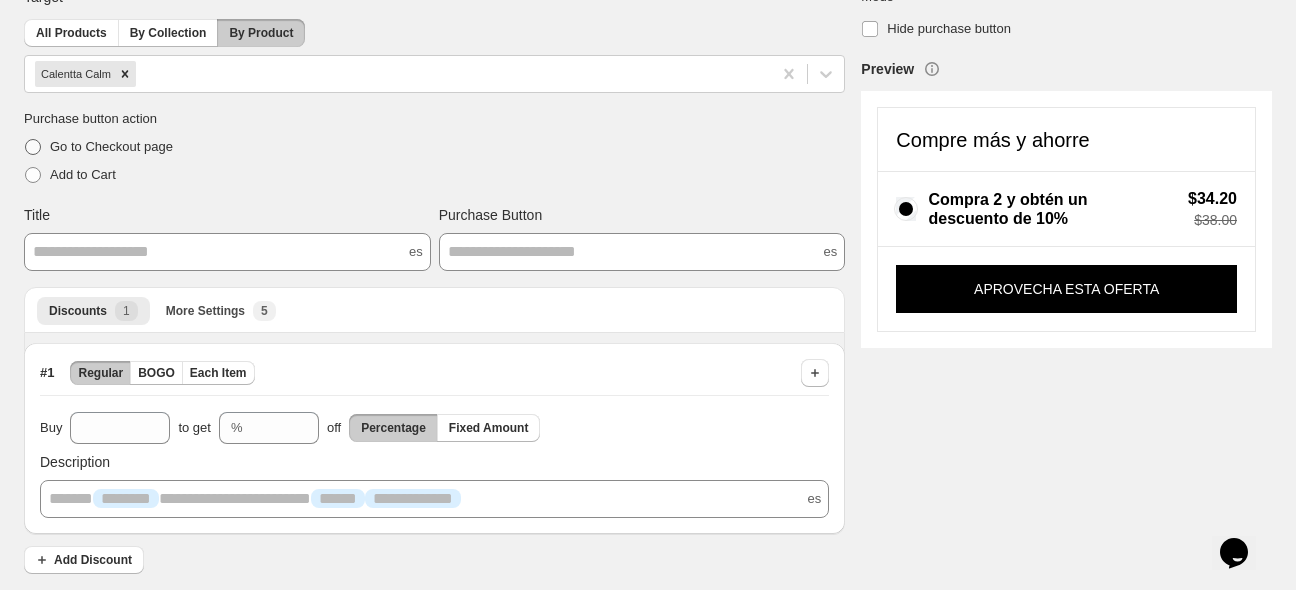 click at bounding box center [33, 147] 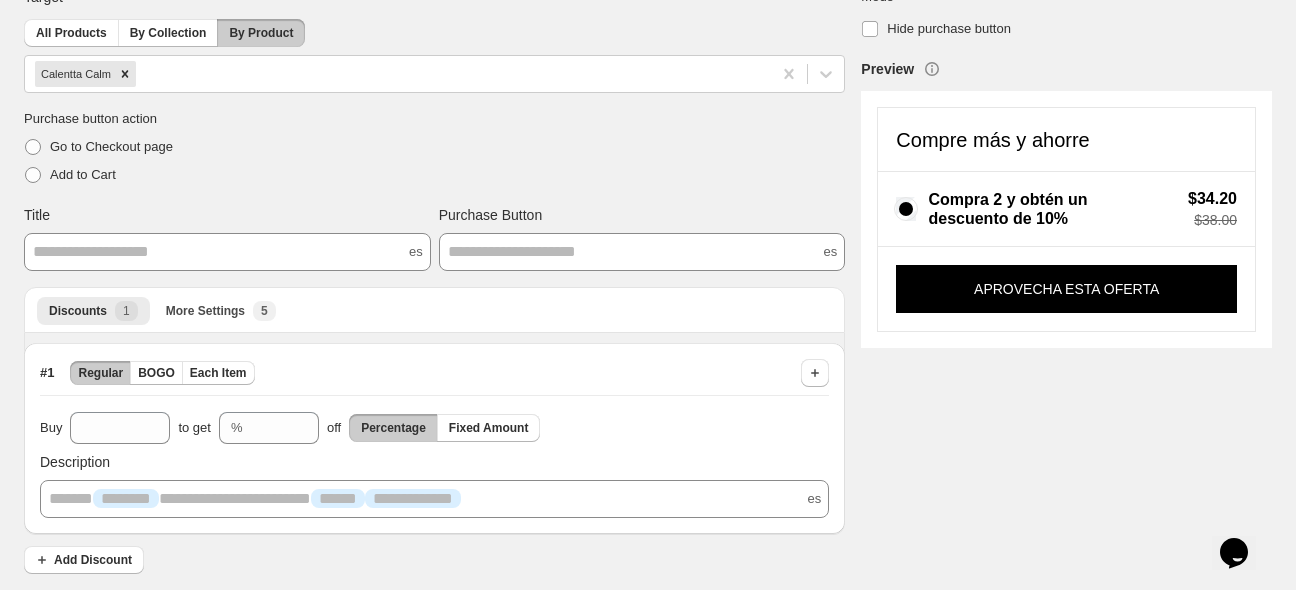 click on "**********" at bounding box center [227, 252] 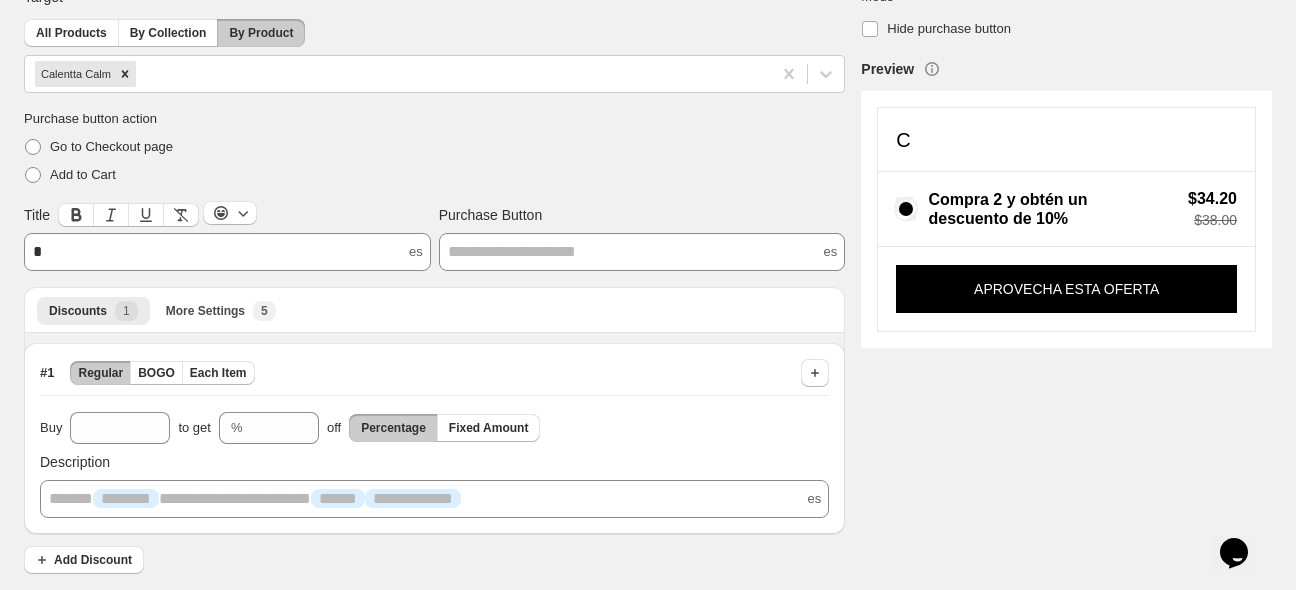 type 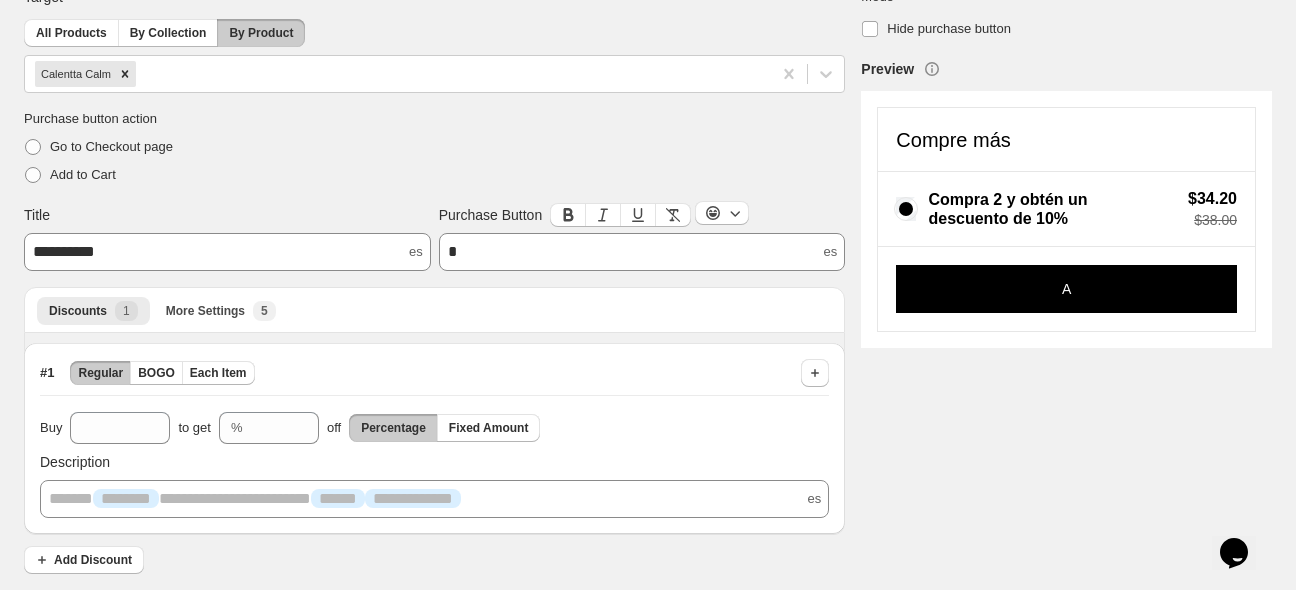 type 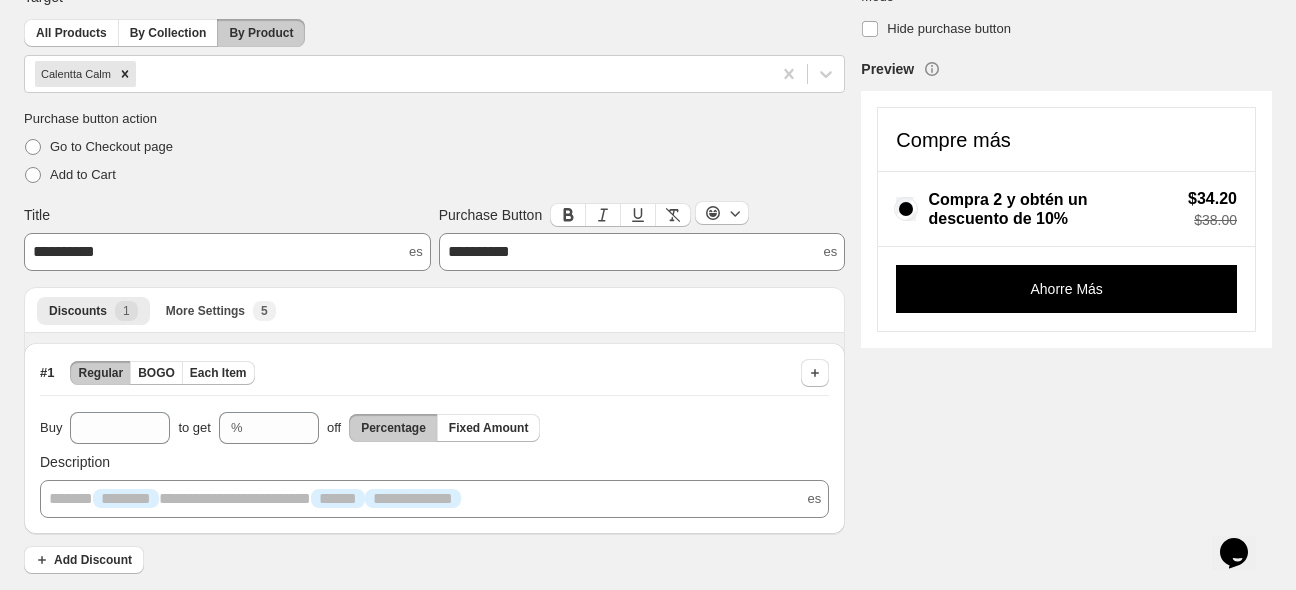 click on "**********" at bounding box center [64, 251] 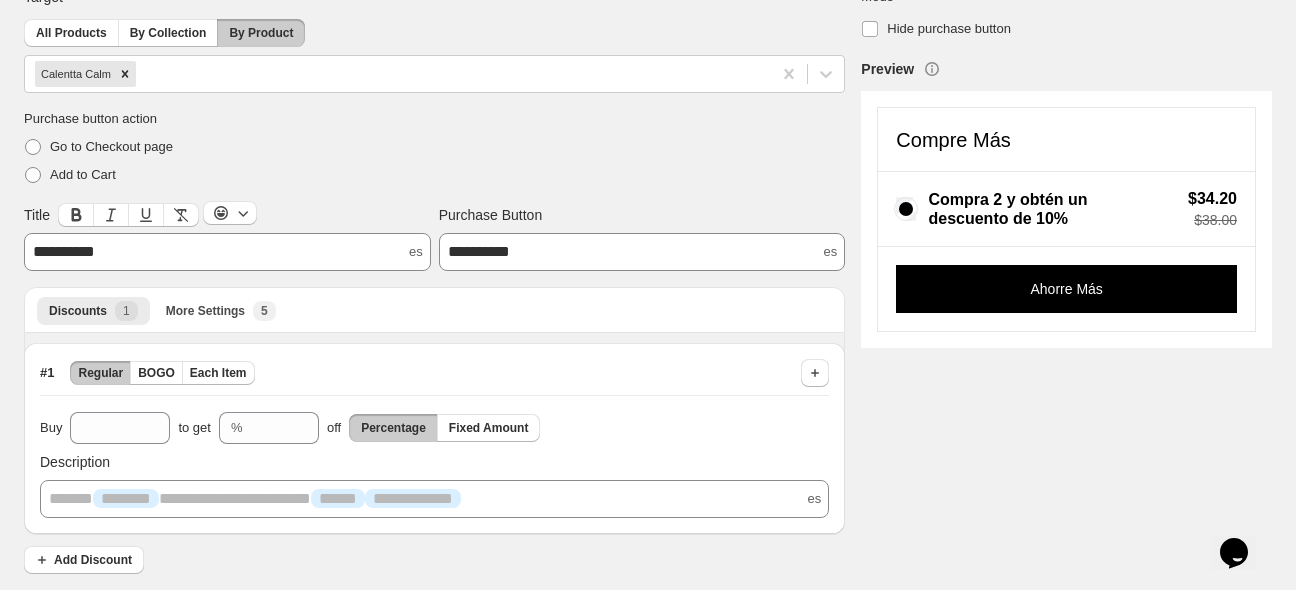 click on "**********" at bounding box center [642, 252] 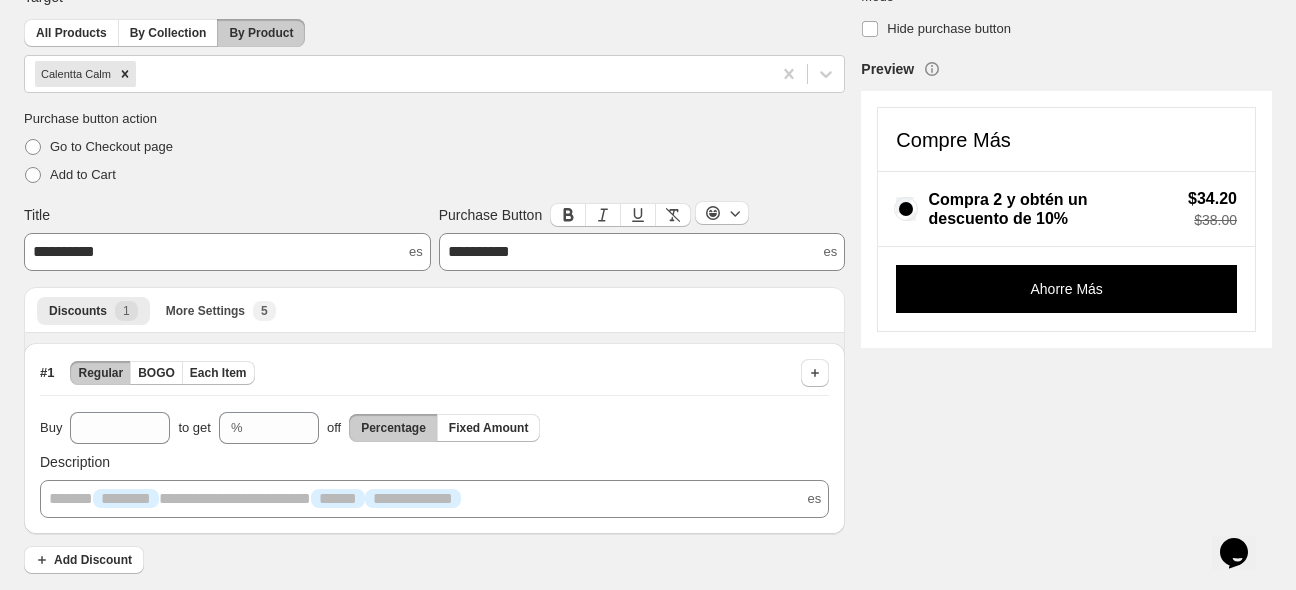 click on "**********" at bounding box center (642, 252) 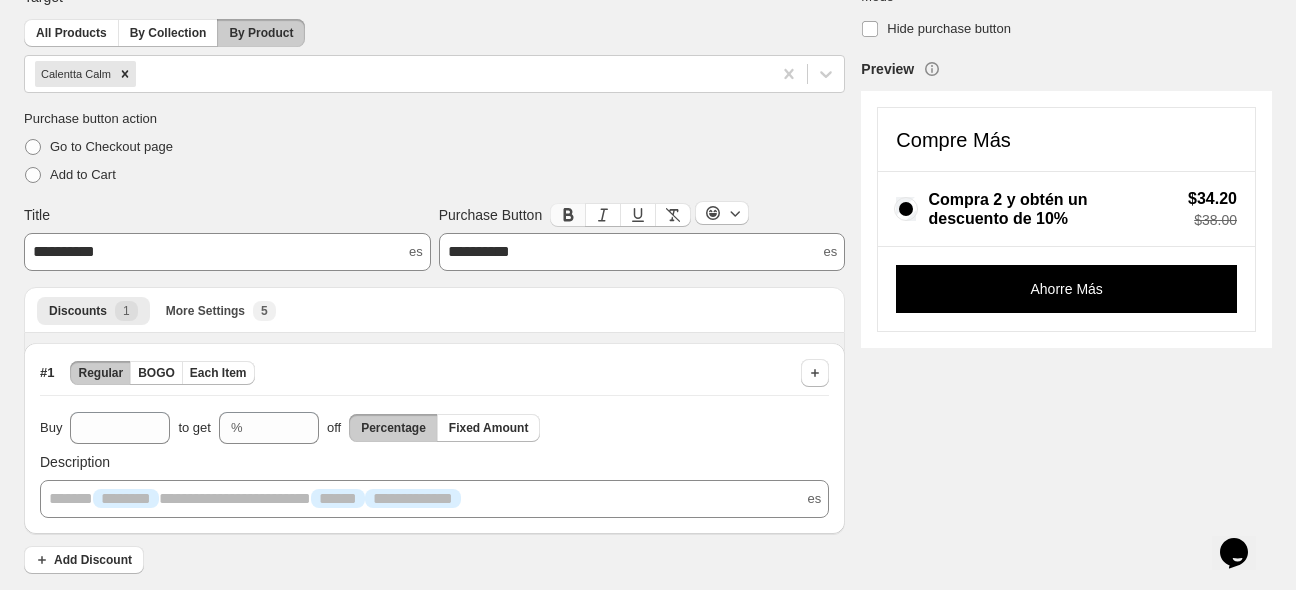 click 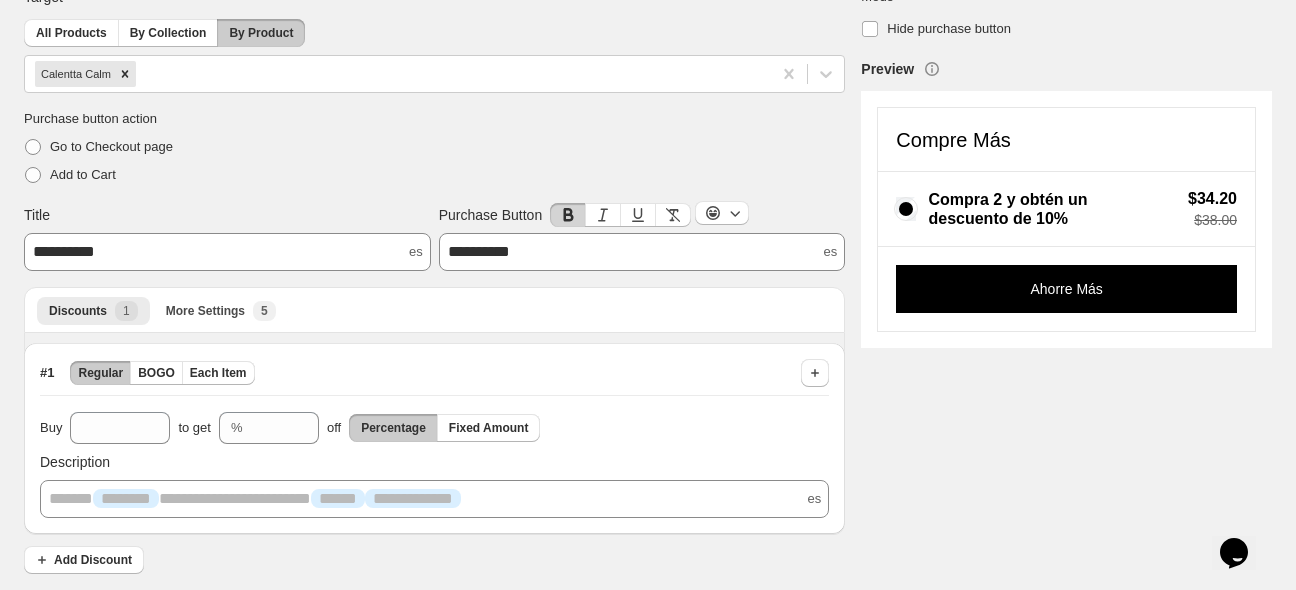 click 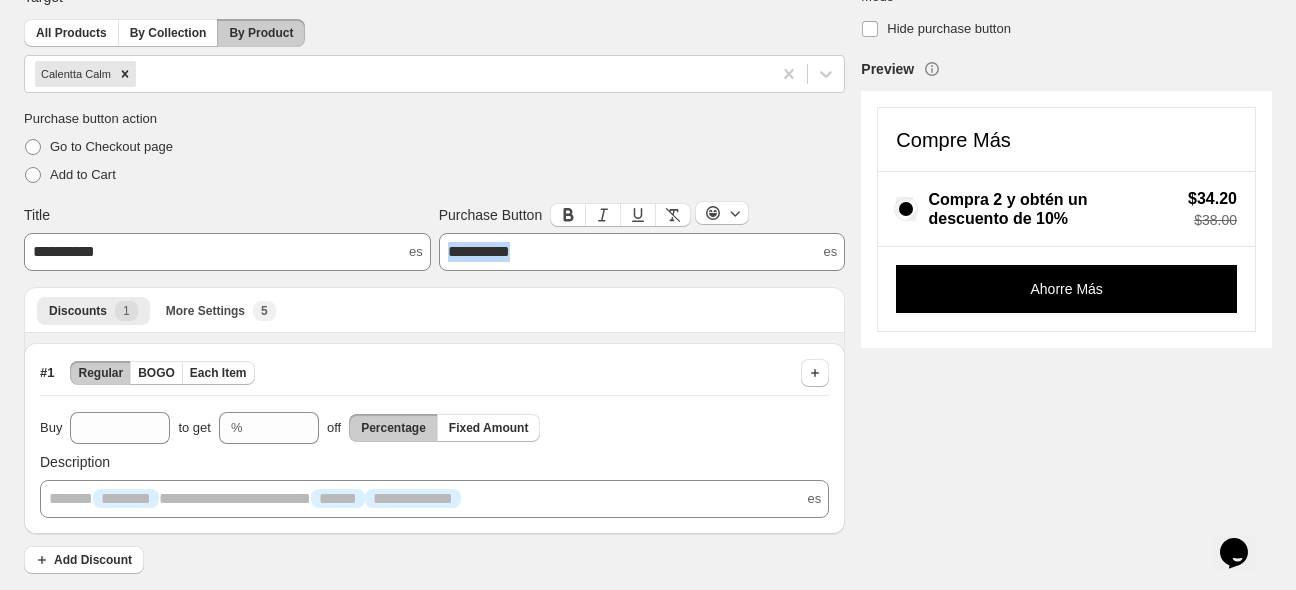 drag, startPoint x: 550, startPoint y: 249, endPoint x: 398, endPoint y: 242, distance: 152.1611 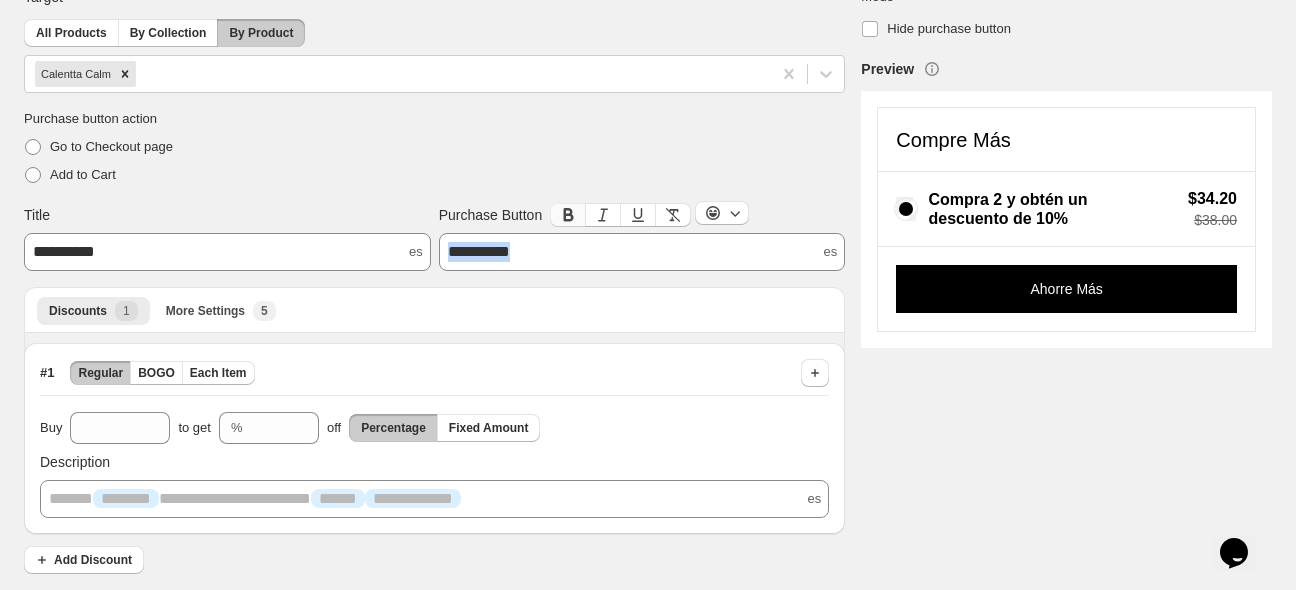 click 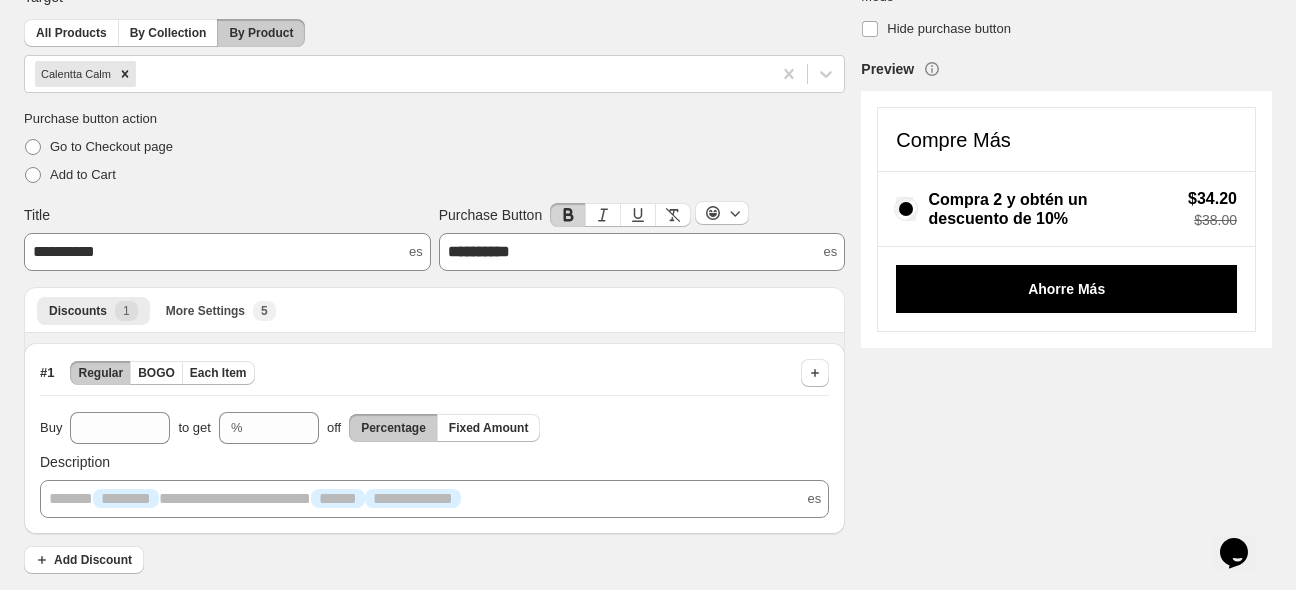 click 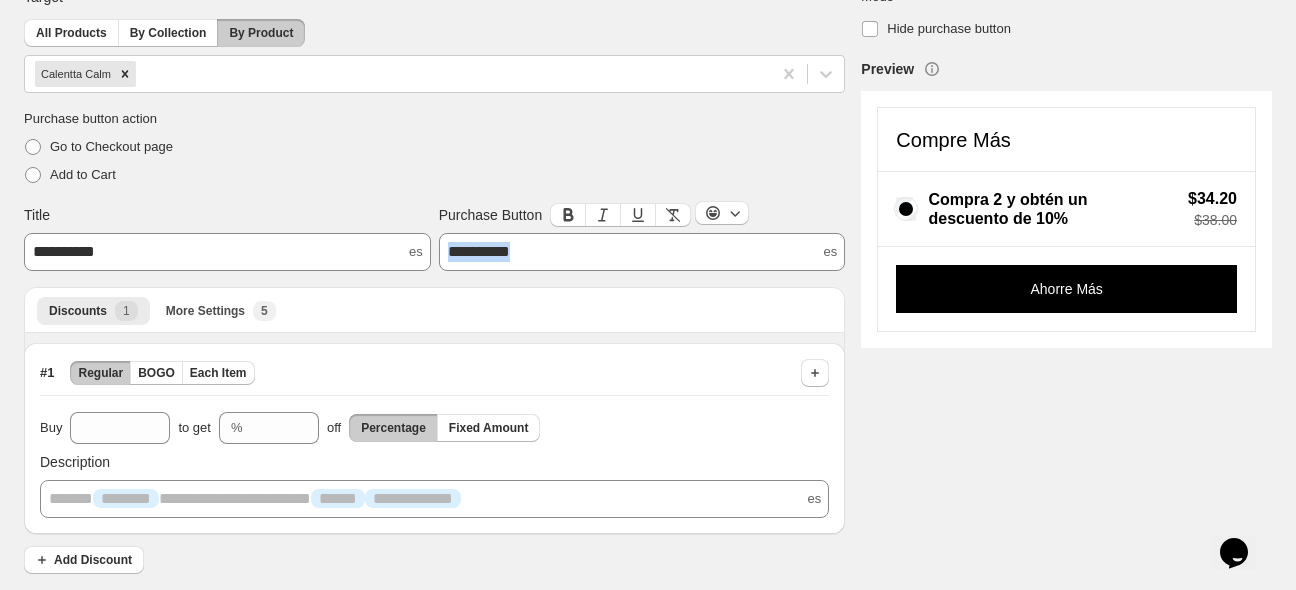 drag, startPoint x: 546, startPoint y: 250, endPoint x: 439, endPoint y: 246, distance: 107.07474 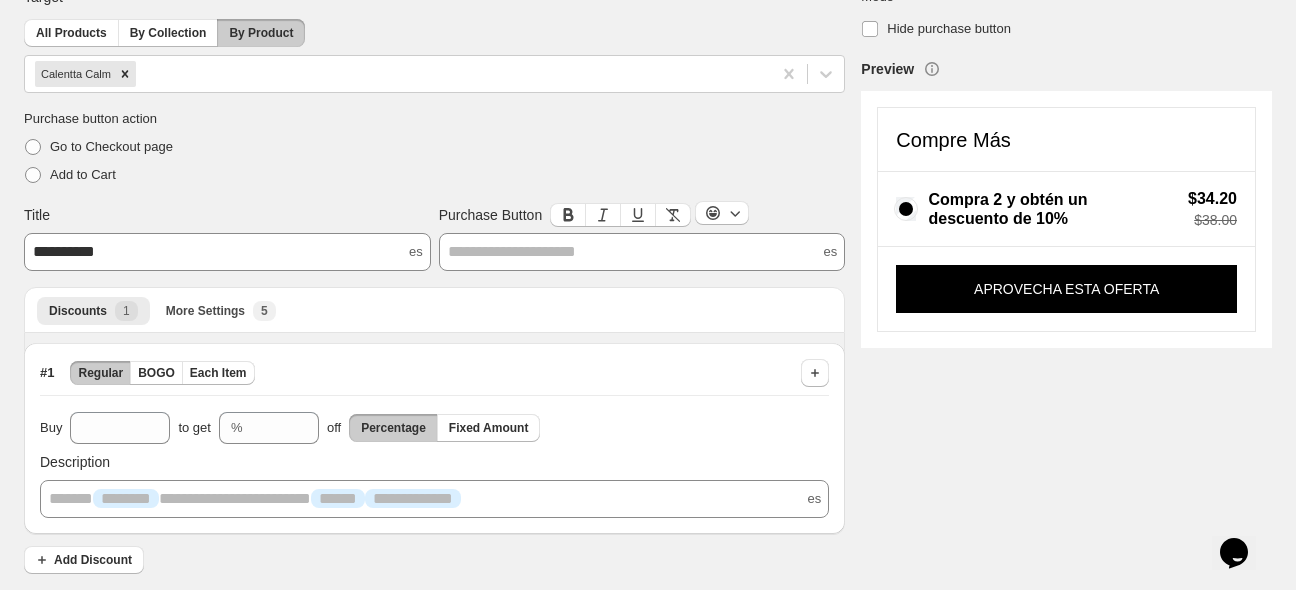 click on "**********" at bounding box center (227, 252) 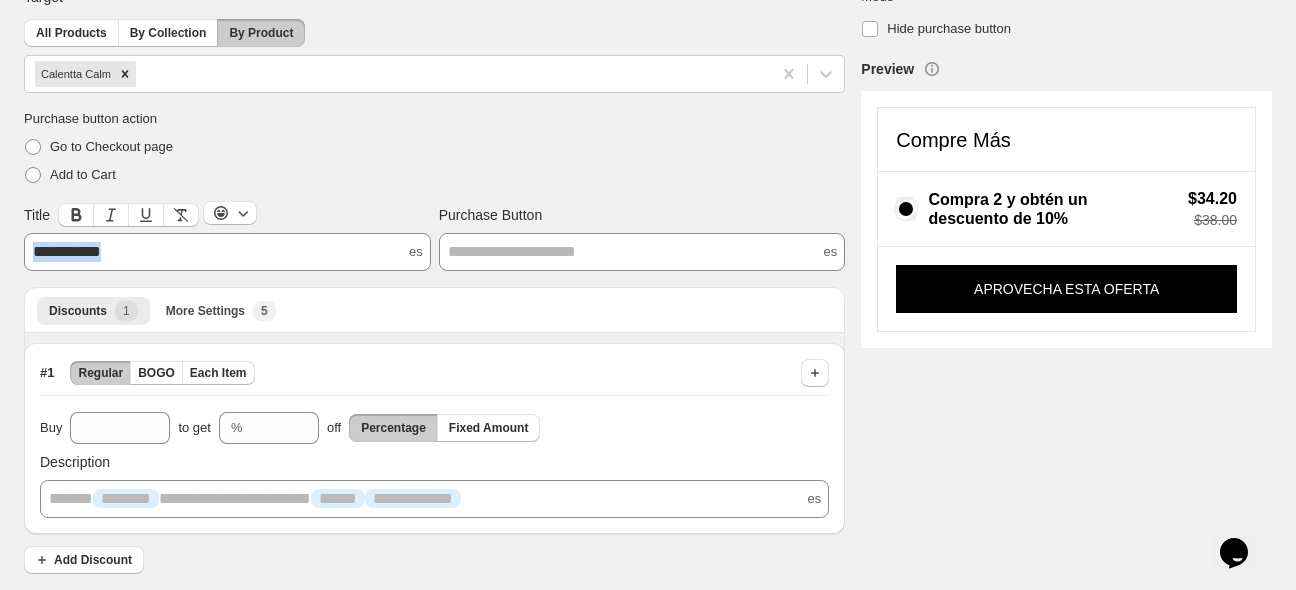 drag, startPoint x: 34, startPoint y: 239, endPoint x: -45, endPoint y: 254, distance: 80.411446 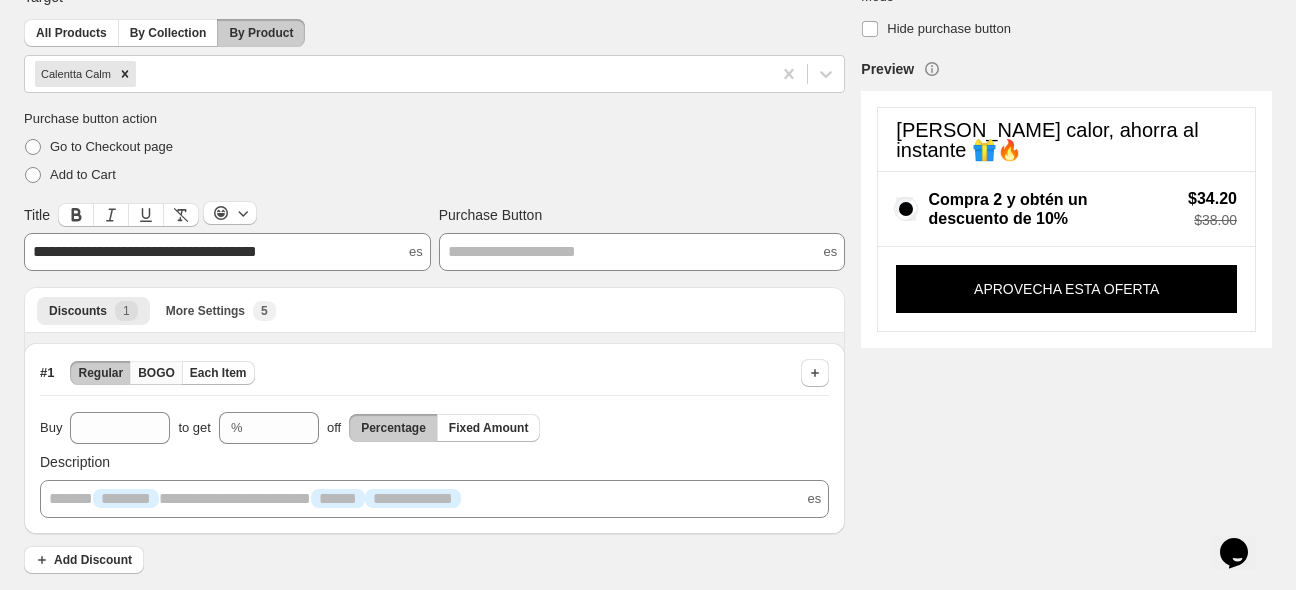 click on "BOGO" at bounding box center (156, 373) 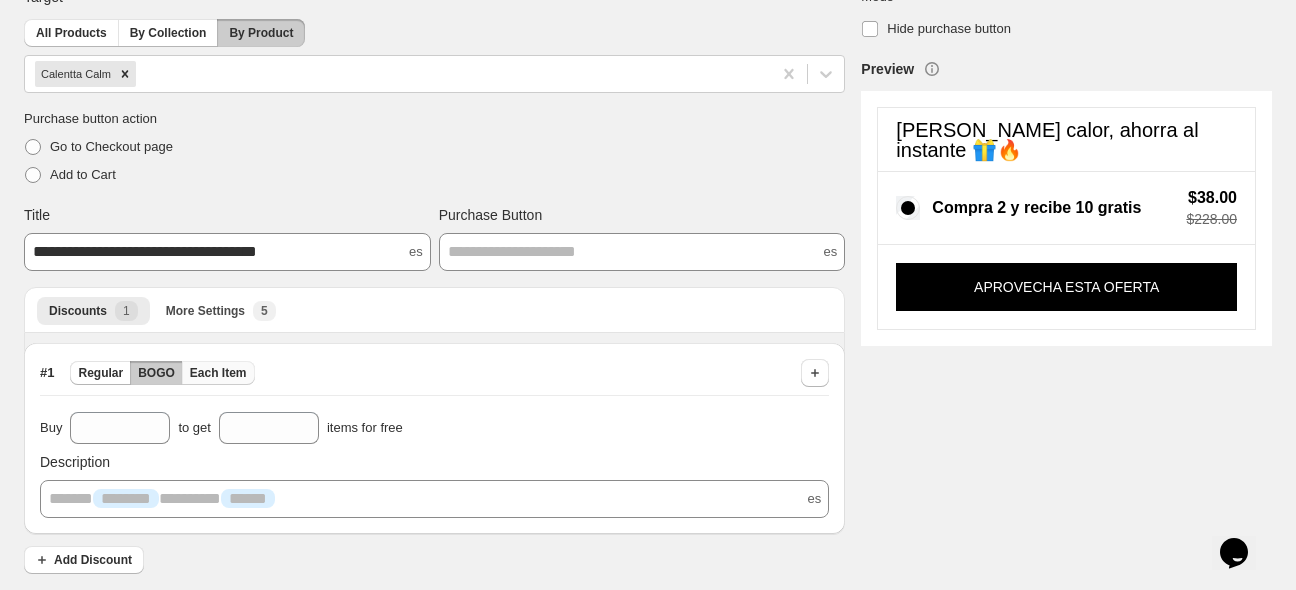 click on "Each Item" at bounding box center (218, 373) 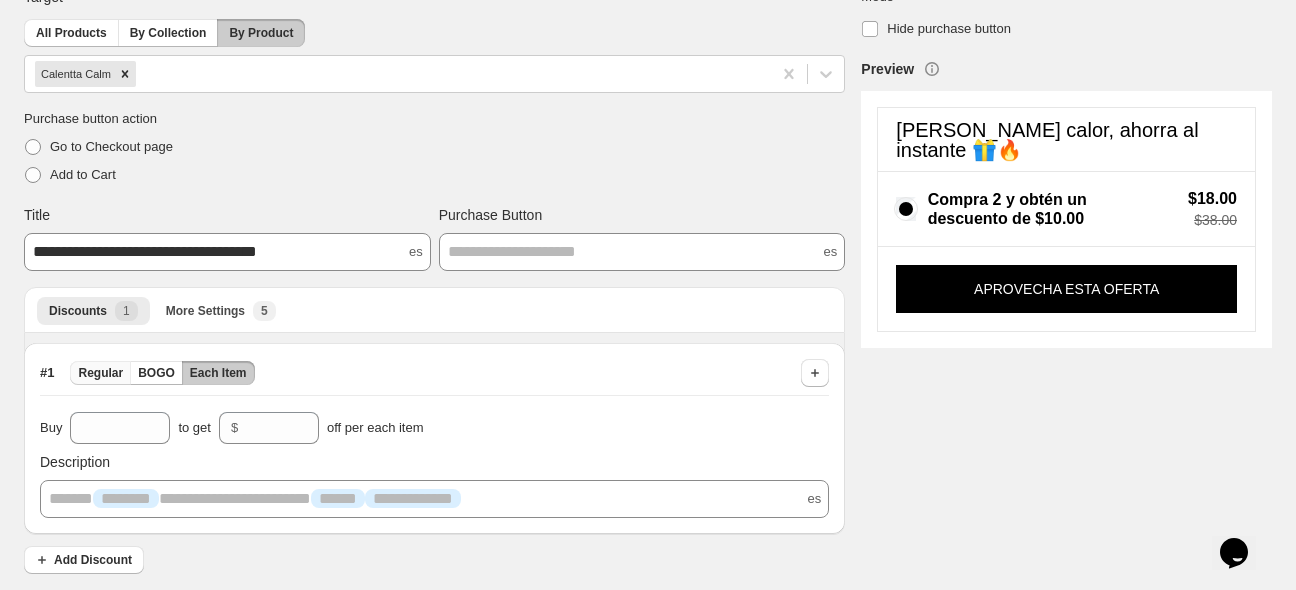 click on "Regular" at bounding box center [100, 373] 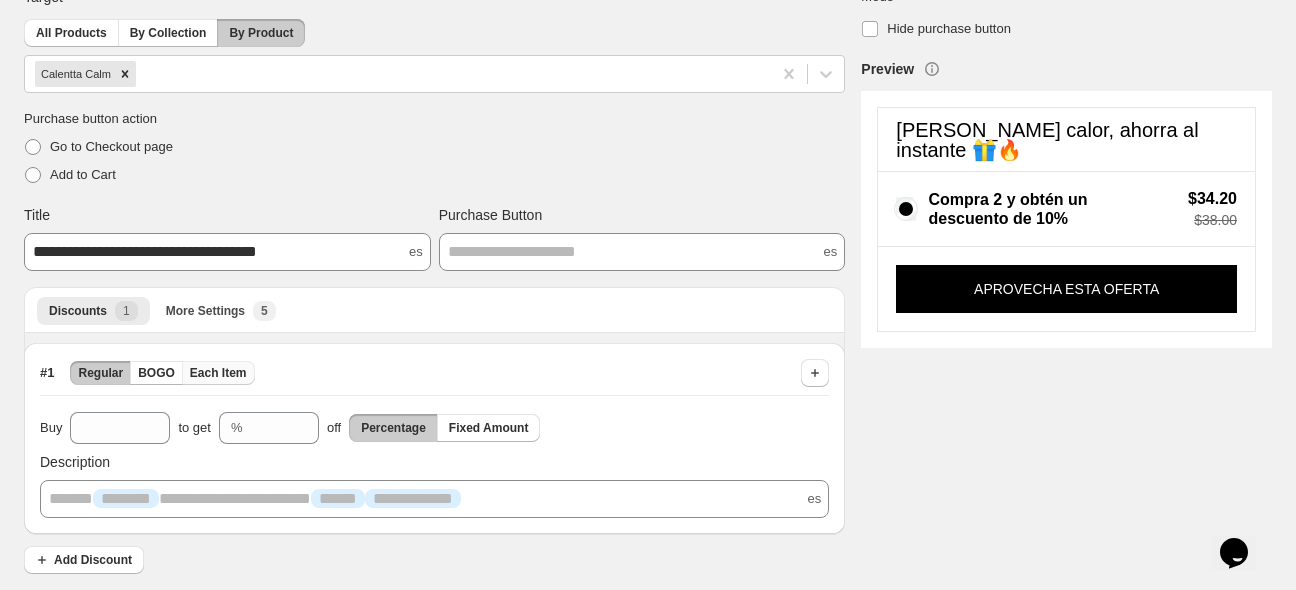 click on "Each Item" at bounding box center [218, 373] 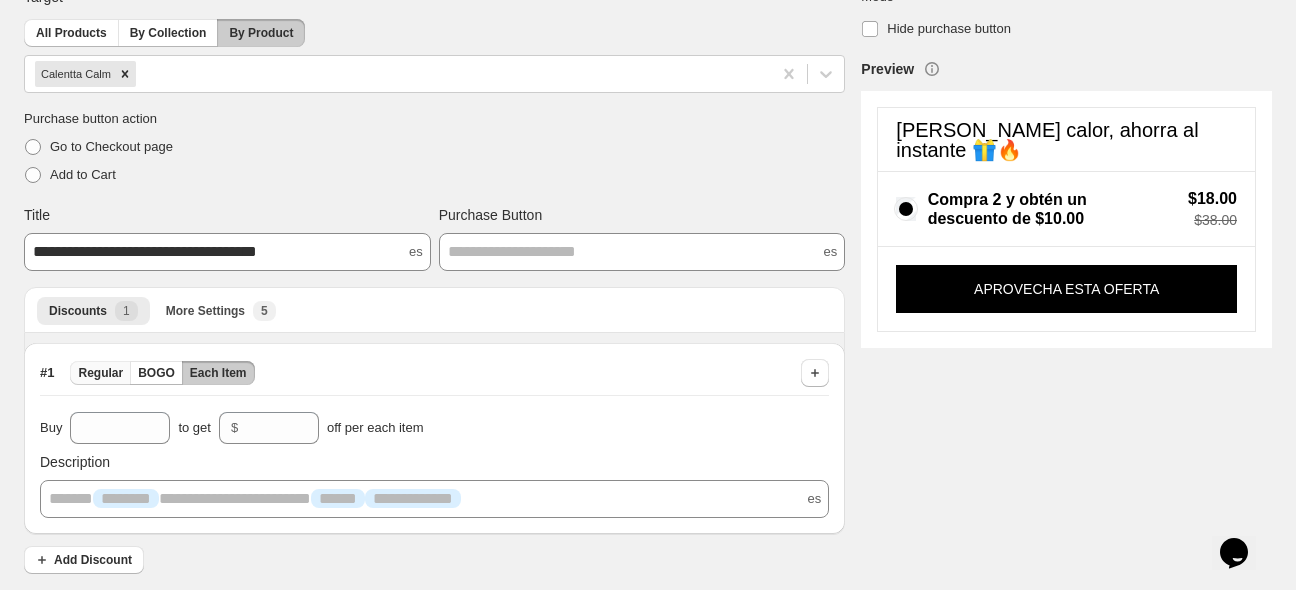 click on "Regular" at bounding box center [100, 373] 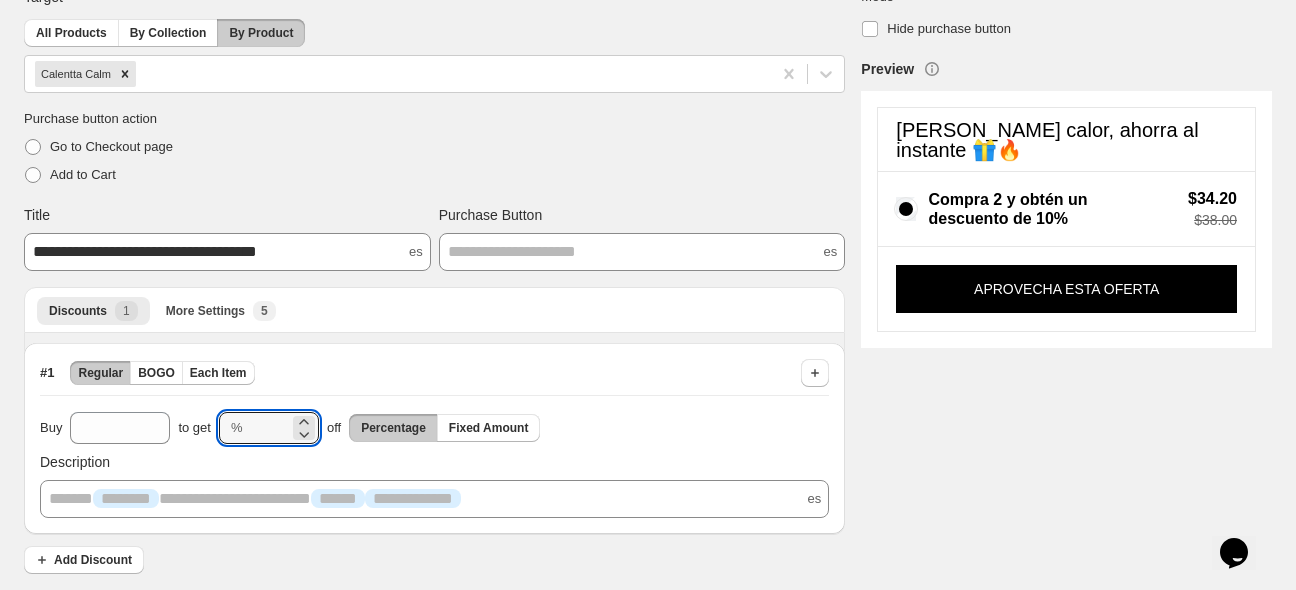 click on "**********" at bounding box center [434, 465] 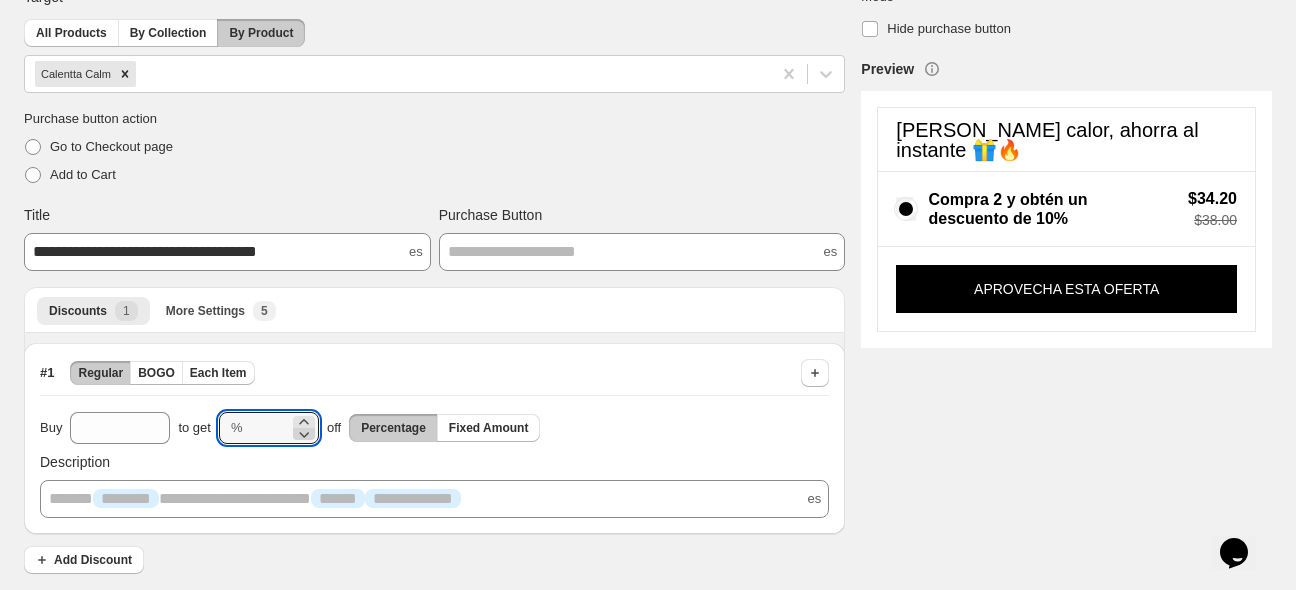 type on "*" 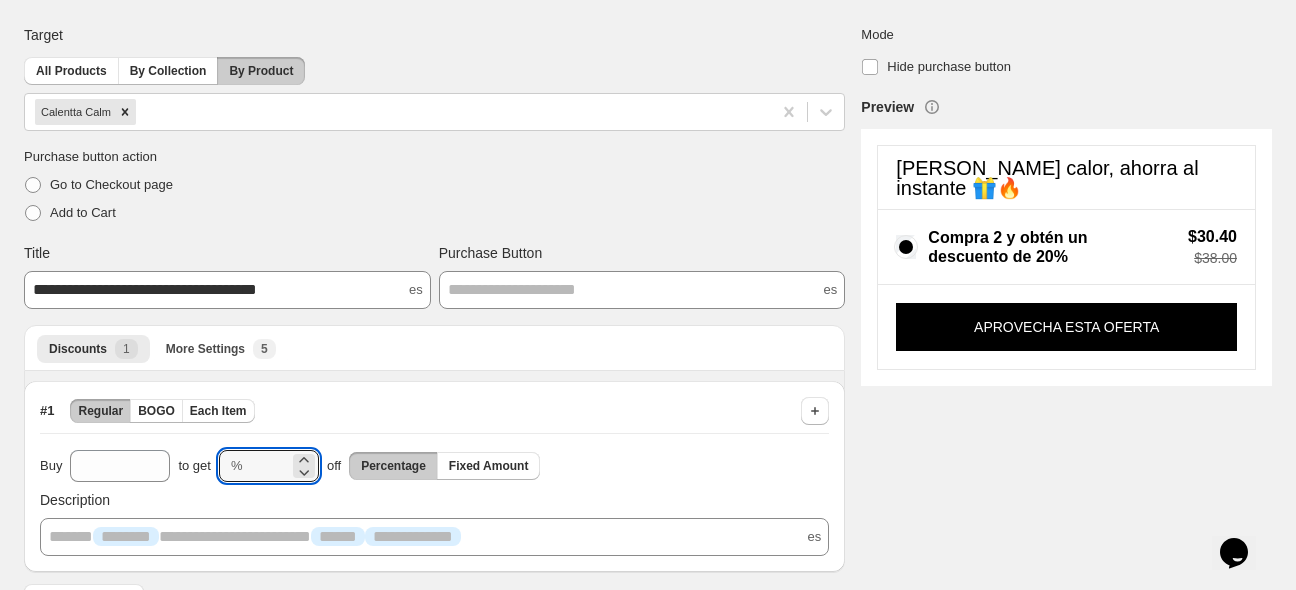 scroll, scrollTop: 81, scrollLeft: 0, axis: vertical 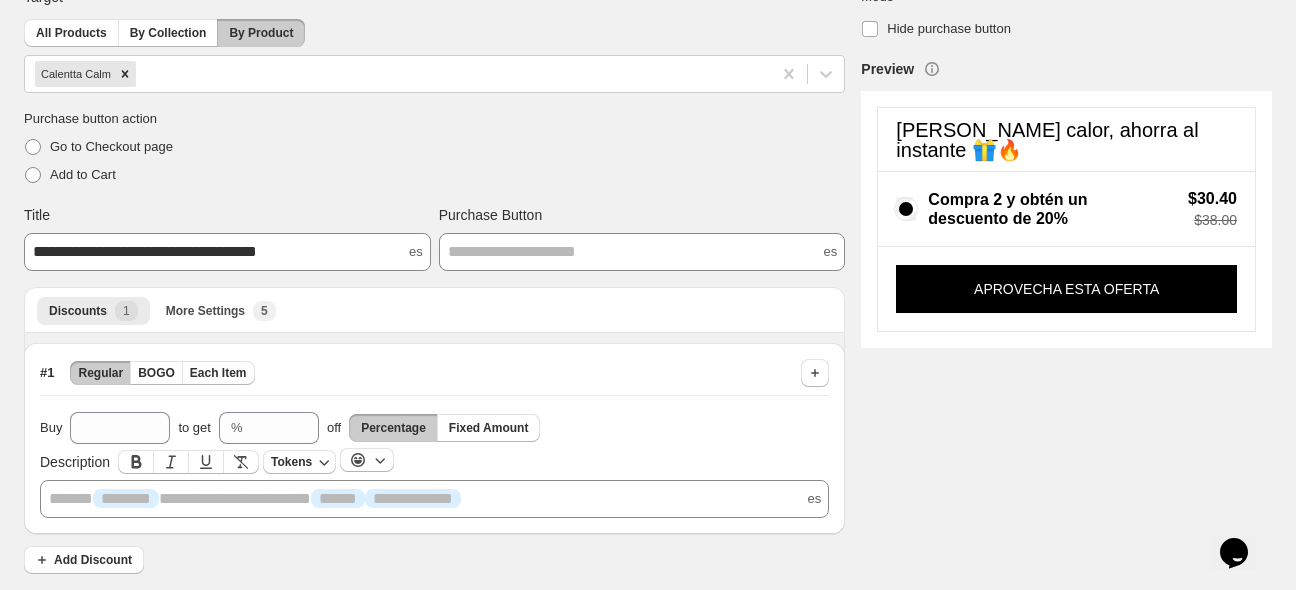 click on "**********" at bounding box center [434, 499] 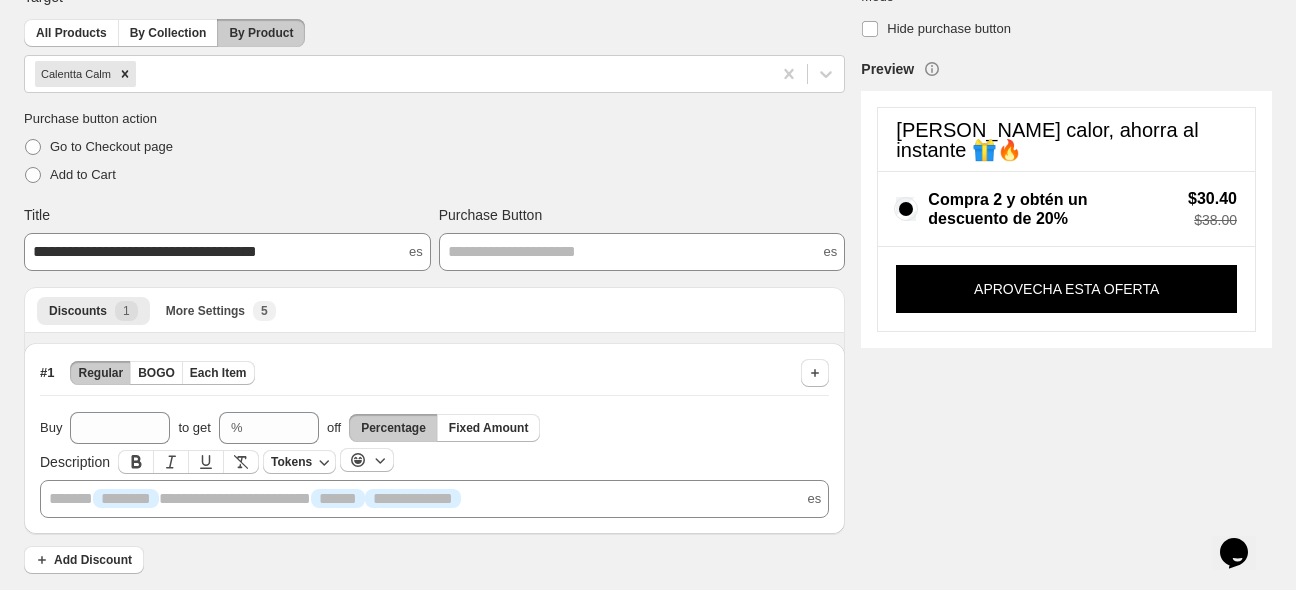 click on "**********" at bounding box center (434, 499) 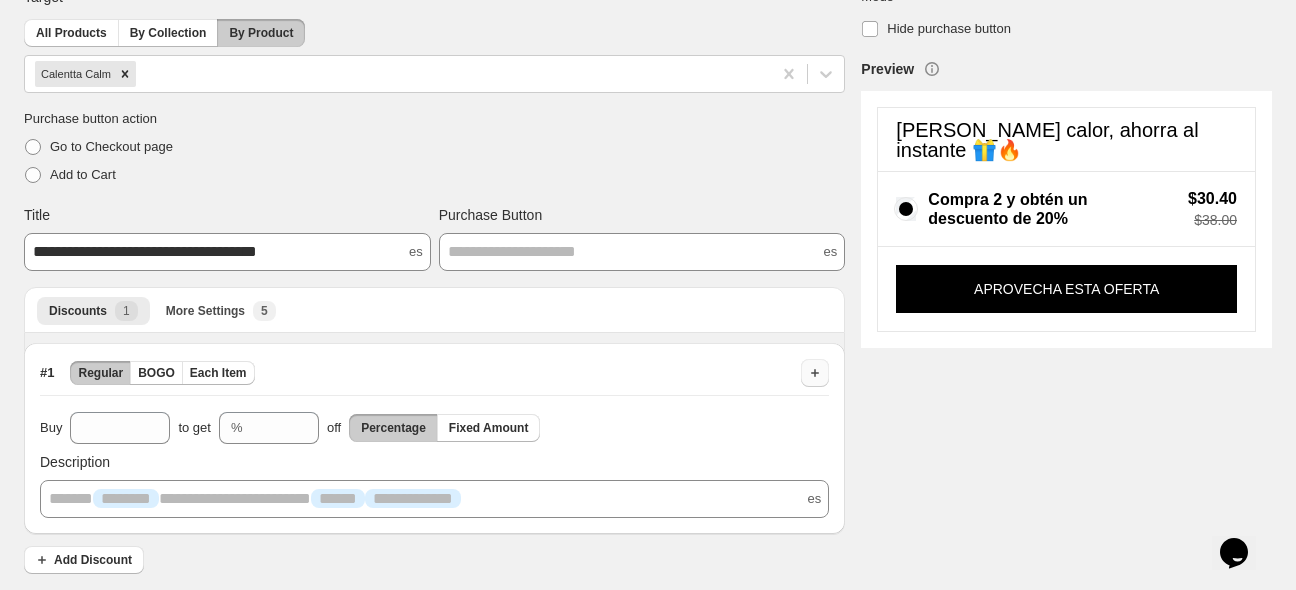 click 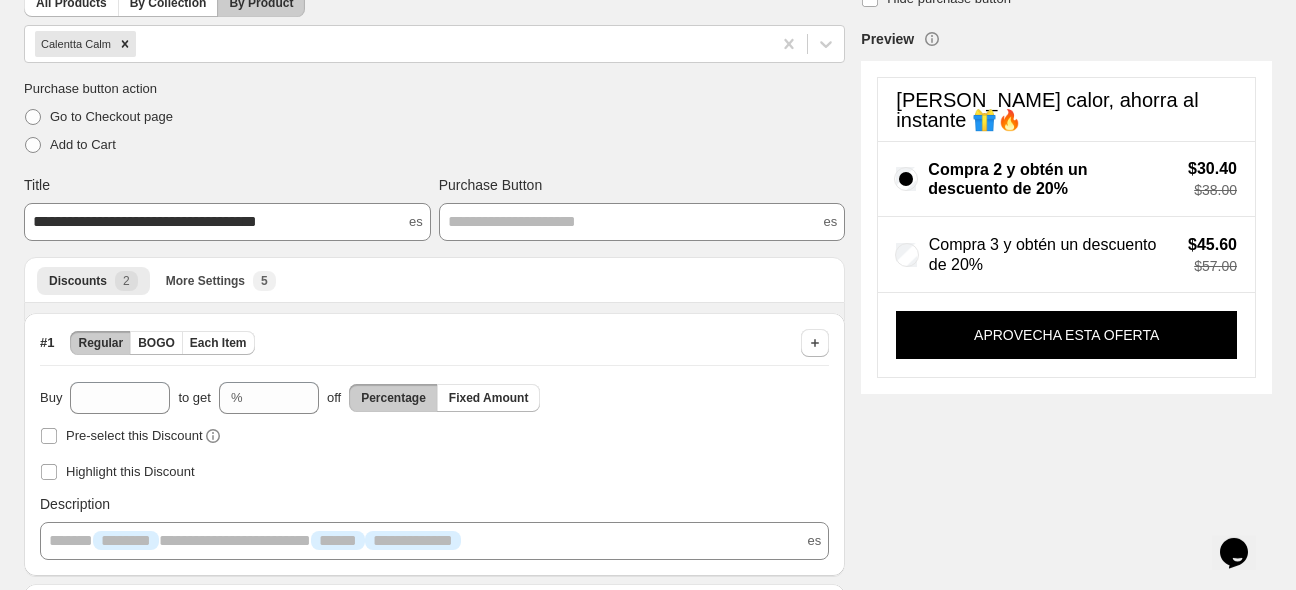 scroll, scrollTop: 81, scrollLeft: 0, axis: vertical 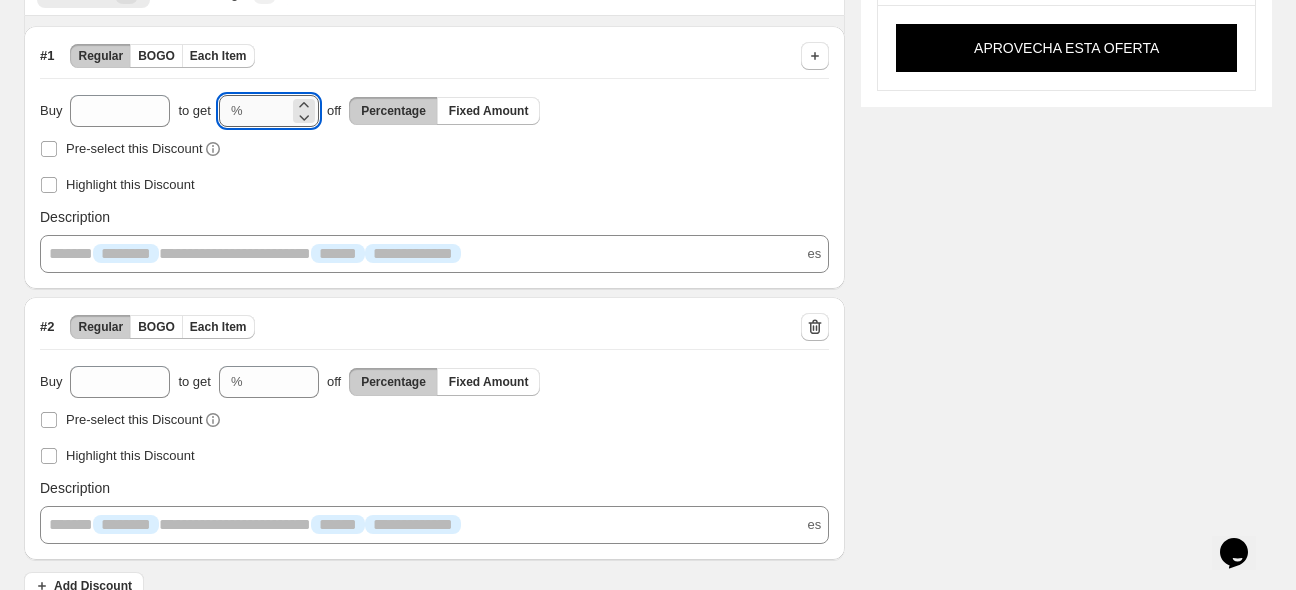 drag, startPoint x: 275, startPoint y: 112, endPoint x: 252, endPoint y: 116, distance: 23.345236 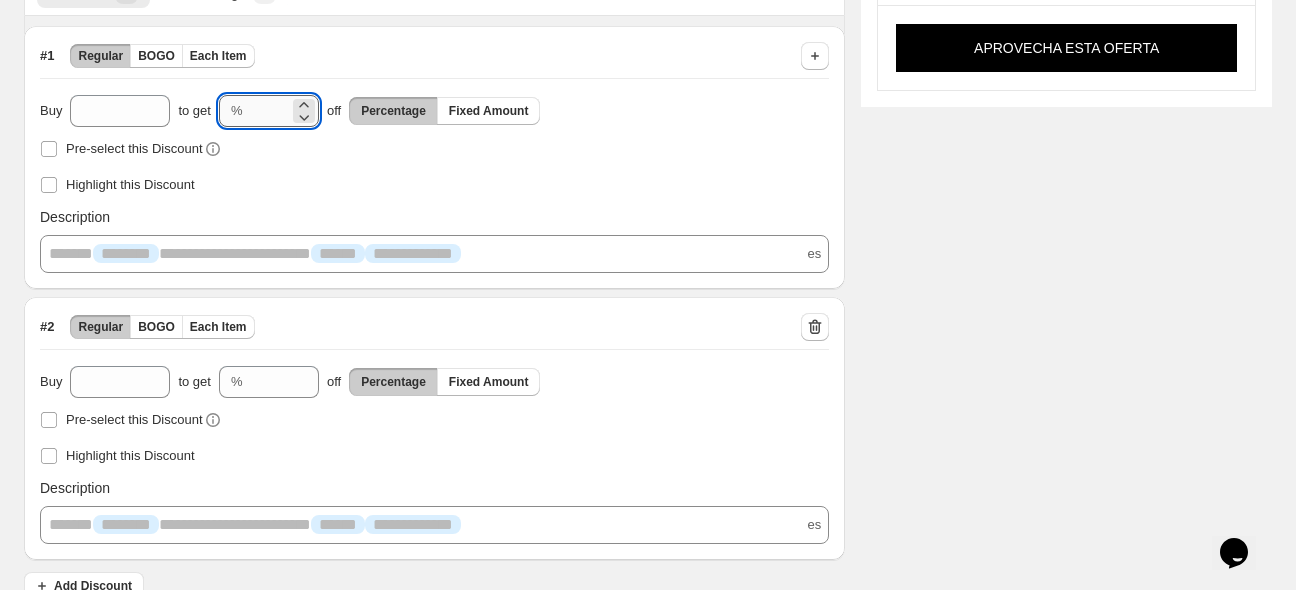 click on "**" at bounding box center (270, 111) 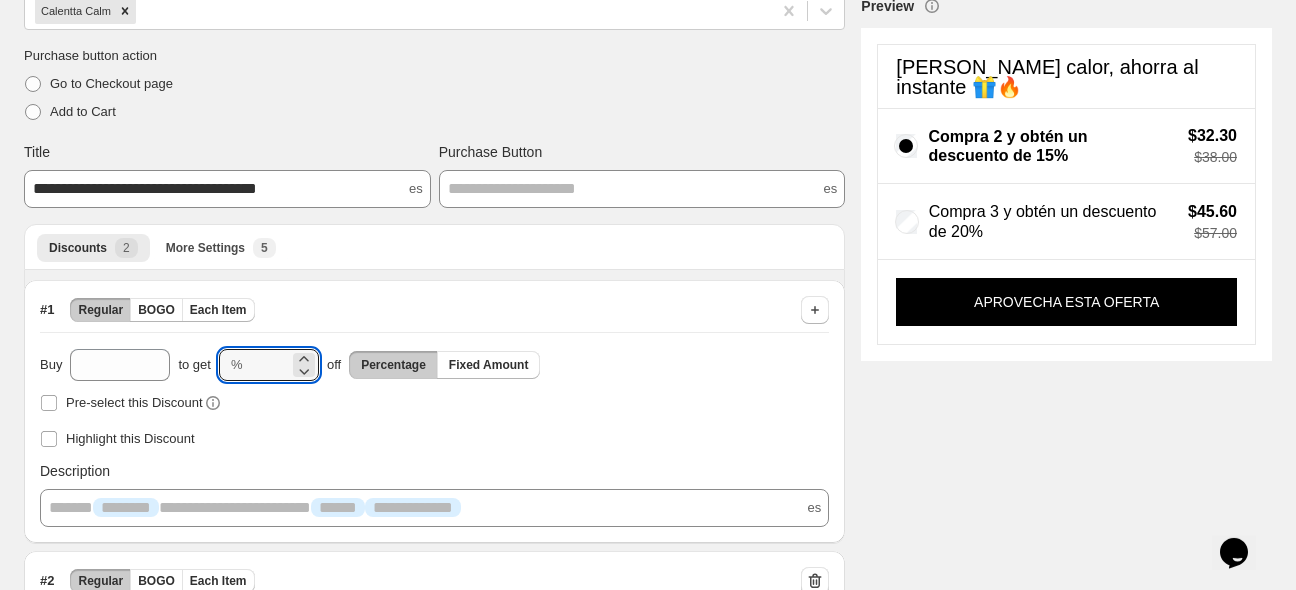 scroll, scrollTop: 187, scrollLeft: 0, axis: vertical 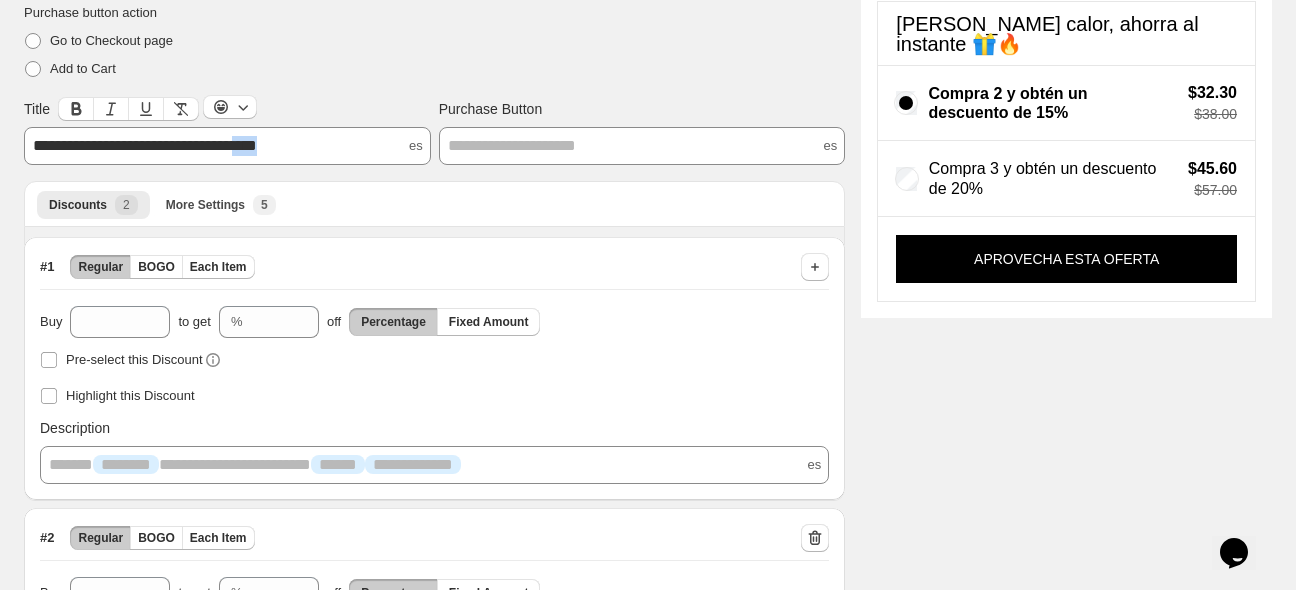 drag, startPoint x: 306, startPoint y: 146, endPoint x: 258, endPoint y: 153, distance: 48.507732 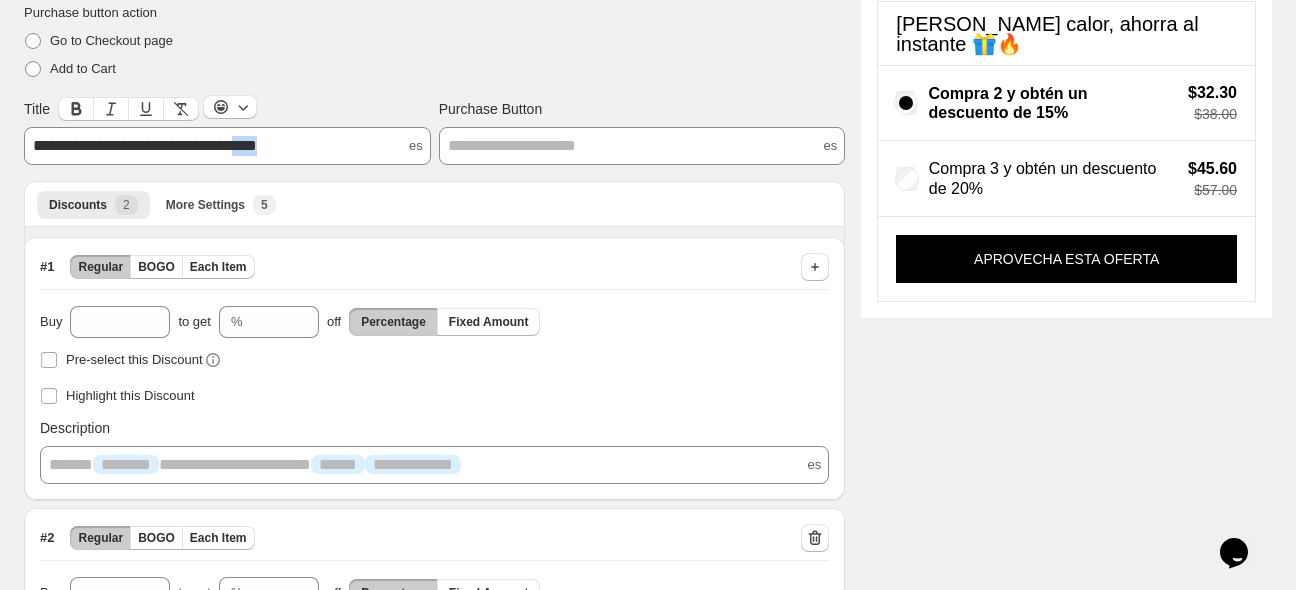 click on "**********" at bounding box center (227, 146) 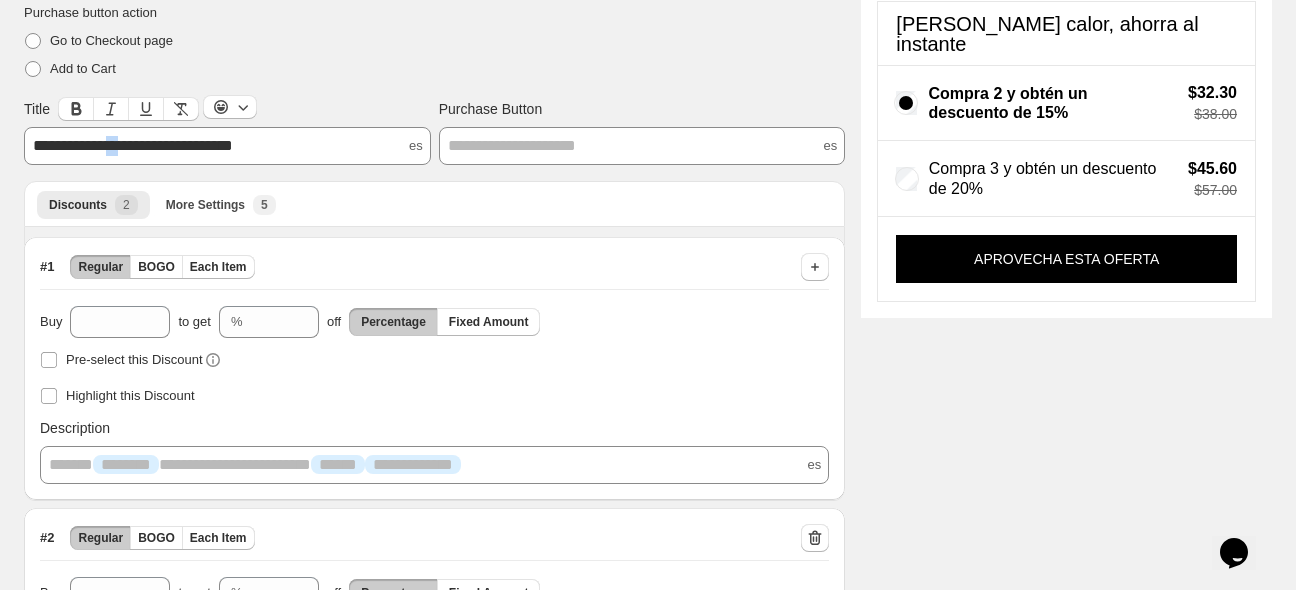 click on "**********" at bounding box center [133, 145] 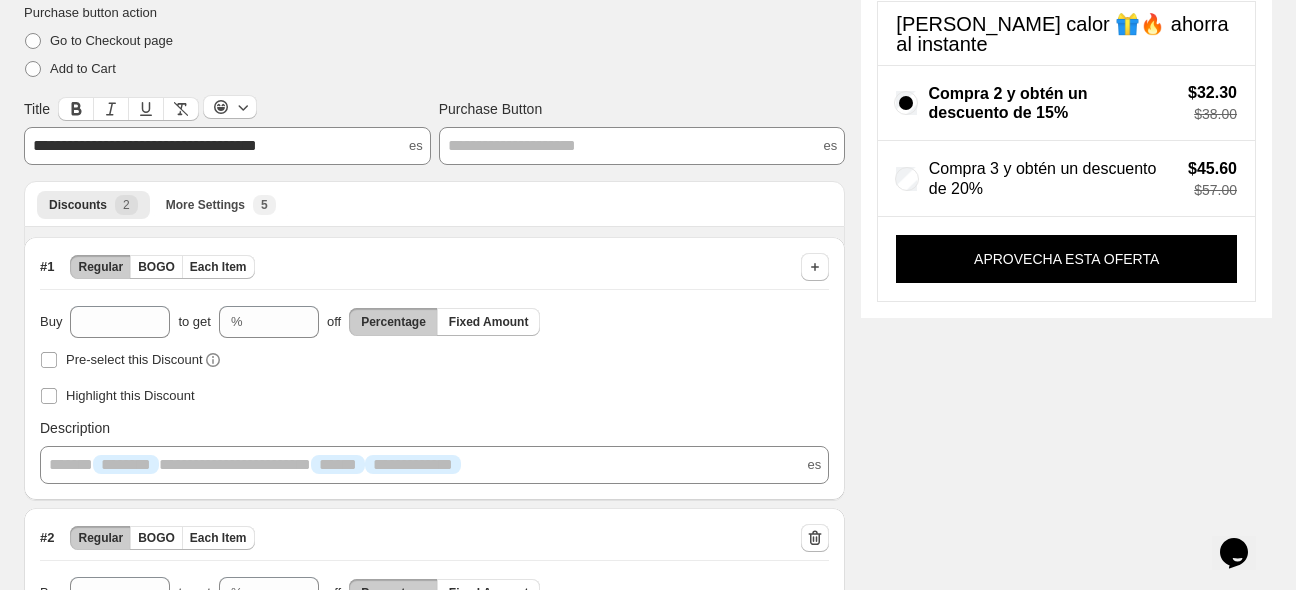 click on "**********" at bounding box center (145, 145) 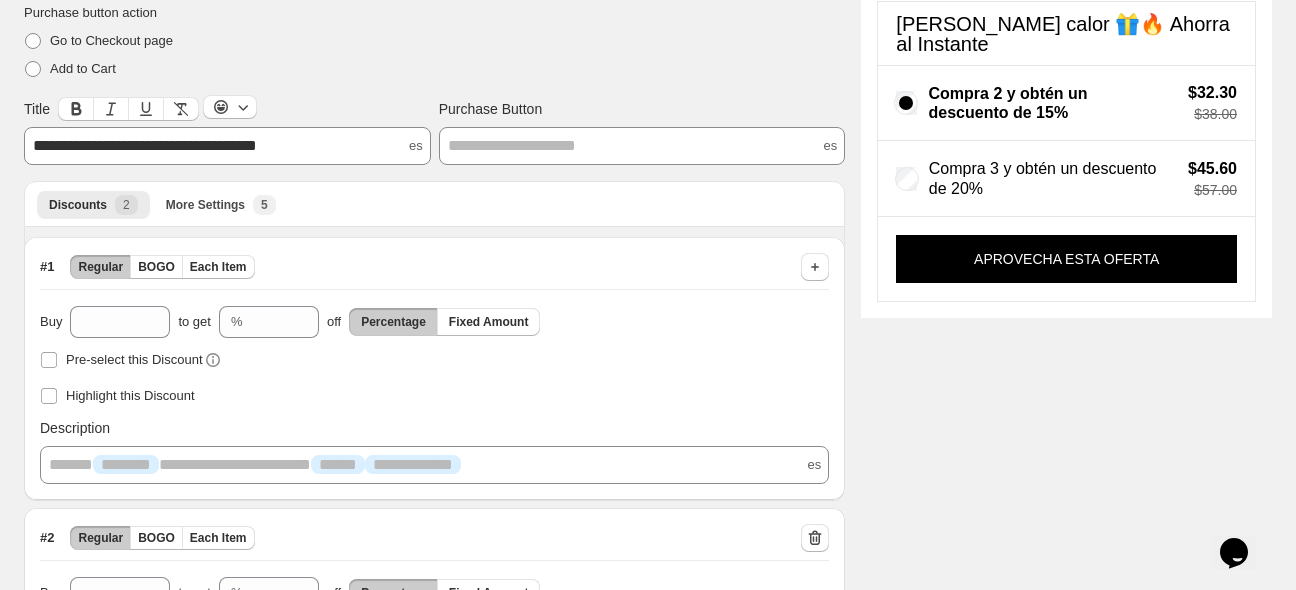 click on "**********" at bounding box center (145, 145) 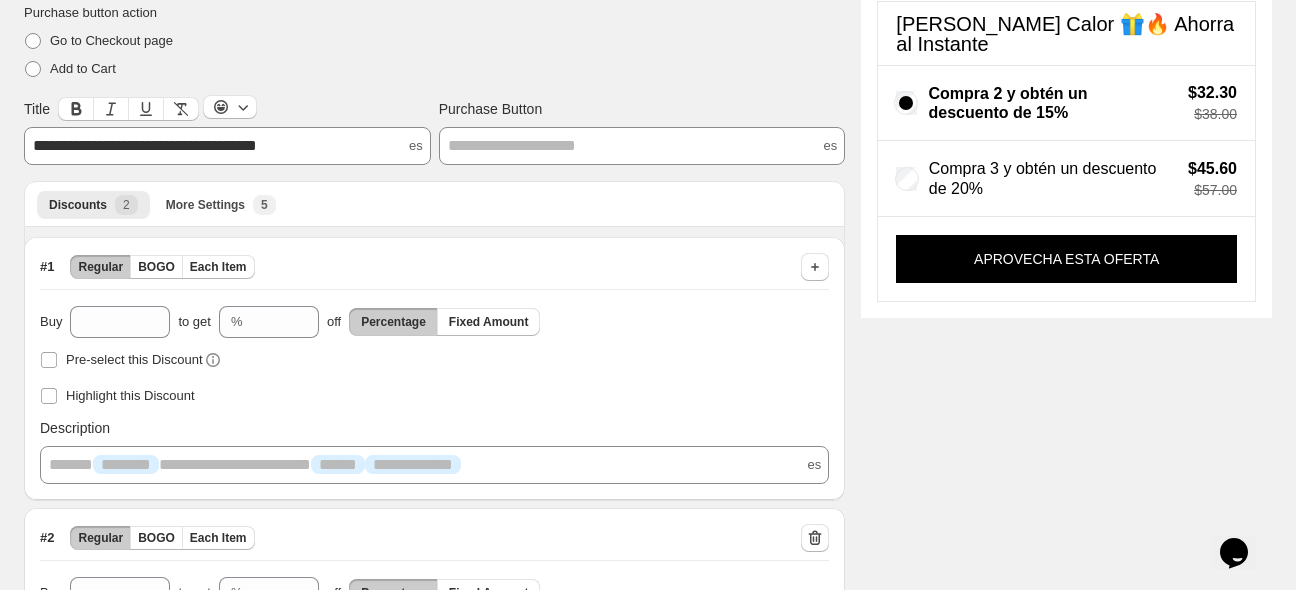 click on "**********" at bounding box center (145, 145) 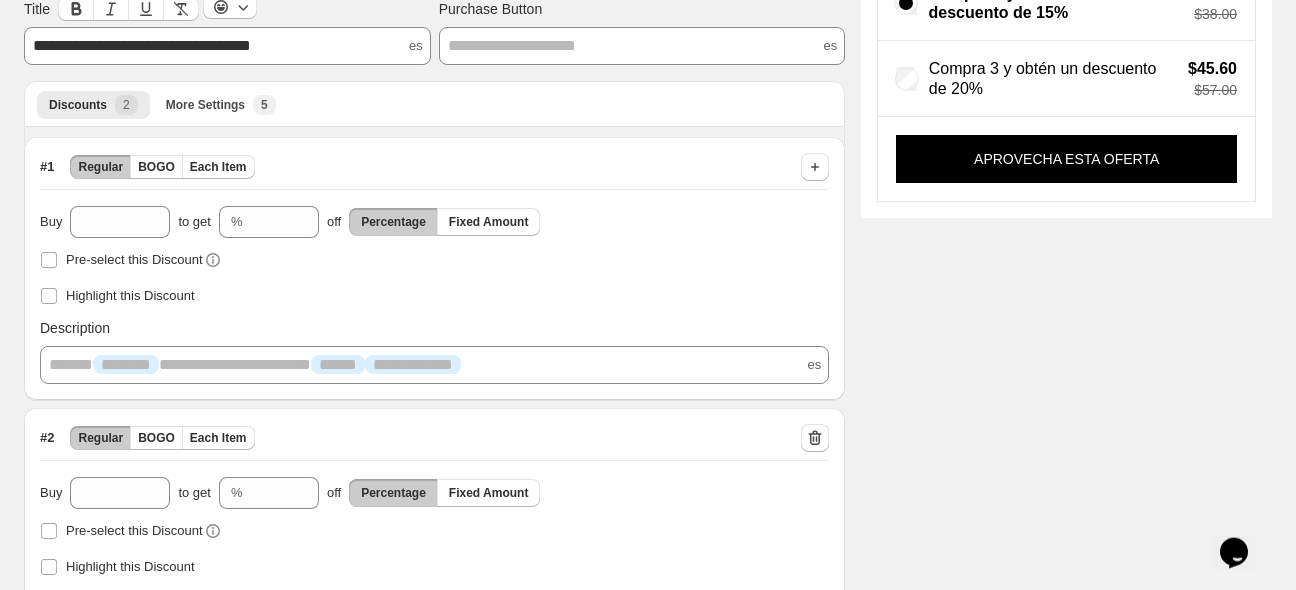 scroll, scrollTop: 292, scrollLeft: 0, axis: vertical 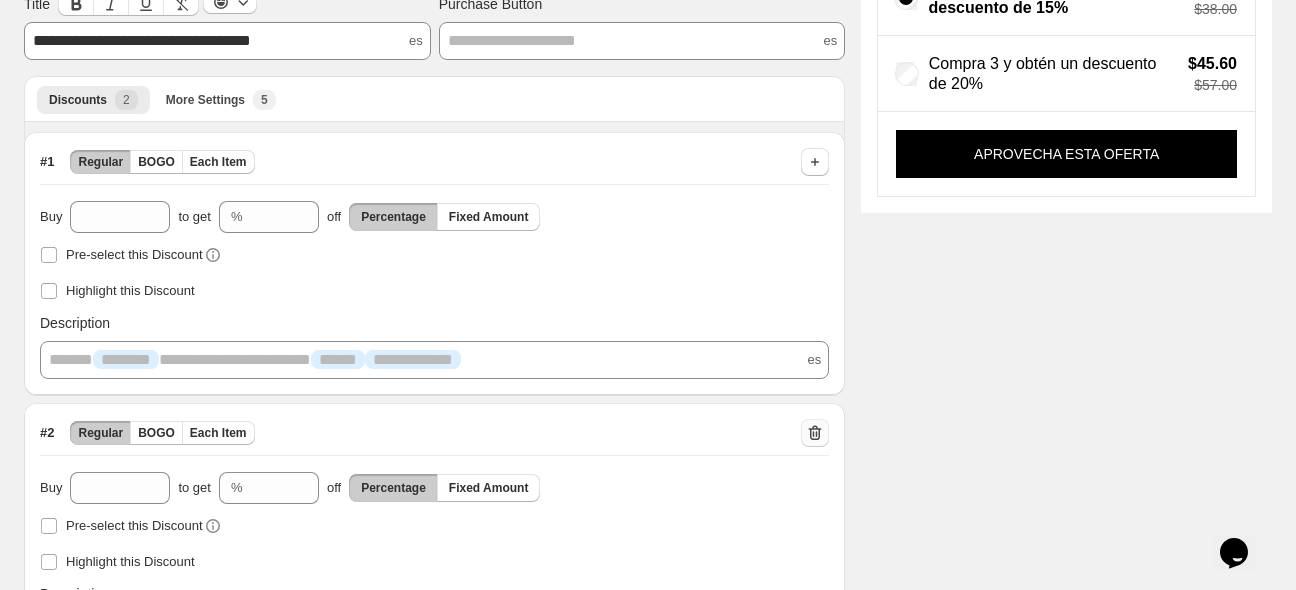 click at bounding box center (815, 433) 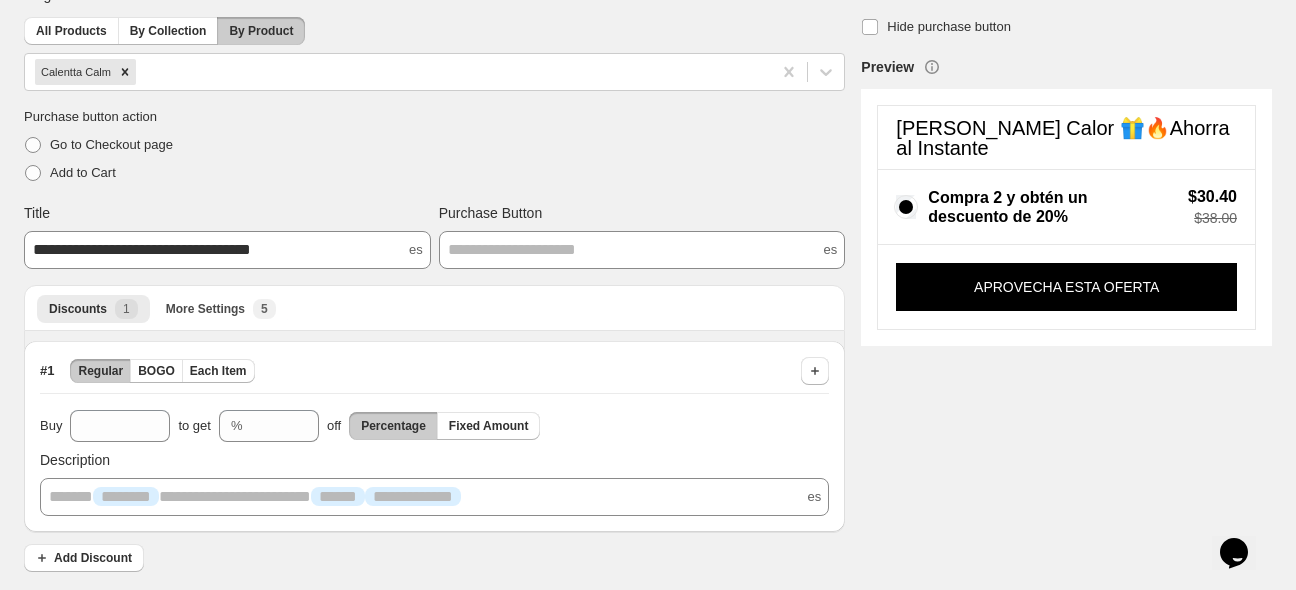 scroll, scrollTop: 81, scrollLeft: 0, axis: vertical 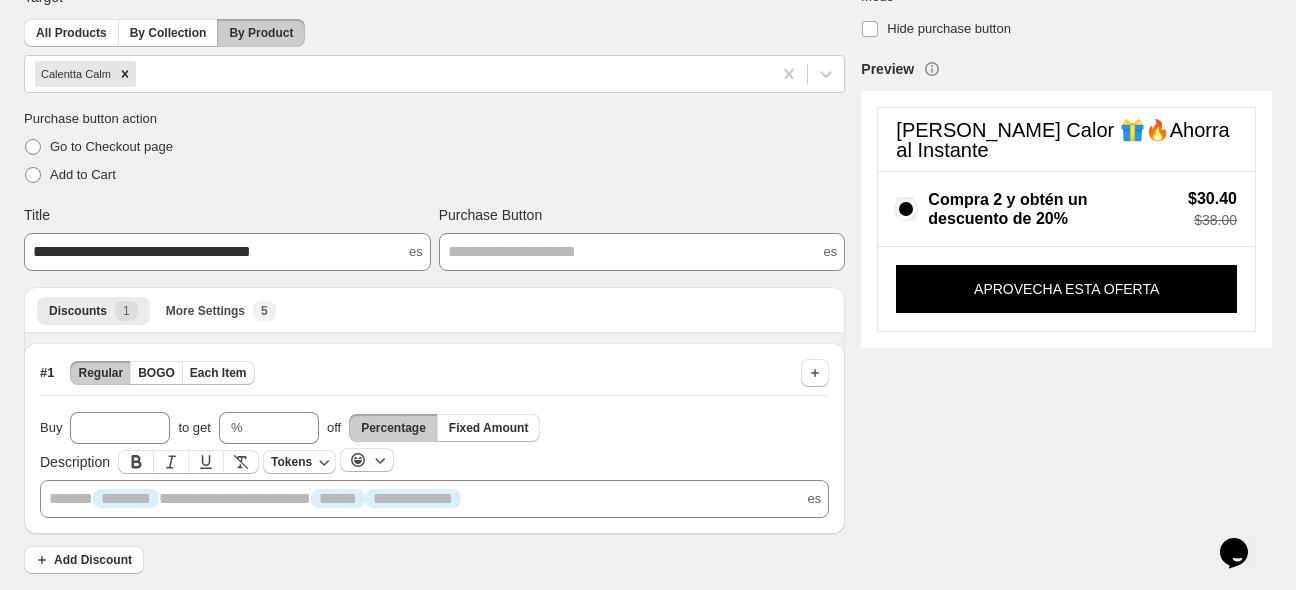 click on "**********" at bounding box center (434, 499) 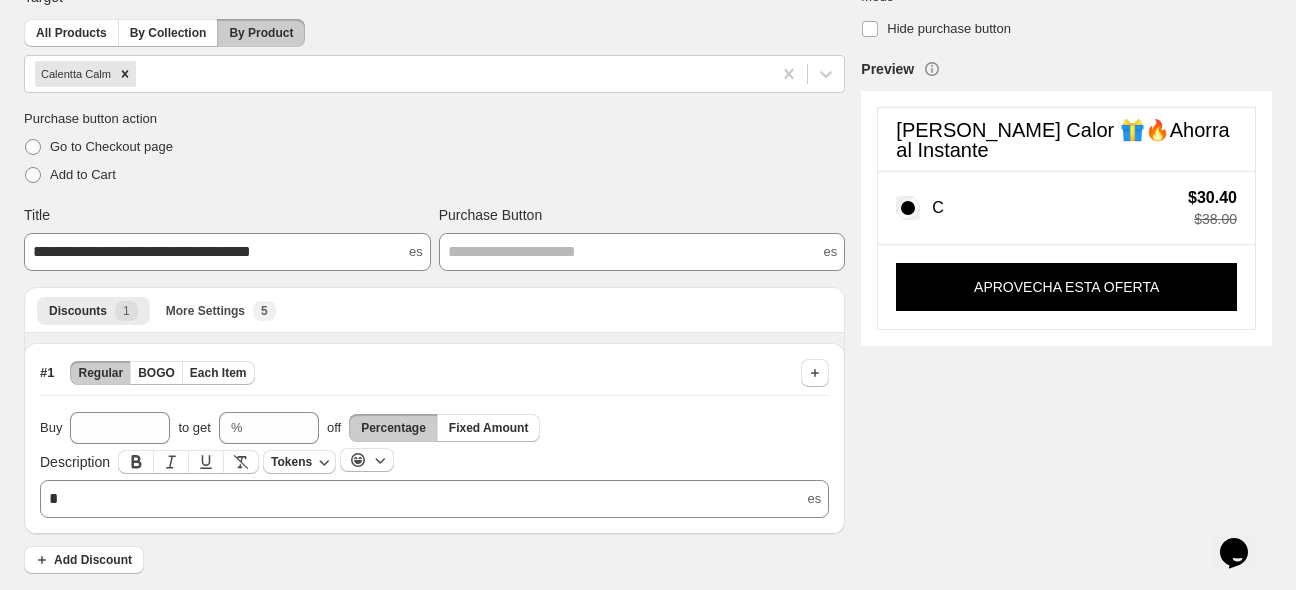 type 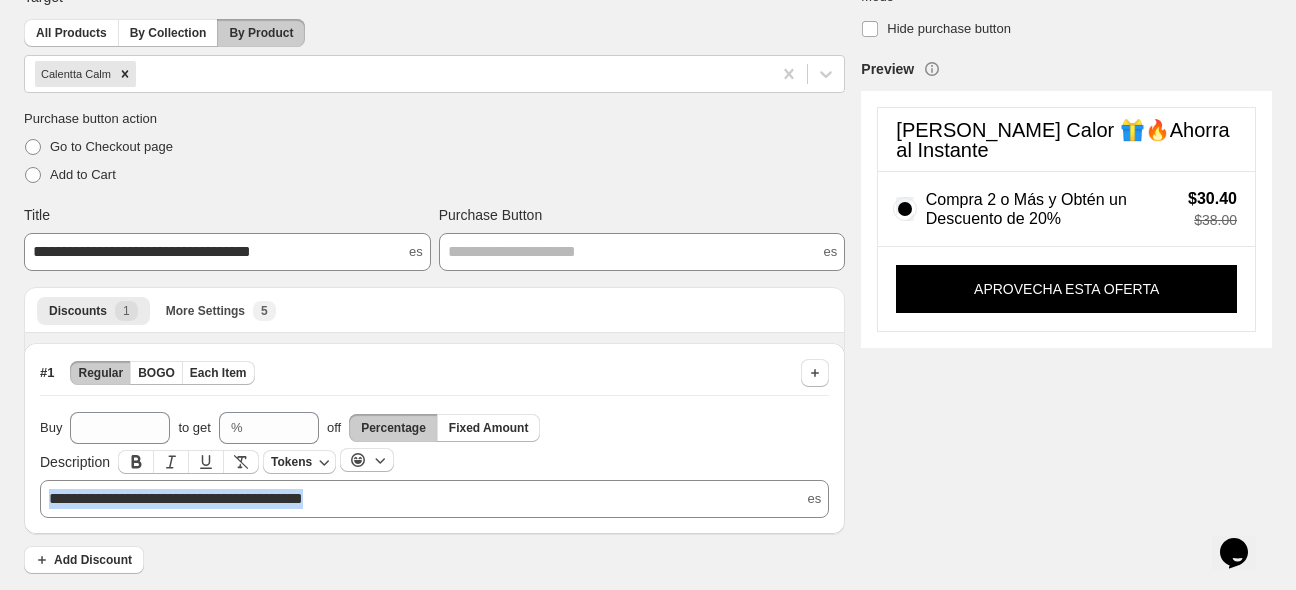 drag, startPoint x: 406, startPoint y: 500, endPoint x: -10, endPoint y: 510, distance: 416.12018 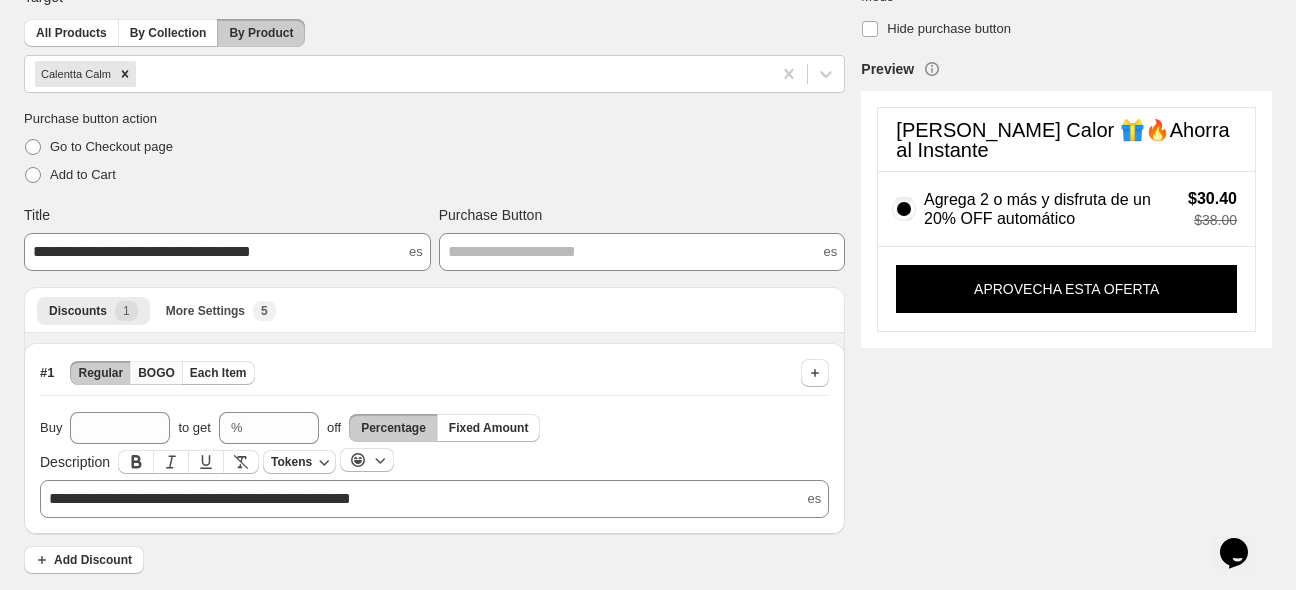 click on "BOGO" at bounding box center [156, 373] 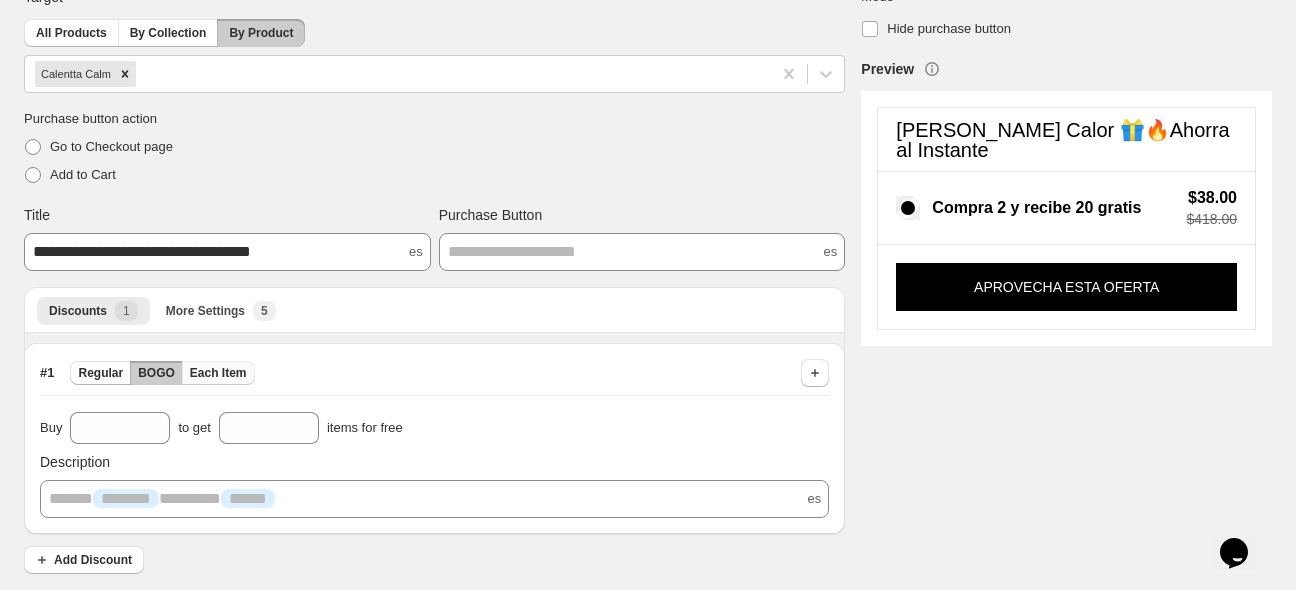 click on "Each Item" at bounding box center (218, 373) 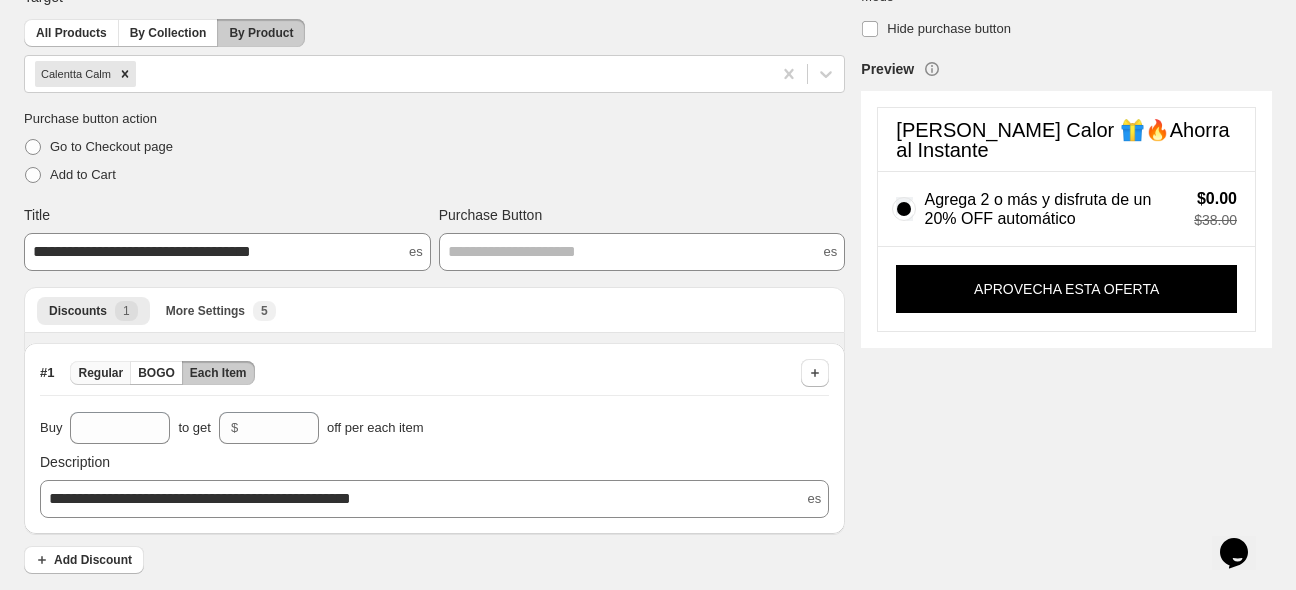click on "Regular" at bounding box center (100, 373) 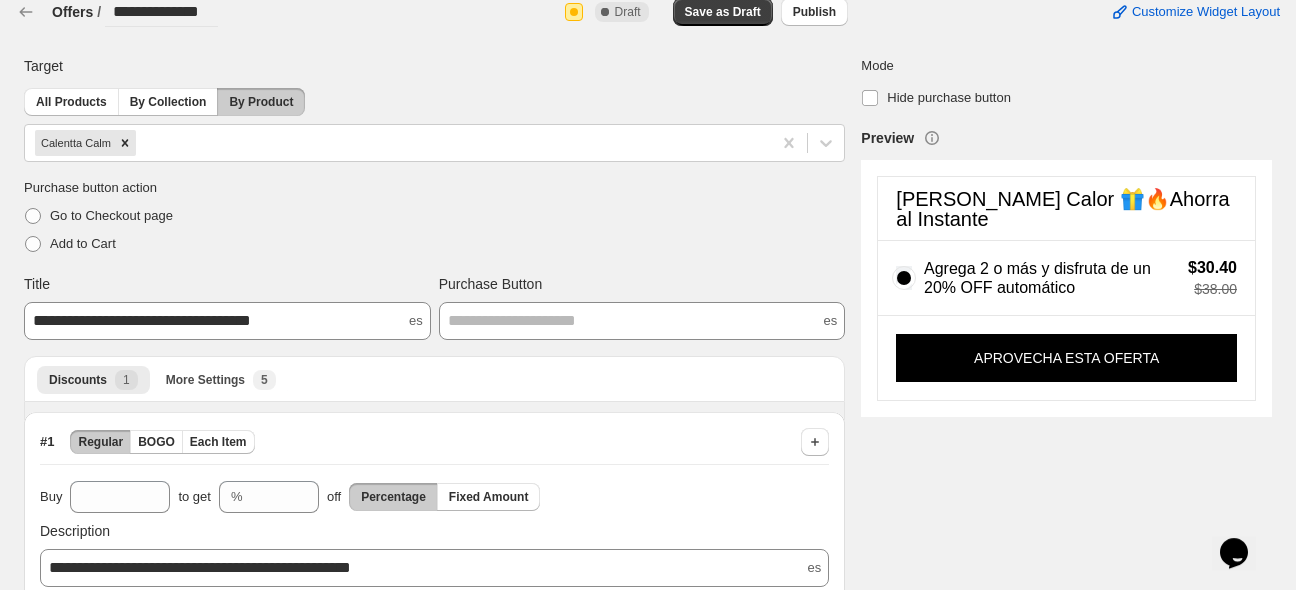 scroll, scrollTop: 0, scrollLeft: 0, axis: both 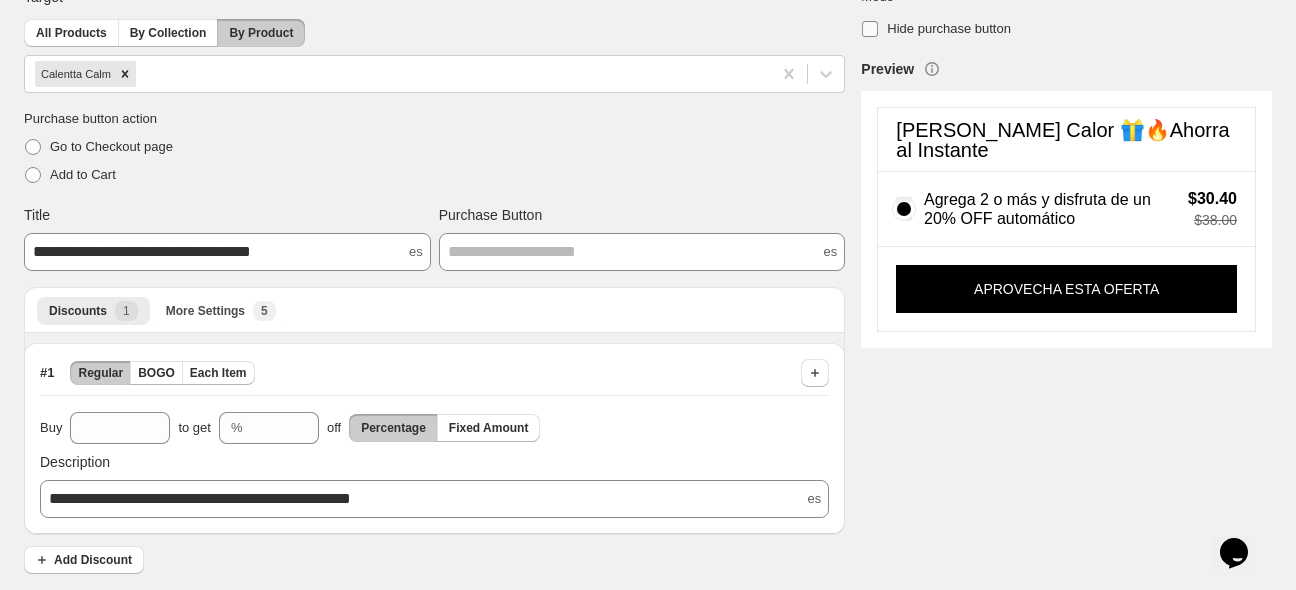 click at bounding box center [870, 29] 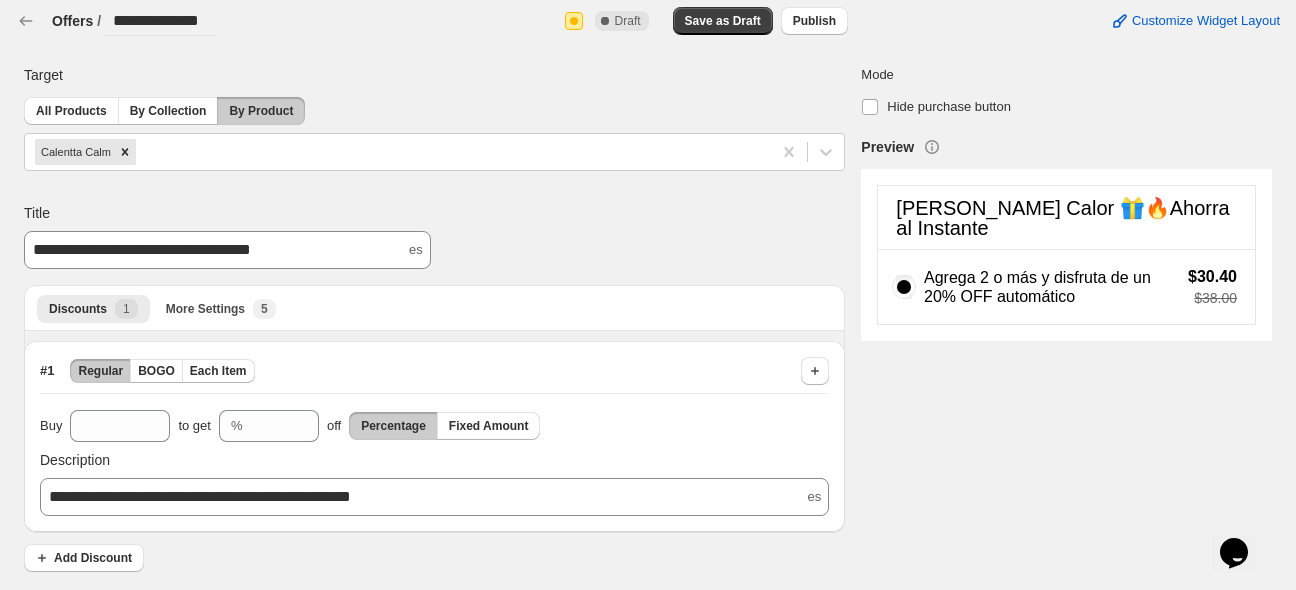 scroll, scrollTop: 1, scrollLeft: 0, axis: vertical 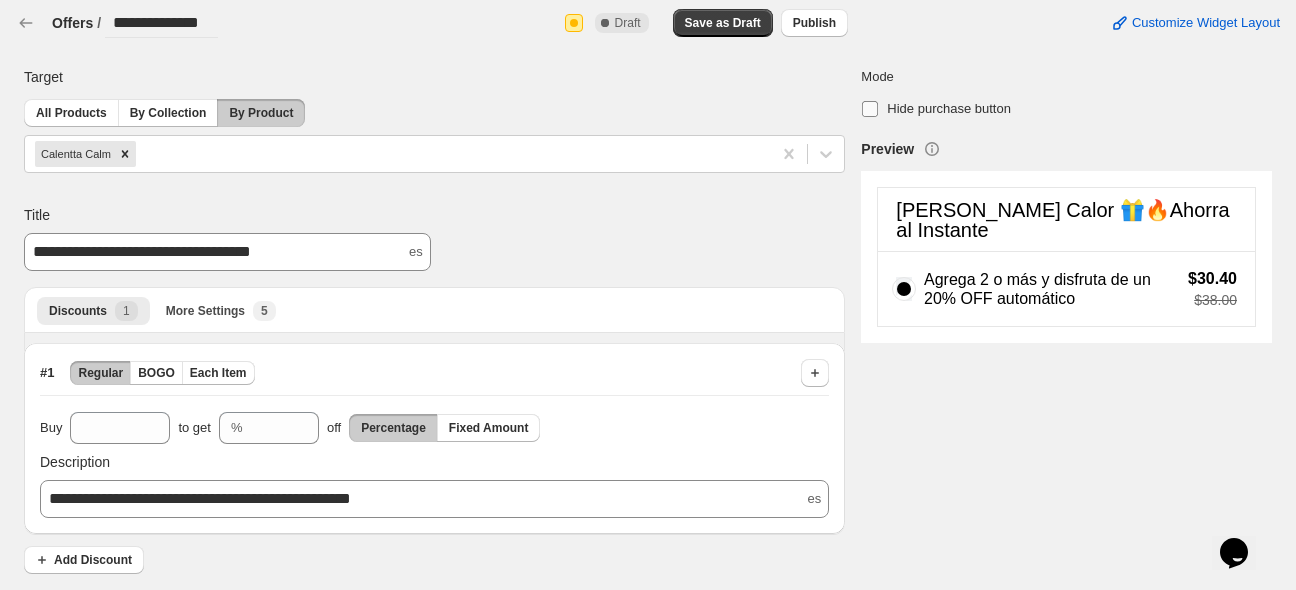 click at bounding box center (870, 109) 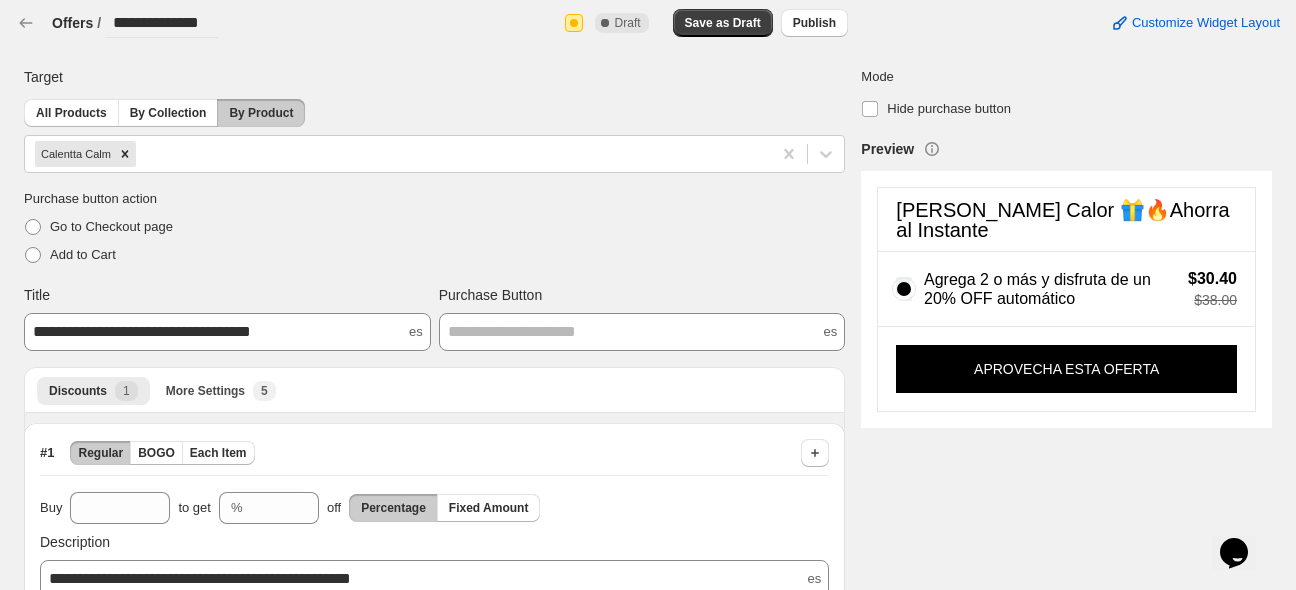 scroll, scrollTop: 81, scrollLeft: 0, axis: vertical 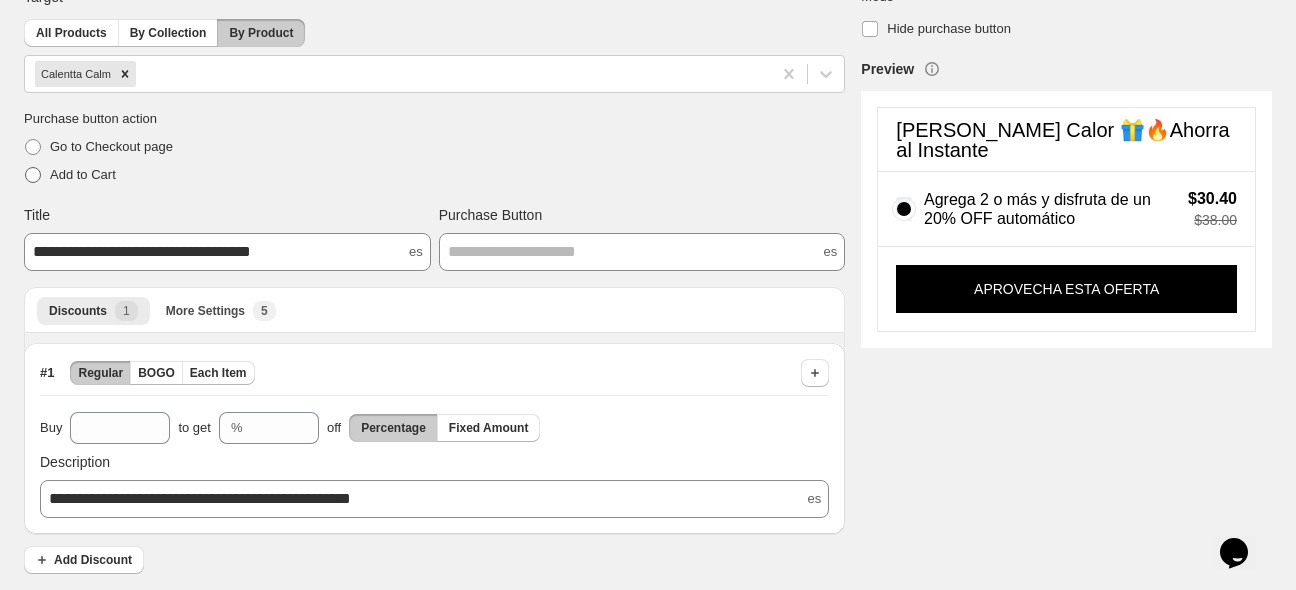 click at bounding box center [33, 175] 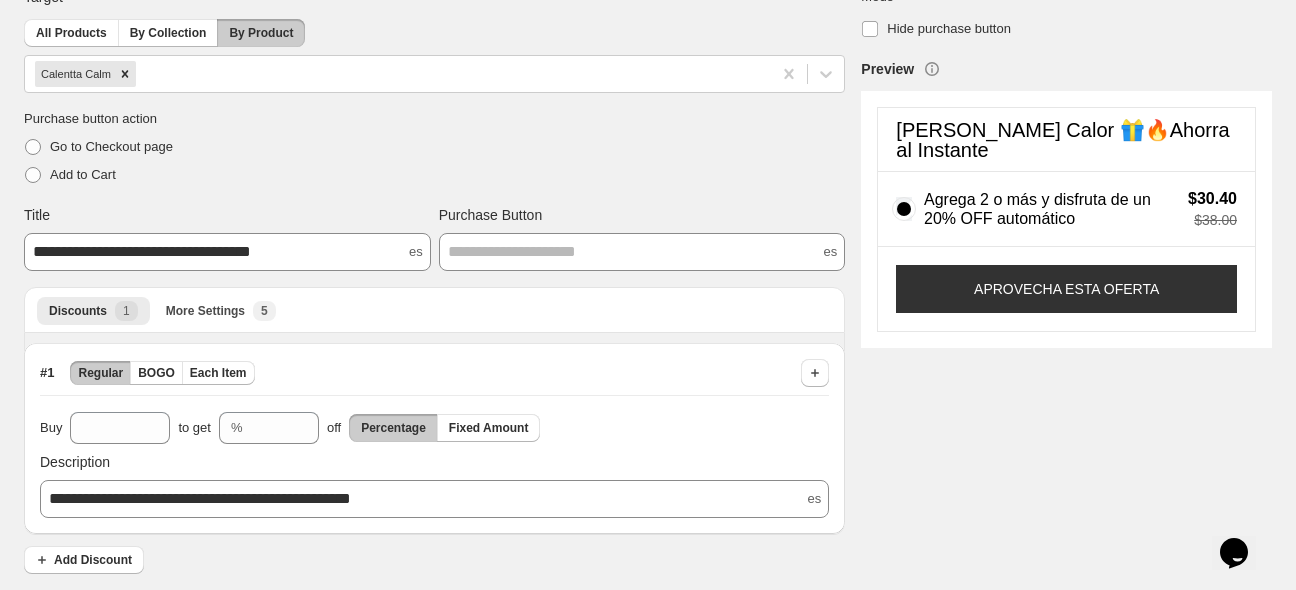 click on "APROVECHA ESTA OFERTA" at bounding box center (1066, 289) 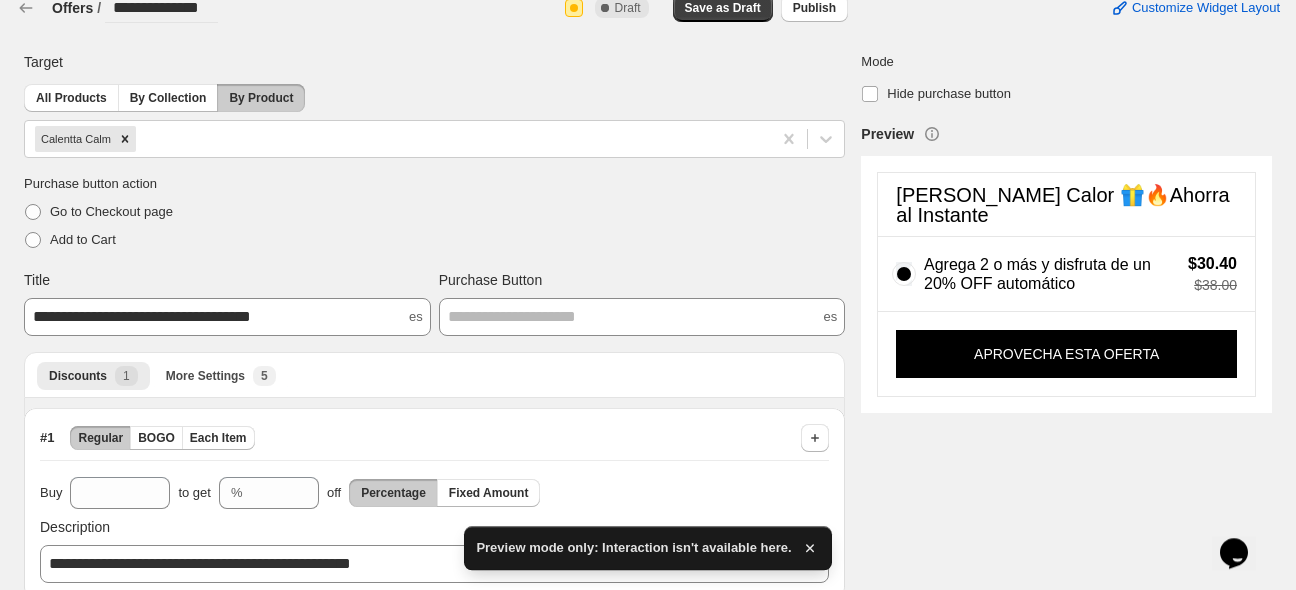 scroll, scrollTop: 0, scrollLeft: 0, axis: both 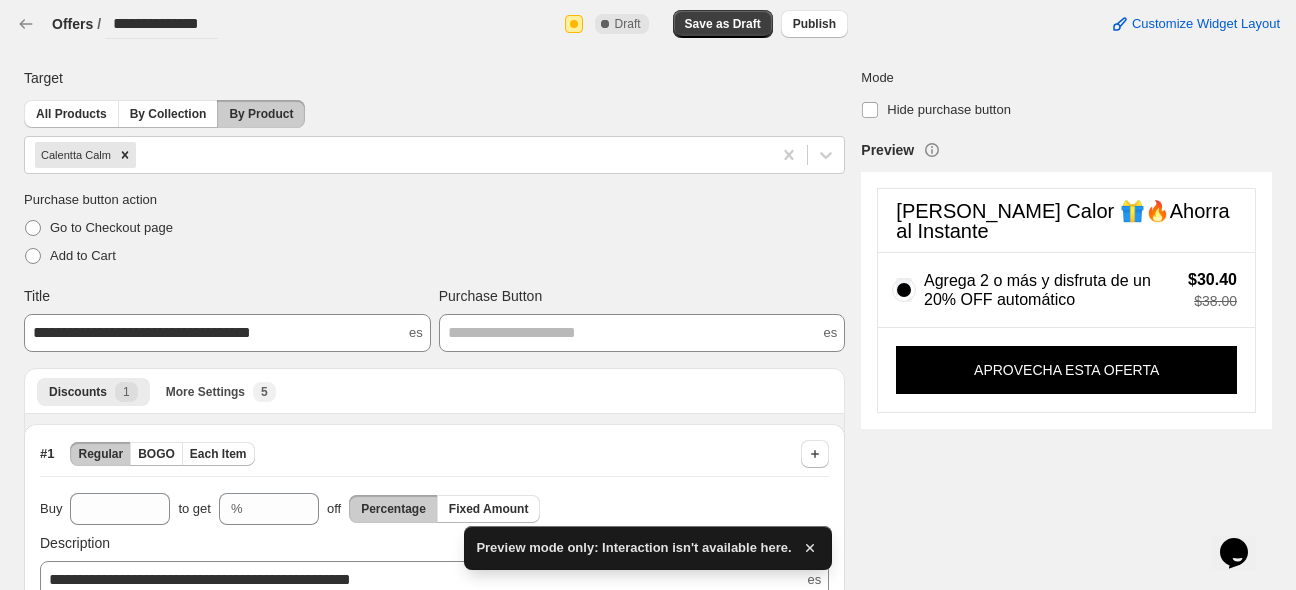 click on "Preview" at bounding box center (887, 150) 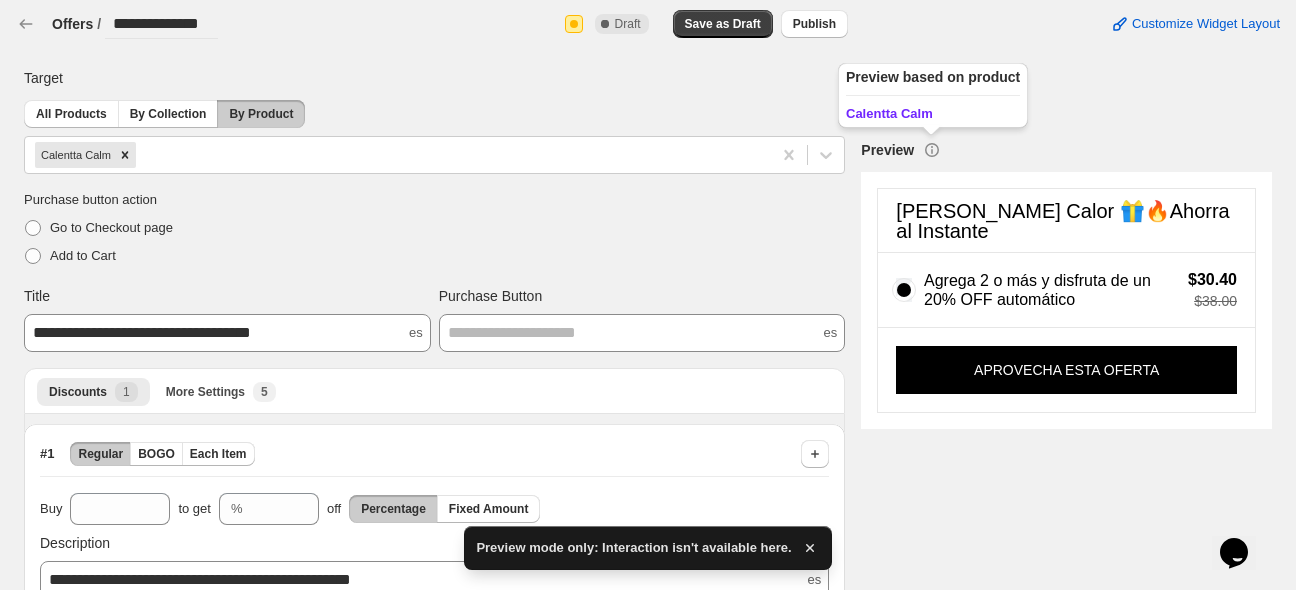 click 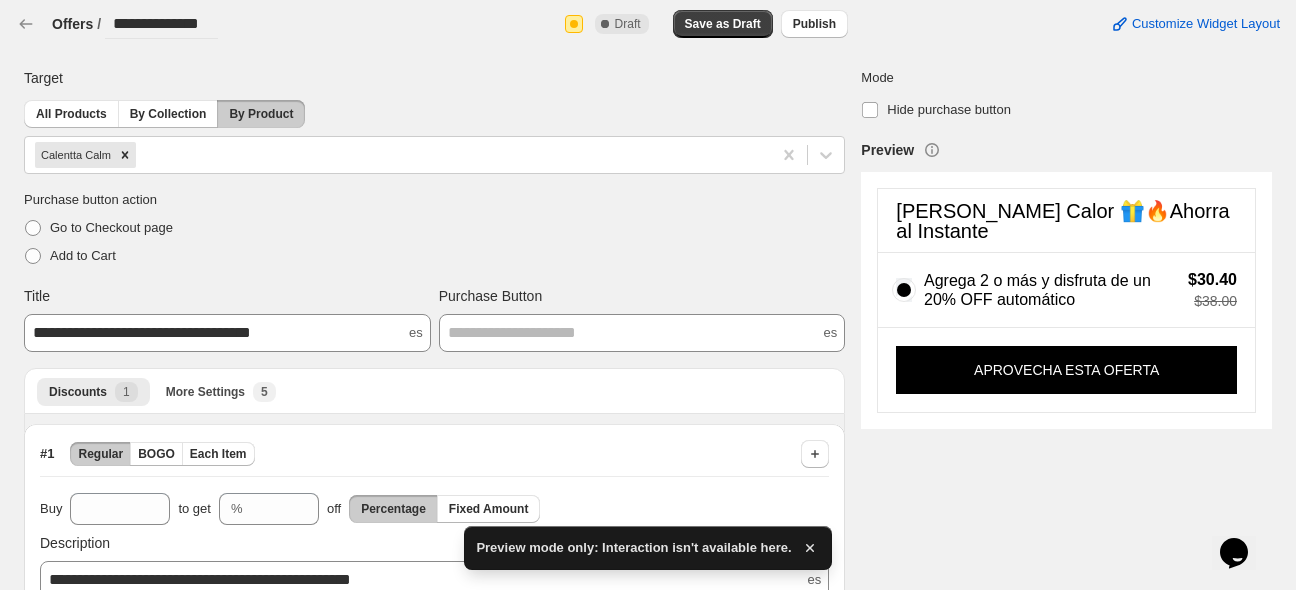 click on "Preview" at bounding box center [1066, 150] 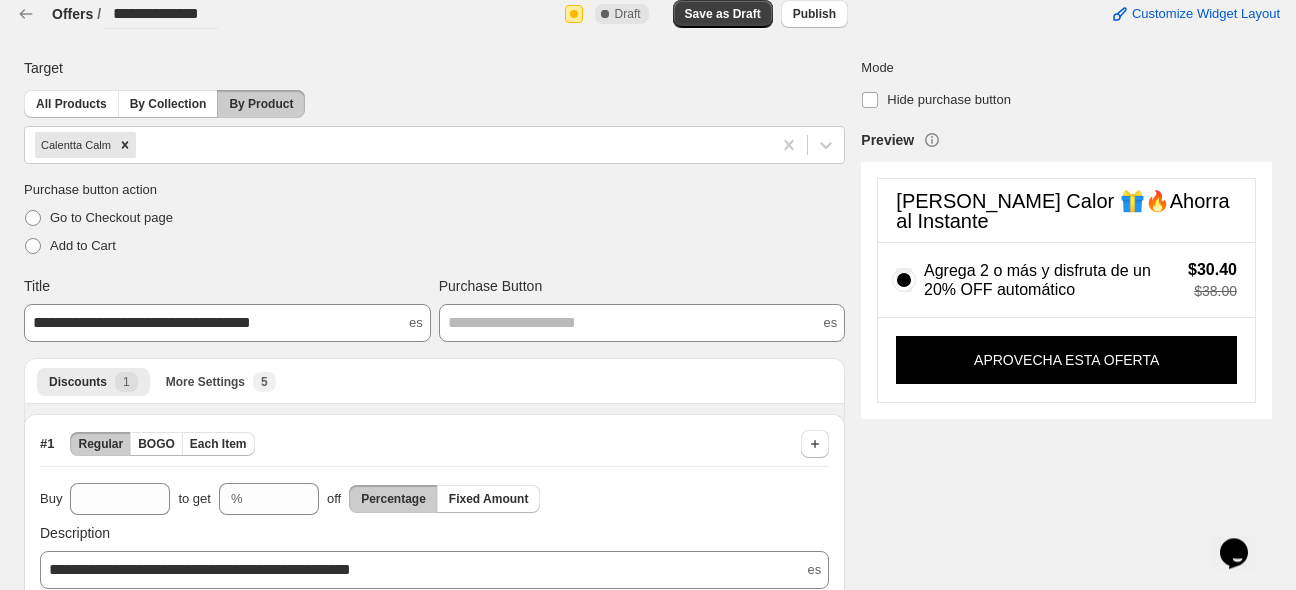 scroll, scrollTop: 81, scrollLeft: 0, axis: vertical 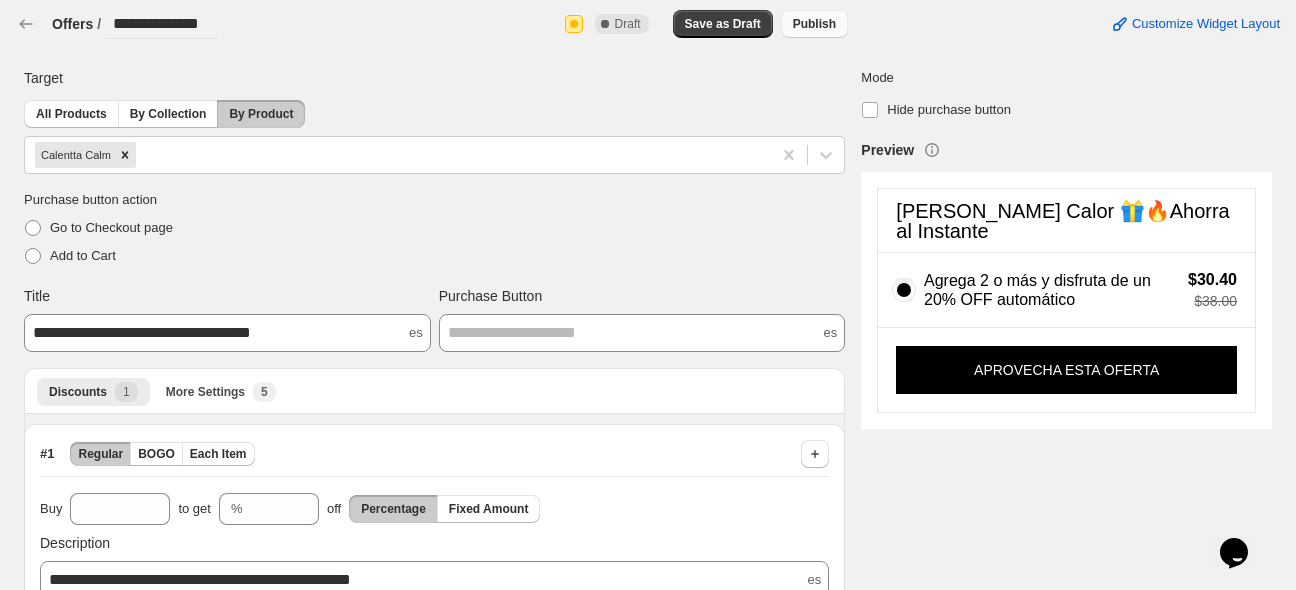 click on "Publish" at bounding box center (814, 24) 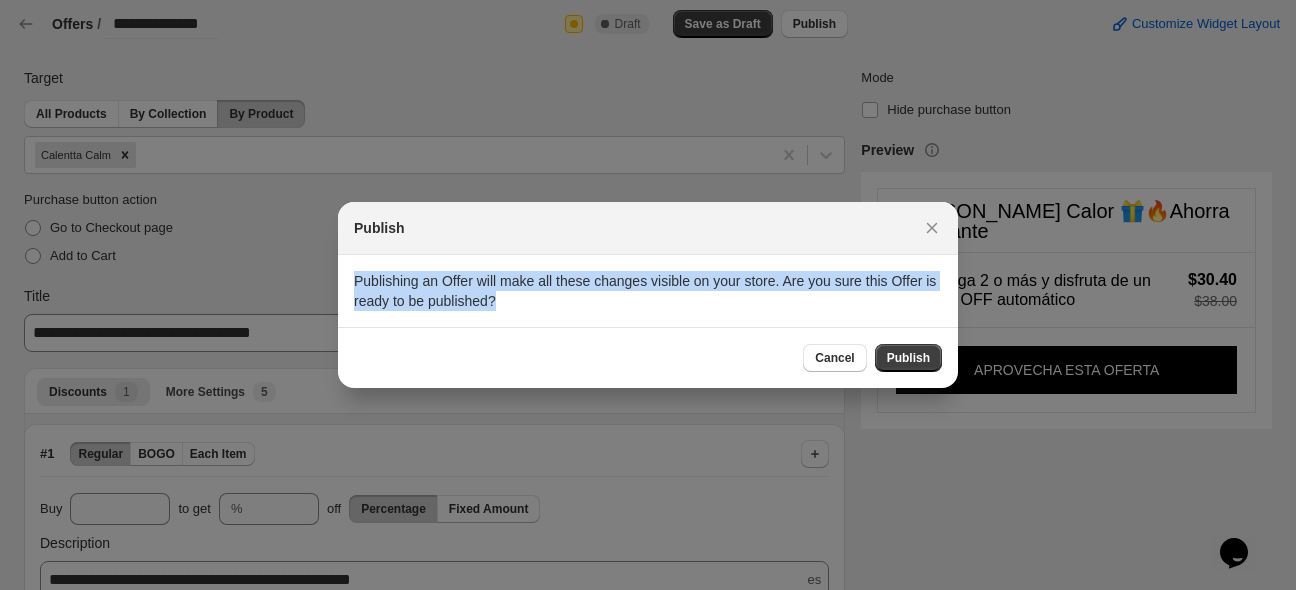 drag, startPoint x: 443, startPoint y: 280, endPoint x: 330, endPoint y: 266, distance: 113.86395 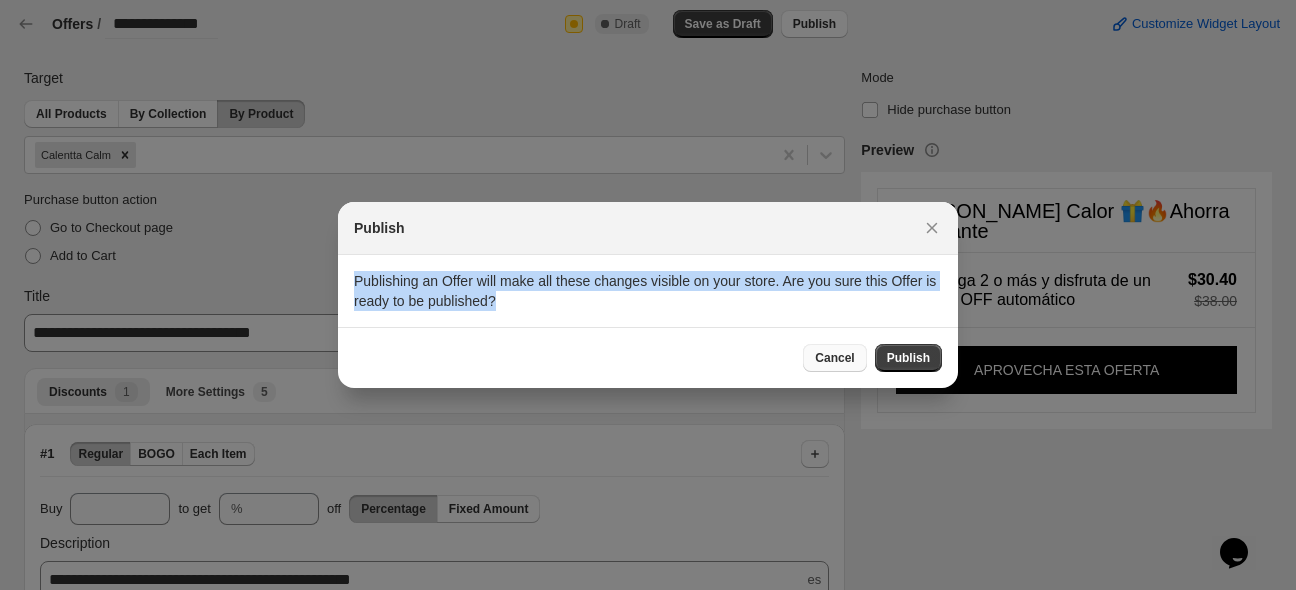click on "Cancel" at bounding box center [834, 358] 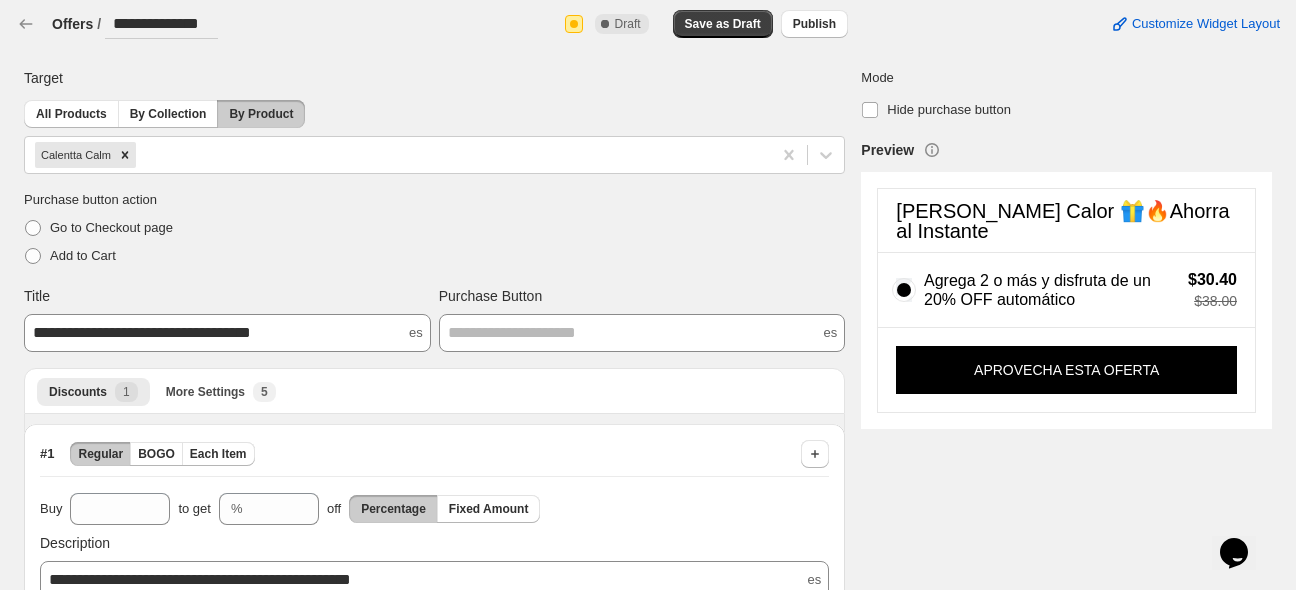 click on "**********" at bounding box center (161, 24) 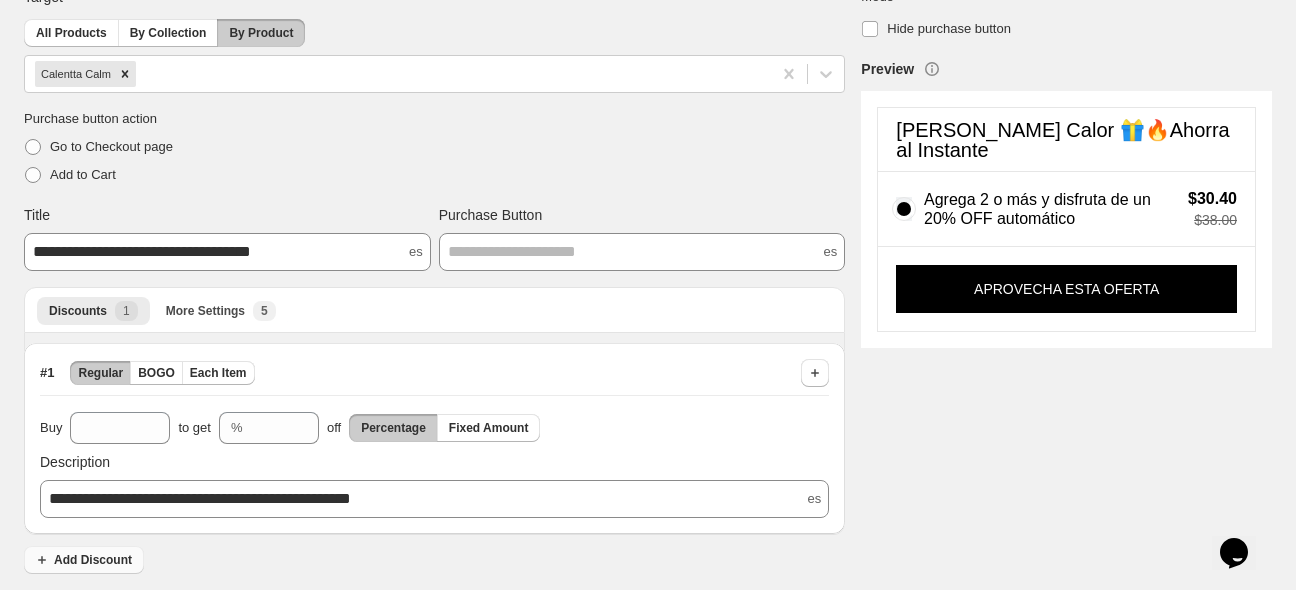 click on "Add Discount" at bounding box center (93, 560) 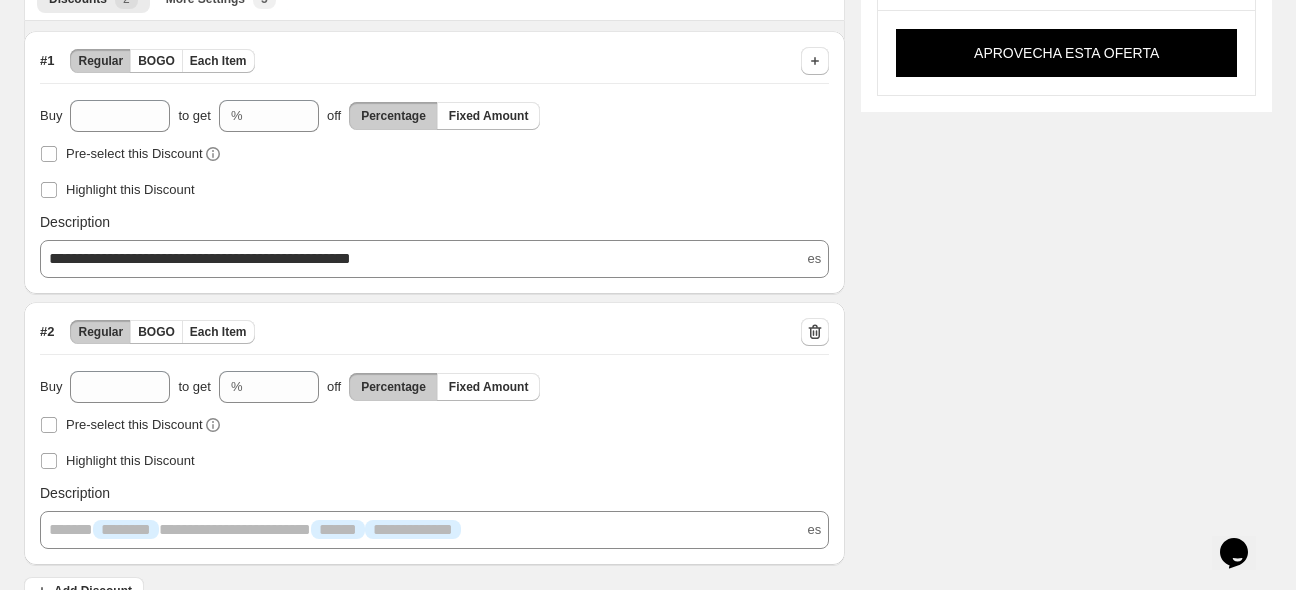 scroll, scrollTop: 424, scrollLeft: 0, axis: vertical 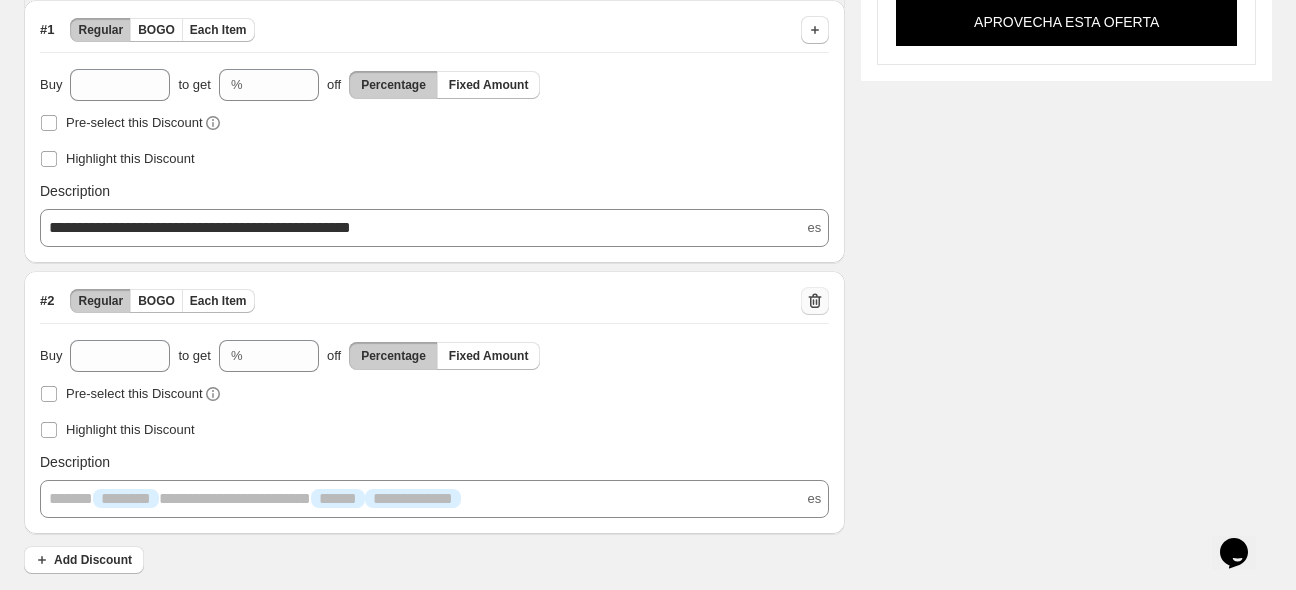 click 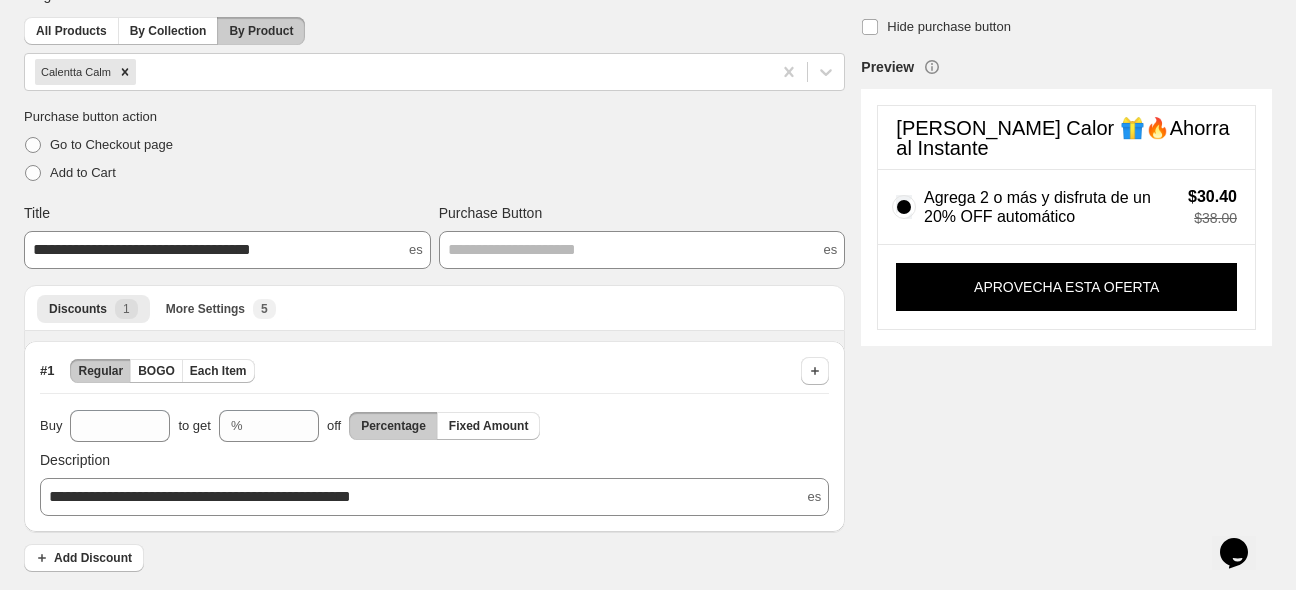scroll, scrollTop: 81, scrollLeft: 0, axis: vertical 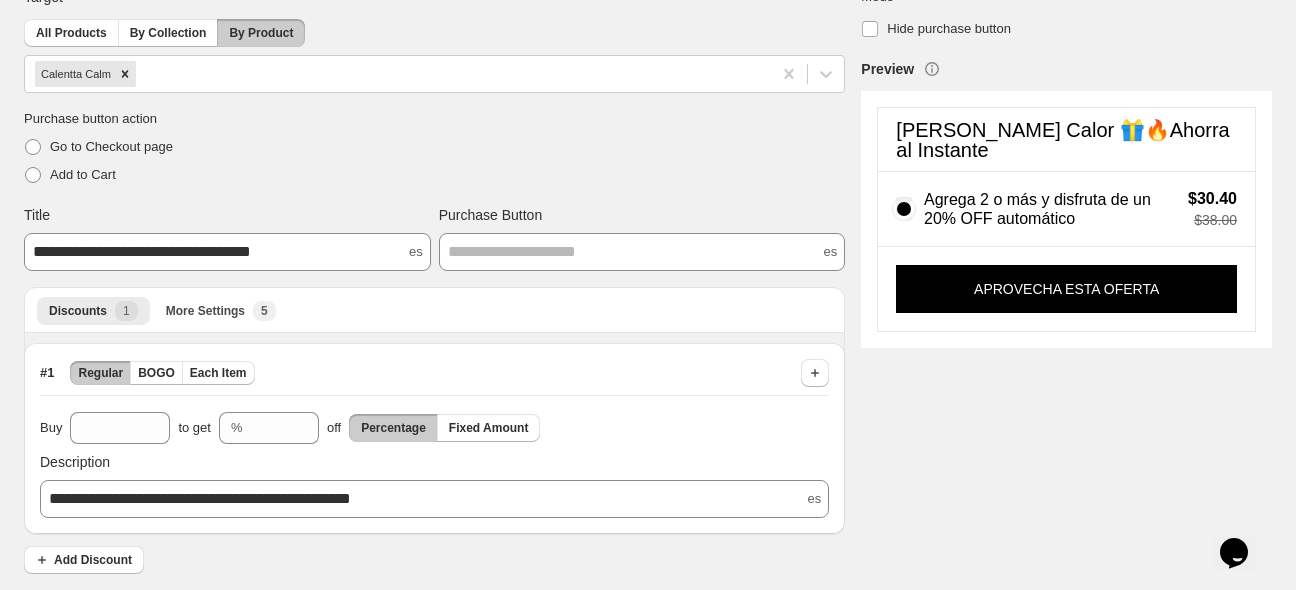 click on "**********" at bounding box center [434, 465] 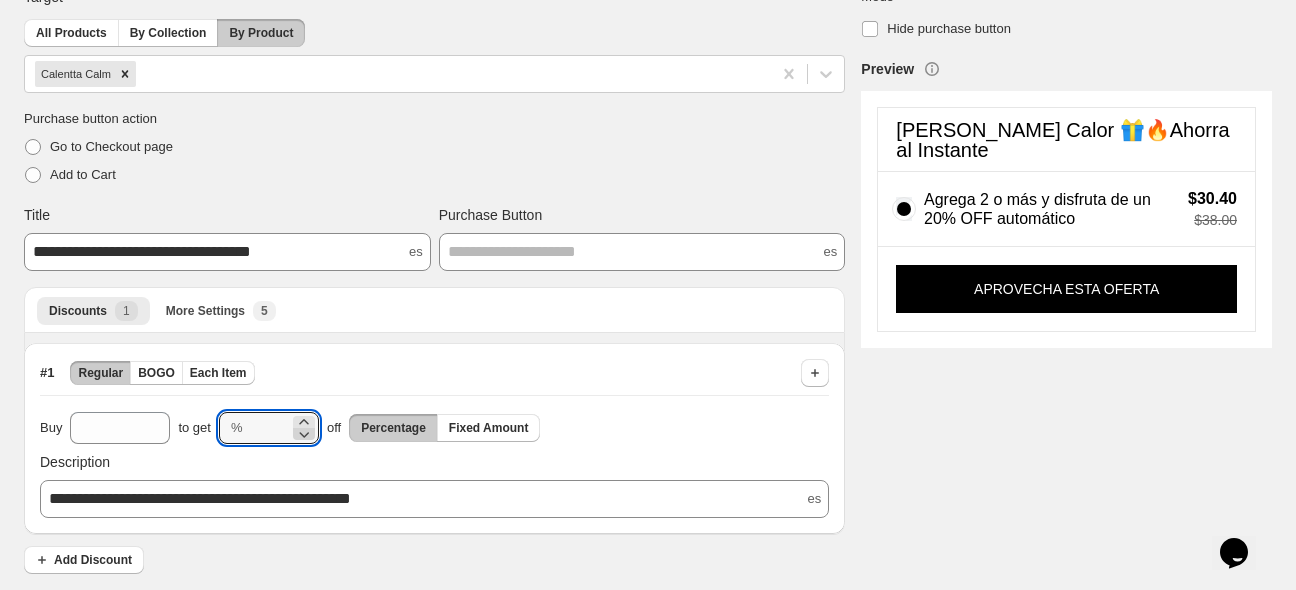 click 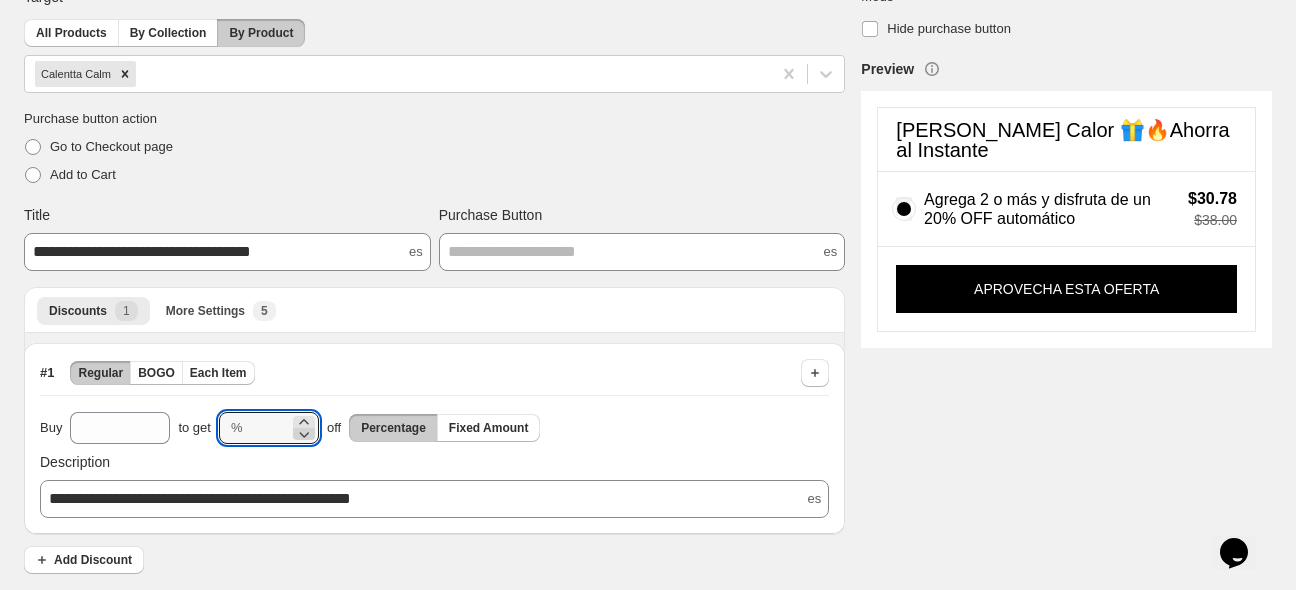 click 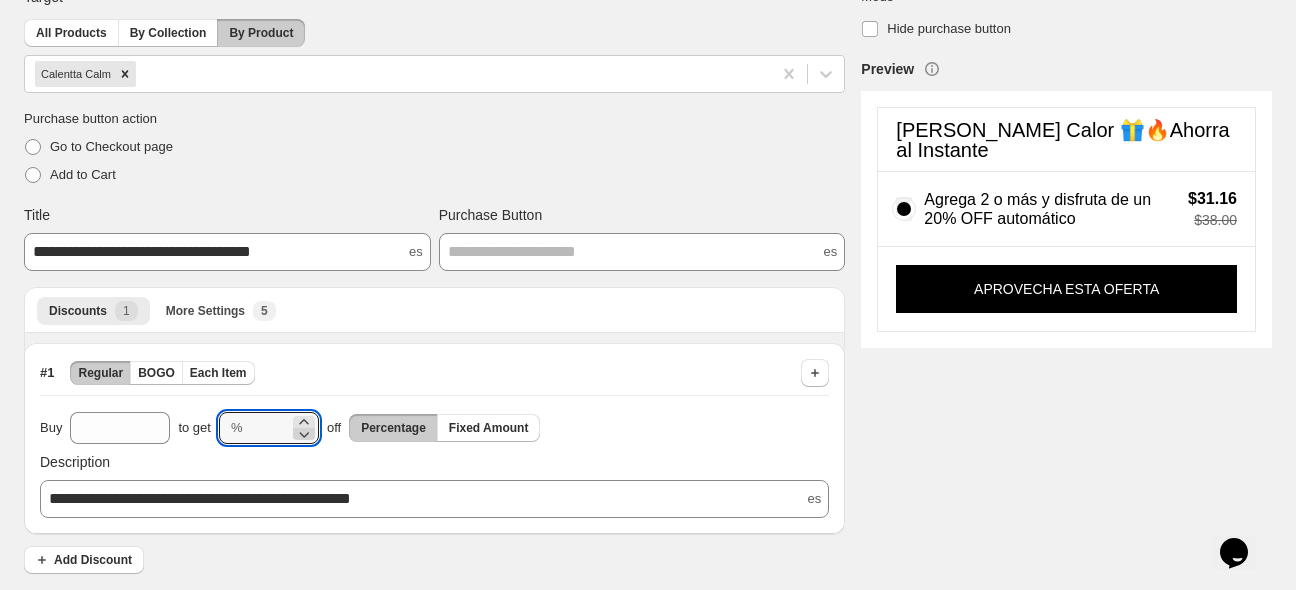 click 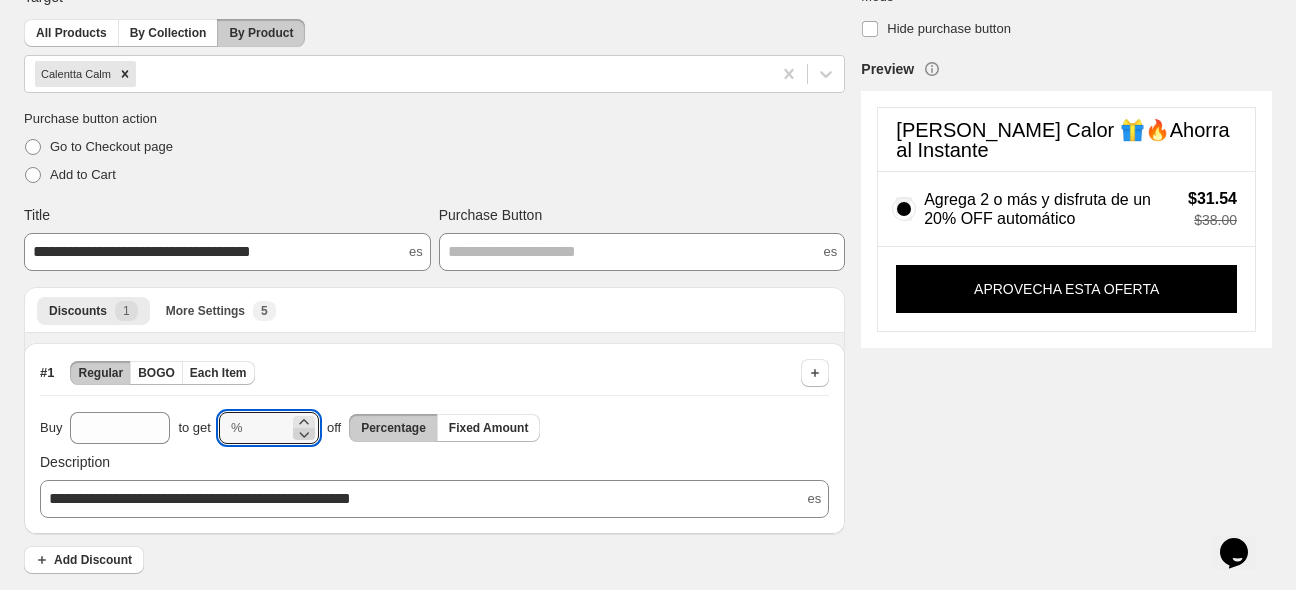 click 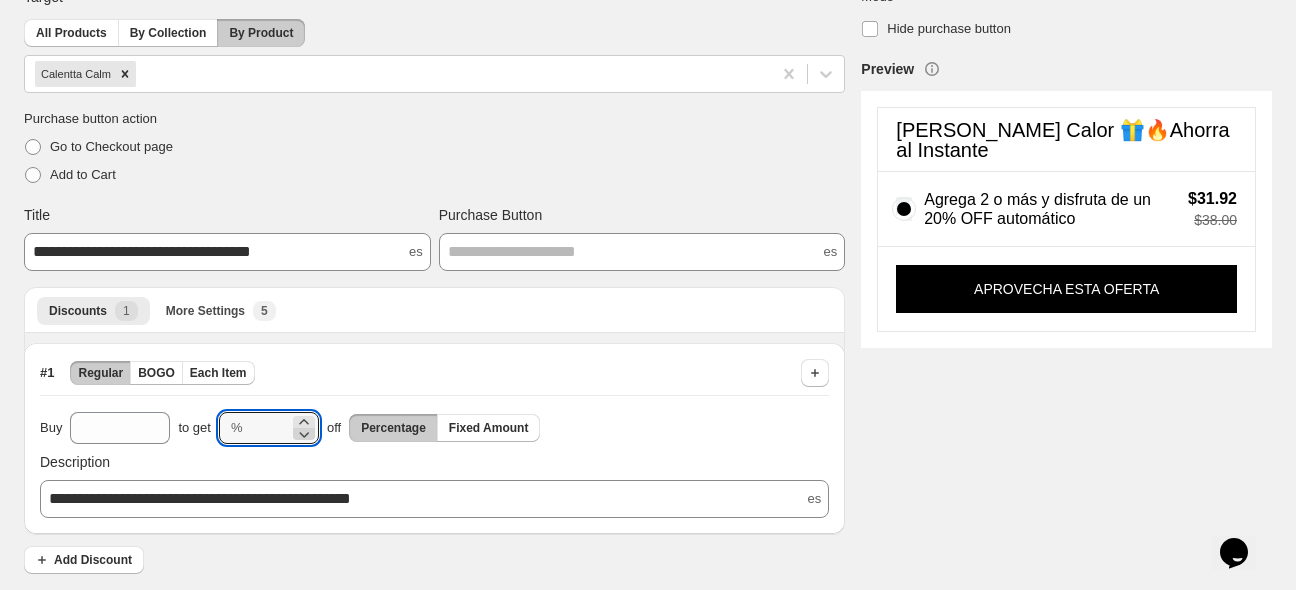 click 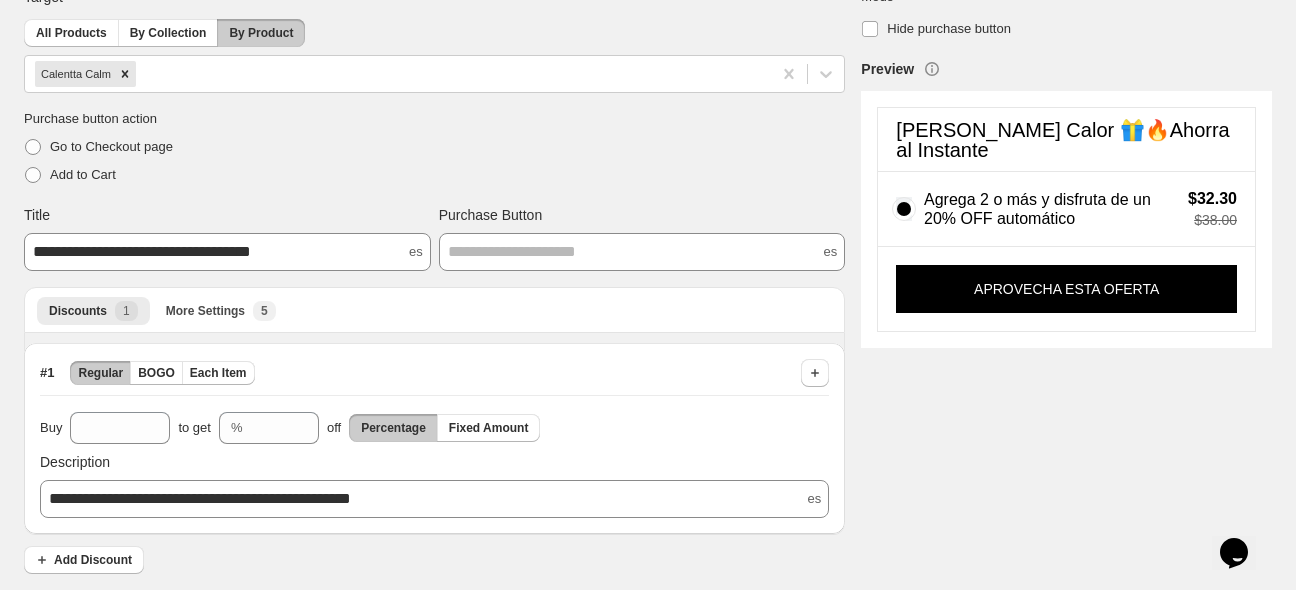 click on "**********" at bounding box center [434, 465] 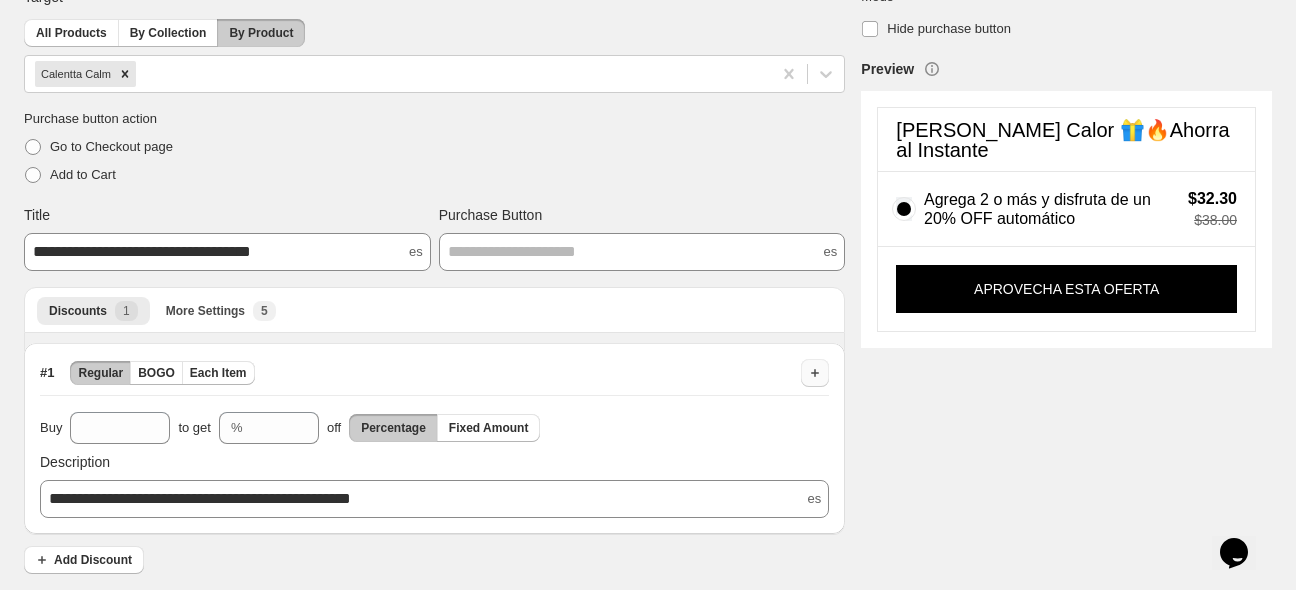 click 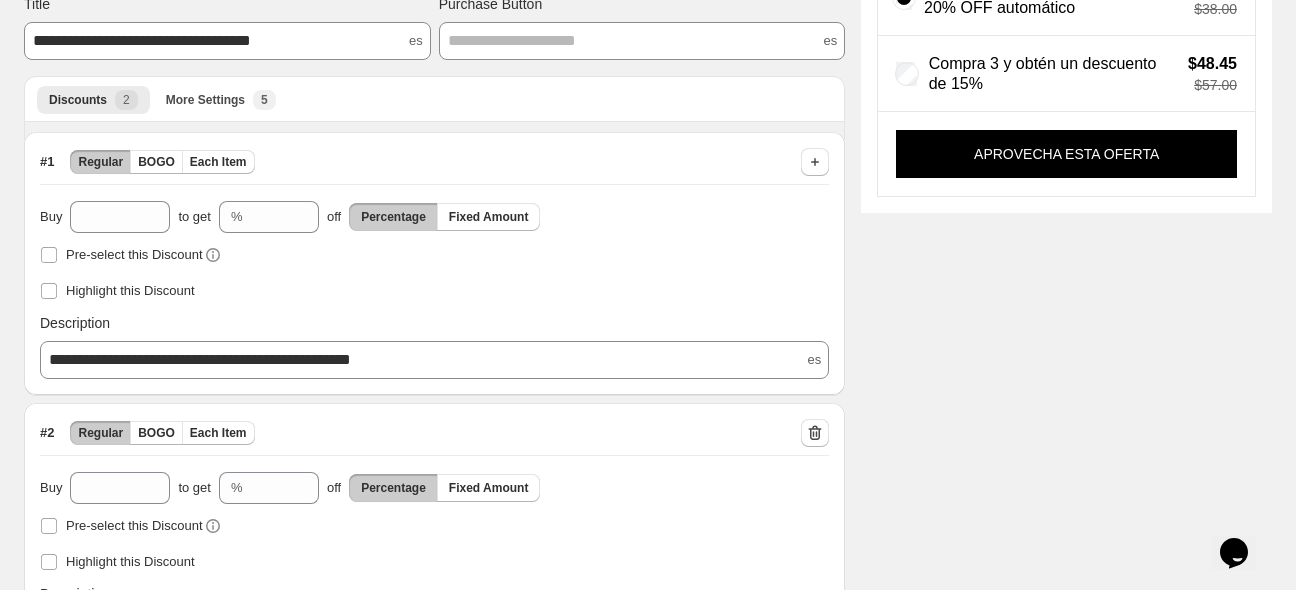 scroll, scrollTop: 398, scrollLeft: 0, axis: vertical 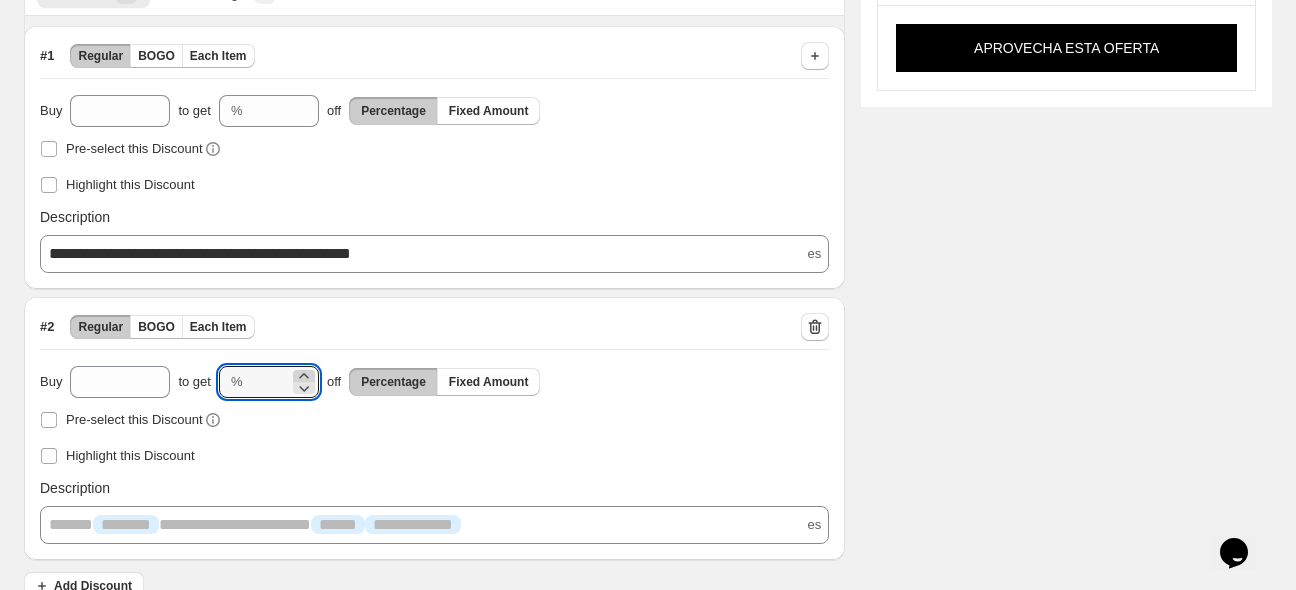 click 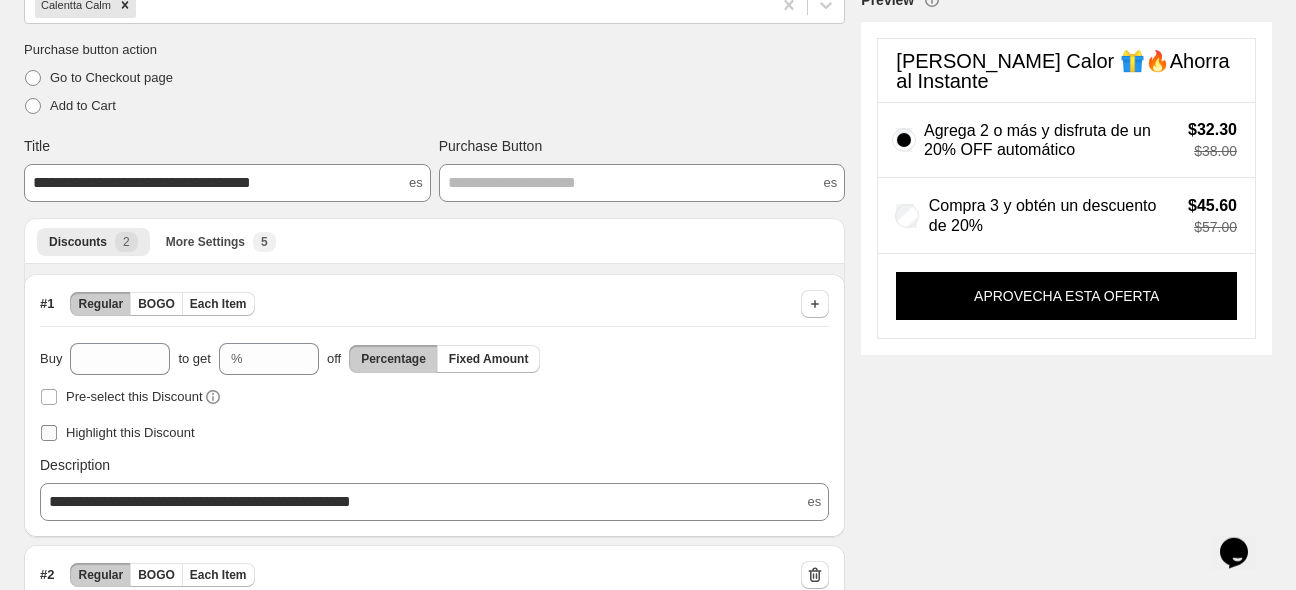 scroll, scrollTop: 187, scrollLeft: 0, axis: vertical 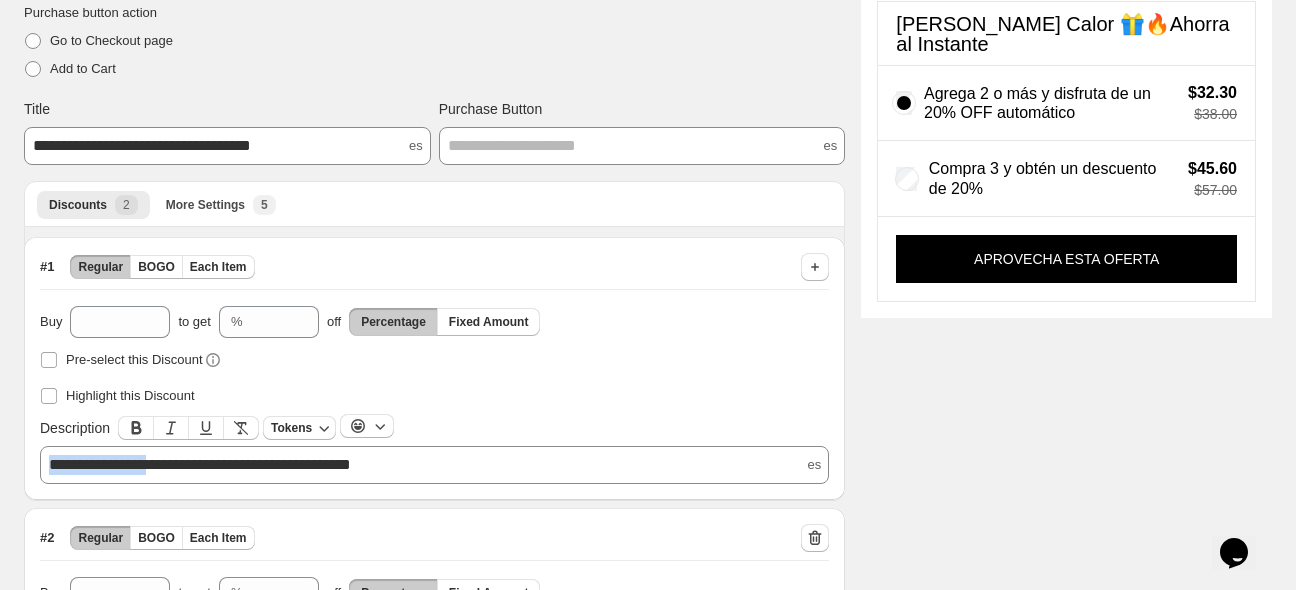 drag, startPoint x: 174, startPoint y: 466, endPoint x: 44, endPoint y: 436, distance: 133.41664 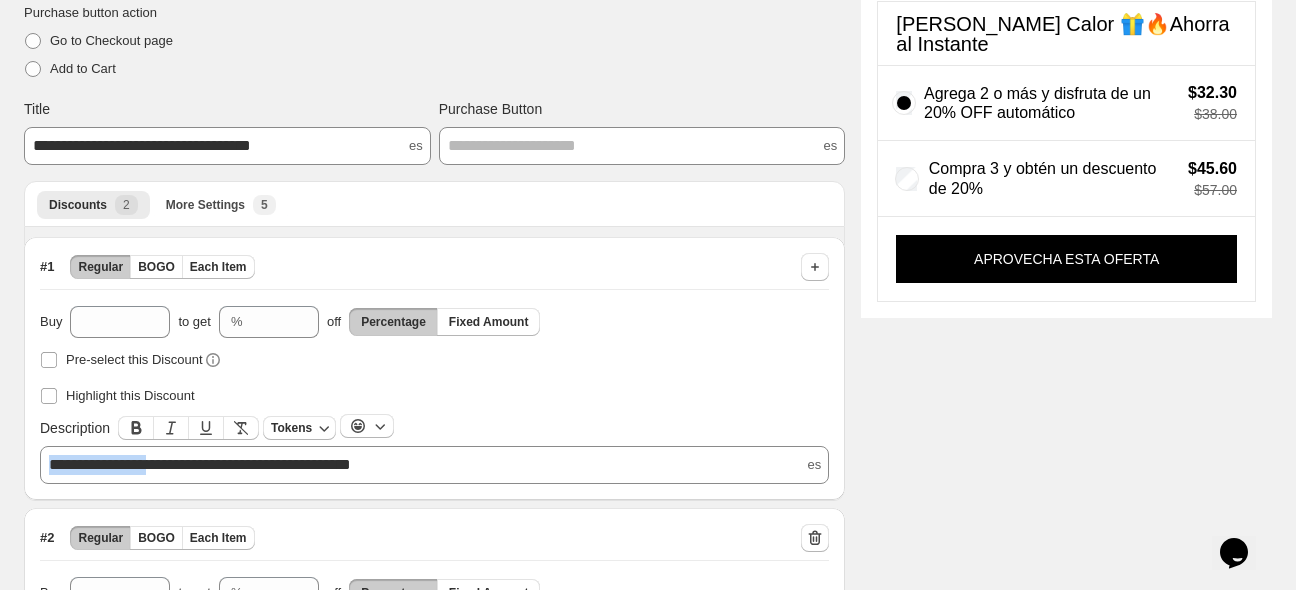 scroll, scrollTop: 355, scrollLeft: 0, axis: vertical 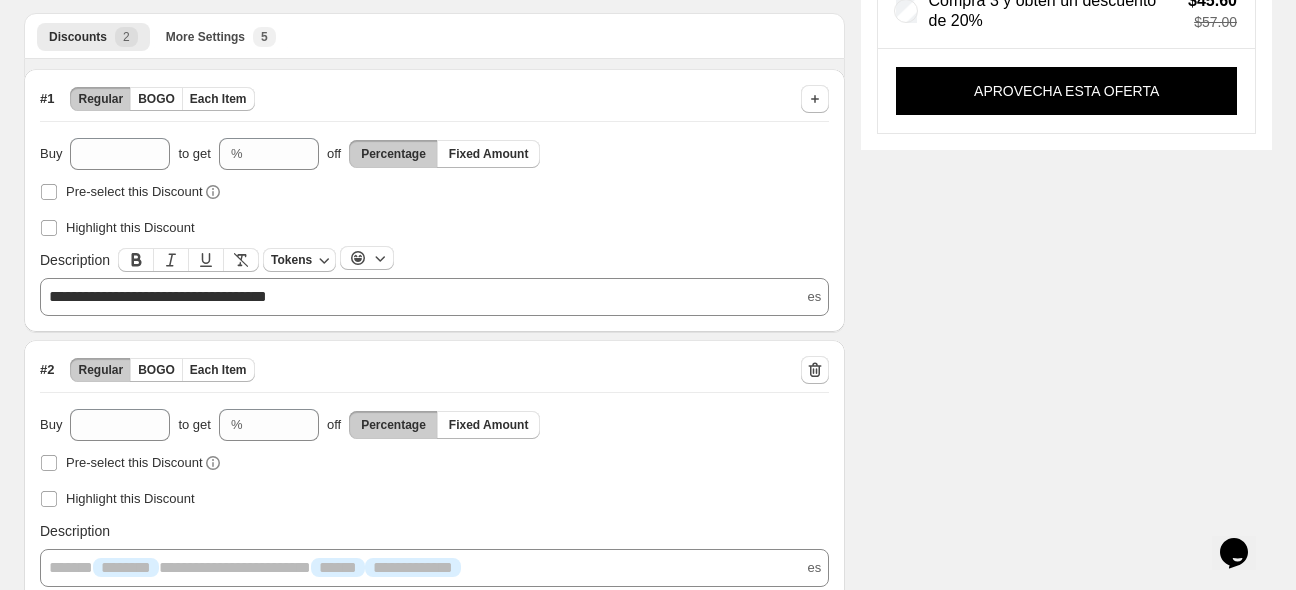 type 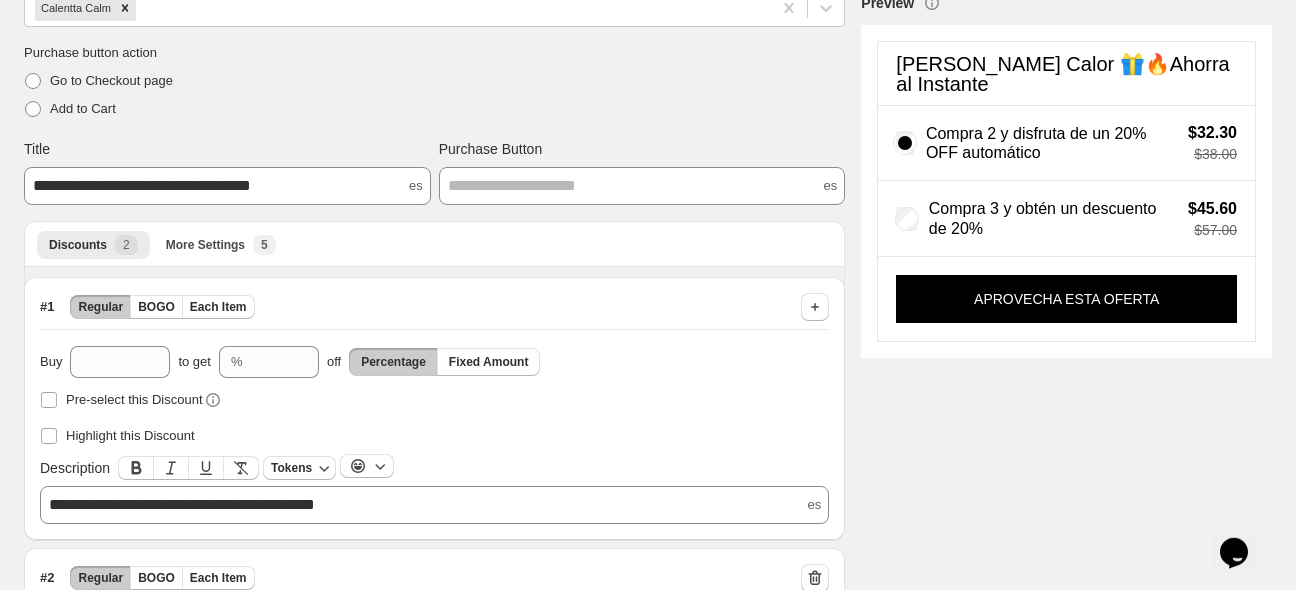 scroll, scrollTop: 144, scrollLeft: 0, axis: vertical 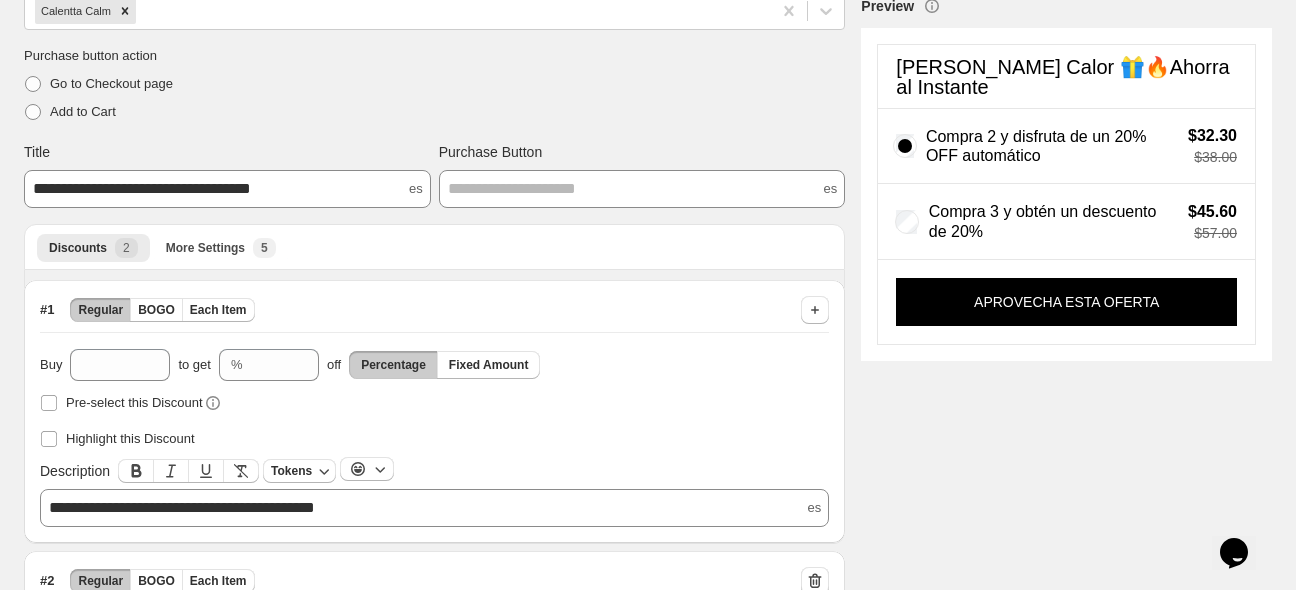 click on "**********" at bounding box center [182, 507] 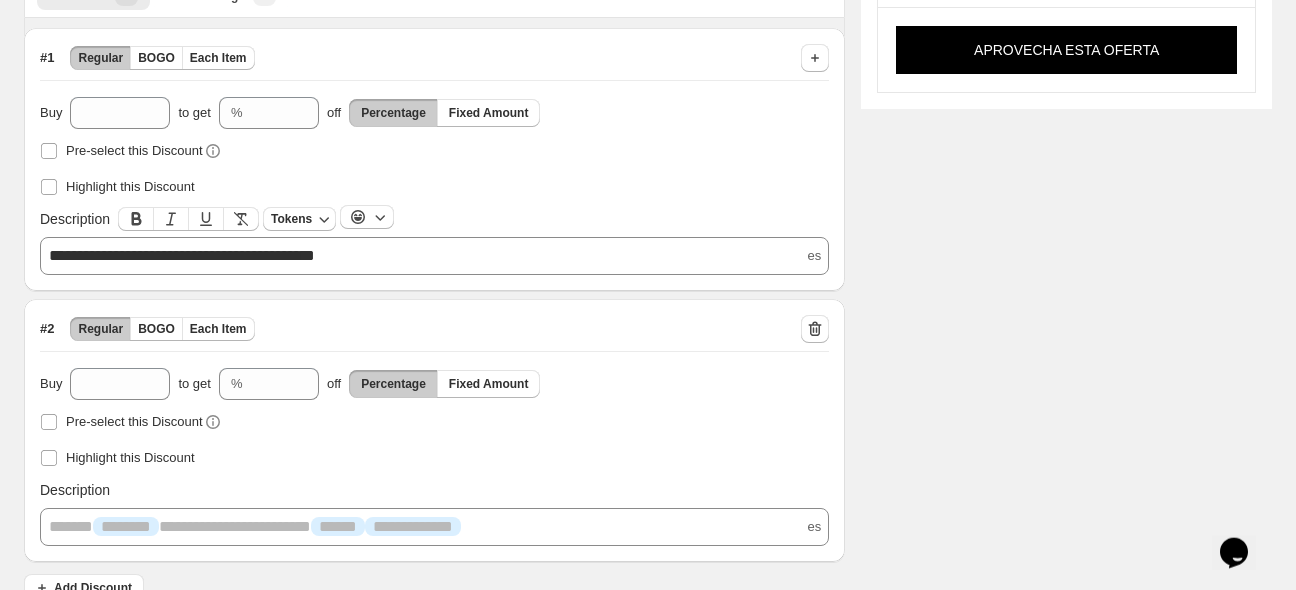 scroll, scrollTop: 424, scrollLeft: 0, axis: vertical 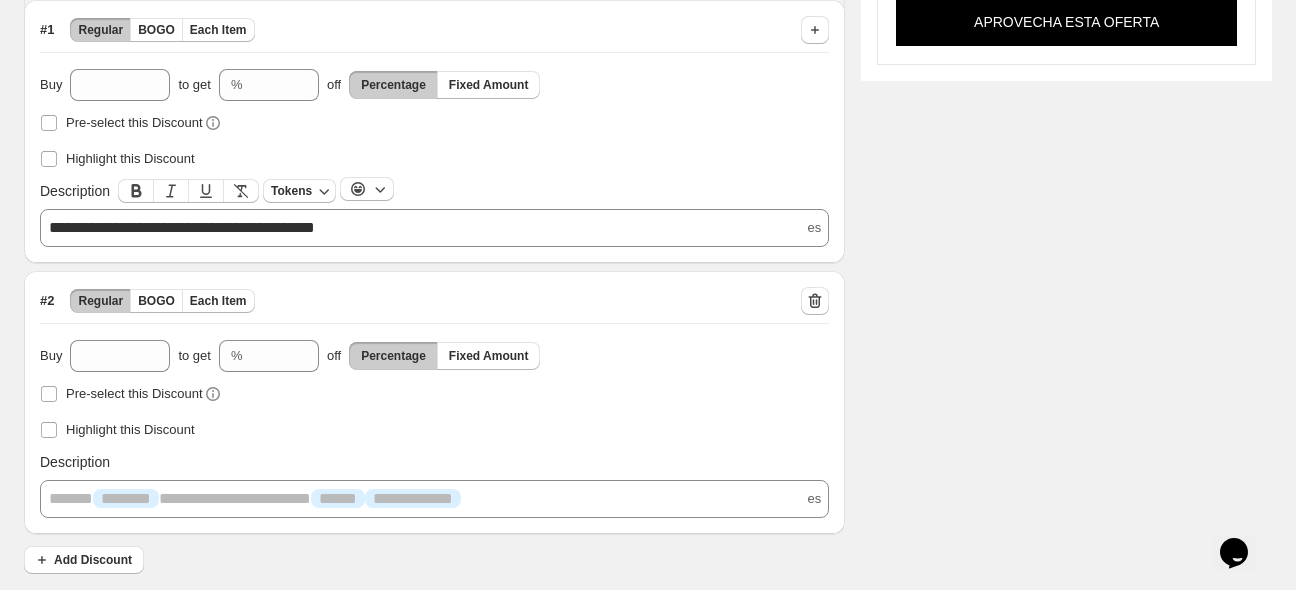 click on "**********" at bounding box center (182, 227) 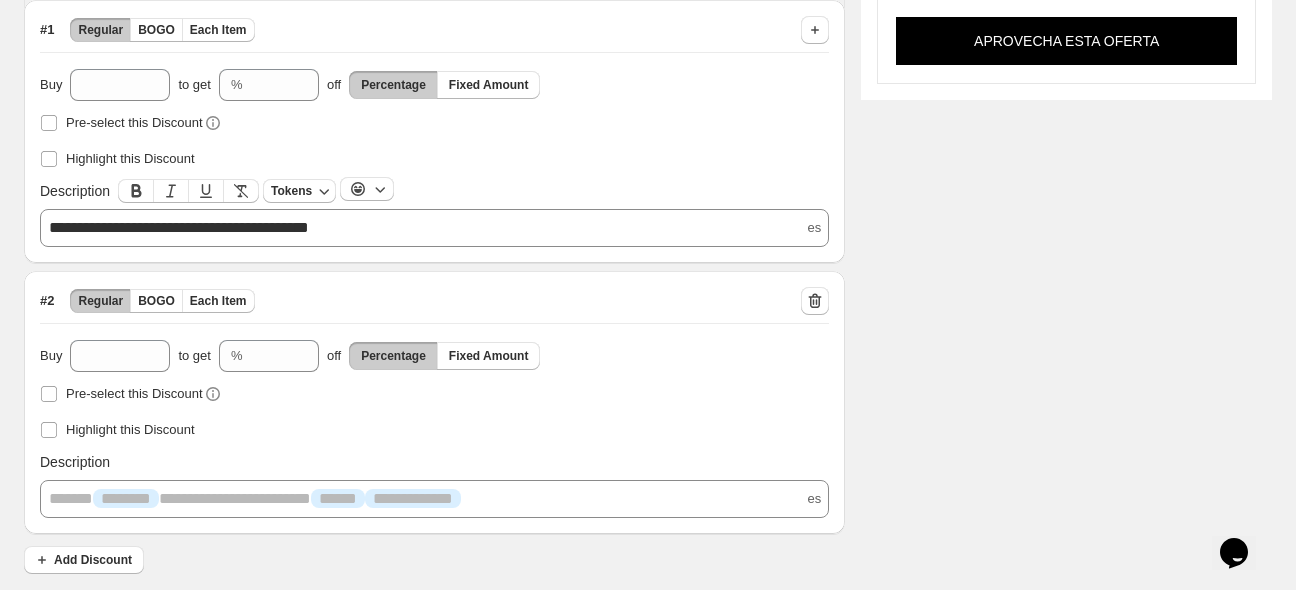 scroll, scrollTop: 355, scrollLeft: 0, axis: vertical 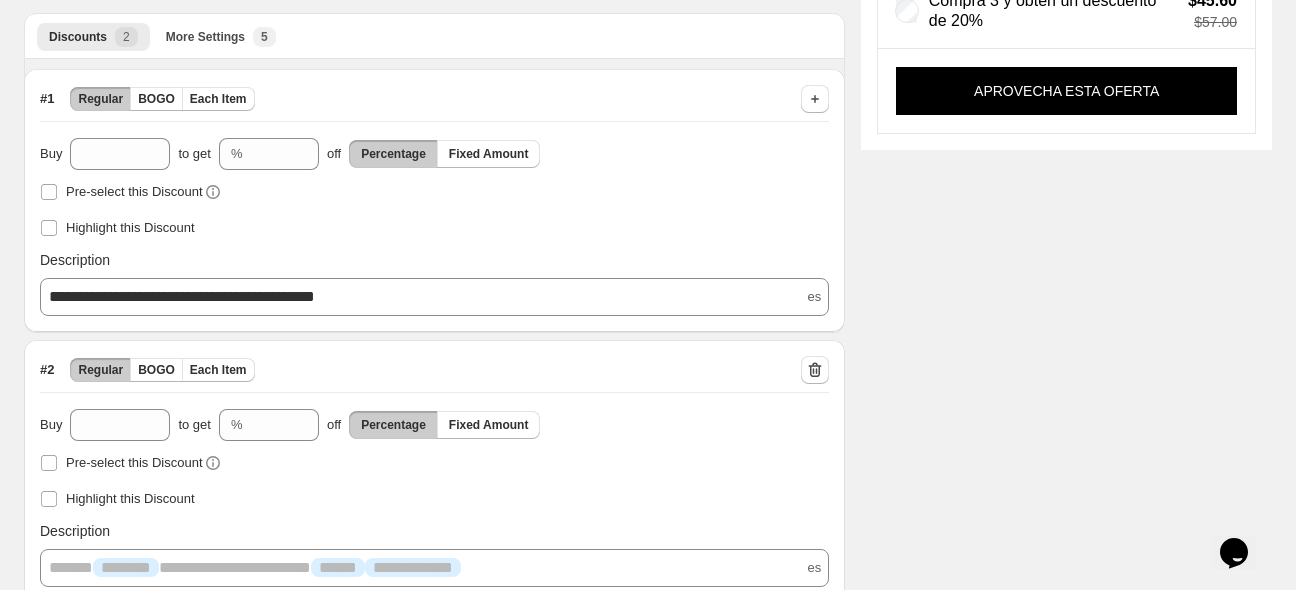 drag, startPoint x: 994, startPoint y: 286, endPoint x: 988, endPoint y: 297, distance: 12.529964 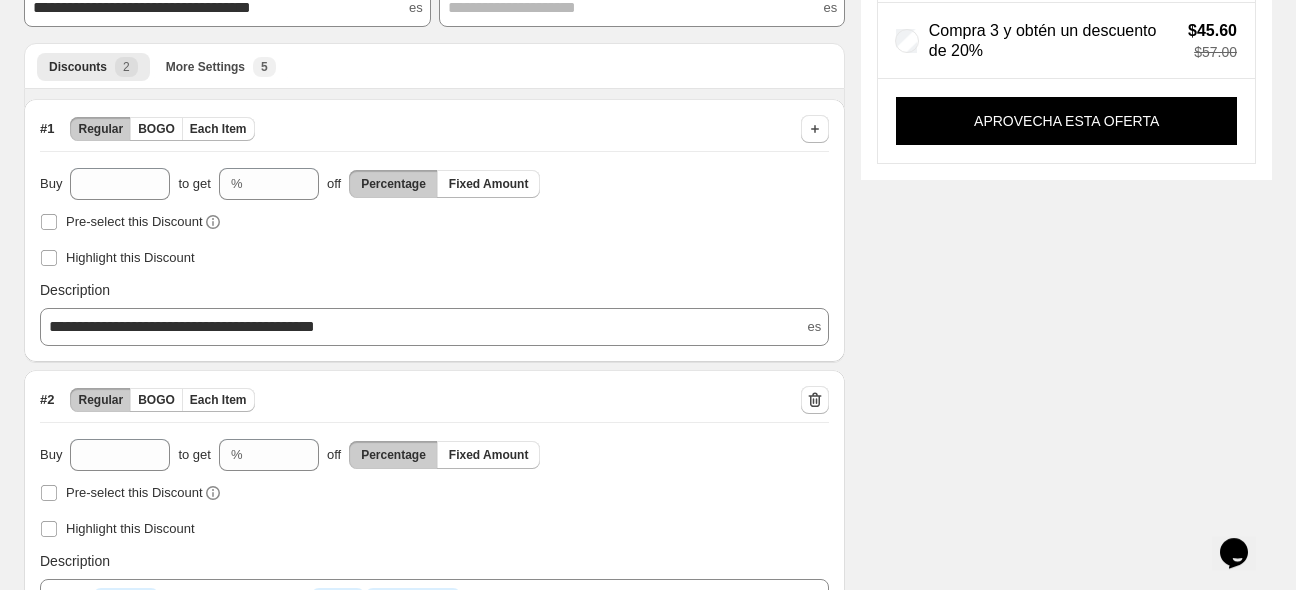 scroll, scrollTop: 355, scrollLeft: 0, axis: vertical 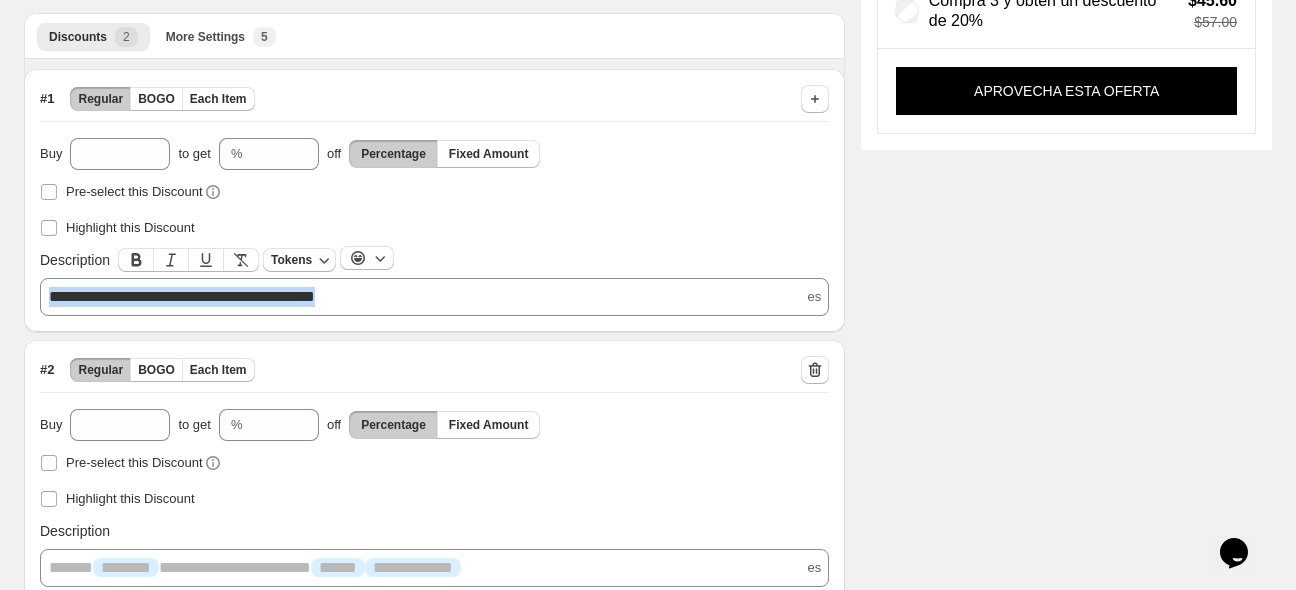 drag, startPoint x: 414, startPoint y: 289, endPoint x: -13, endPoint y: 266, distance: 427.619 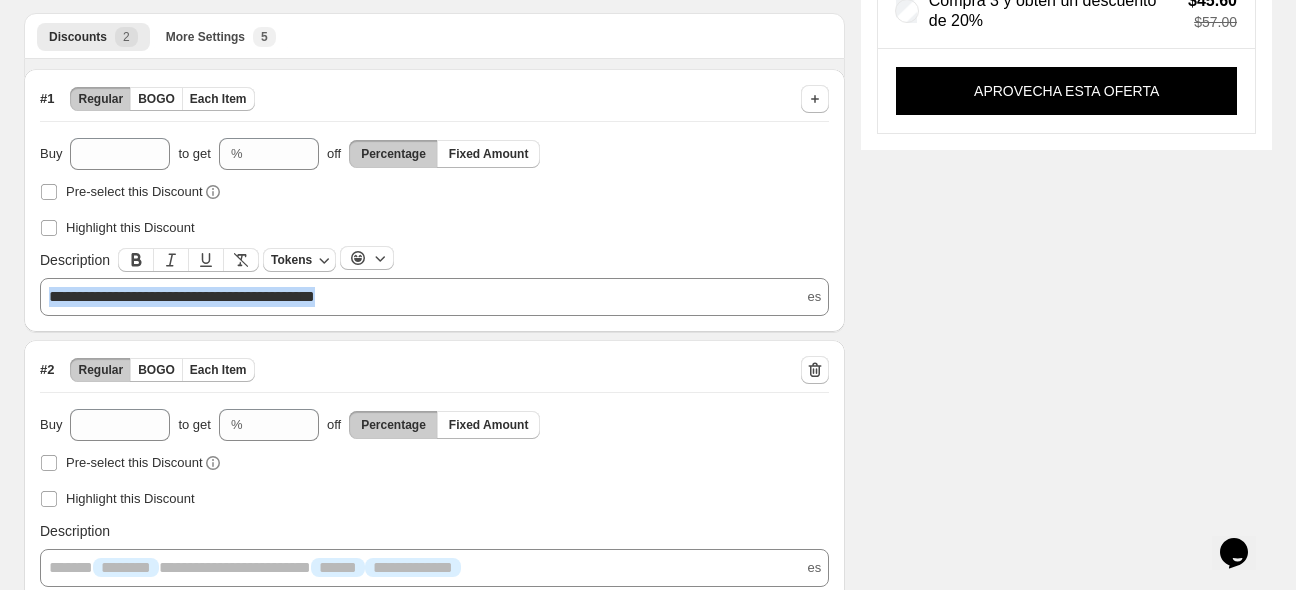 copy on "**********" 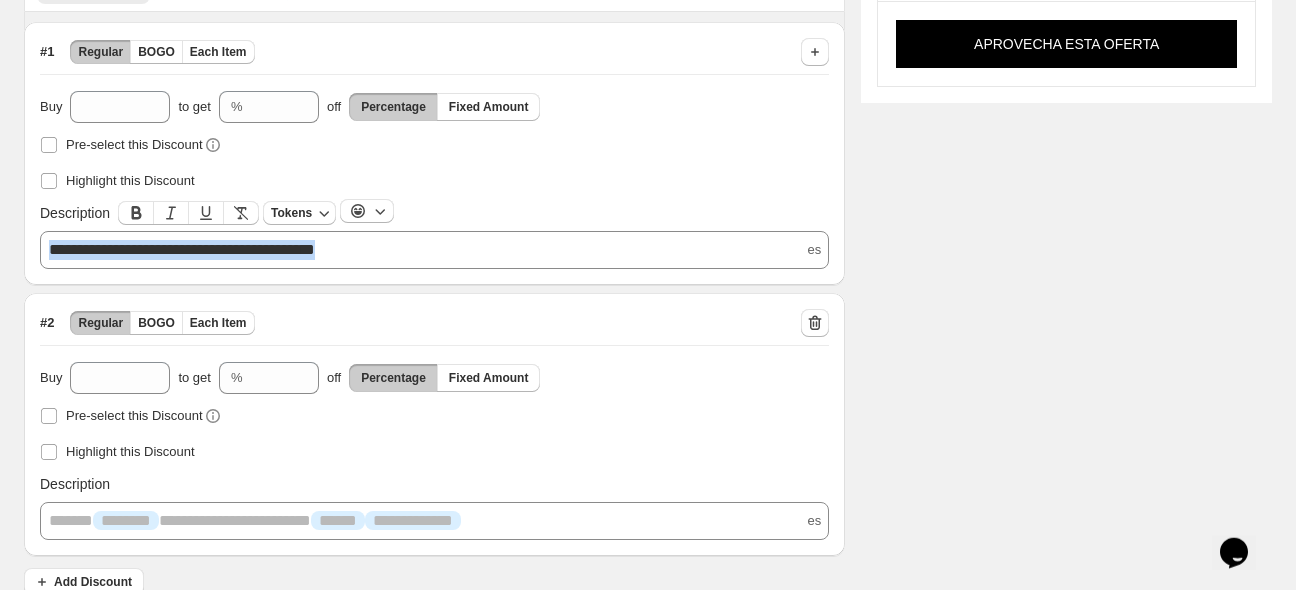 scroll, scrollTop: 424, scrollLeft: 0, axis: vertical 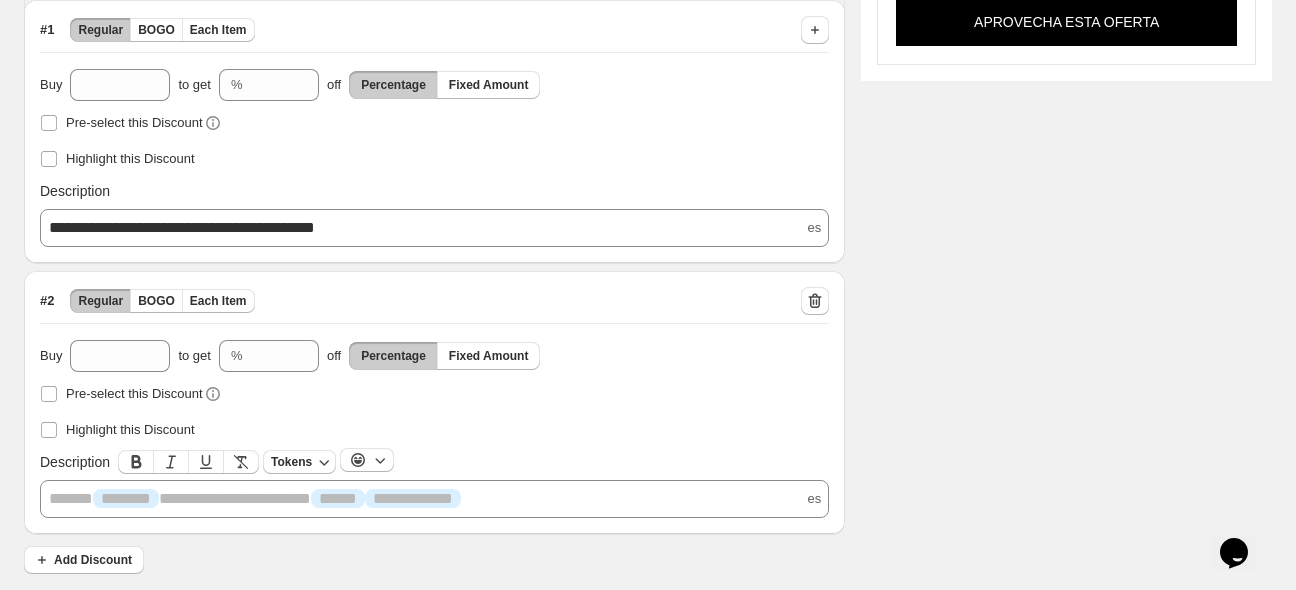 click on "**********" at bounding box center (434, 499) 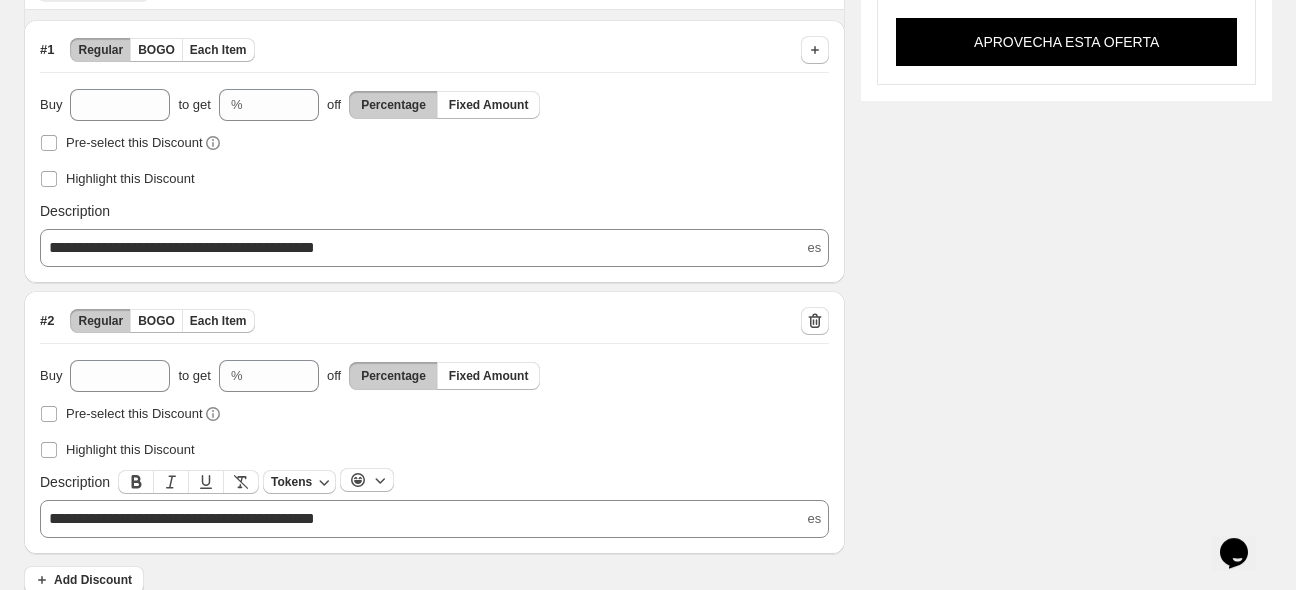 scroll, scrollTop: 424, scrollLeft: 0, axis: vertical 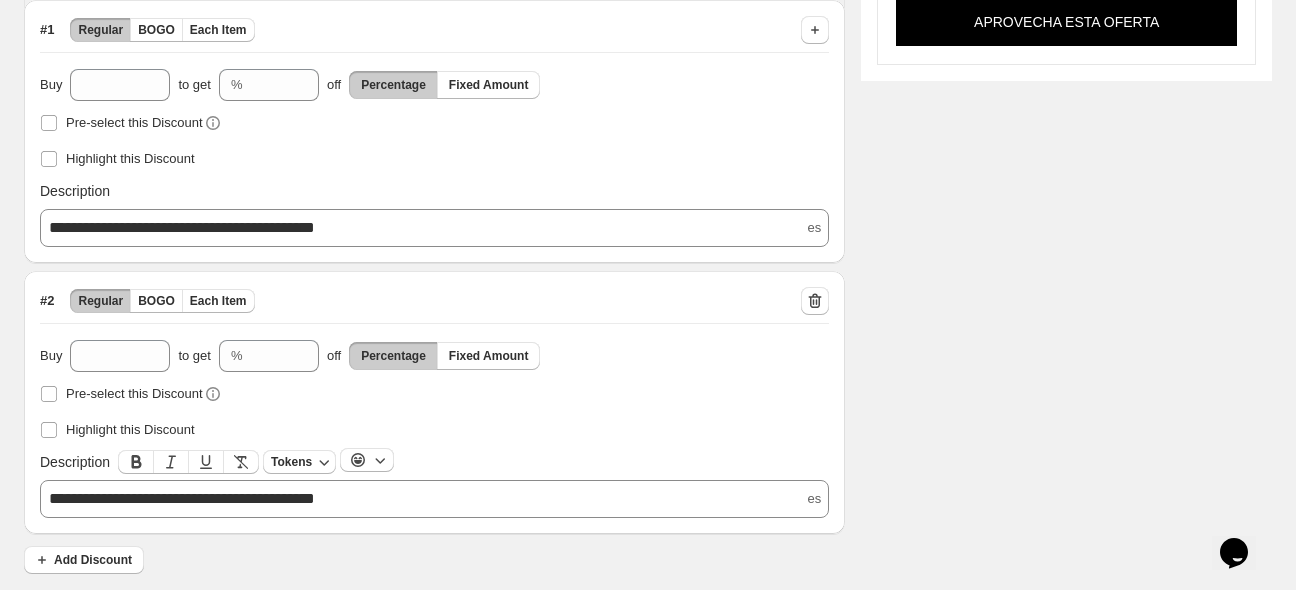 click on "**********" at bounding box center (182, 498) 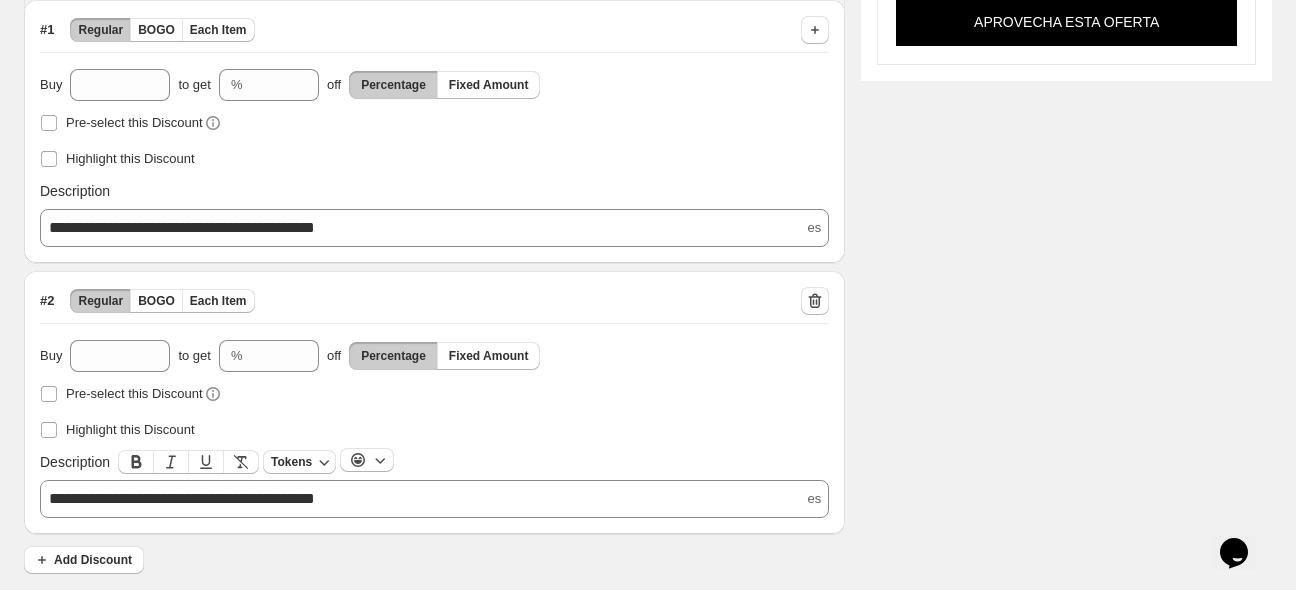 type 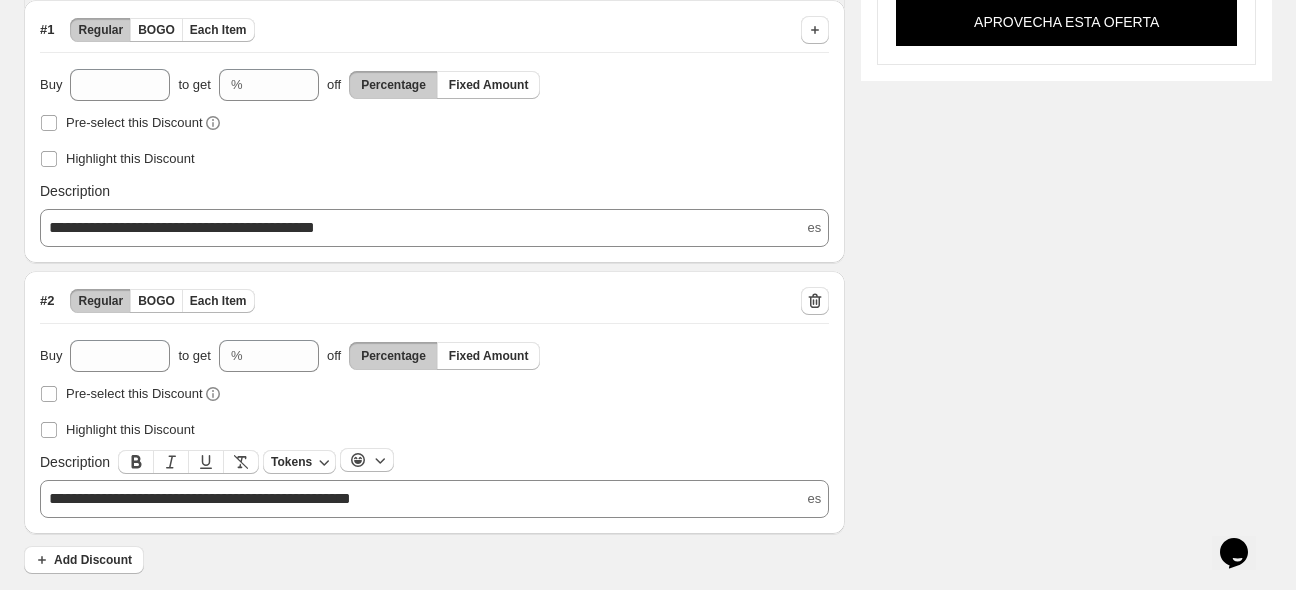 click on "**********" at bounding box center (200, 498) 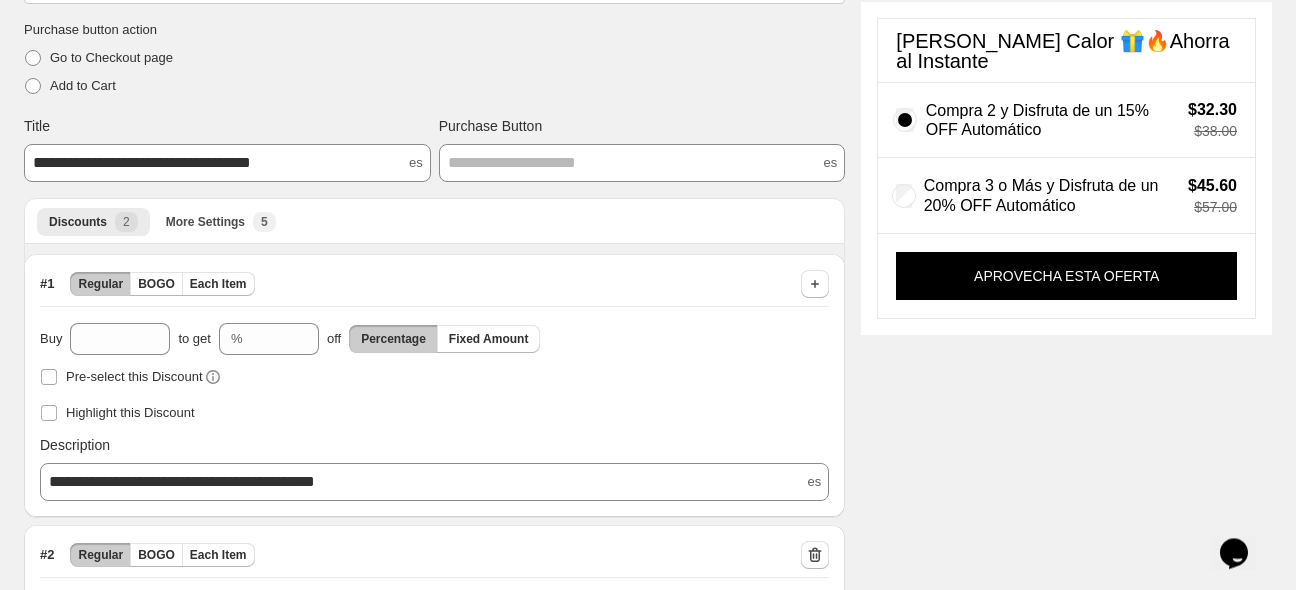scroll, scrollTop: 212, scrollLeft: 0, axis: vertical 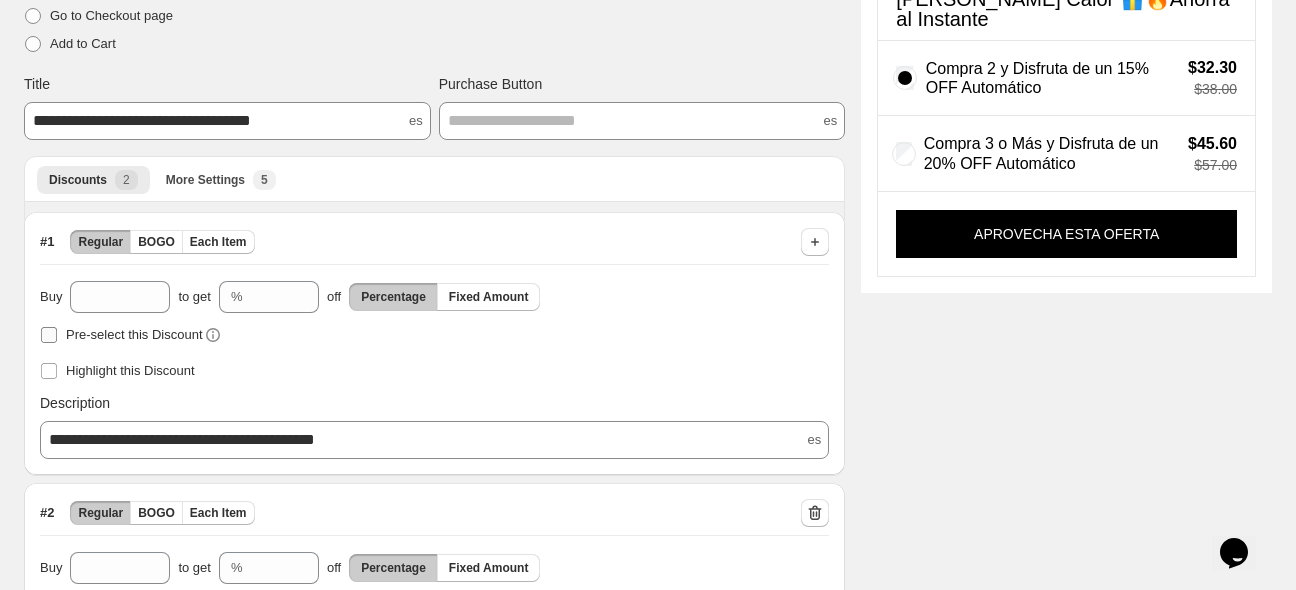 click at bounding box center (49, 335) 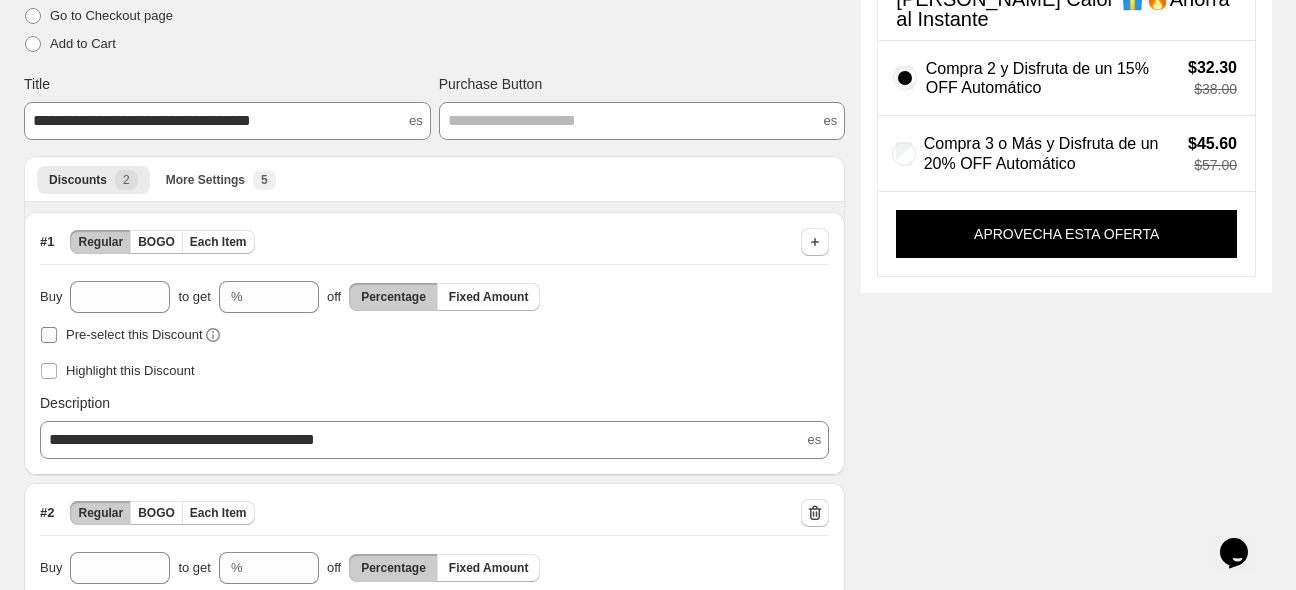 click at bounding box center (49, 335) 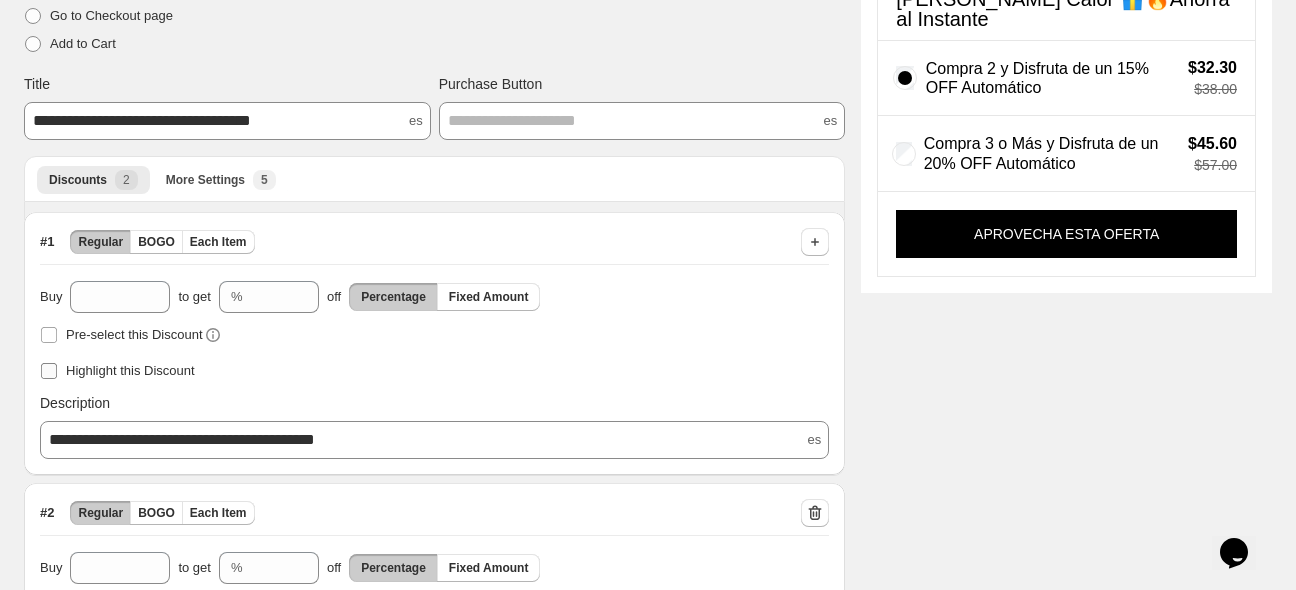 click on "Highlight this Discount" at bounding box center [117, 371] 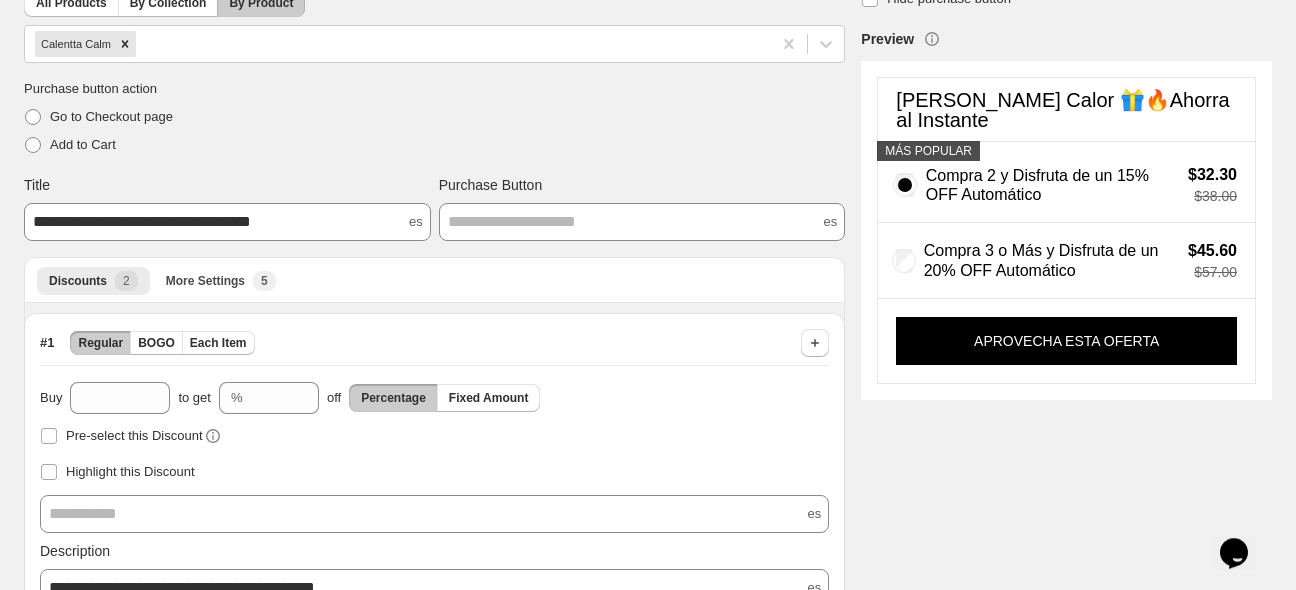 scroll, scrollTop: 107, scrollLeft: 0, axis: vertical 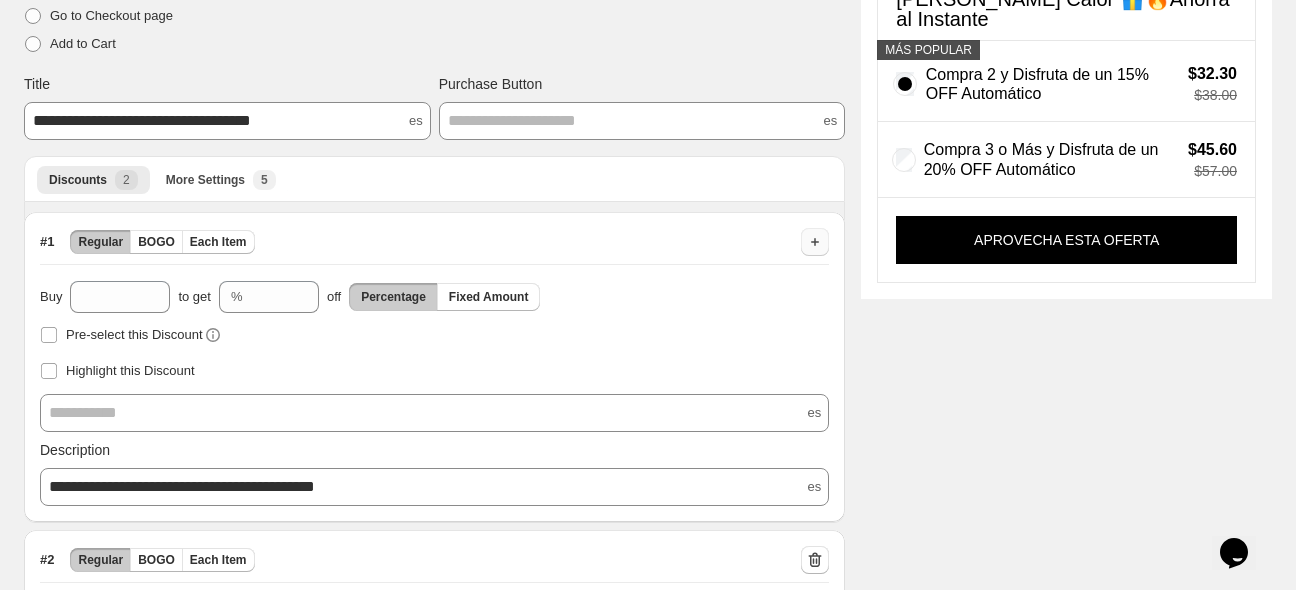 click 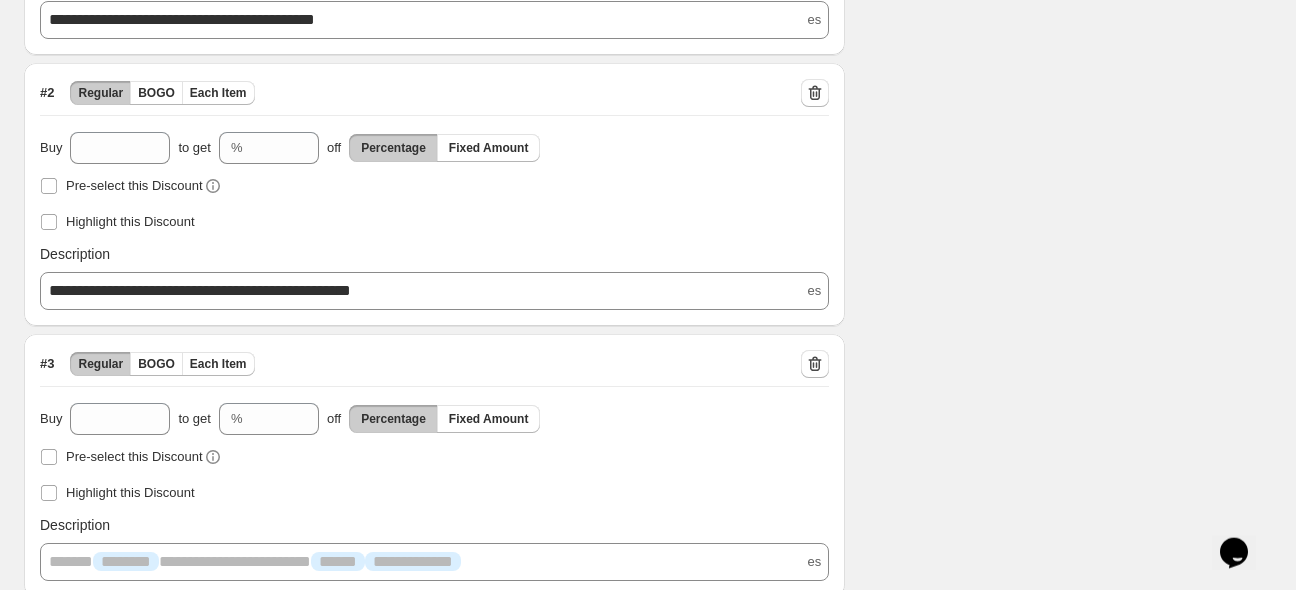 scroll, scrollTop: 740, scrollLeft: 0, axis: vertical 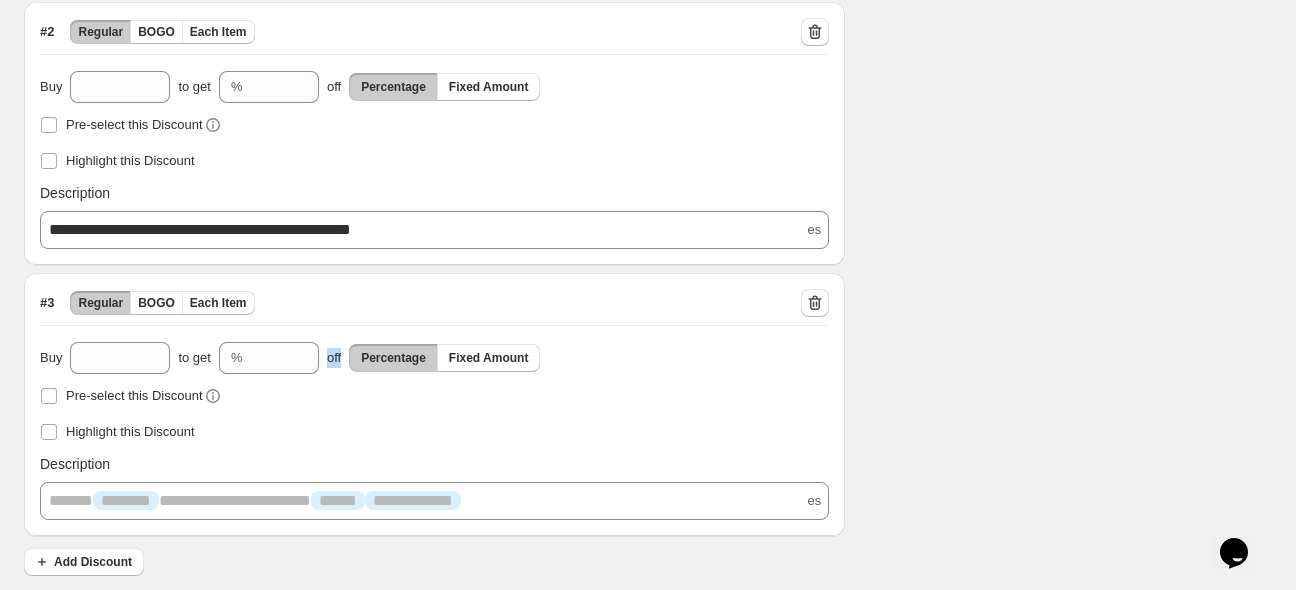 drag, startPoint x: 713, startPoint y: 303, endPoint x: 600, endPoint y: 336, distance: 117.72001 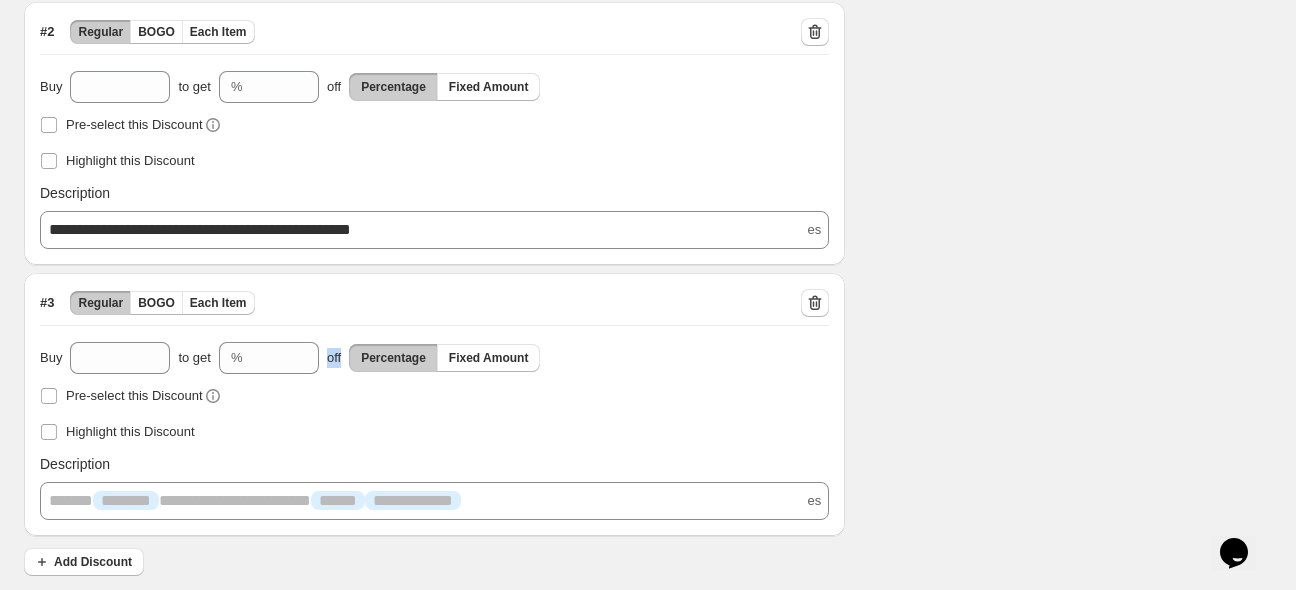 click on "**********" at bounding box center [434, 404] 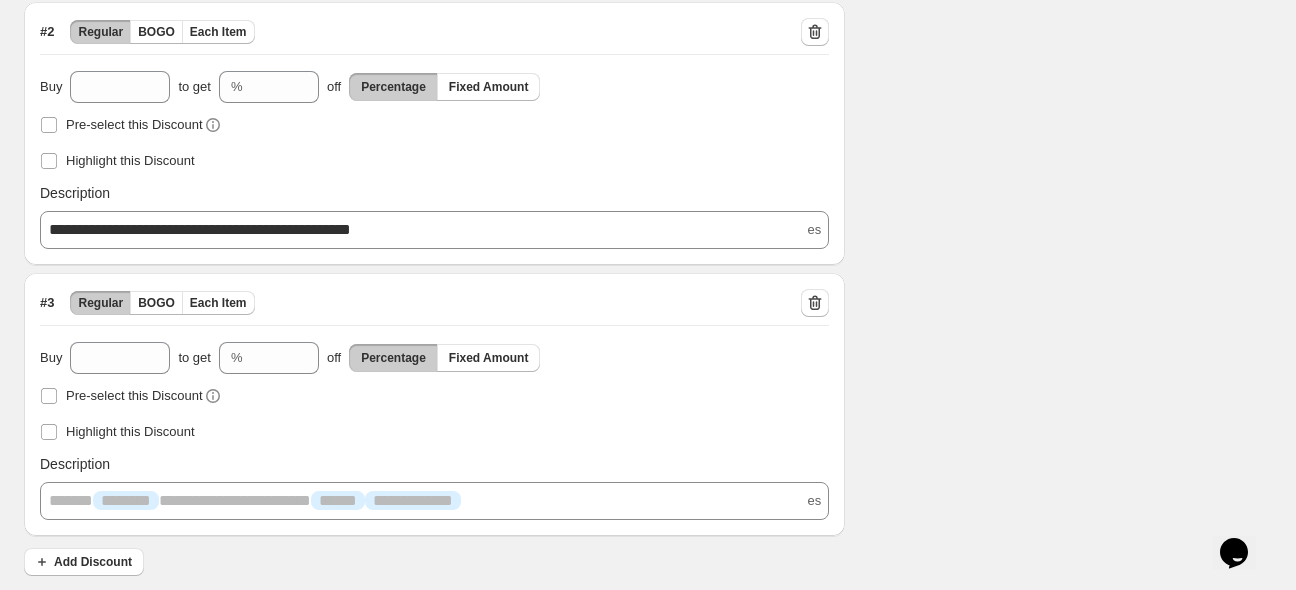 click on "Buy * to get % ** off Percentage Fixed Amount" at bounding box center (434, 358) 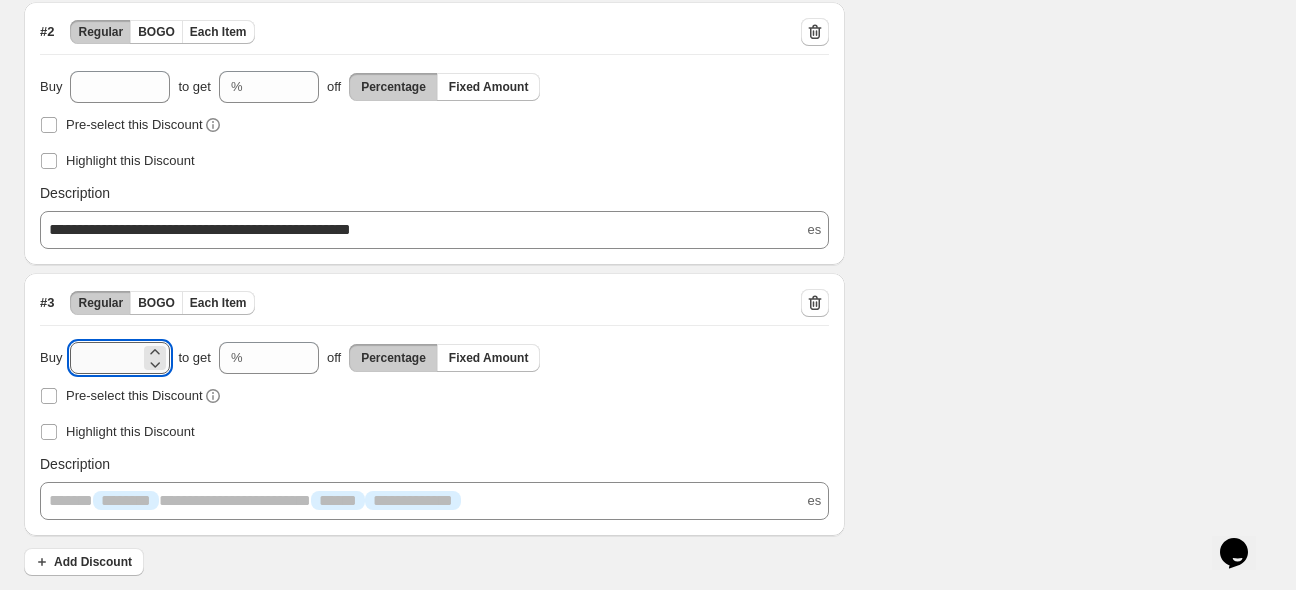 drag, startPoint x: 88, startPoint y: 346, endPoint x: 91, endPoint y: 358, distance: 12.369317 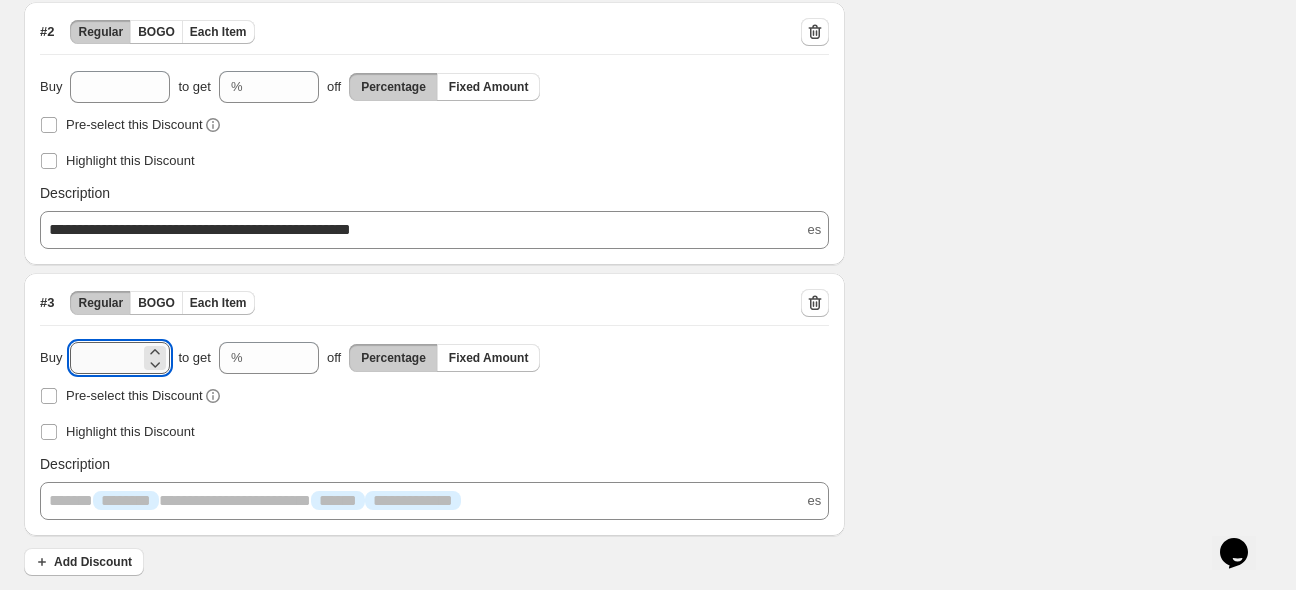 click on "*" at bounding box center (105, 358) 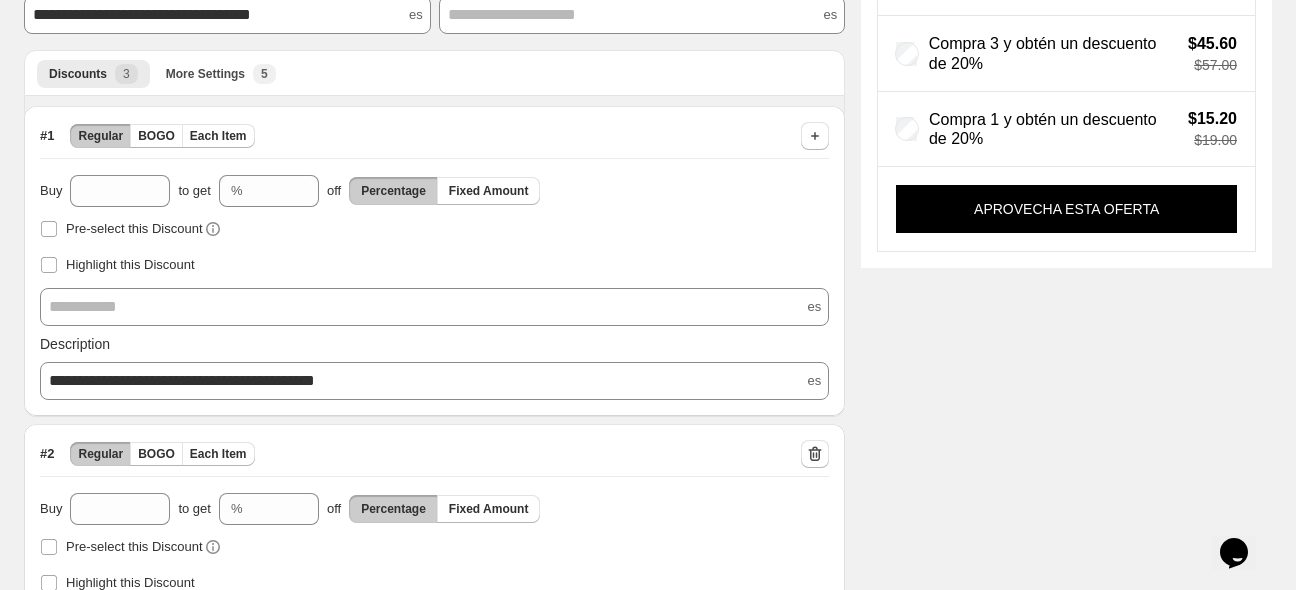 scroll, scrollTop: 529, scrollLeft: 0, axis: vertical 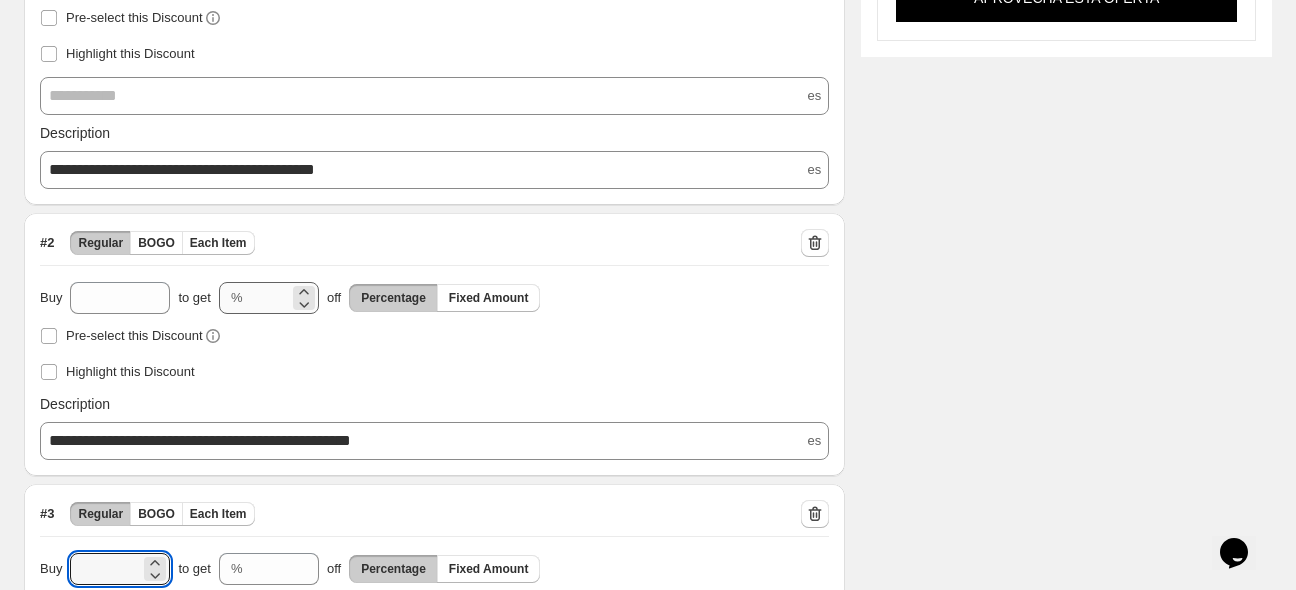 type on "*" 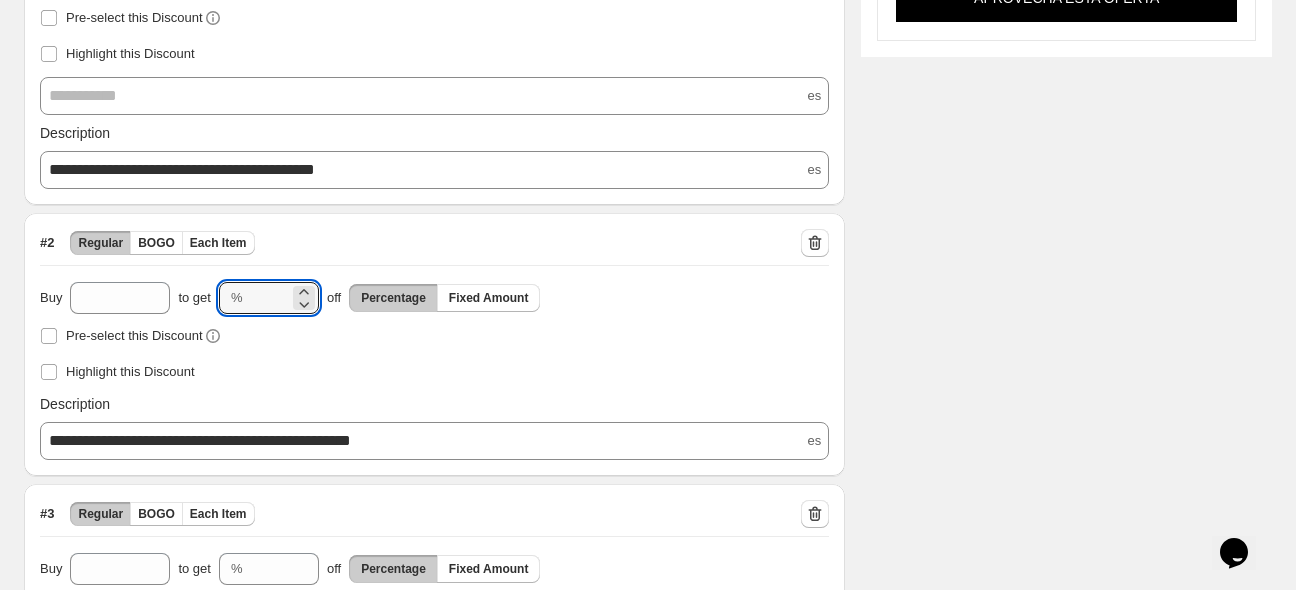 drag, startPoint x: 281, startPoint y: 298, endPoint x: 232, endPoint y: 300, distance: 49.0408 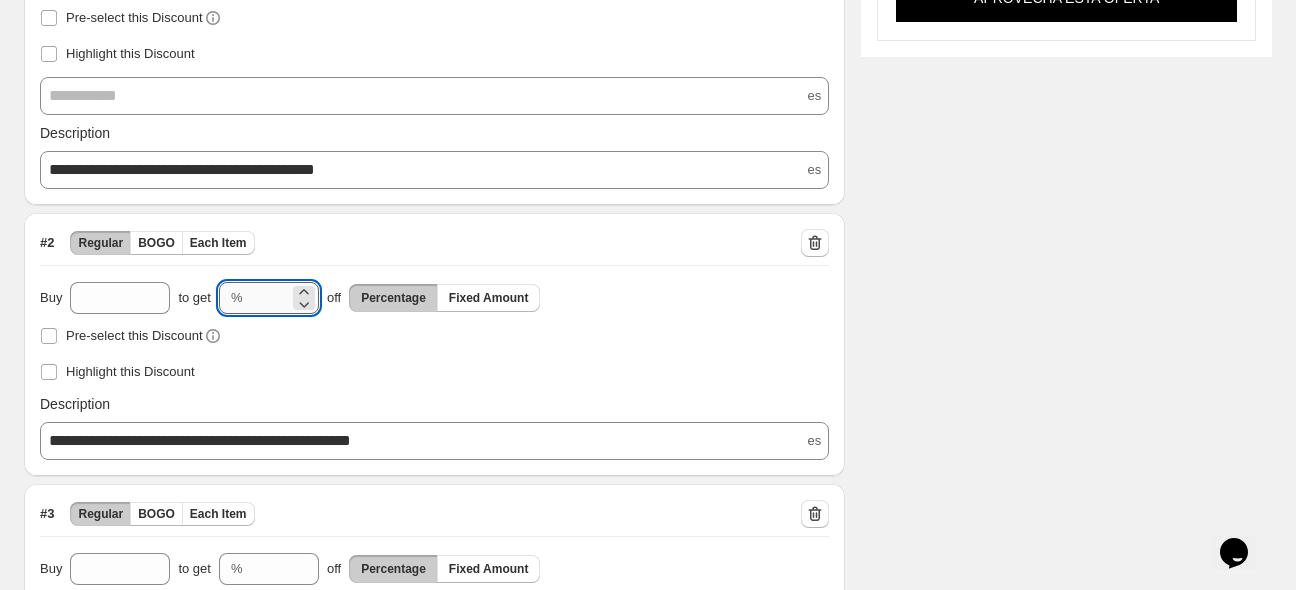 drag, startPoint x: 275, startPoint y: 291, endPoint x: 227, endPoint y: 296, distance: 48.259712 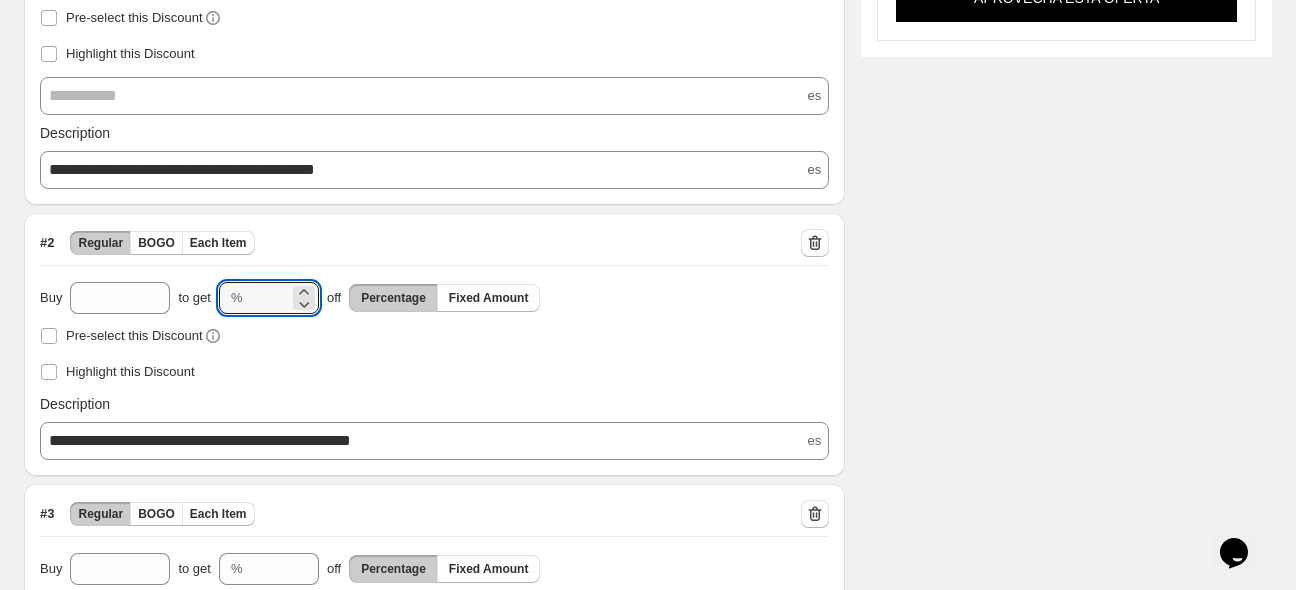 type on "*" 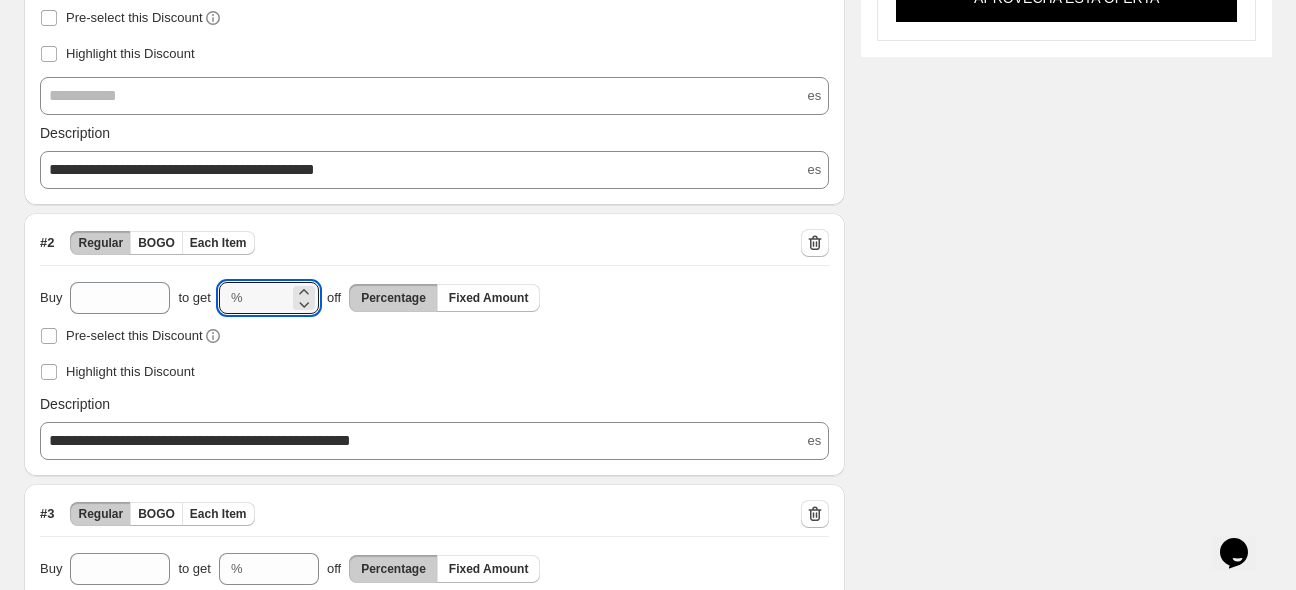 click on "APROVECHA ESTA OFERTA" at bounding box center (1066, -2) 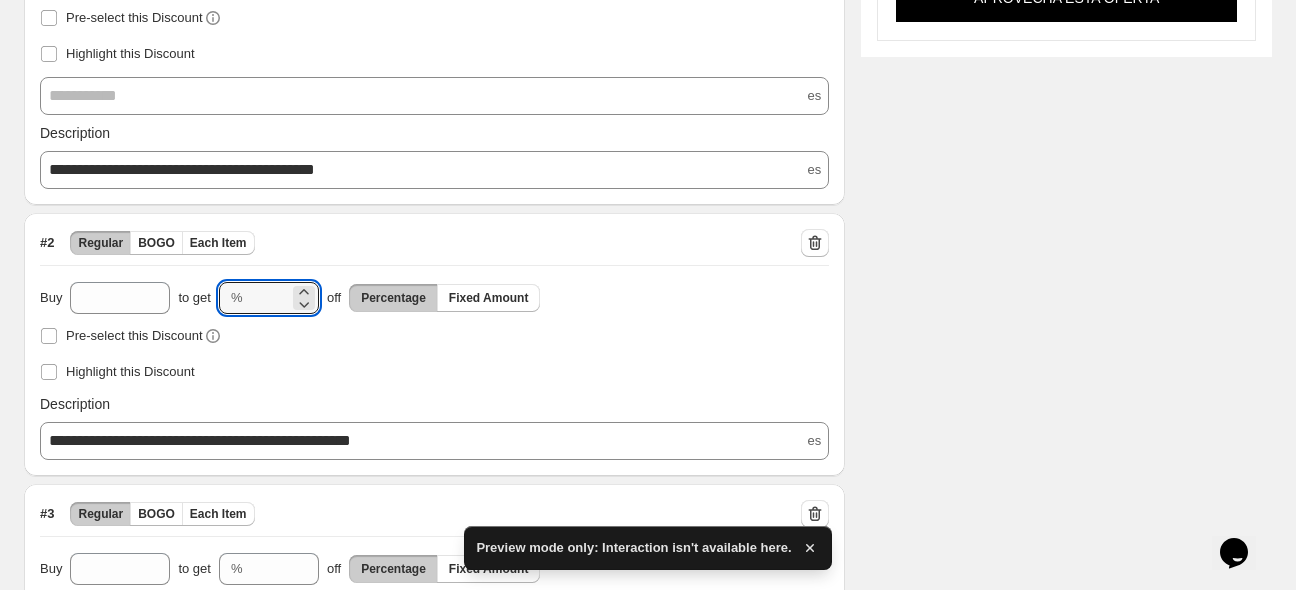 click on "Description Tokens" at bounding box center [434, 404] 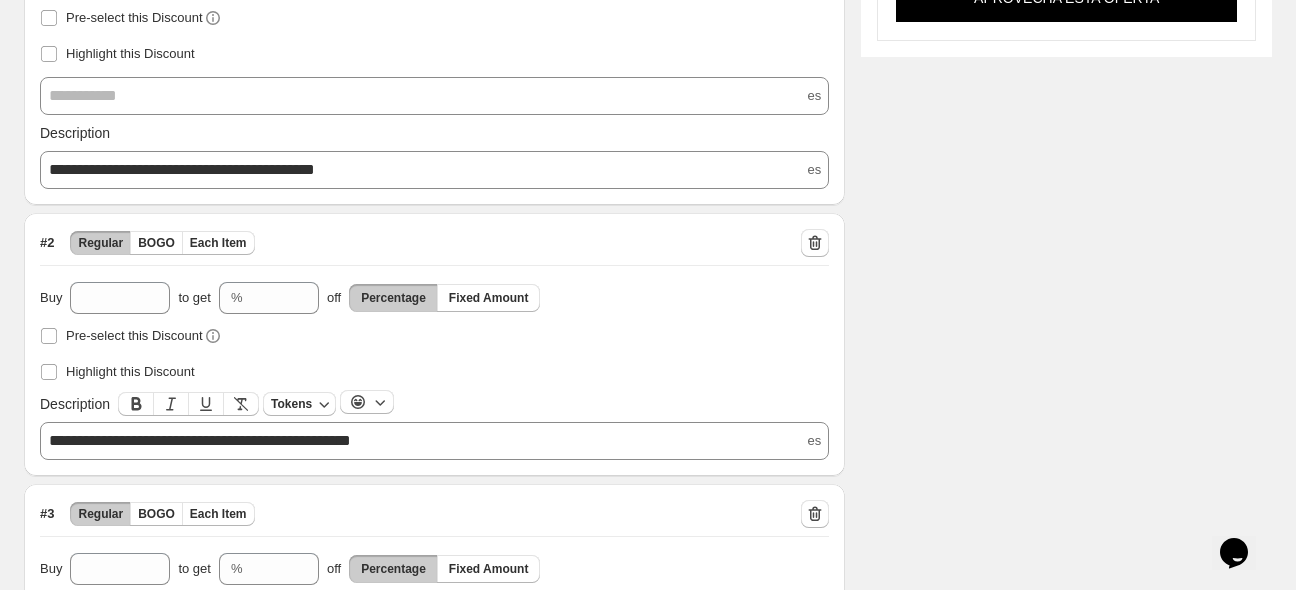 drag, startPoint x: 500, startPoint y: 446, endPoint x: 452, endPoint y: 435, distance: 49.24429 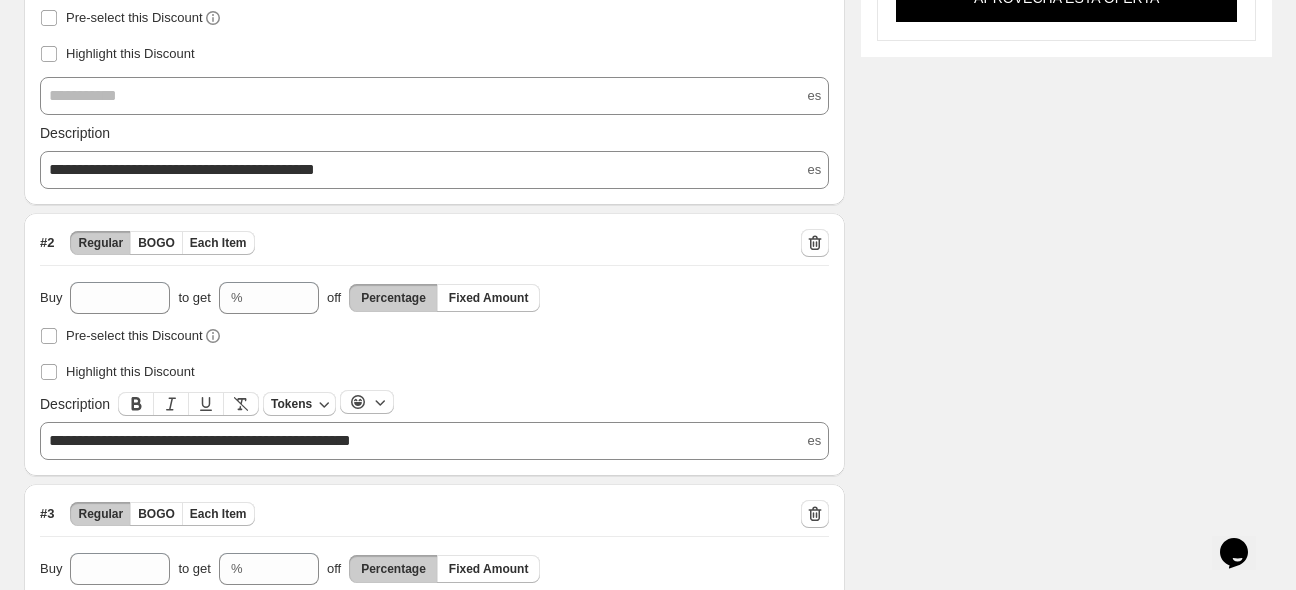 click on "**********" at bounding box center (434, 441) 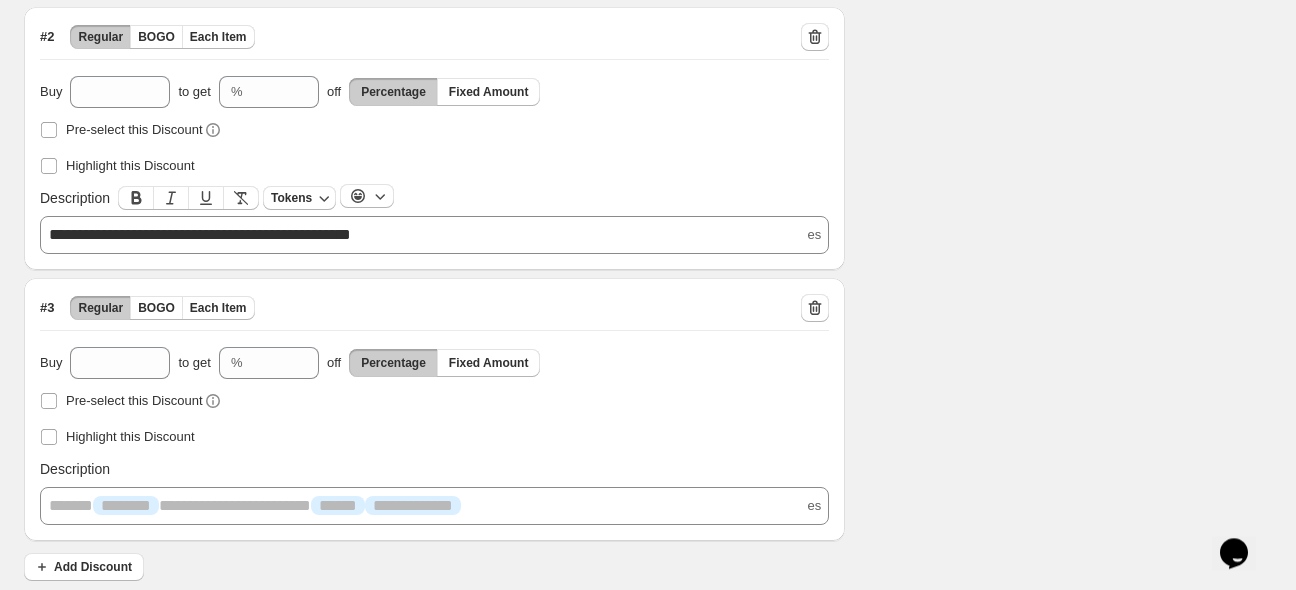 scroll, scrollTop: 740, scrollLeft: 0, axis: vertical 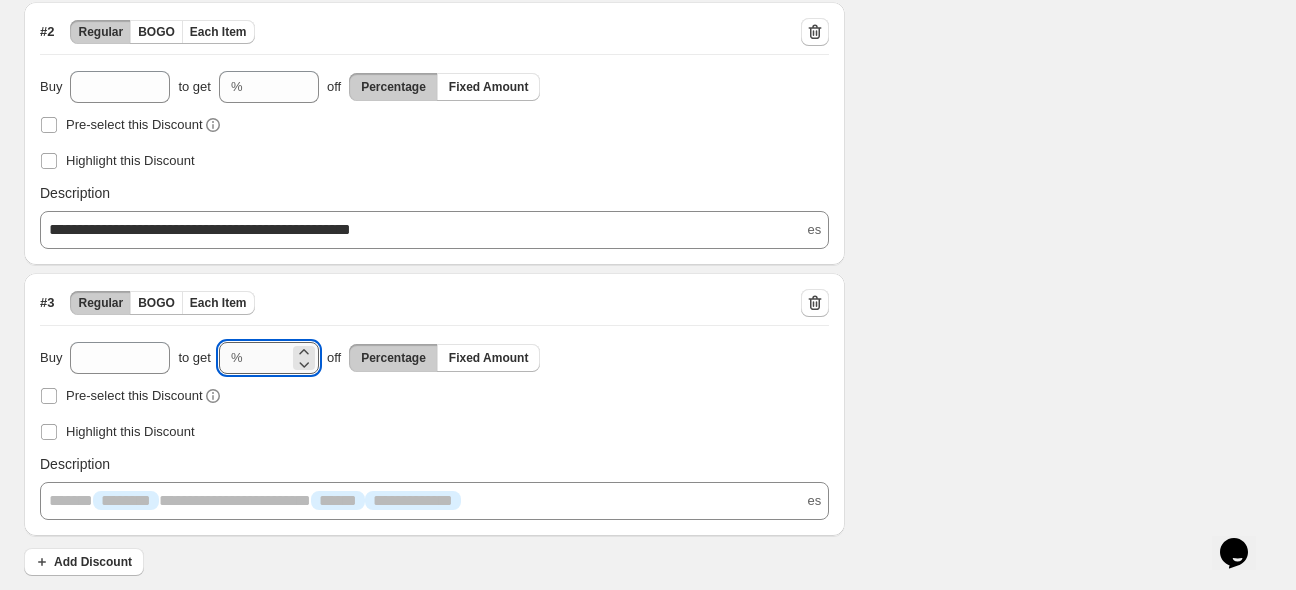 click on "**" at bounding box center [270, 358] 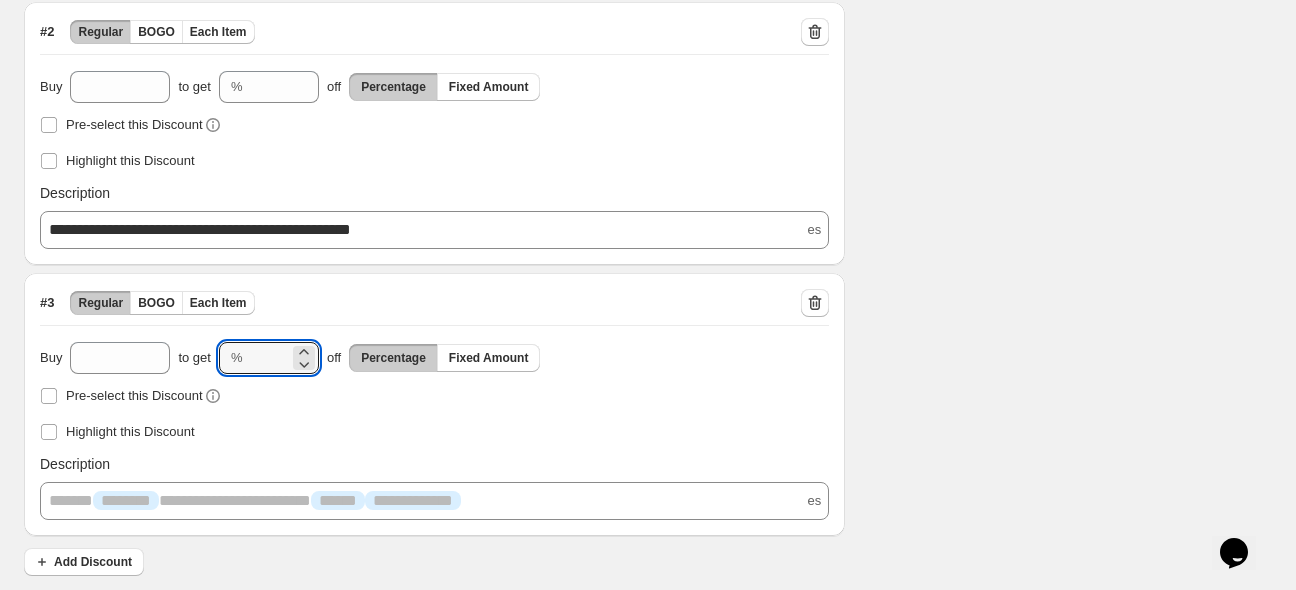 type on "*" 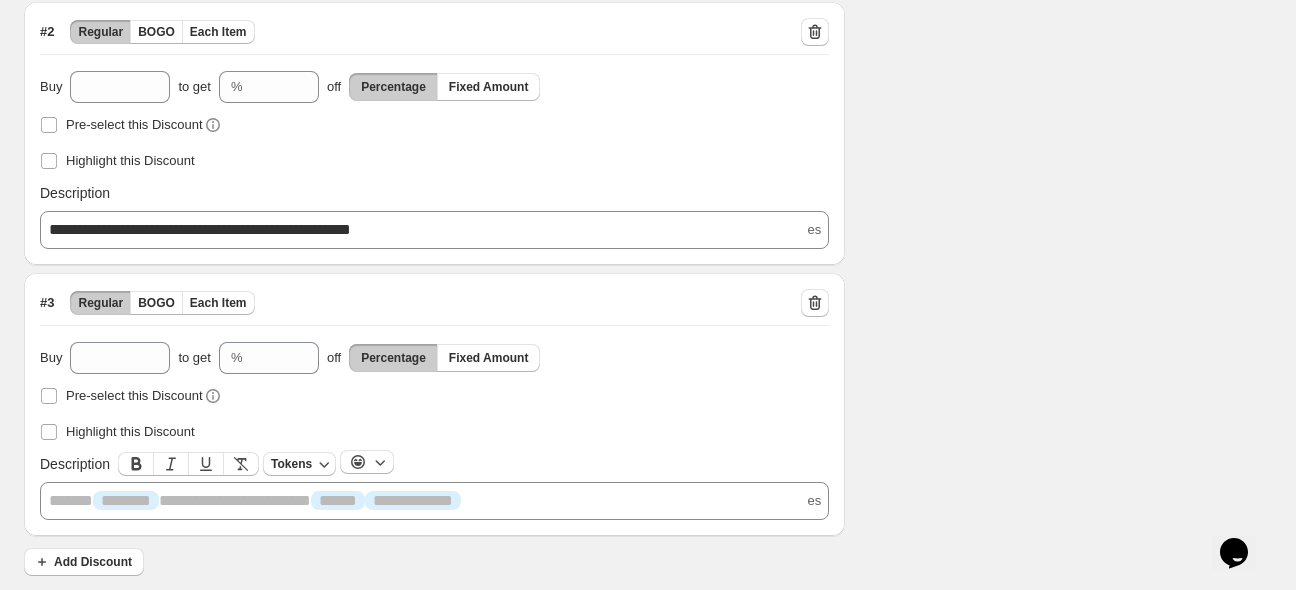 drag, startPoint x: 613, startPoint y: 486, endPoint x: -122, endPoint y: 455, distance: 735.65344 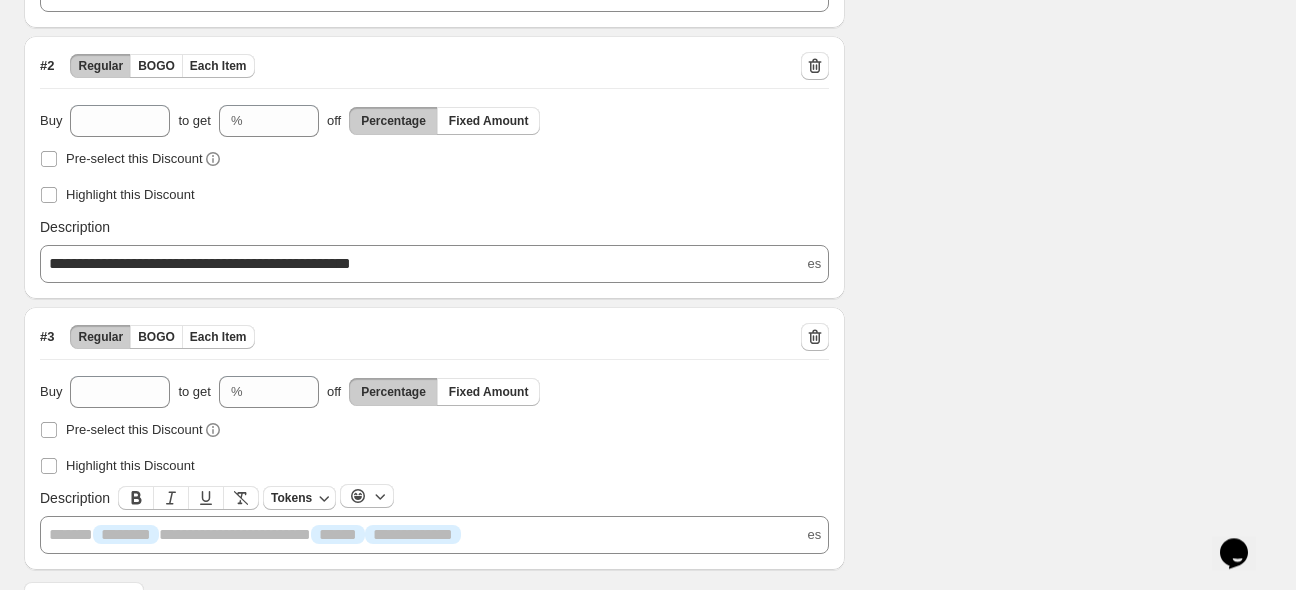 scroll, scrollTop: 740, scrollLeft: 0, axis: vertical 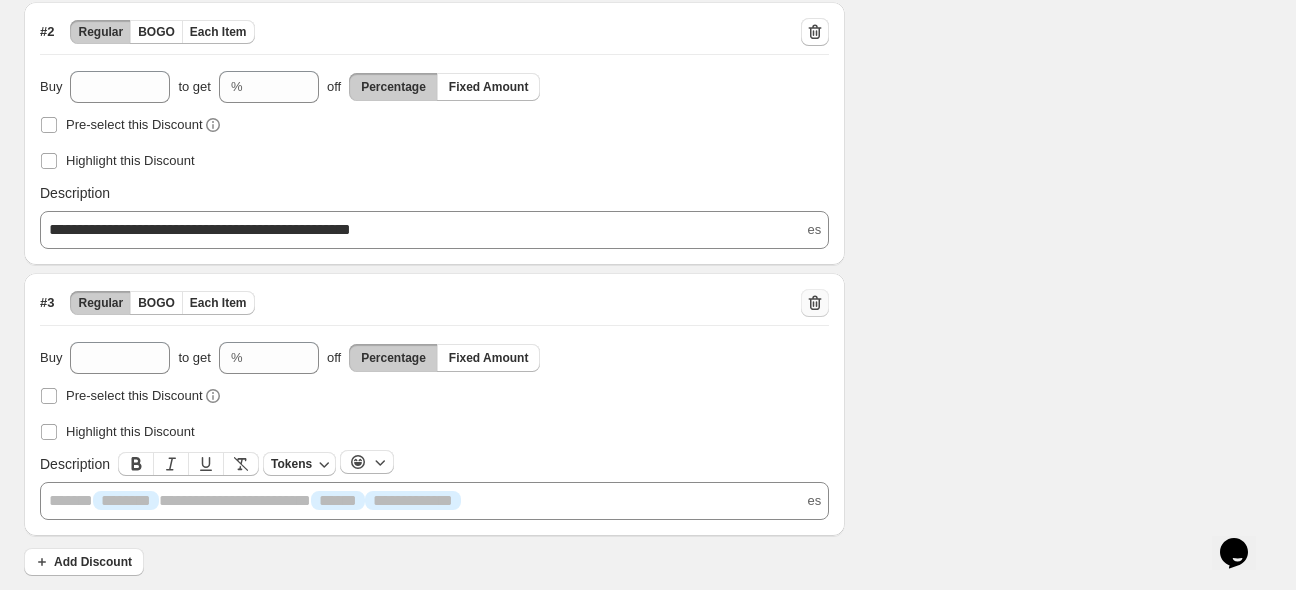 click at bounding box center [815, 303] 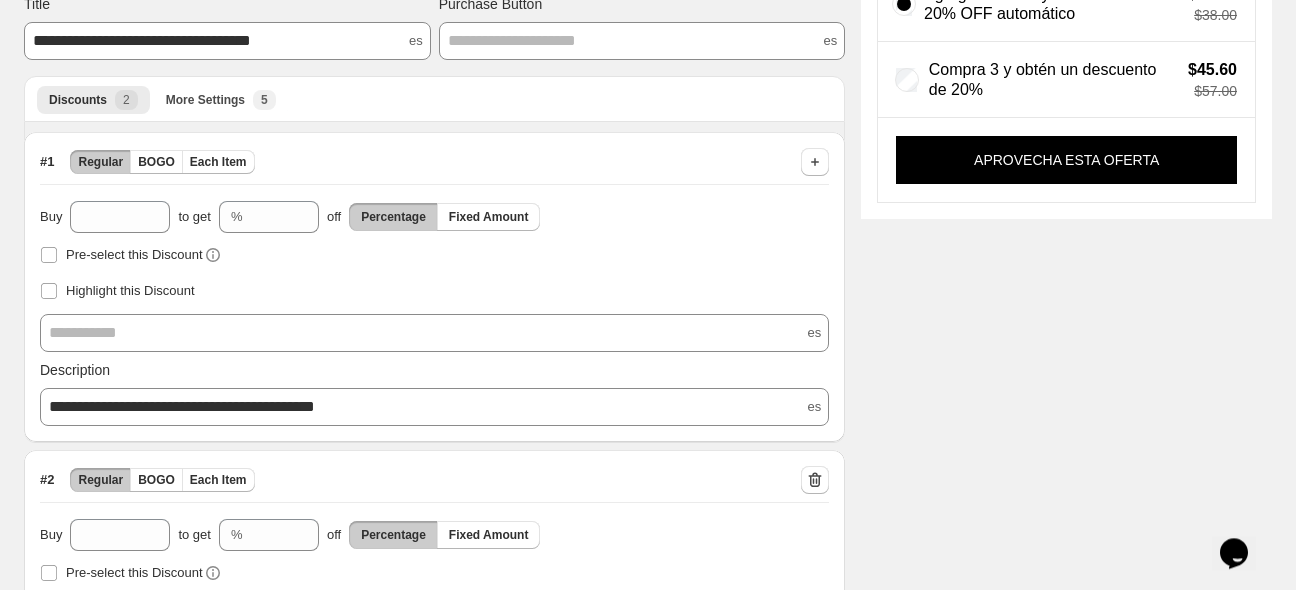 scroll, scrollTop: 364, scrollLeft: 0, axis: vertical 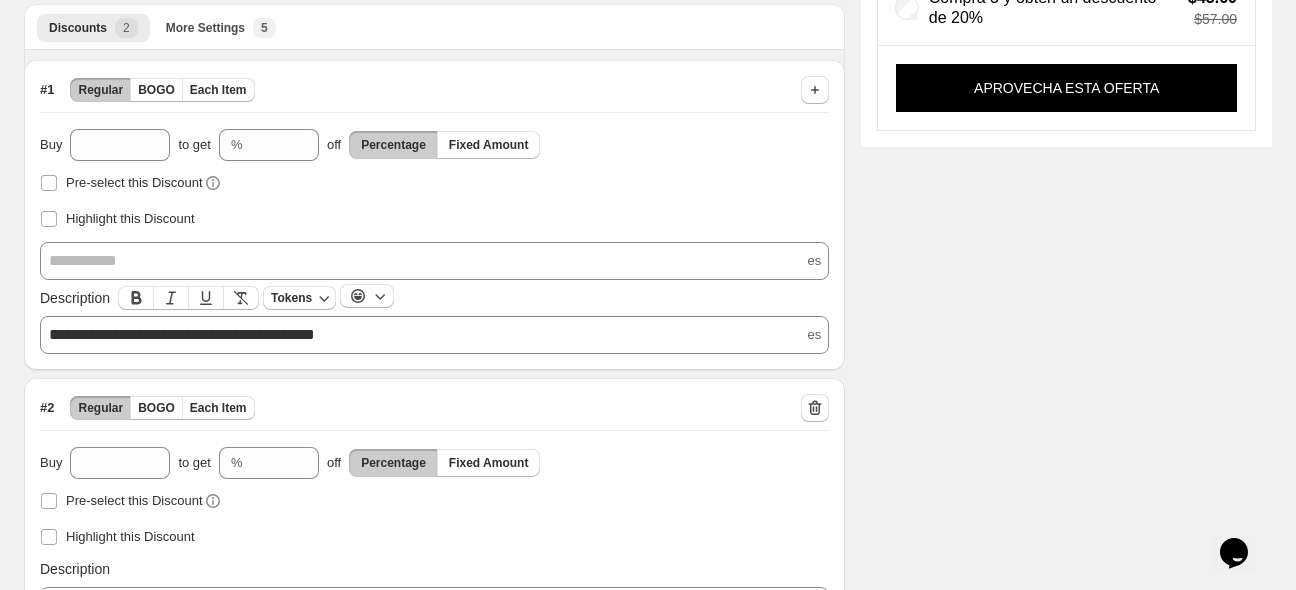 click on "**********" at bounding box center (182, 334) 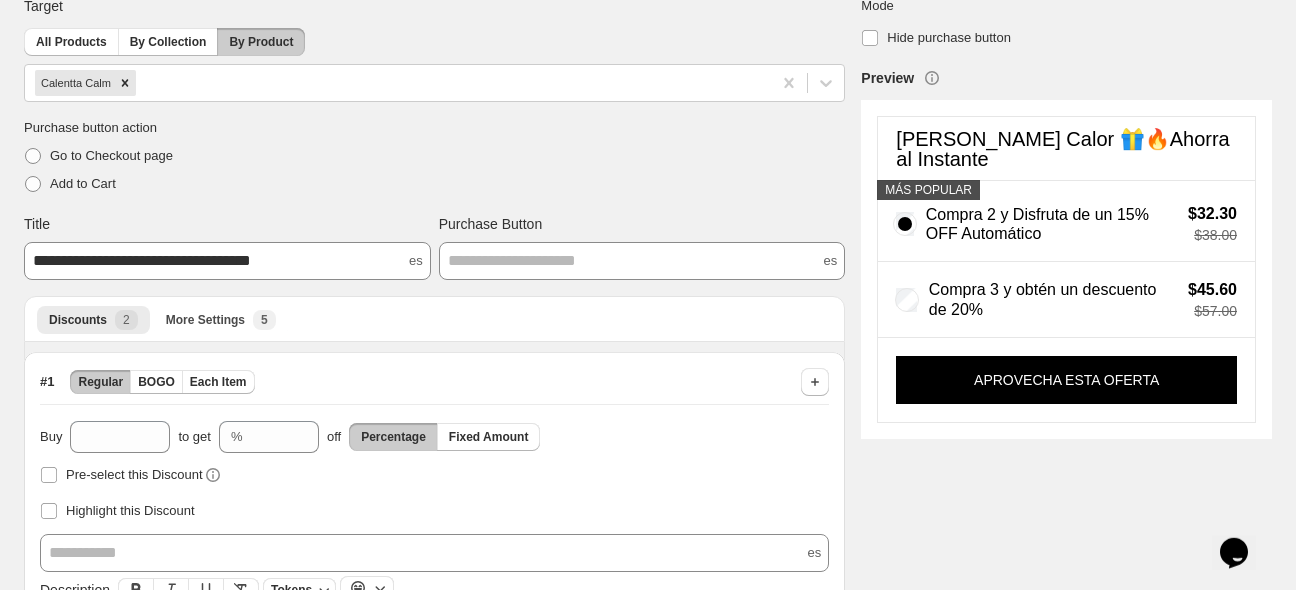 scroll, scrollTop: 48, scrollLeft: 0, axis: vertical 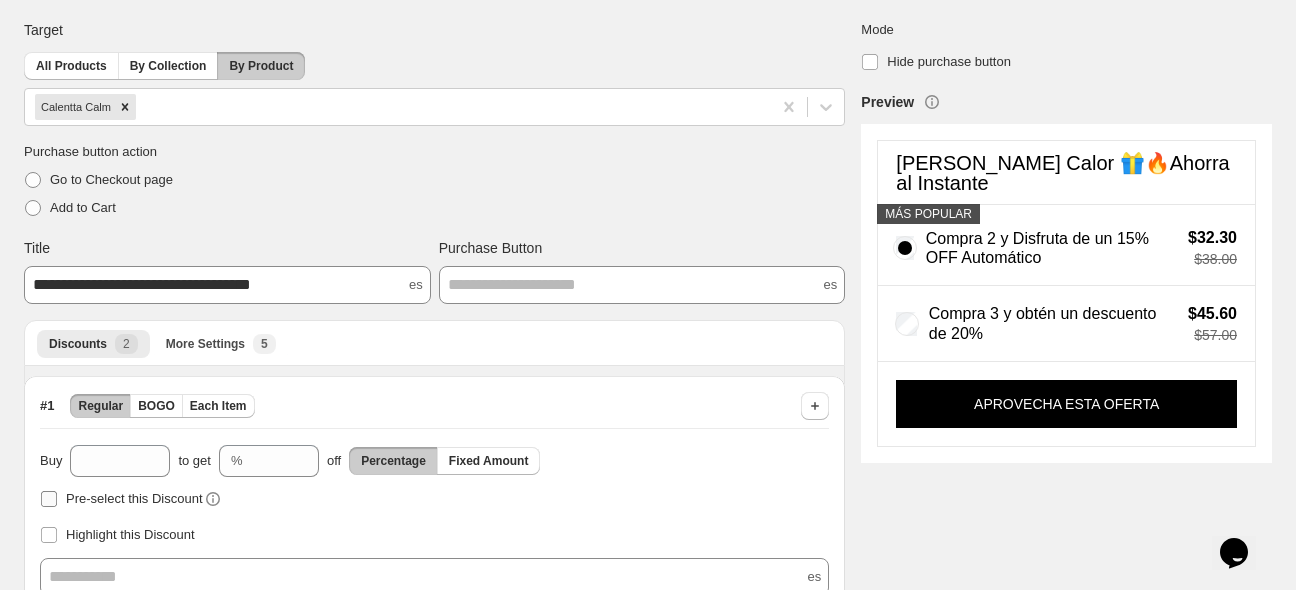 click at bounding box center [49, 499] 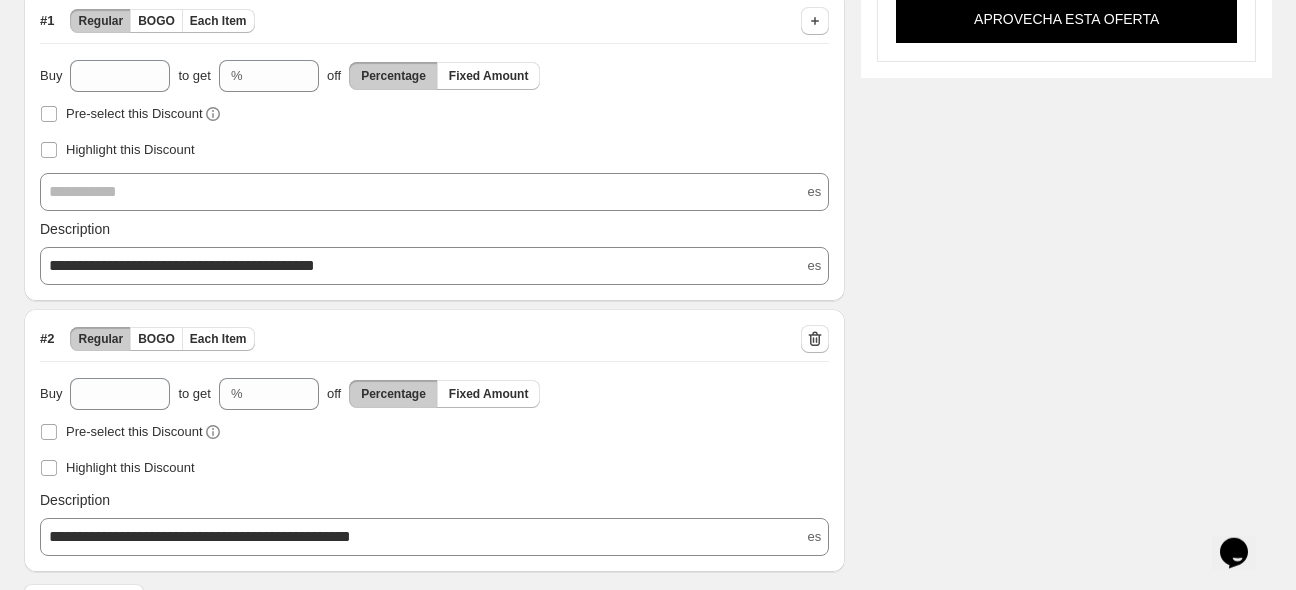 scroll, scrollTop: 470, scrollLeft: 0, axis: vertical 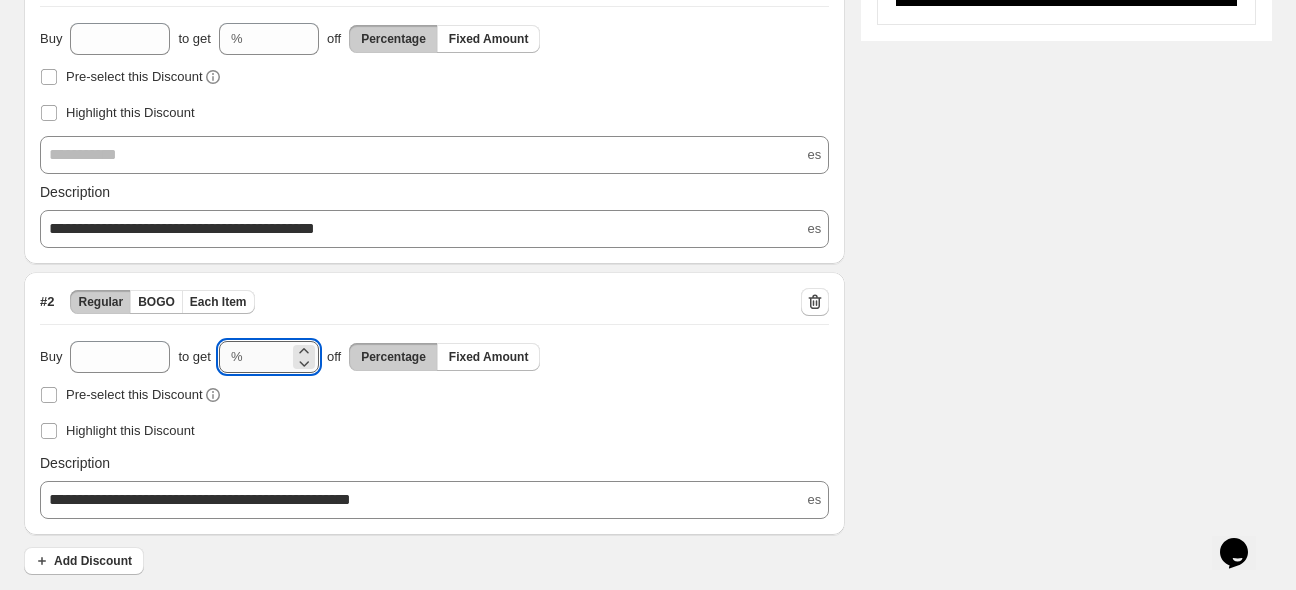 click on "**" at bounding box center [270, 357] 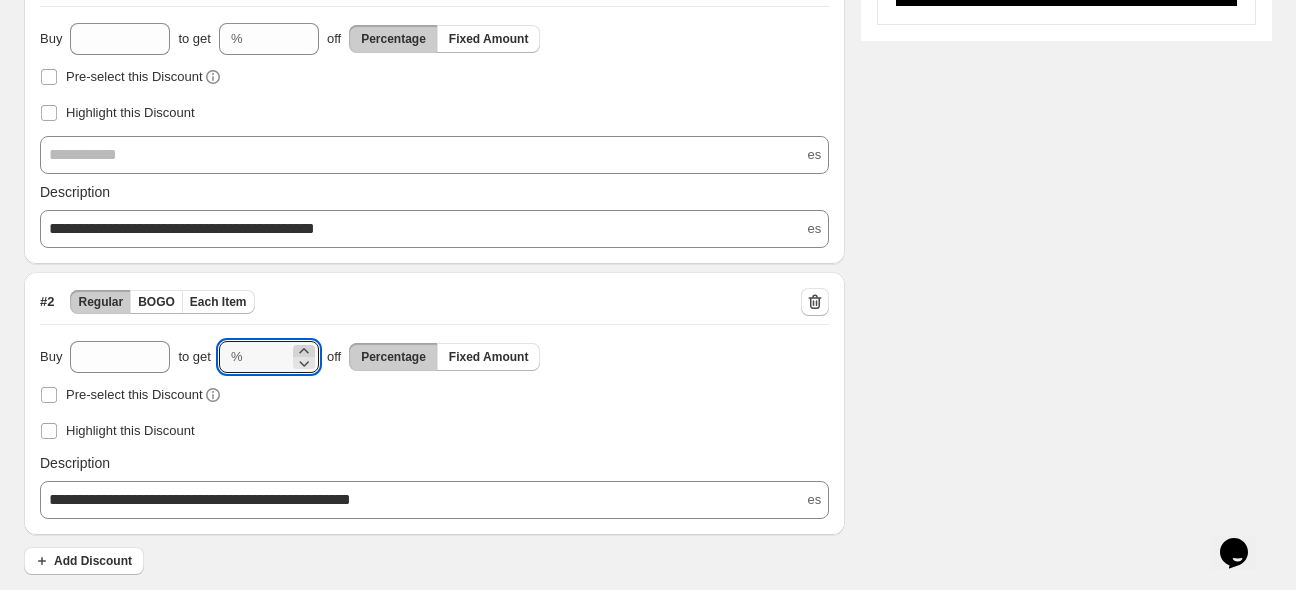 click 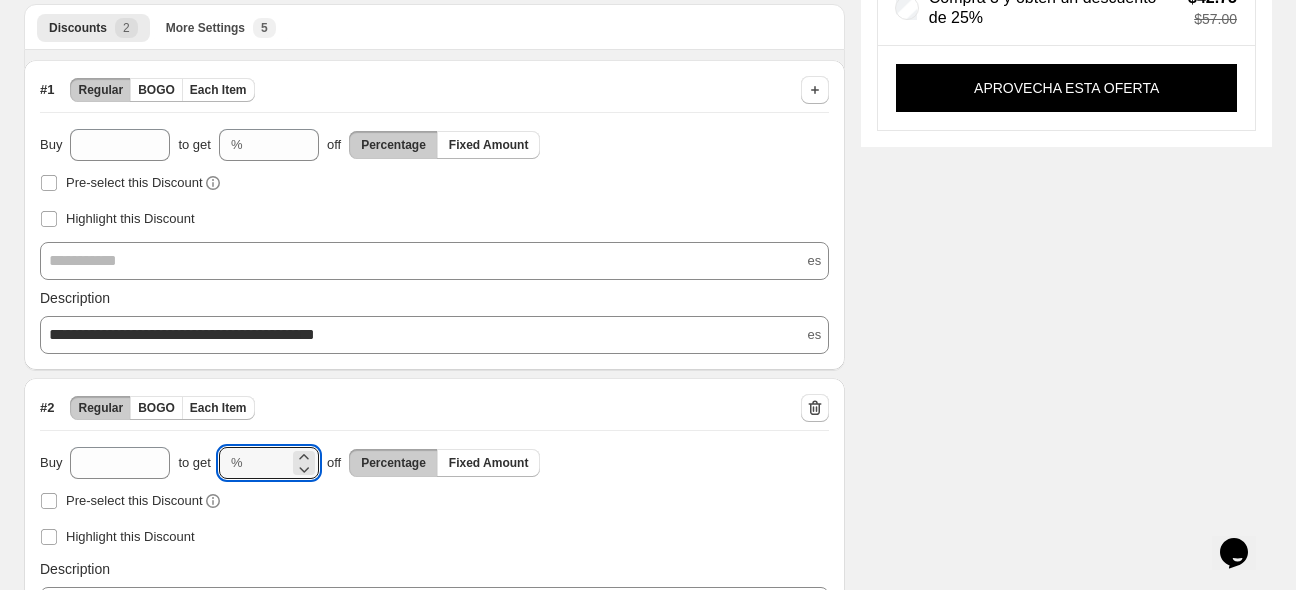 scroll, scrollTop: 470, scrollLeft: 0, axis: vertical 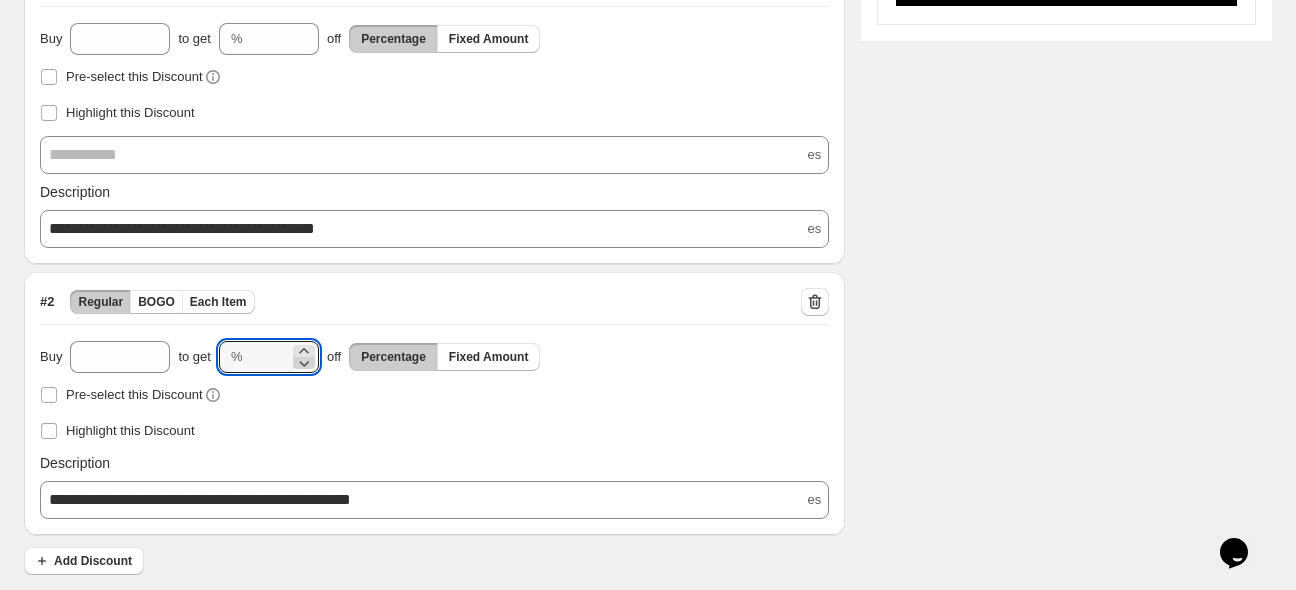 click 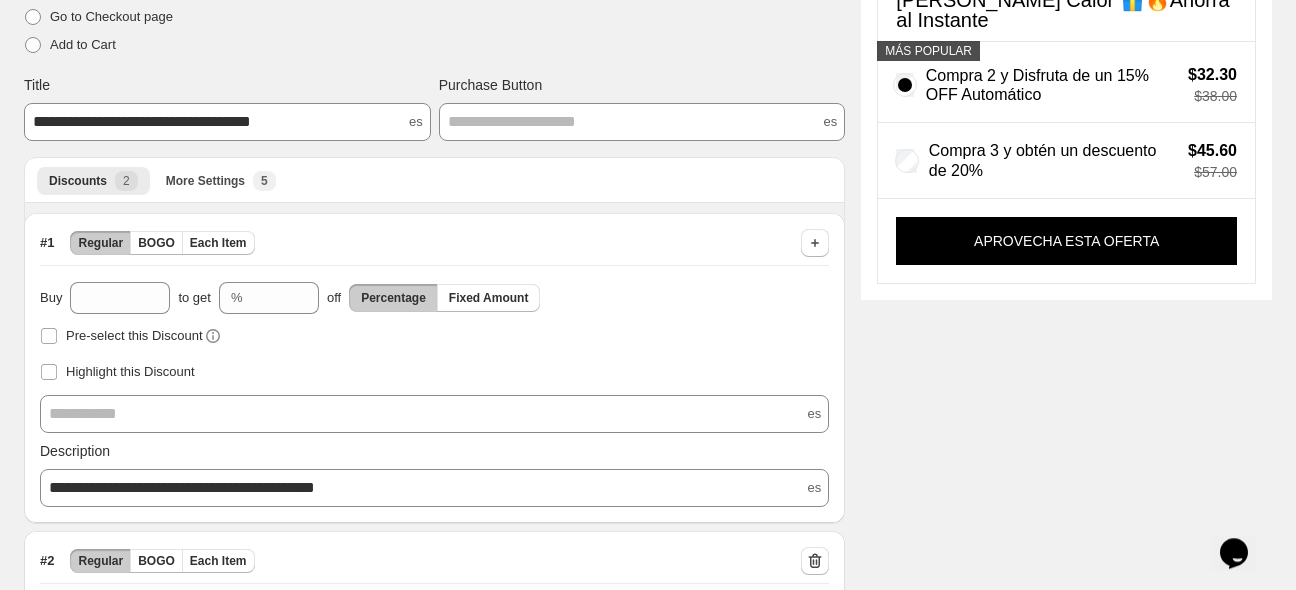 scroll, scrollTop: 153, scrollLeft: 0, axis: vertical 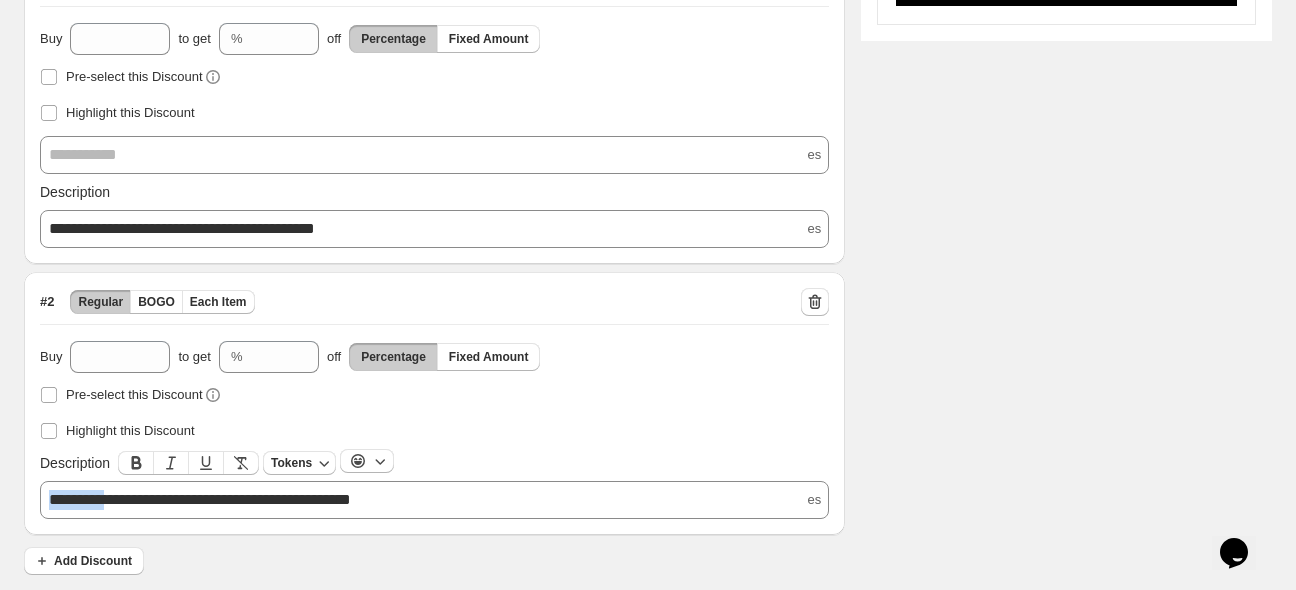 drag, startPoint x: 121, startPoint y: 495, endPoint x: 35, endPoint y: 490, distance: 86.145226 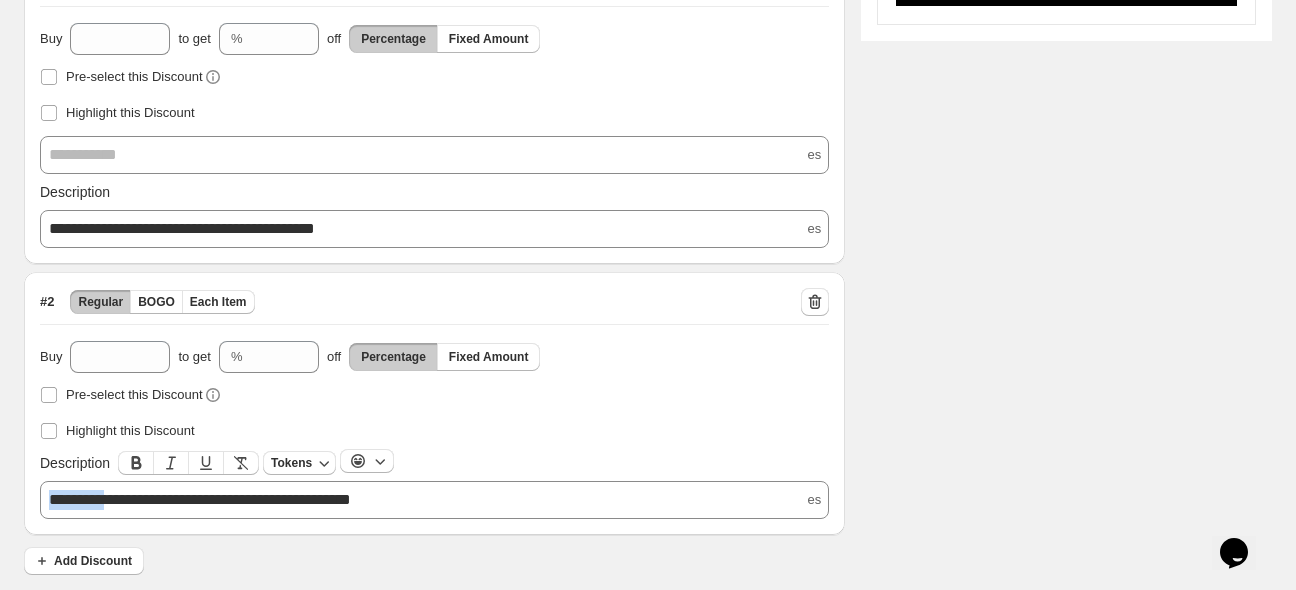 click on "**********" at bounding box center (434, 403) 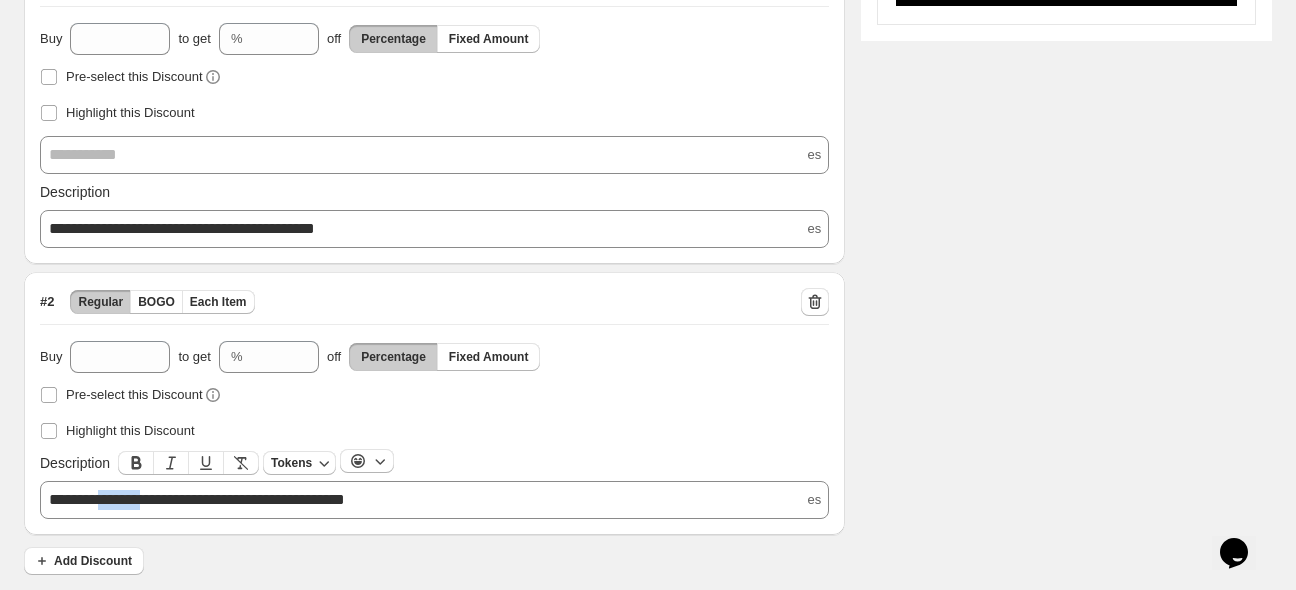 drag, startPoint x: 166, startPoint y: 492, endPoint x: 110, endPoint y: 503, distance: 57.070133 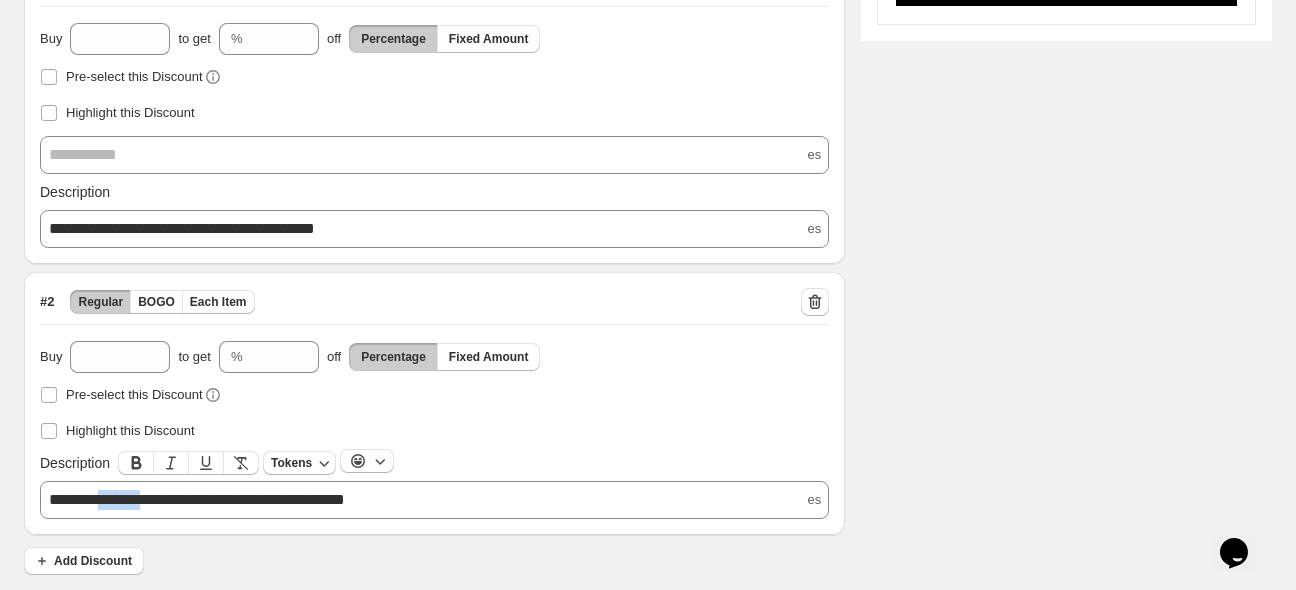 click on "**********" at bounding box center [197, 499] 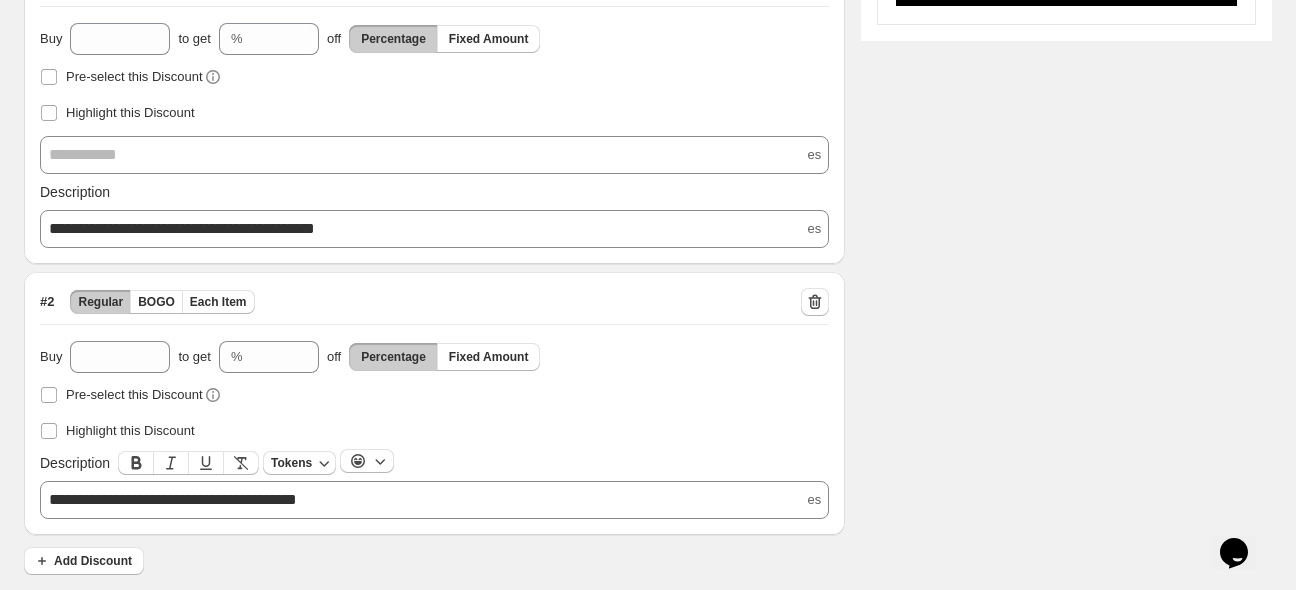 click on "**********" at bounding box center [173, 499] 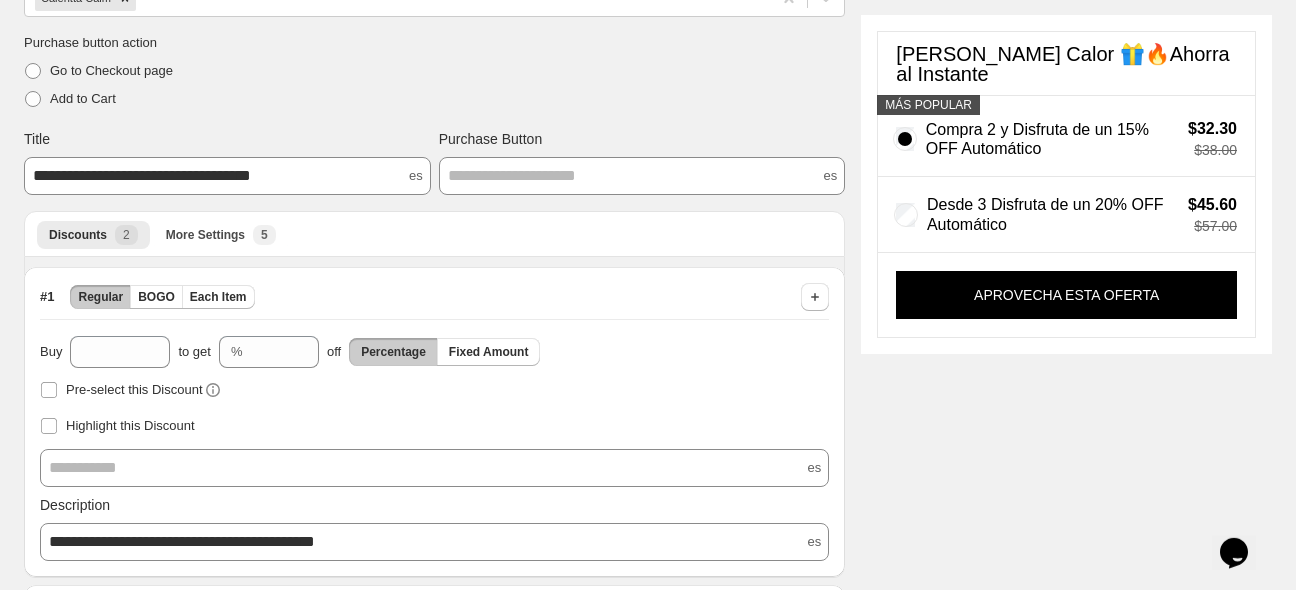 scroll, scrollTop: 153, scrollLeft: 0, axis: vertical 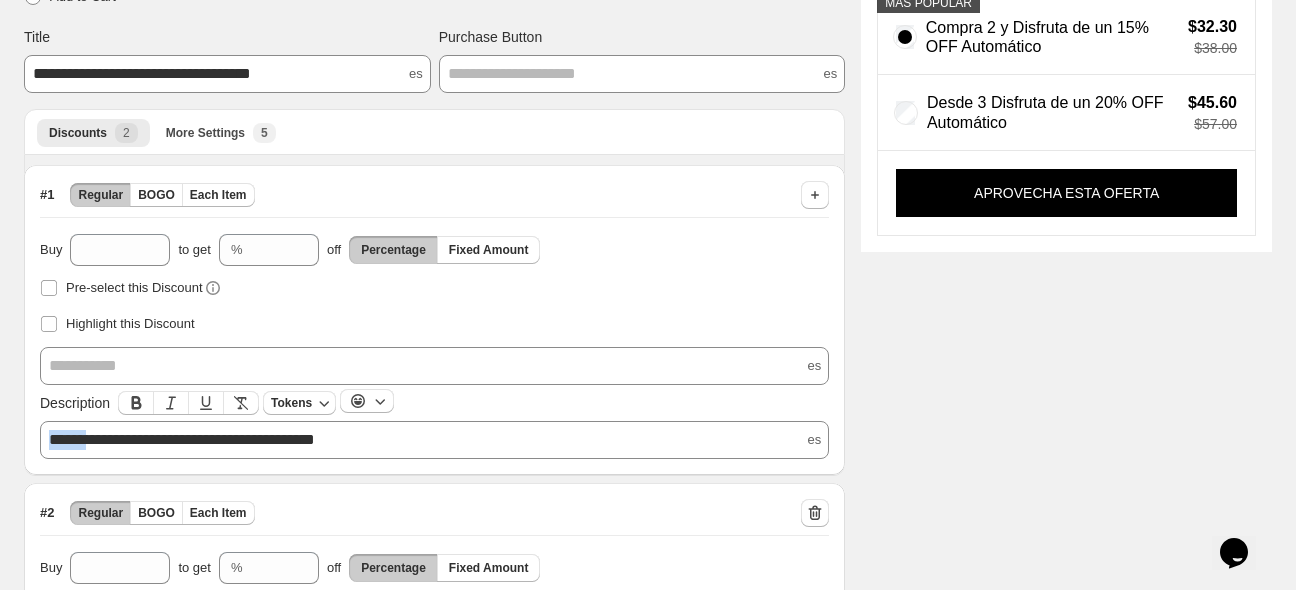 drag, startPoint x: 104, startPoint y: 438, endPoint x: 44, endPoint y: 434, distance: 60.133186 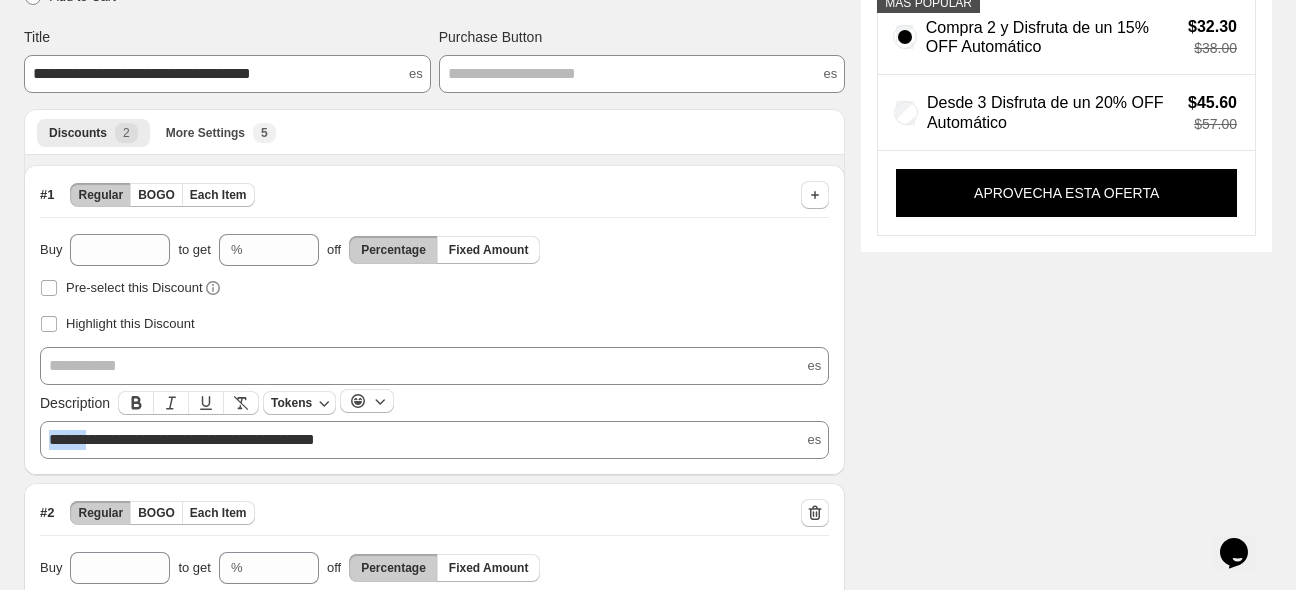 click on "**********" at bounding box center [434, 440] 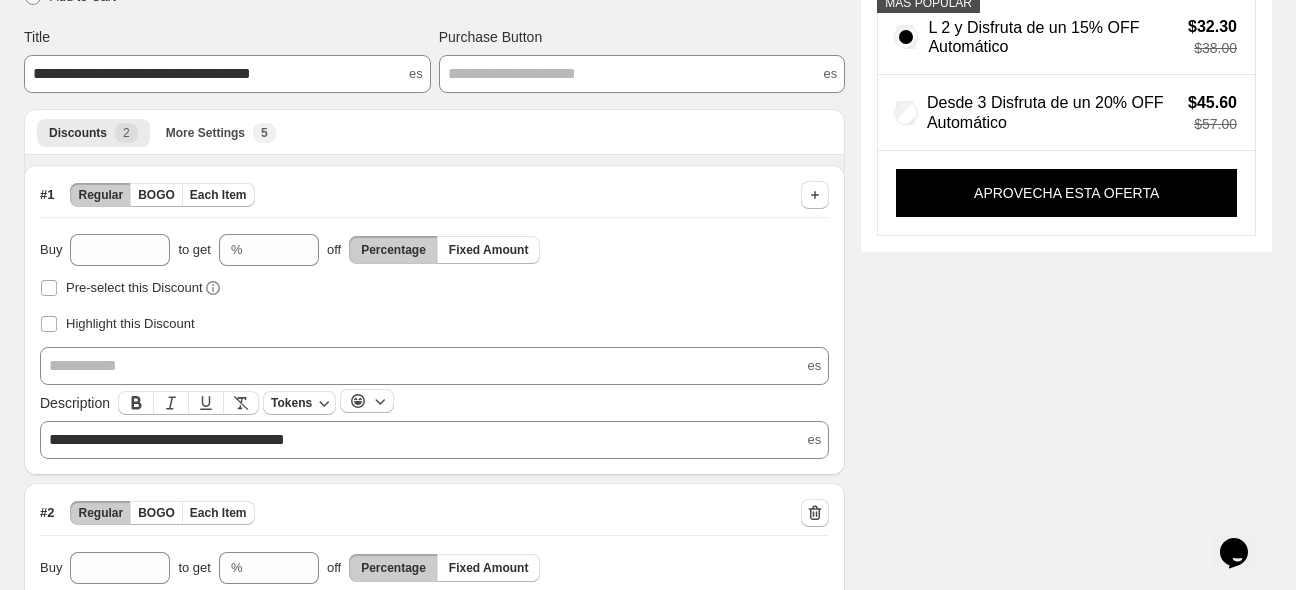 scroll, scrollTop: 402, scrollLeft: 0, axis: vertical 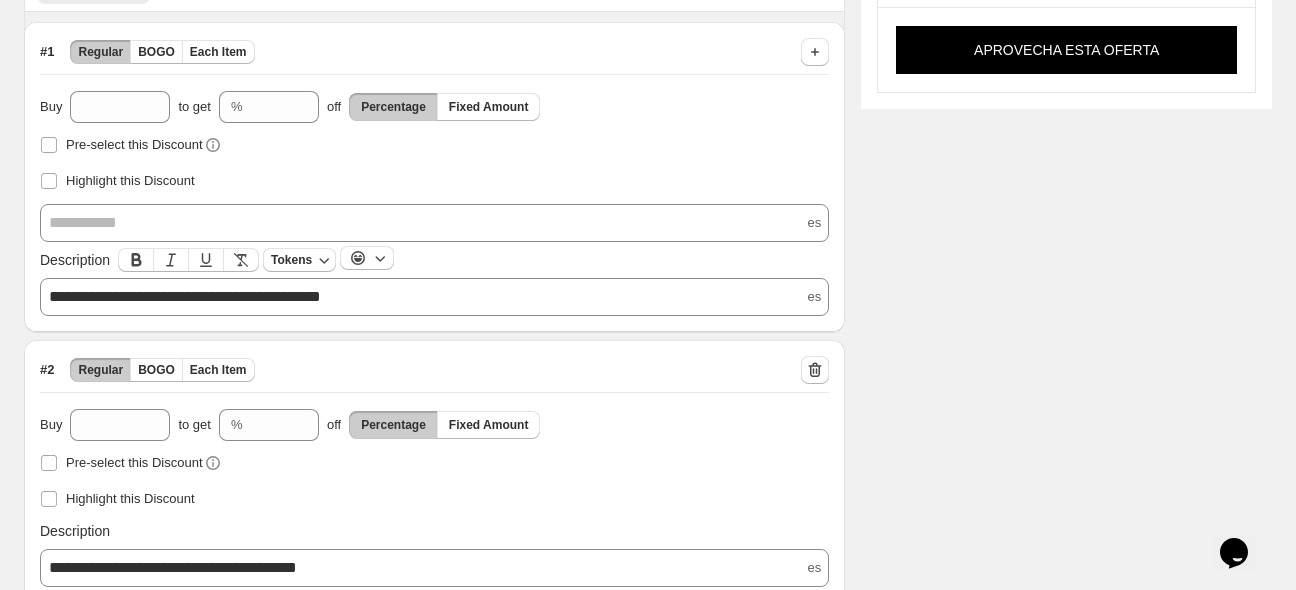 click on "**********" at bounding box center (185, 296) 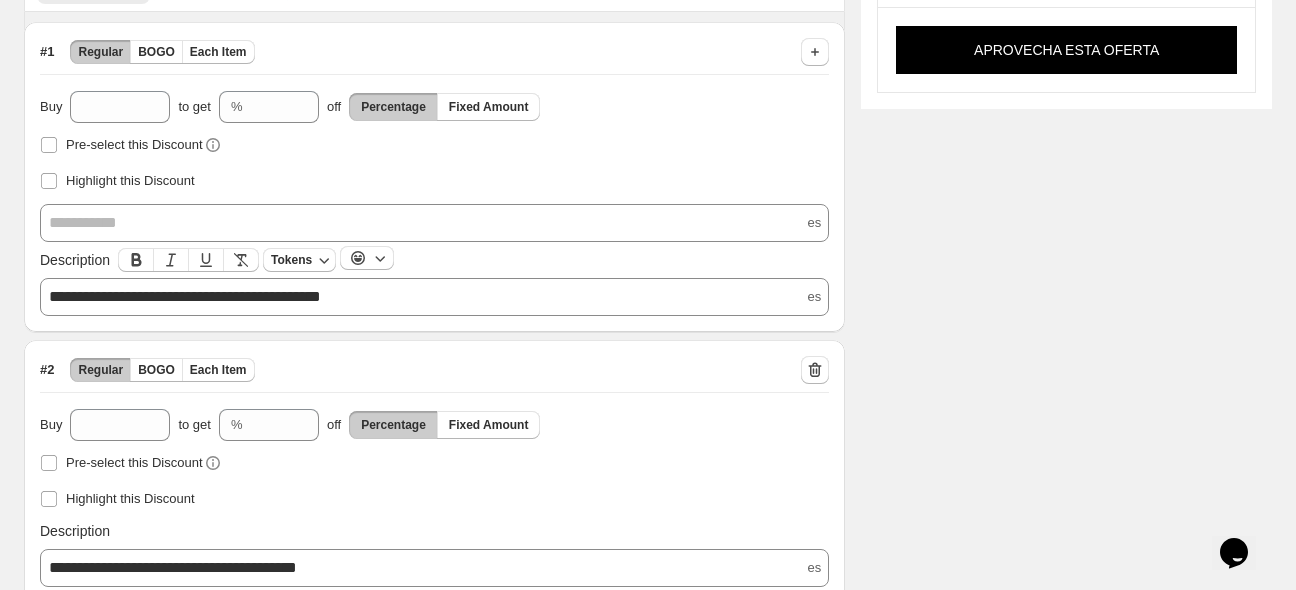 click on "**********" at bounding box center (640, 151) 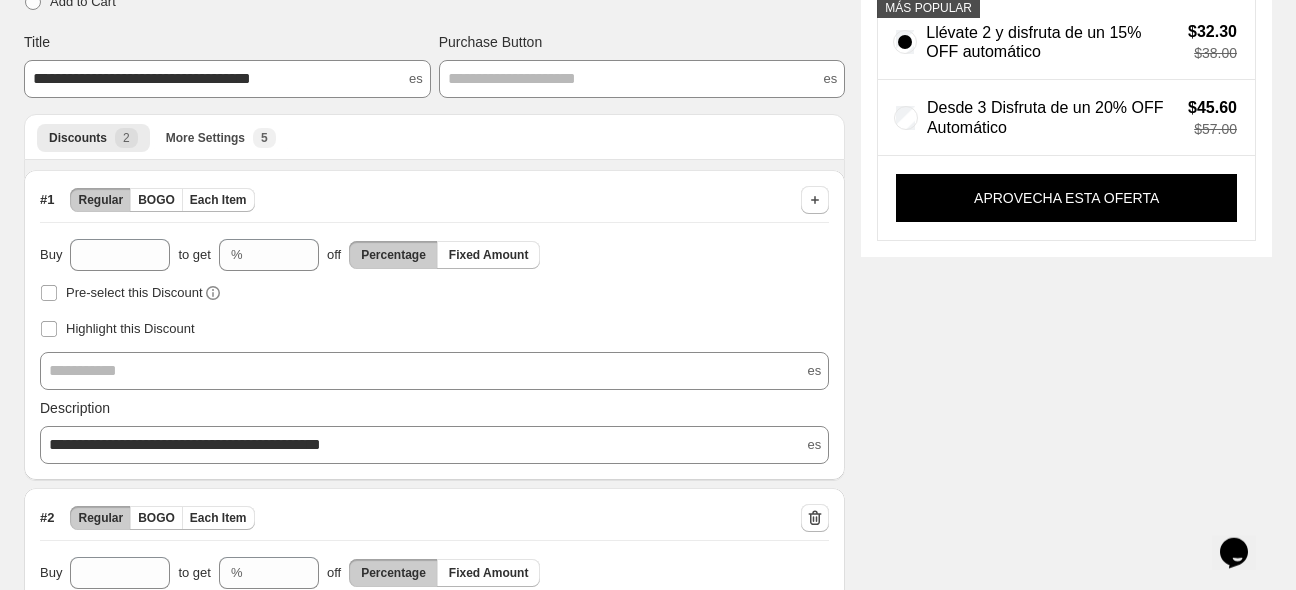 scroll, scrollTop: 191, scrollLeft: 0, axis: vertical 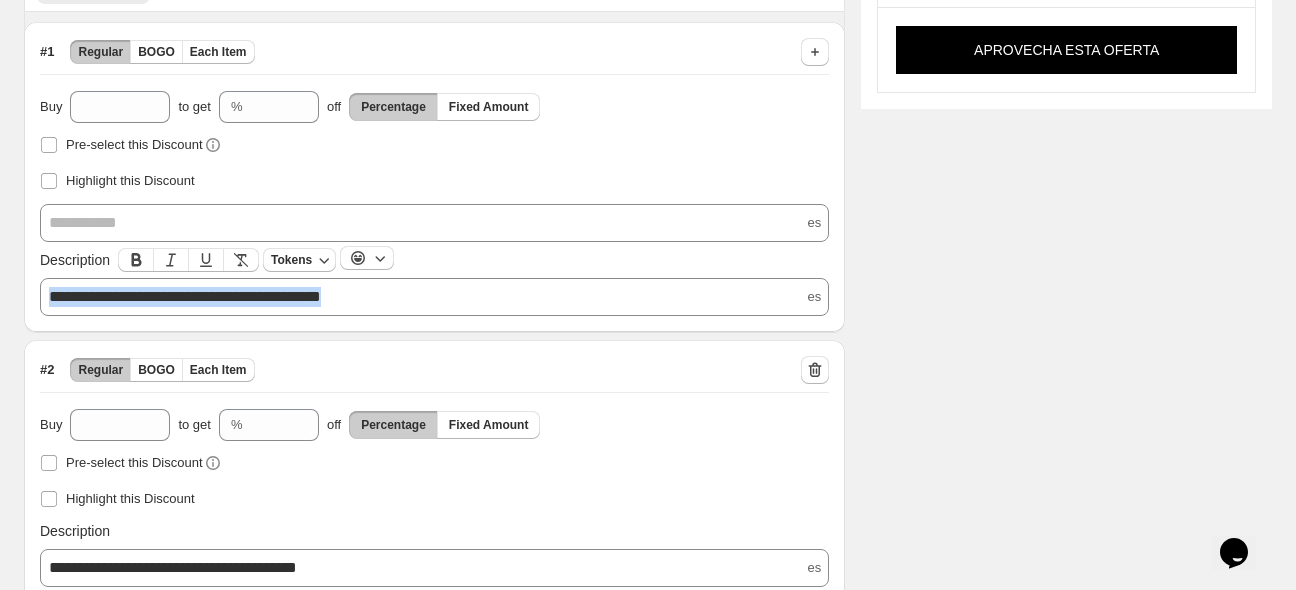drag, startPoint x: 422, startPoint y: 299, endPoint x: -10, endPoint y: 267, distance: 433.18356 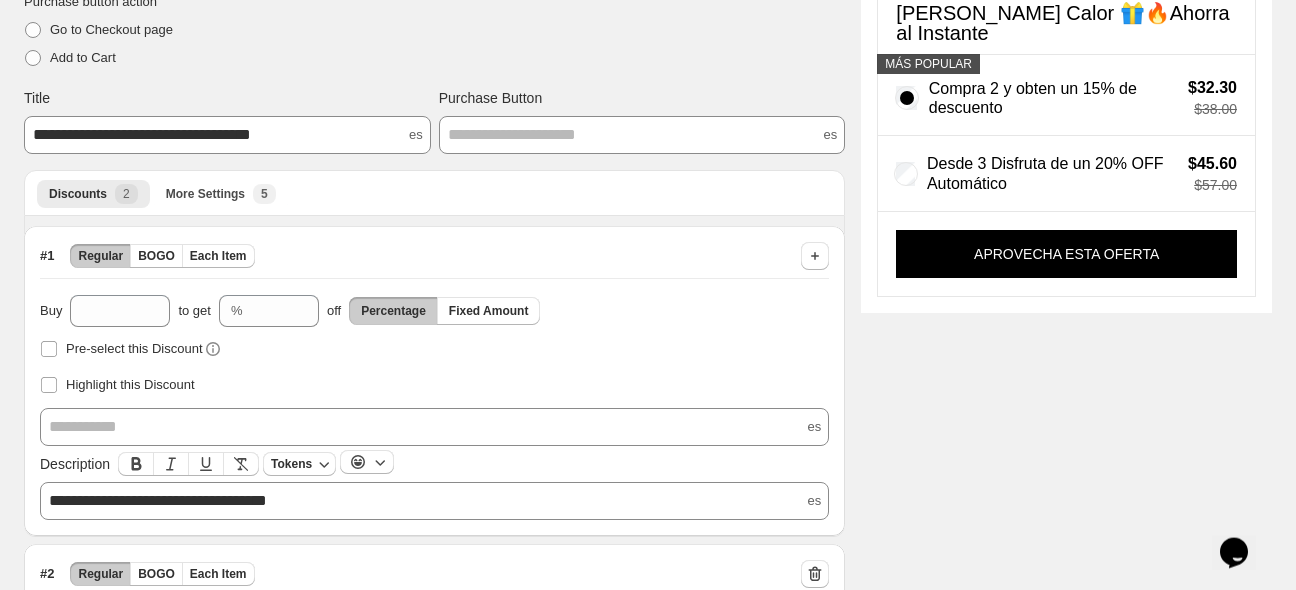 scroll, scrollTop: 191, scrollLeft: 0, axis: vertical 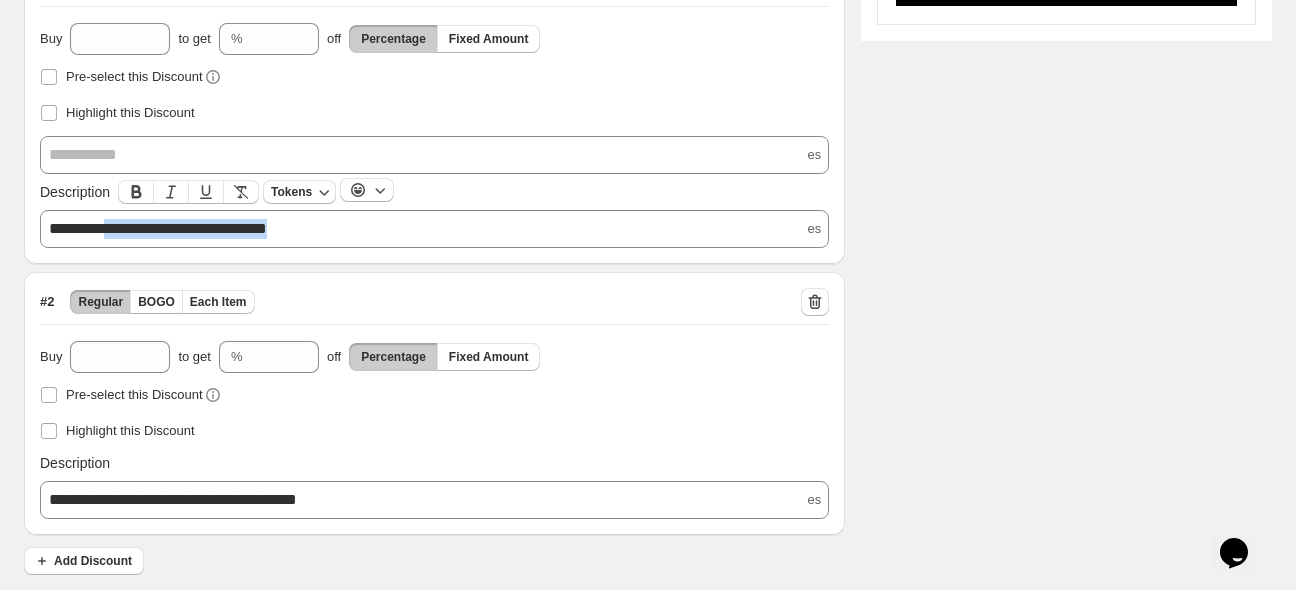 drag, startPoint x: 362, startPoint y: 238, endPoint x: 121, endPoint y: 232, distance: 241.07468 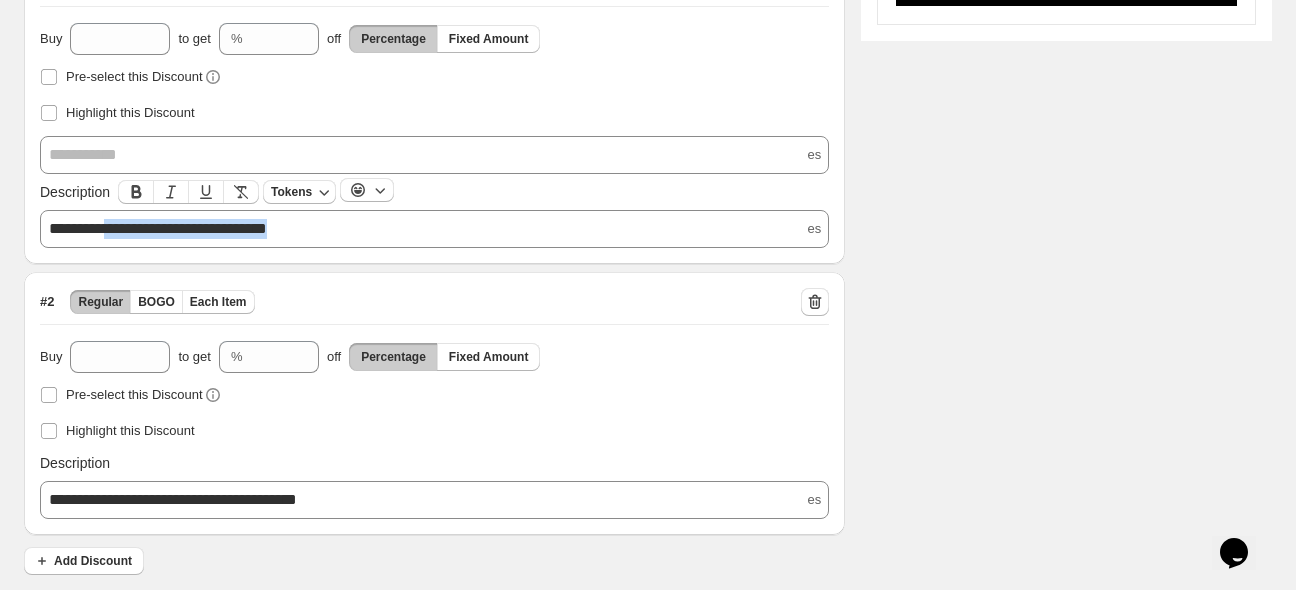 click on "**********" at bounding box center (434, 229) 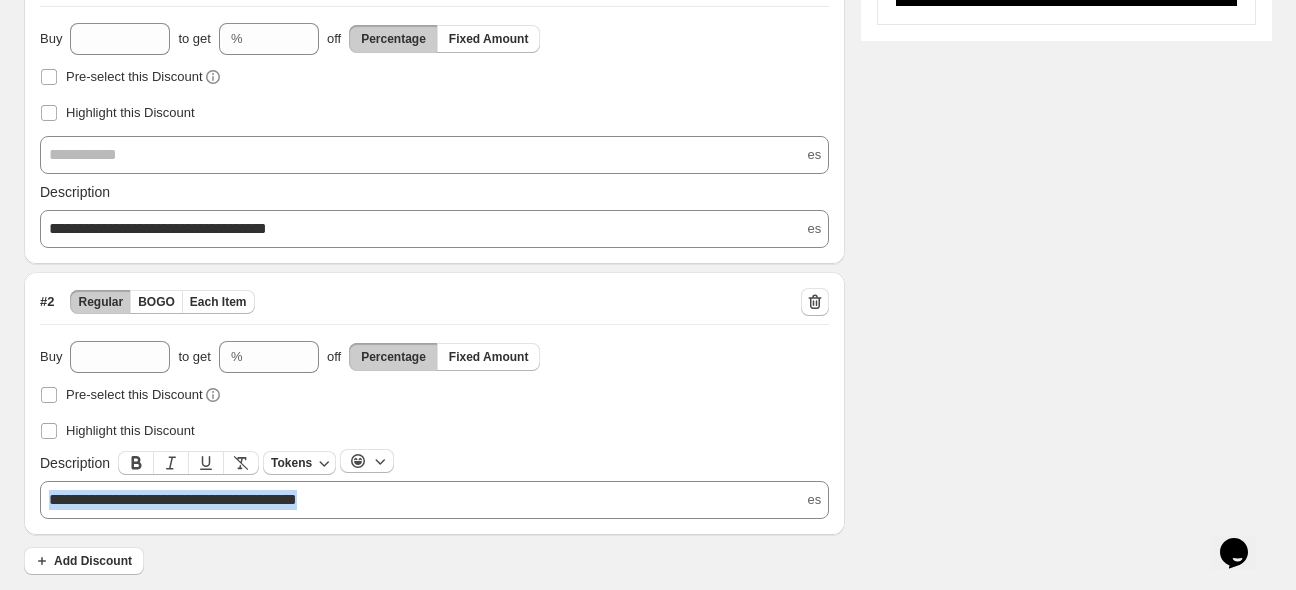 drag, startPoint x: 382, startPoint y: 502, endPoint x: -208, endPoint y: 493, distance: 590.06866 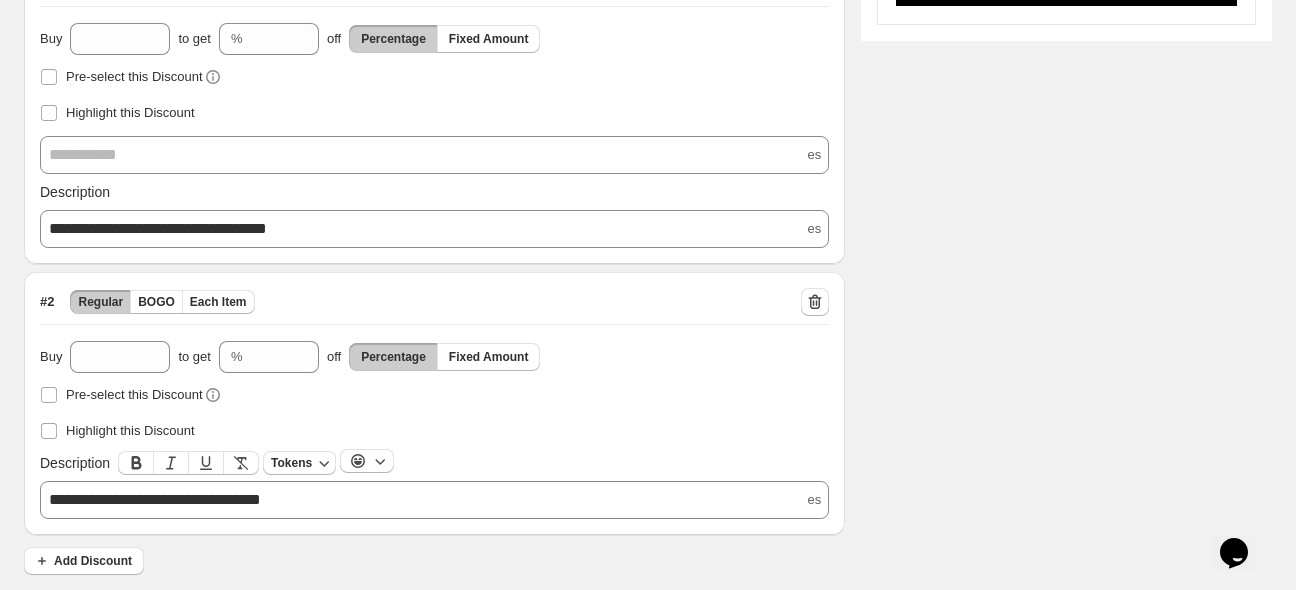 click on "**********" at bounding box center [155, 499] 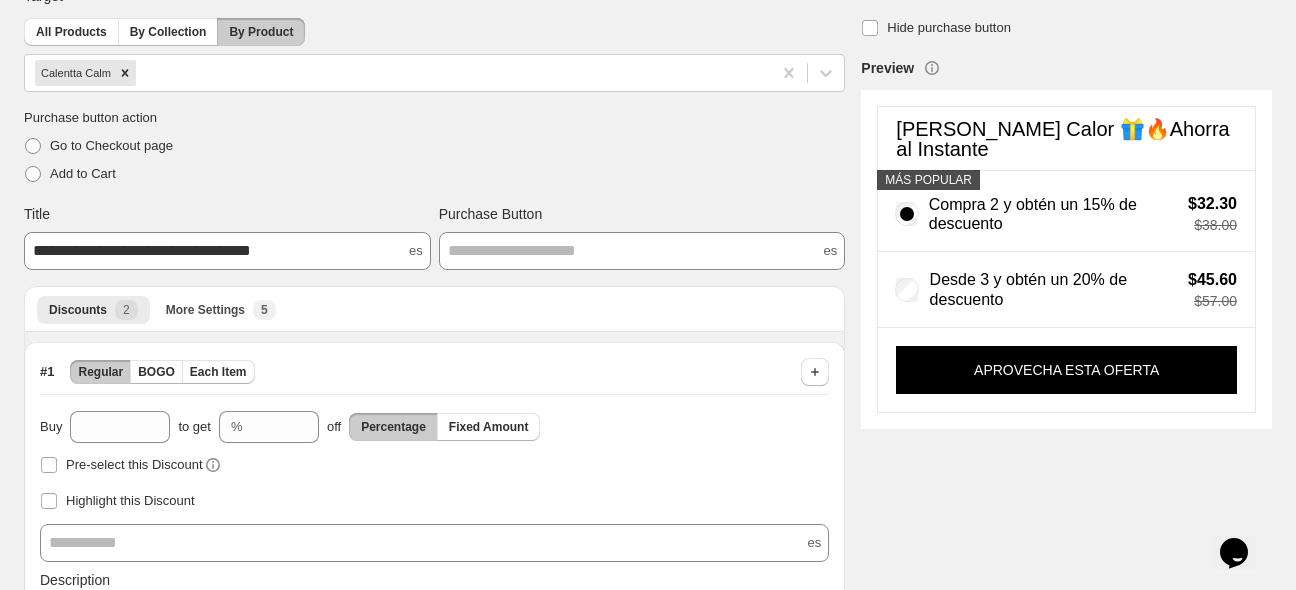 scroll, scrollTop: 48, scrollLeft: 0, axis: vertical 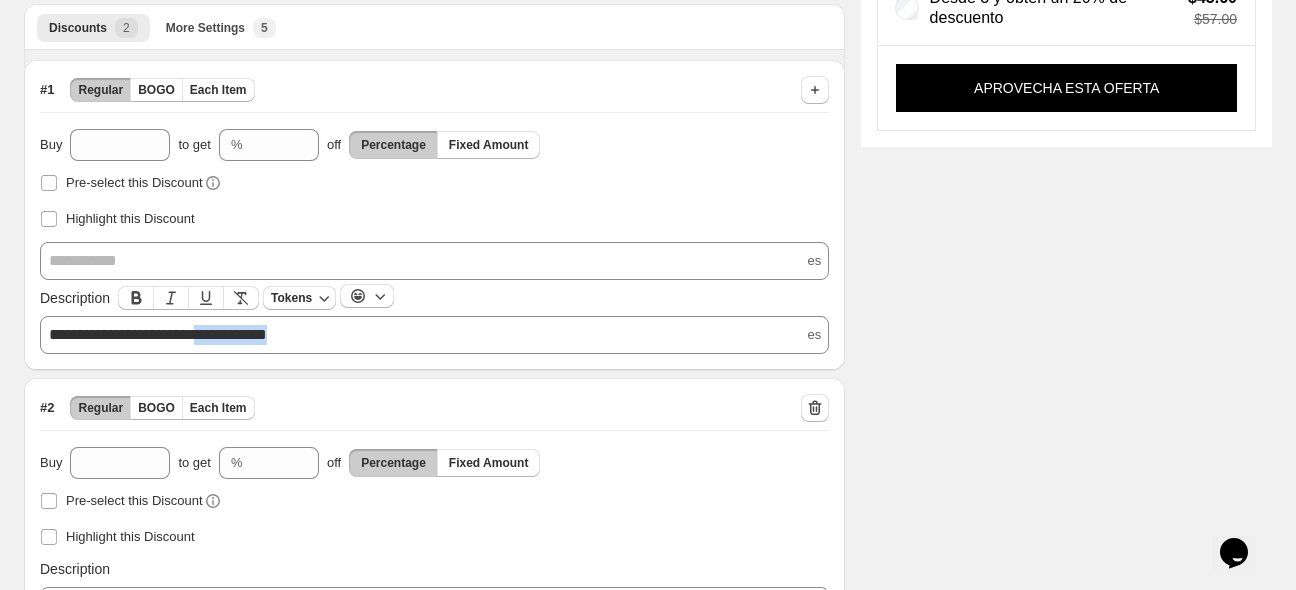 drag, startPoint x: 350, startPoint y: 334, endPoint x: 241, endPoint y: 330, distance: 109.07337 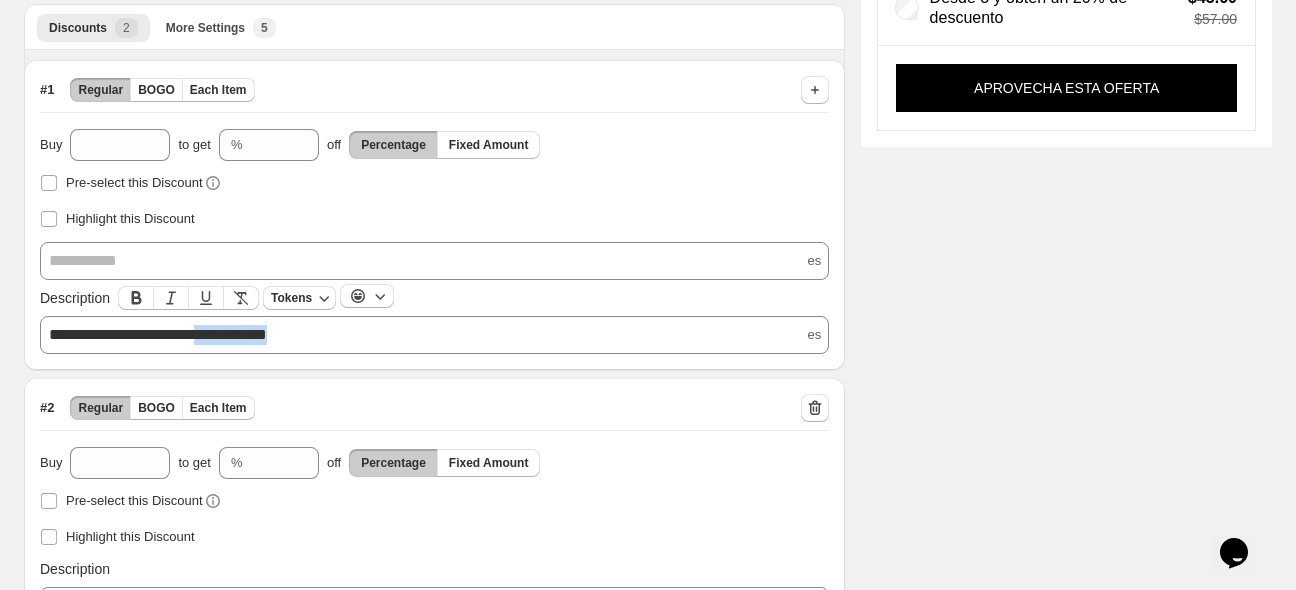 click on "**********" at bounding box center [434, 335] 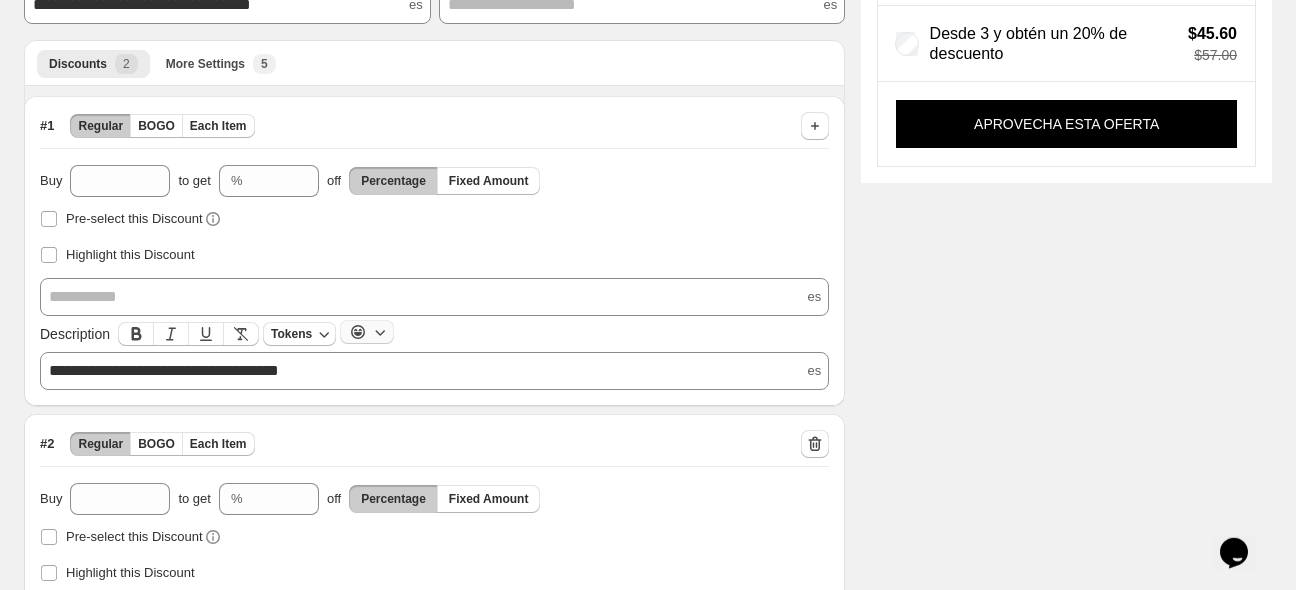 scroll, scrollTop: 296, scrollLeft: 0, axis: vertical 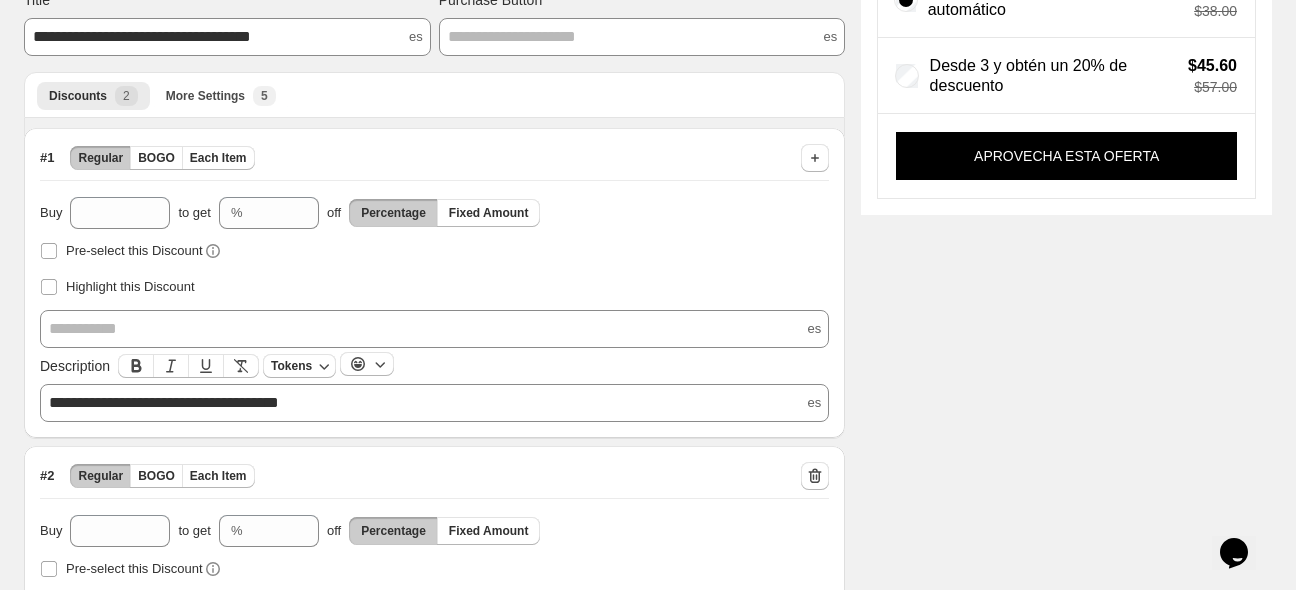 click on "Description Tokens" at bounding box center [434, 366] 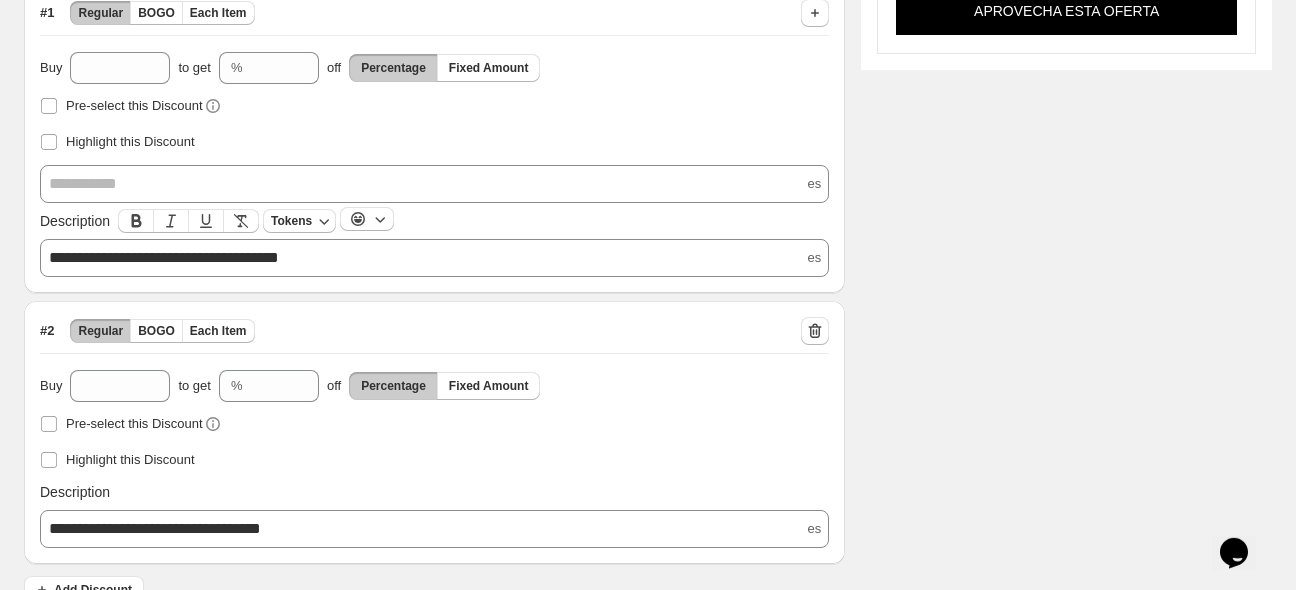 scroll, scrollTop: 470, scrollLeft: 0, axis: vertical 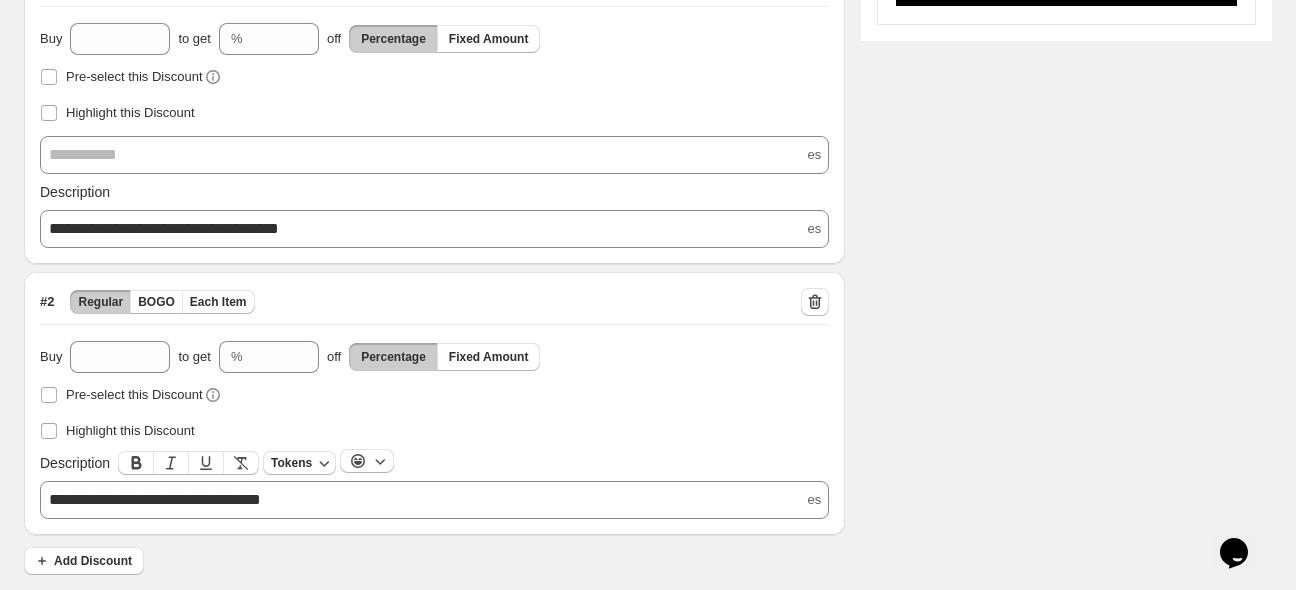 click on "**********" at bounding box center (155, 499) 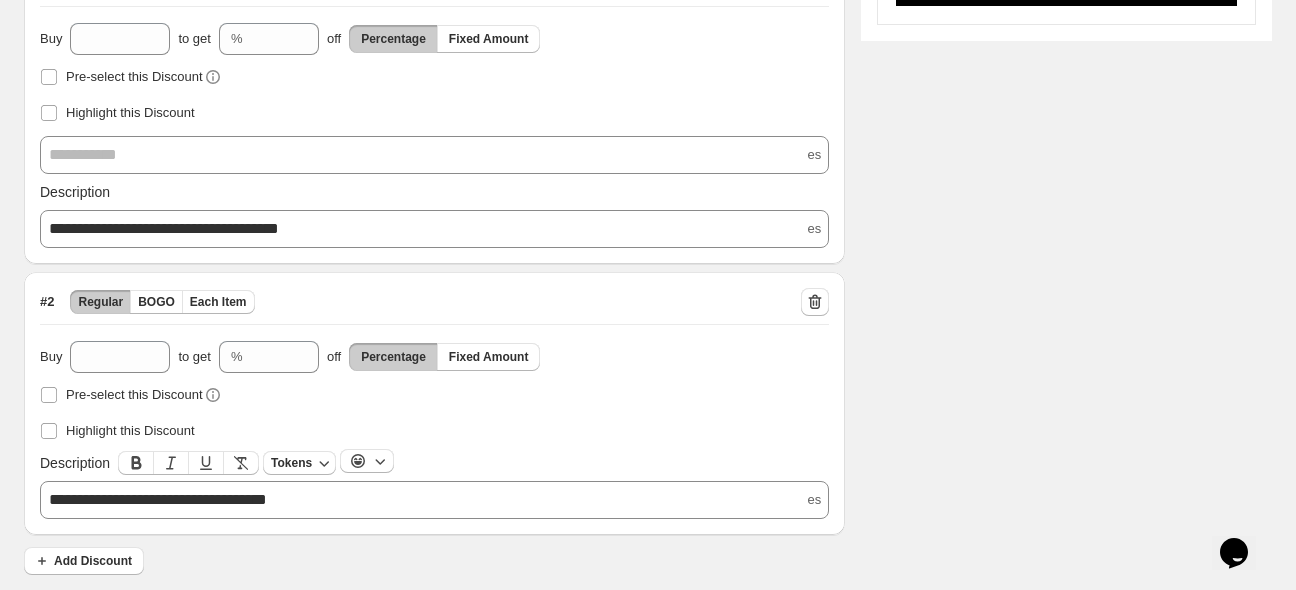 click on "**********" at bounding box center [434, 500] 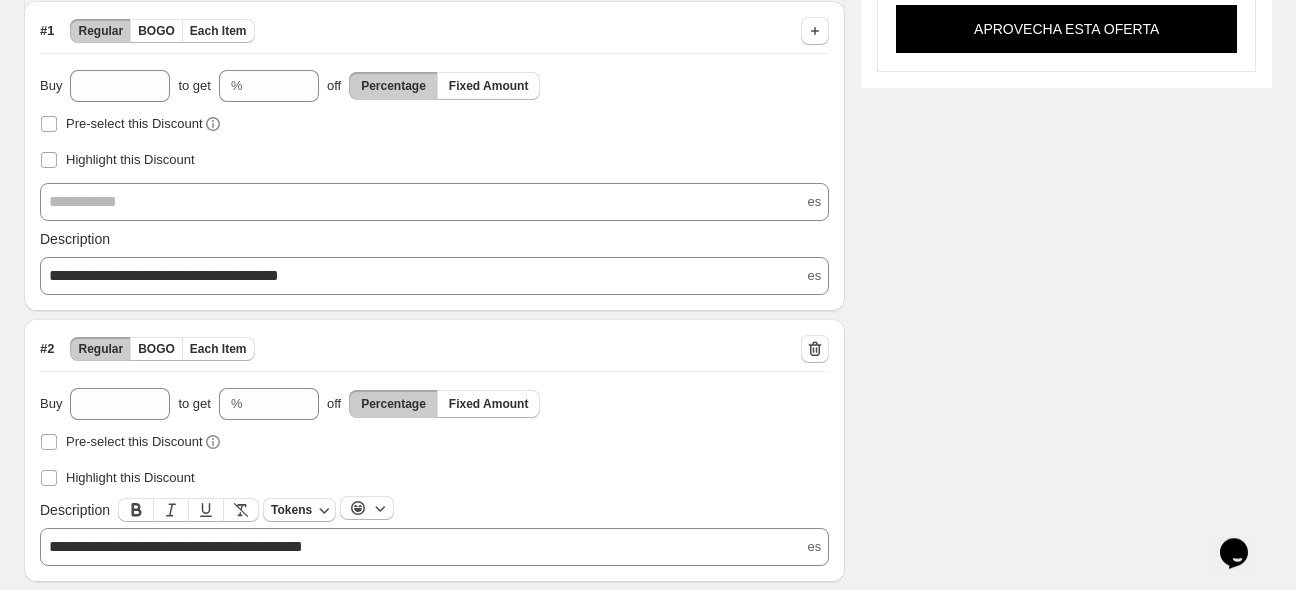 scroll, scrollTop: 470, scrollLeft: 0, axis: vertical 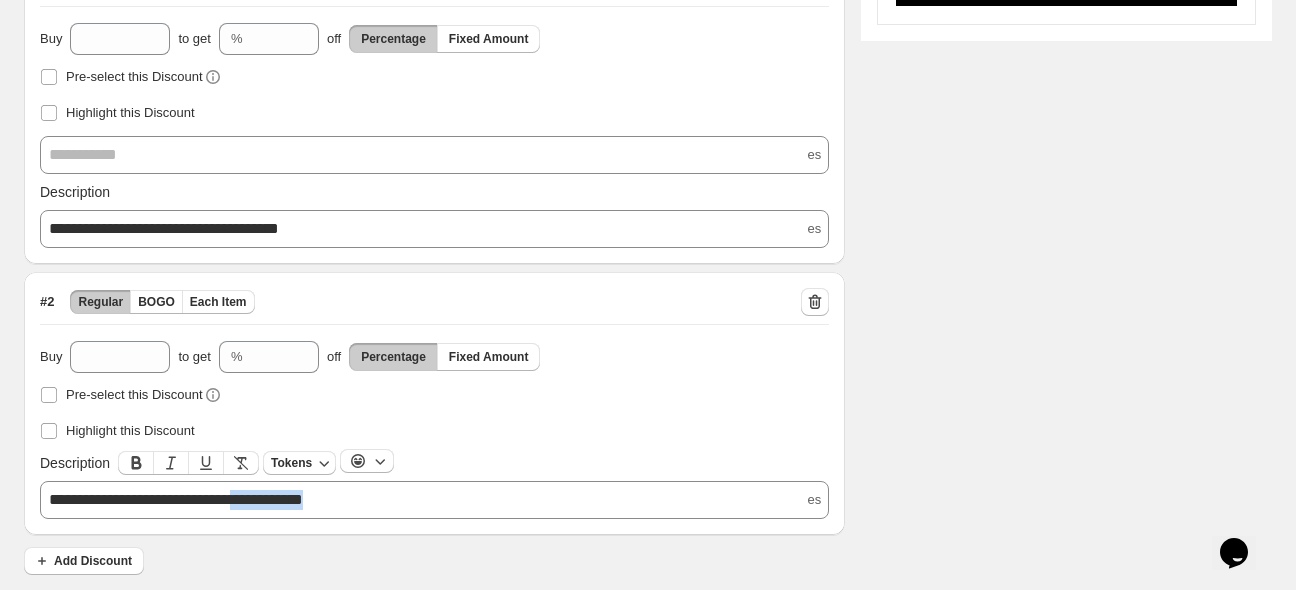 drag, startPoint x: 412, startPoint y: 497, endPoint x: 286, endPoint y: 510, distance: 126.66886 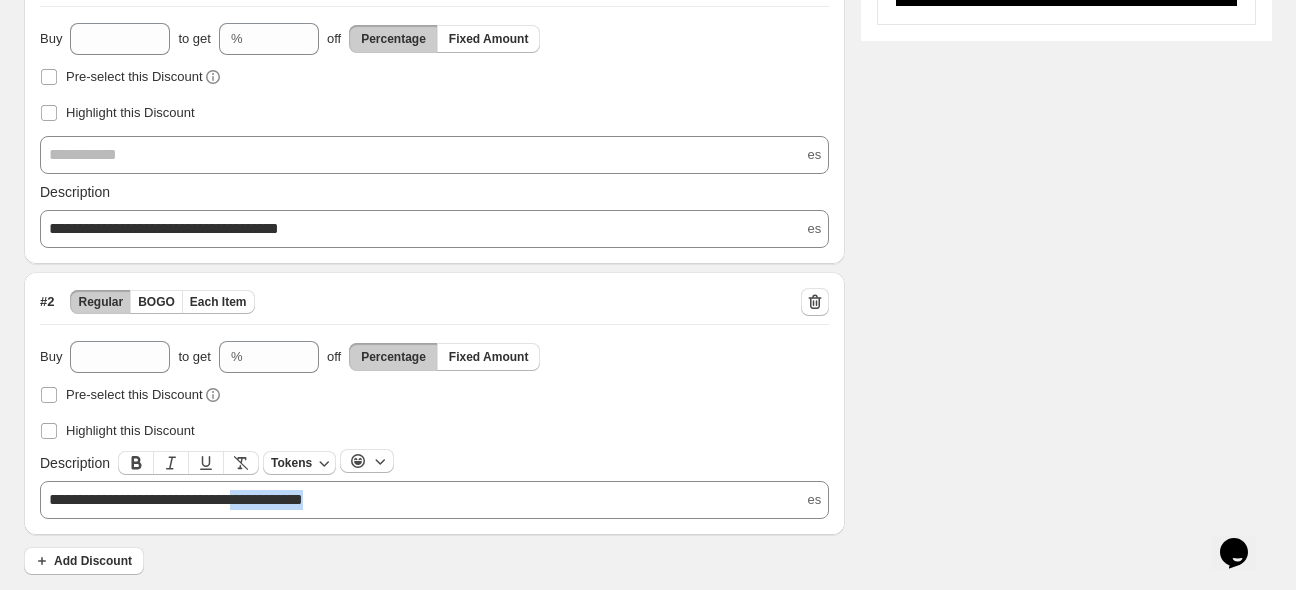 click on "**********" at bounding box center [434, 500] 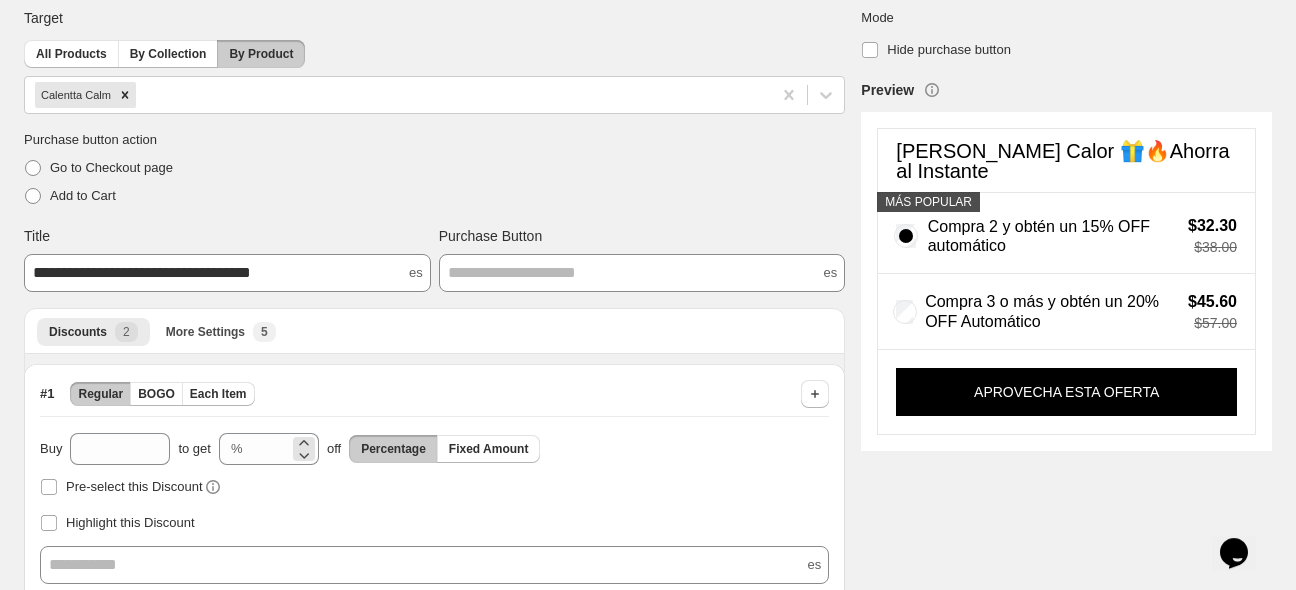 scroll, scrollTop: 0, scrollLeft: 0, axis: both 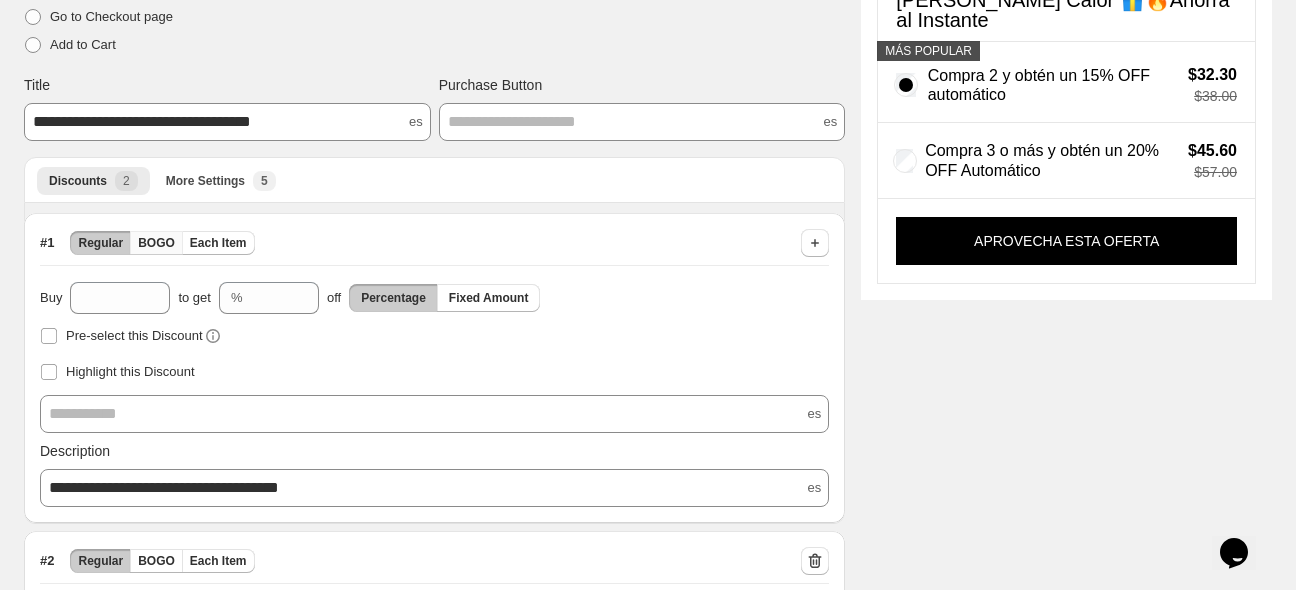 click on "BOGO" at bounding box center [156, 243] 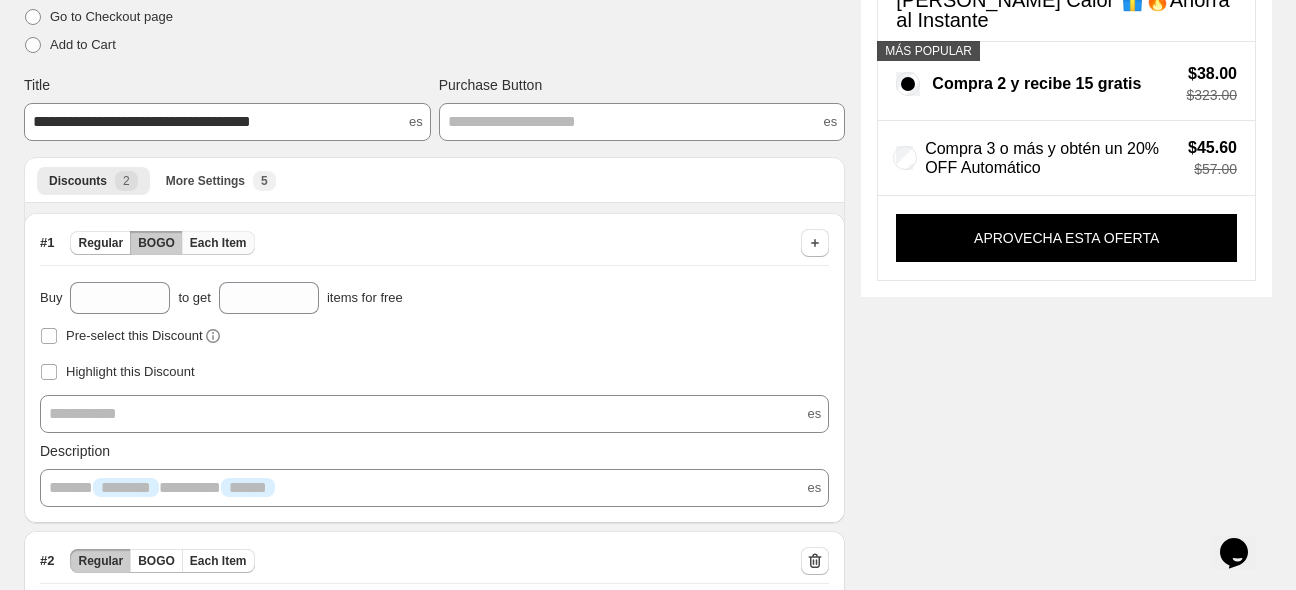 click on "Each Item" at bounding box center (218, 243) 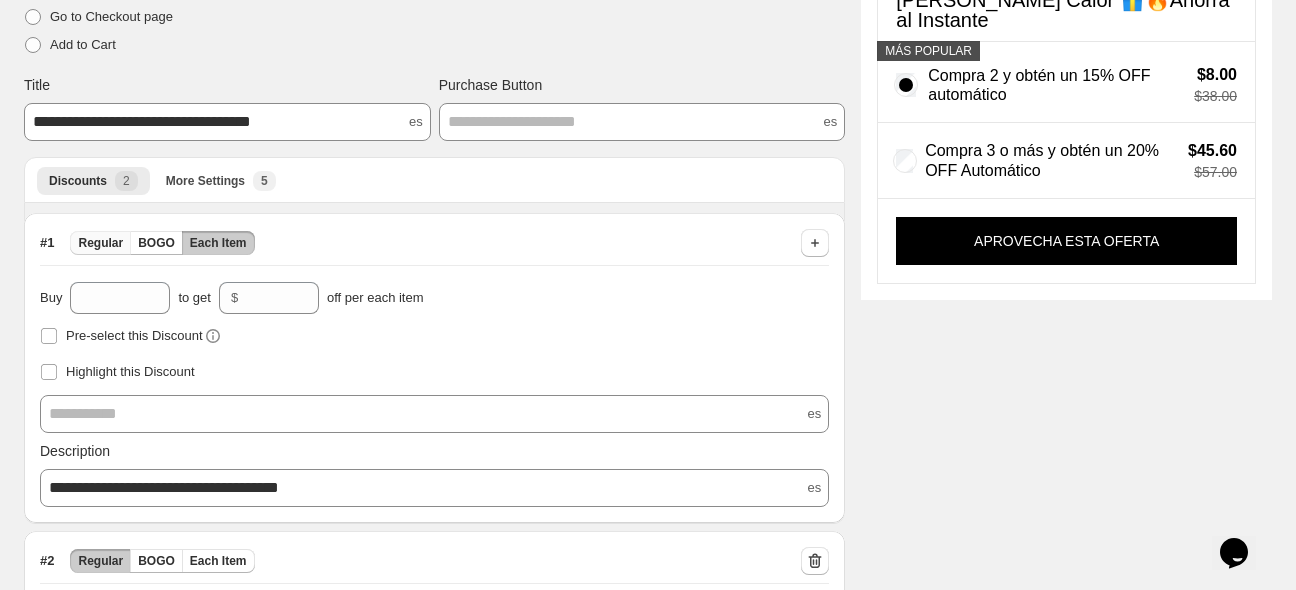 click on "Regular" at bounding box center [100, 243] 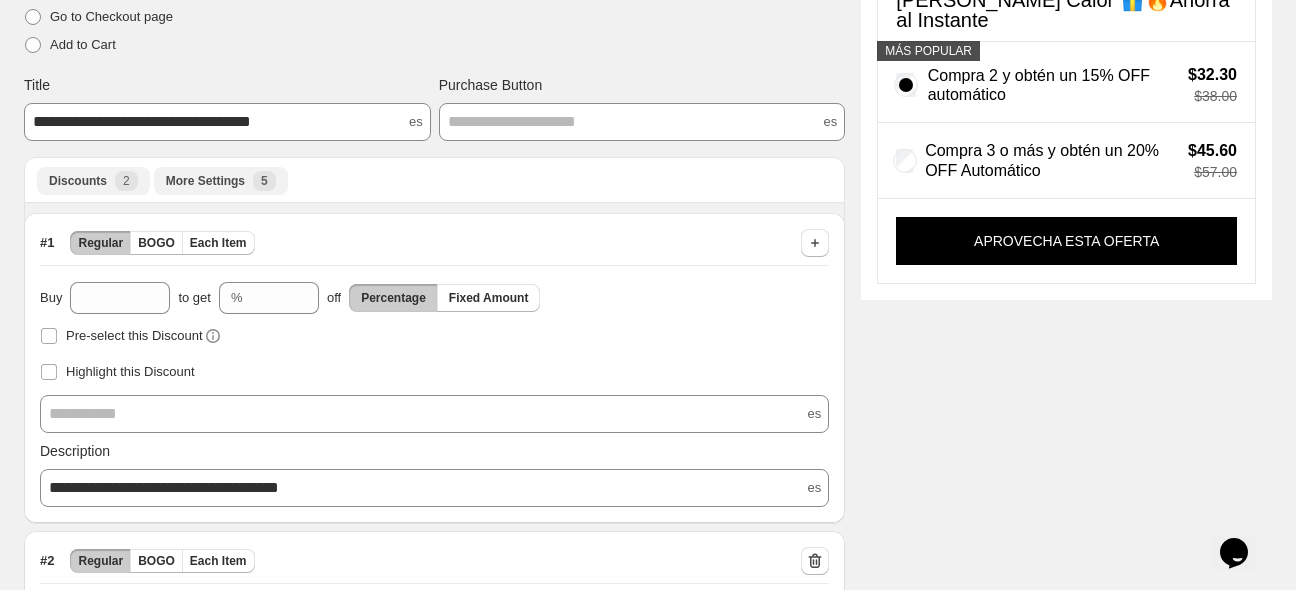 click on "More Settings" at bounding box center (205, 181) 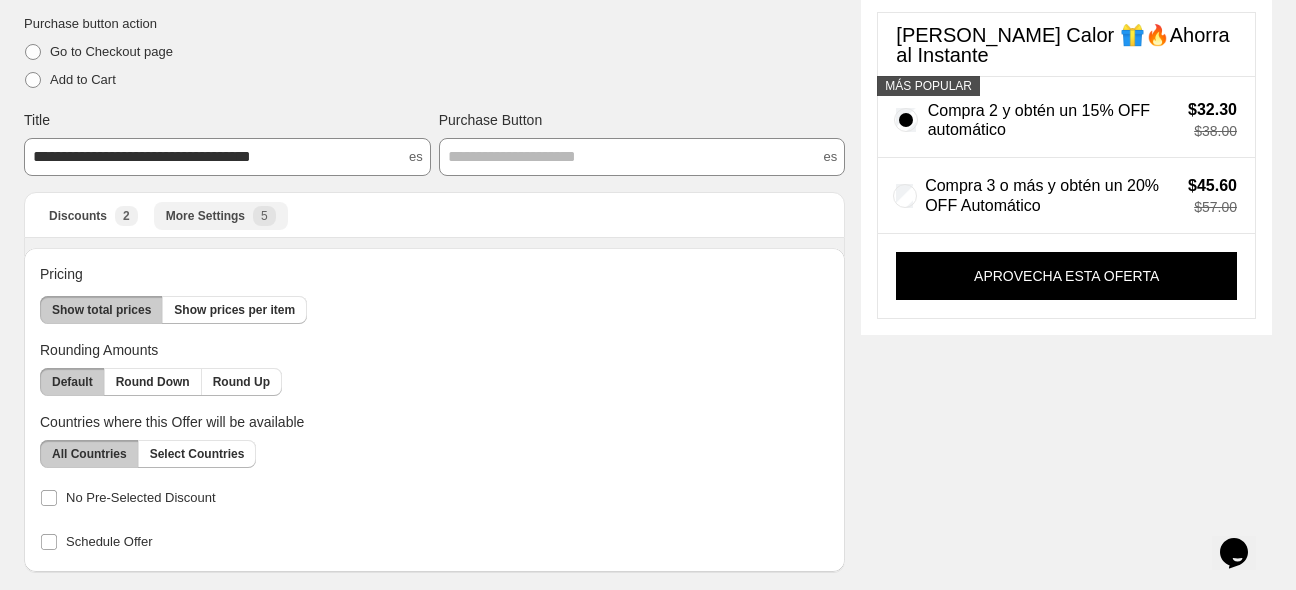 scroll, scrollTop: 175, scrollLeft: 0, axis: vertical 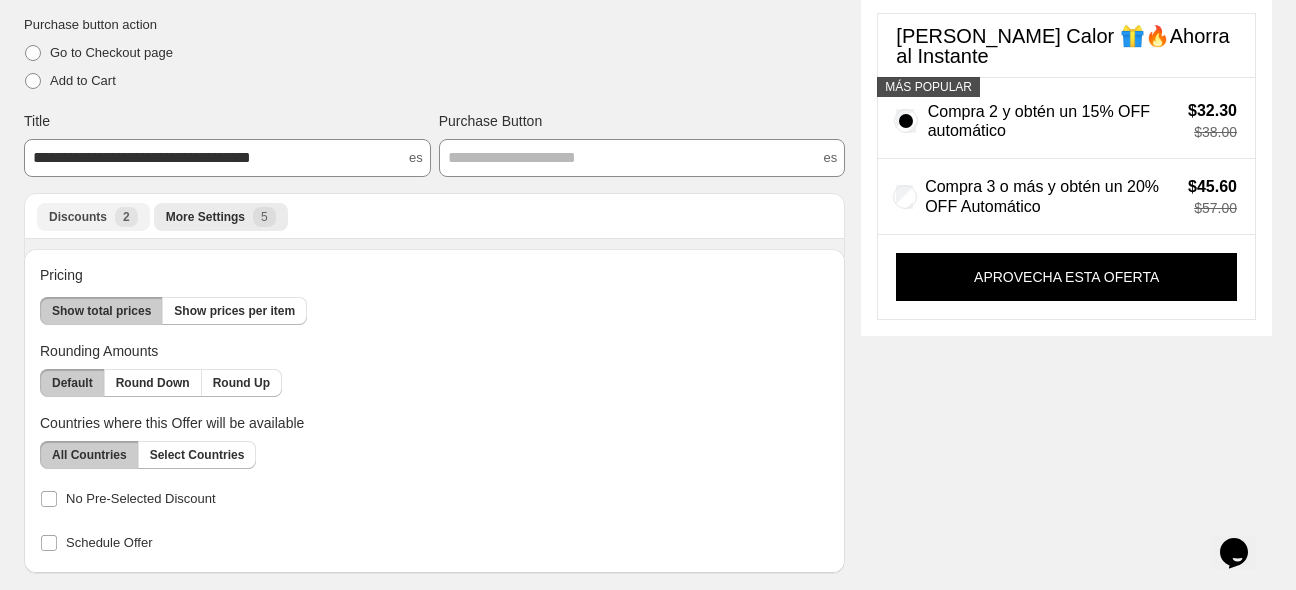 click on "Discounts" at bounding box center [78, 217] 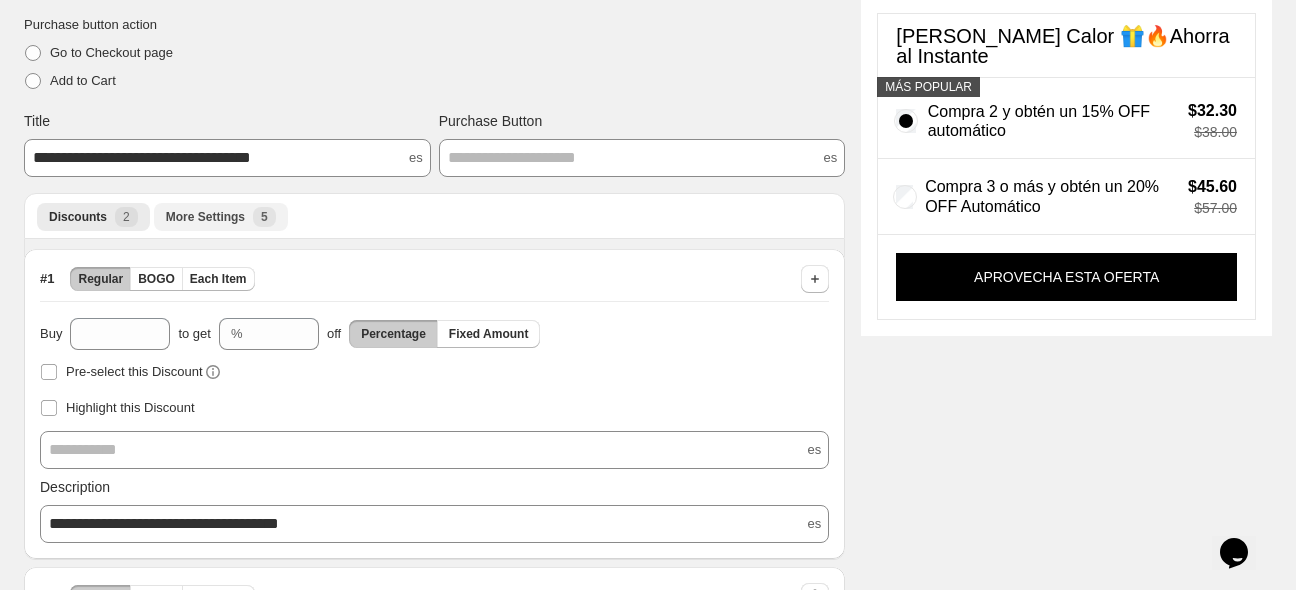 click on "More Settings" at bounding box center (205, 217) 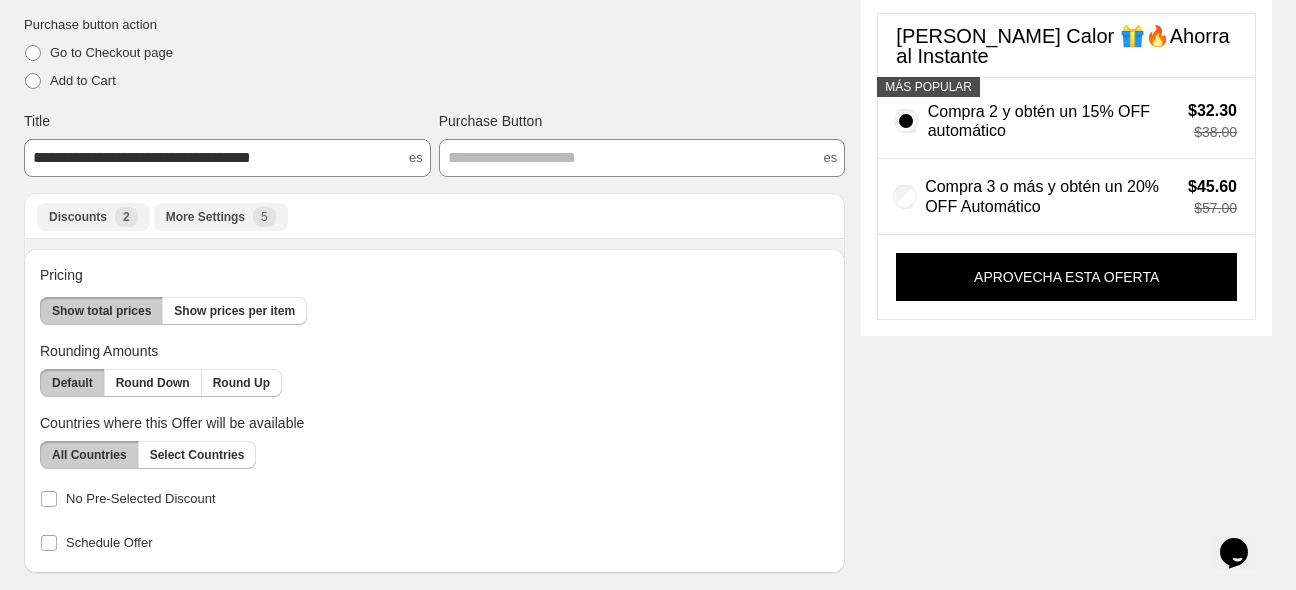 click on "Discounts New 2" at bounding box center [93, 217] 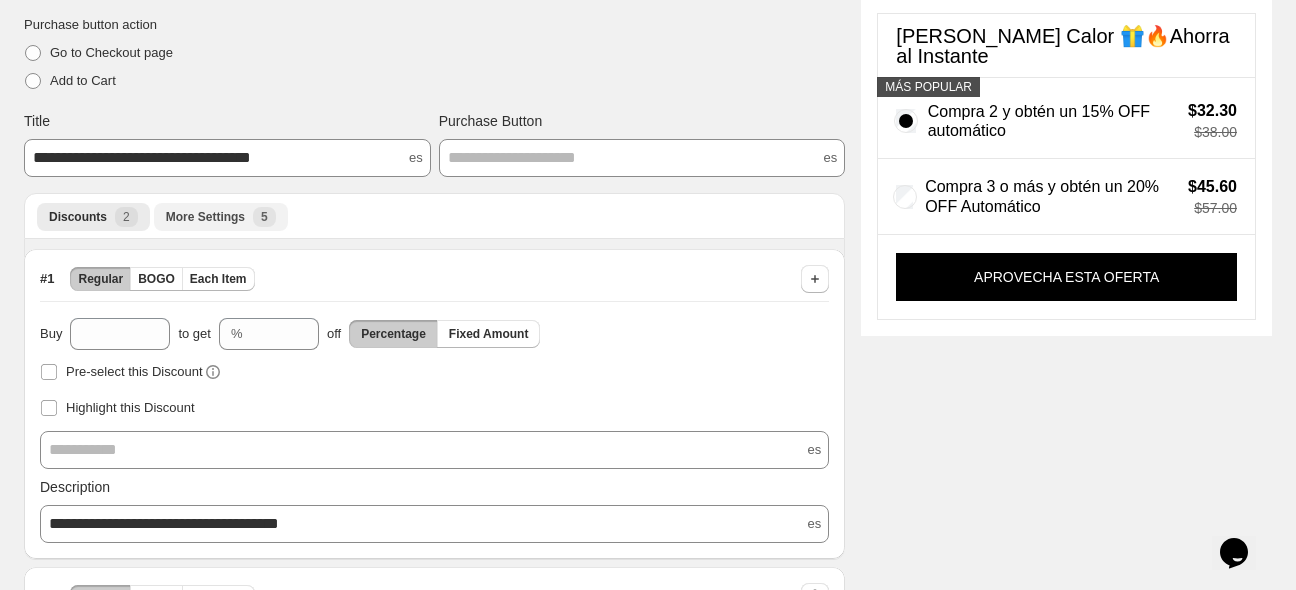 click on "More Settings New 5" at bounding box center [221, 217] 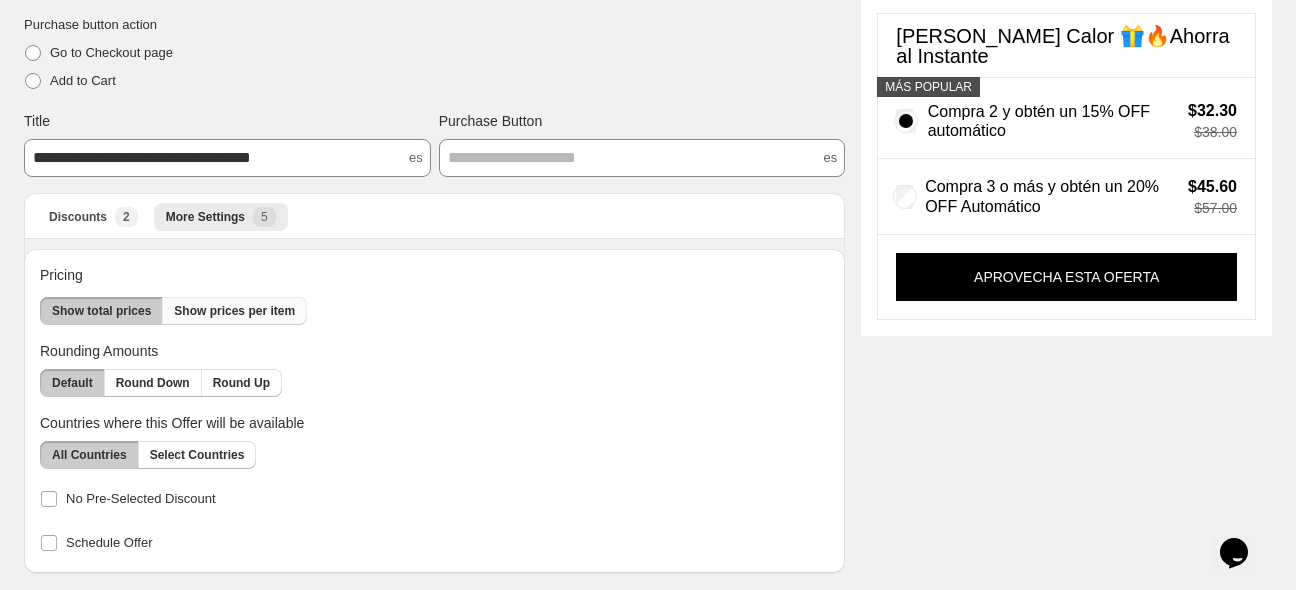 click on "Show prices per item" at bounding box center [234, 311] 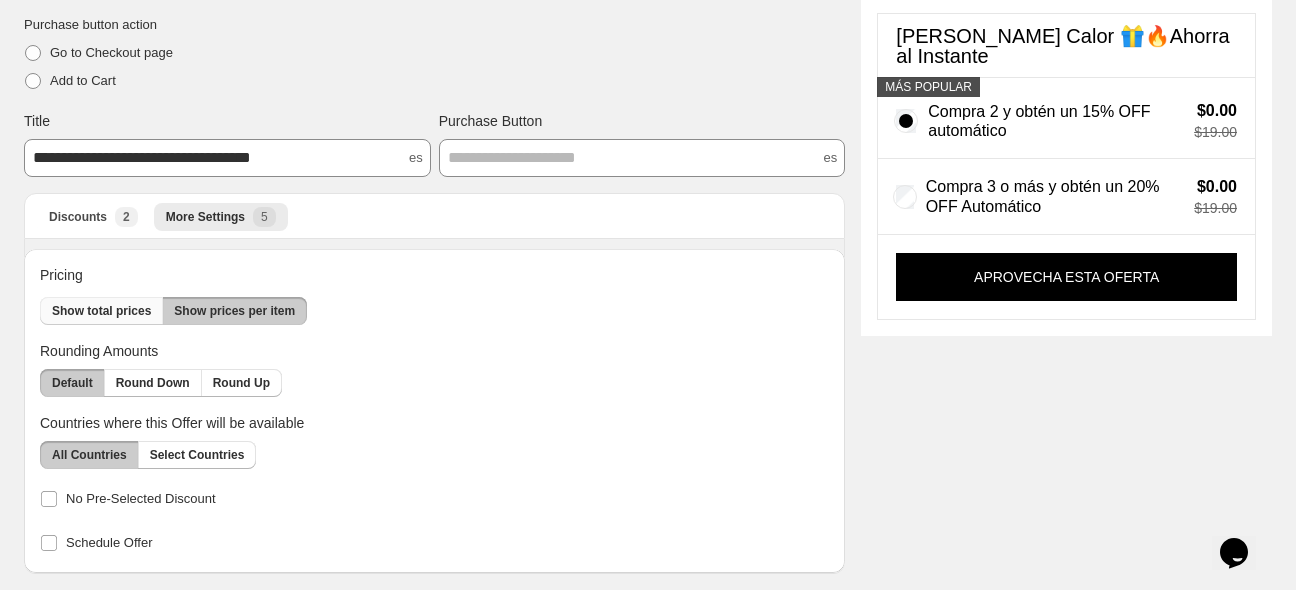 click on "Show total prices" at bounding box center [101, 311] 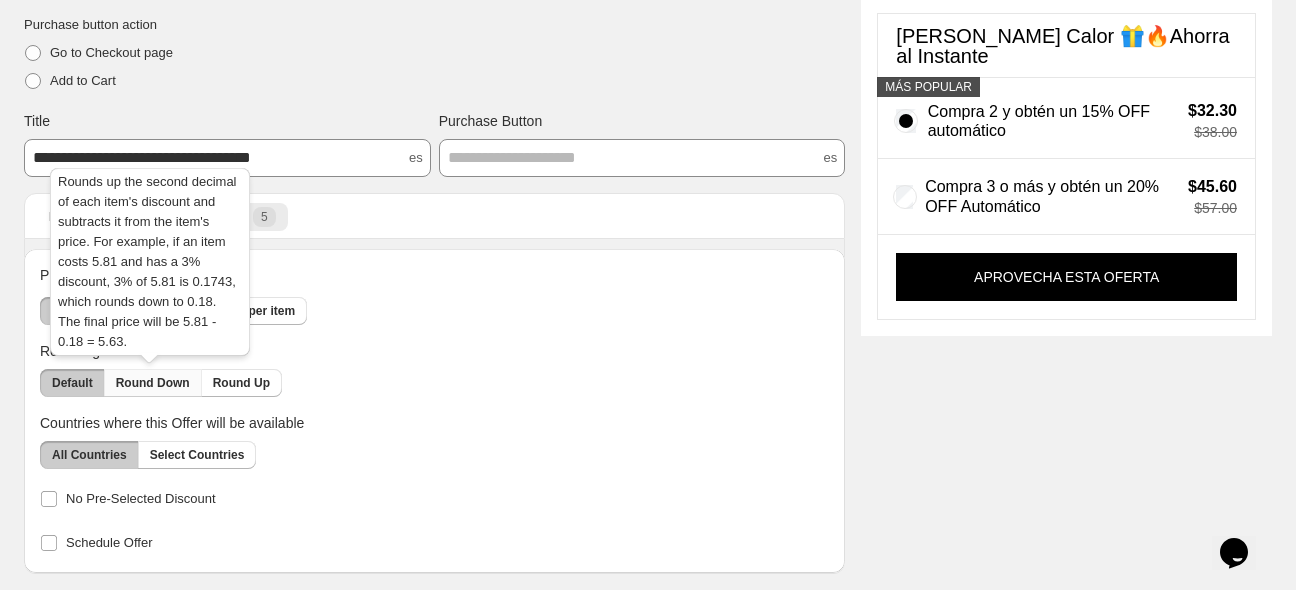click on "Round Down" at bounding box center (153, 383) 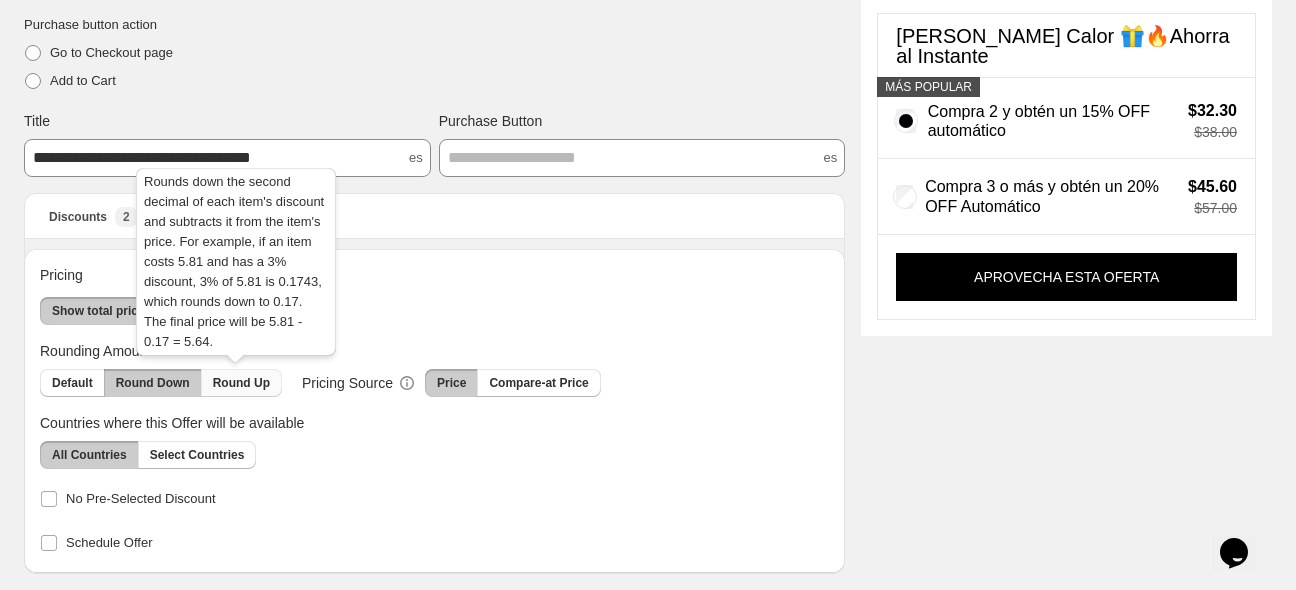 click on "Round Up" at bounding box center [241, 383] 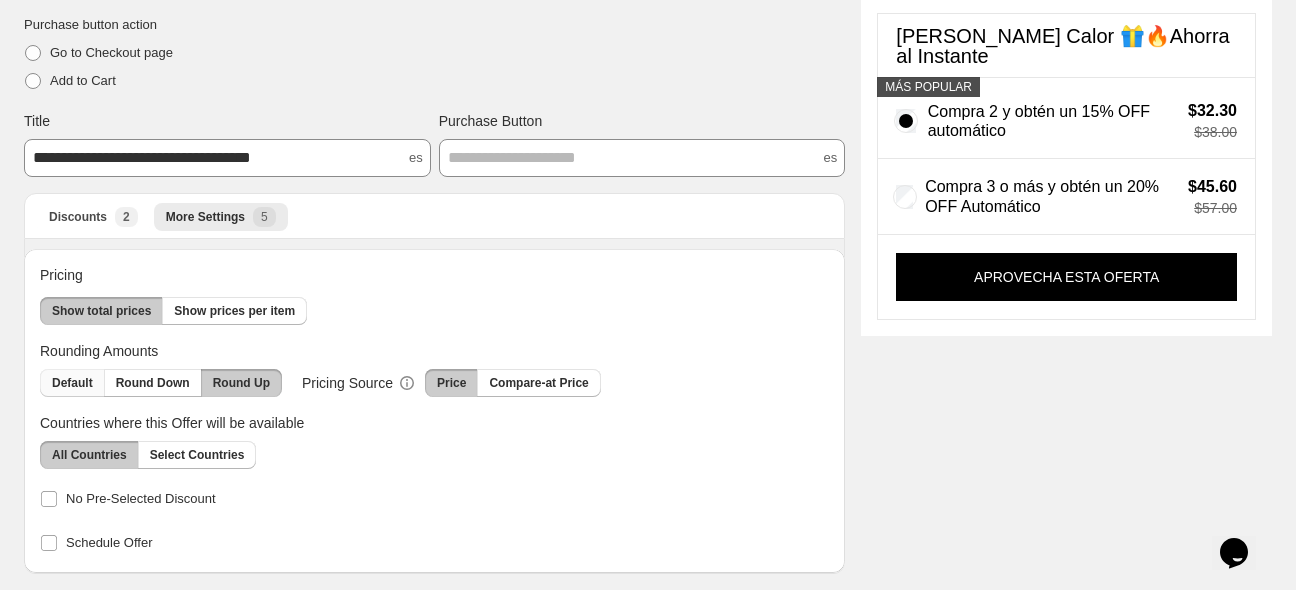 click on "Default" at bounding box center (72, 383) 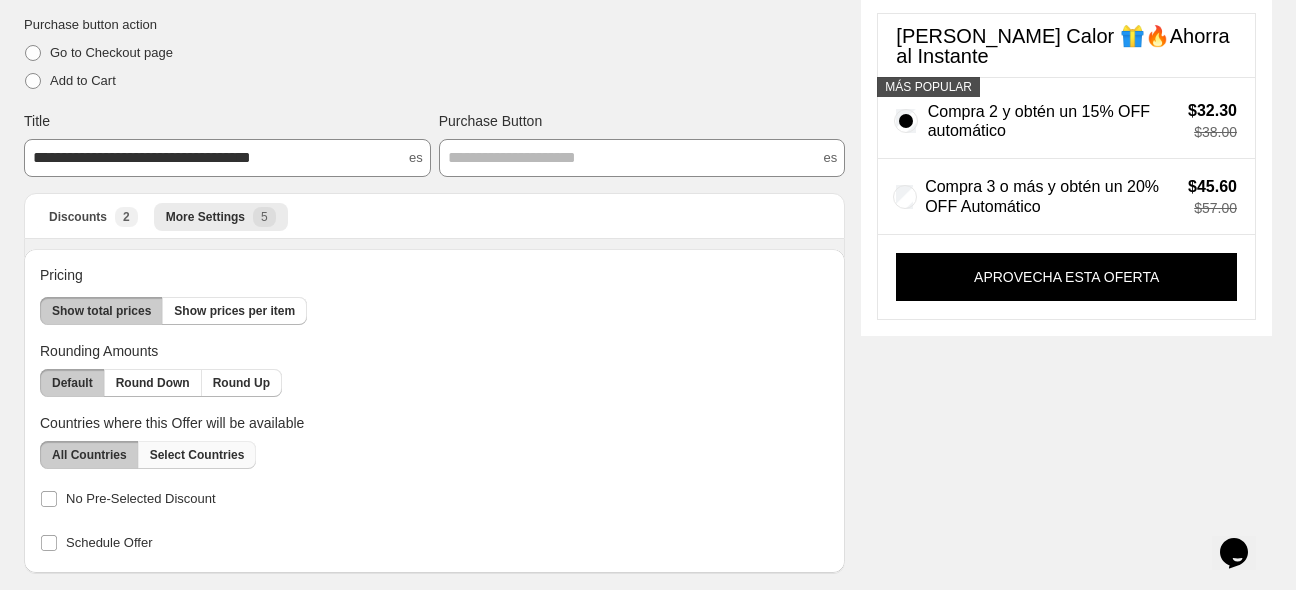click on "Select Countries" at bounding box center (197, 455) 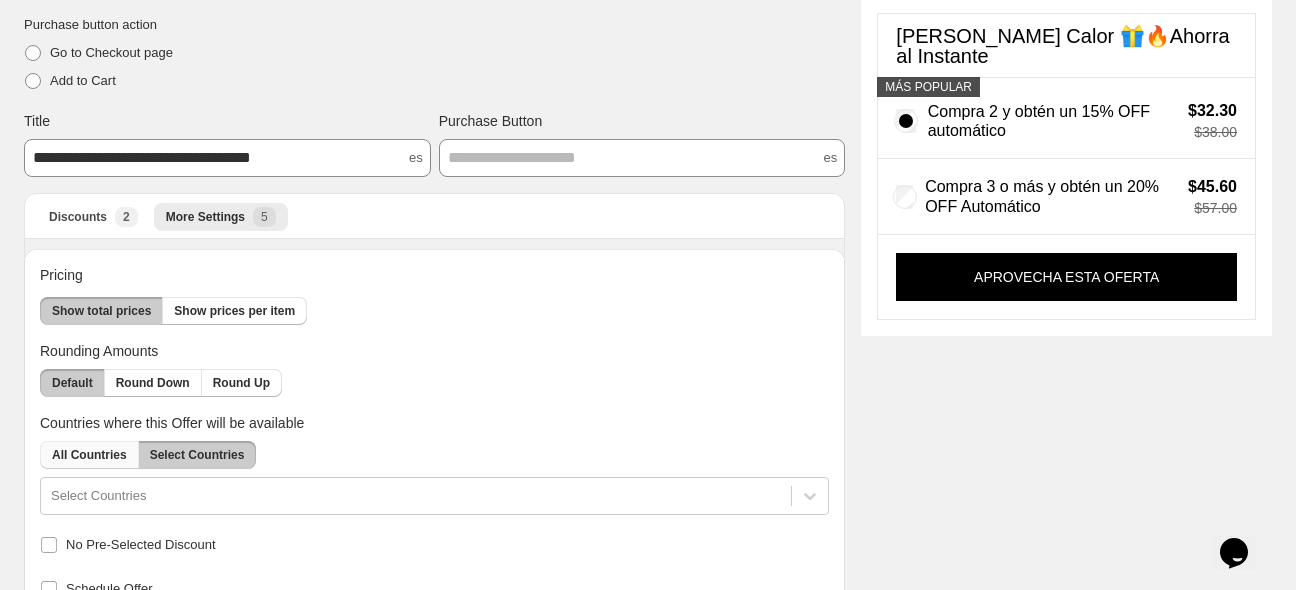 click on "All Countries" at bounding box center [89, 455] 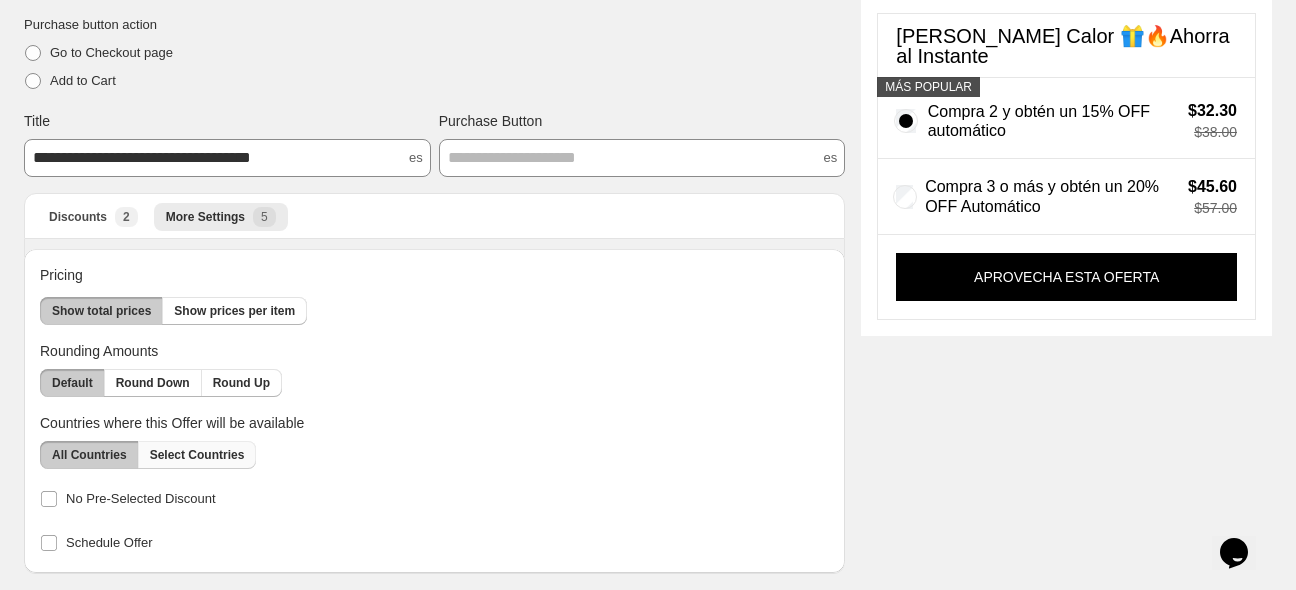 click on "Select Countries" at bounding box center [197, 455] 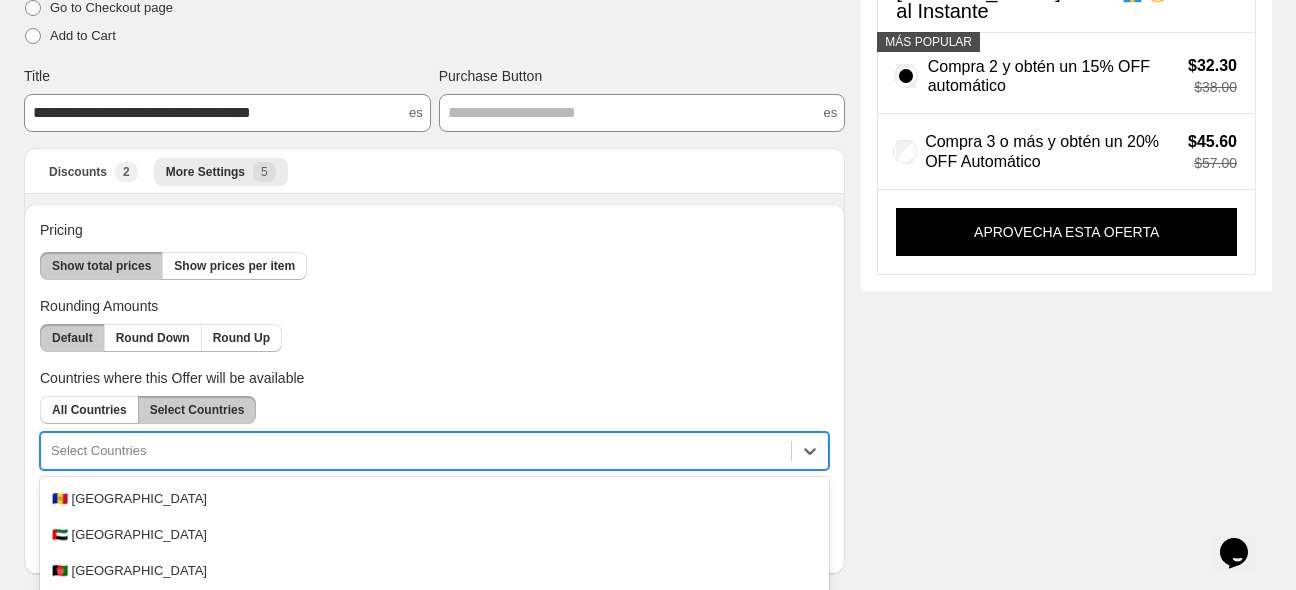 scroll, scrollTop: 407, scrollLeft: 0, axis: vertical 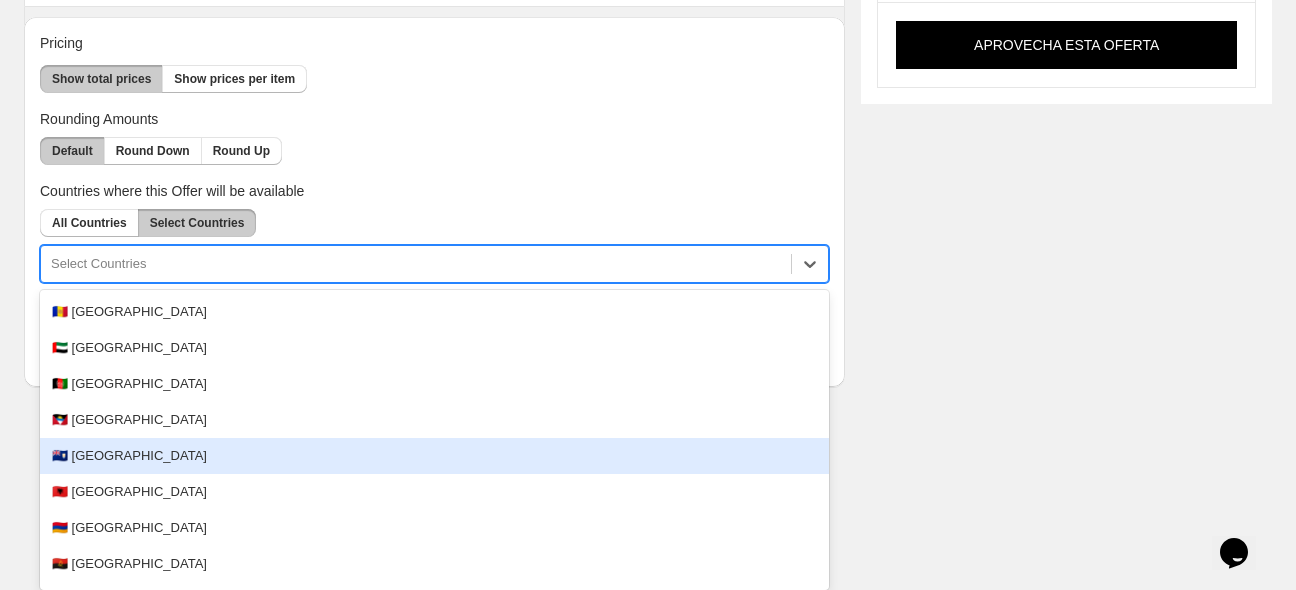click on "**********" at bounding box center [648, -112] 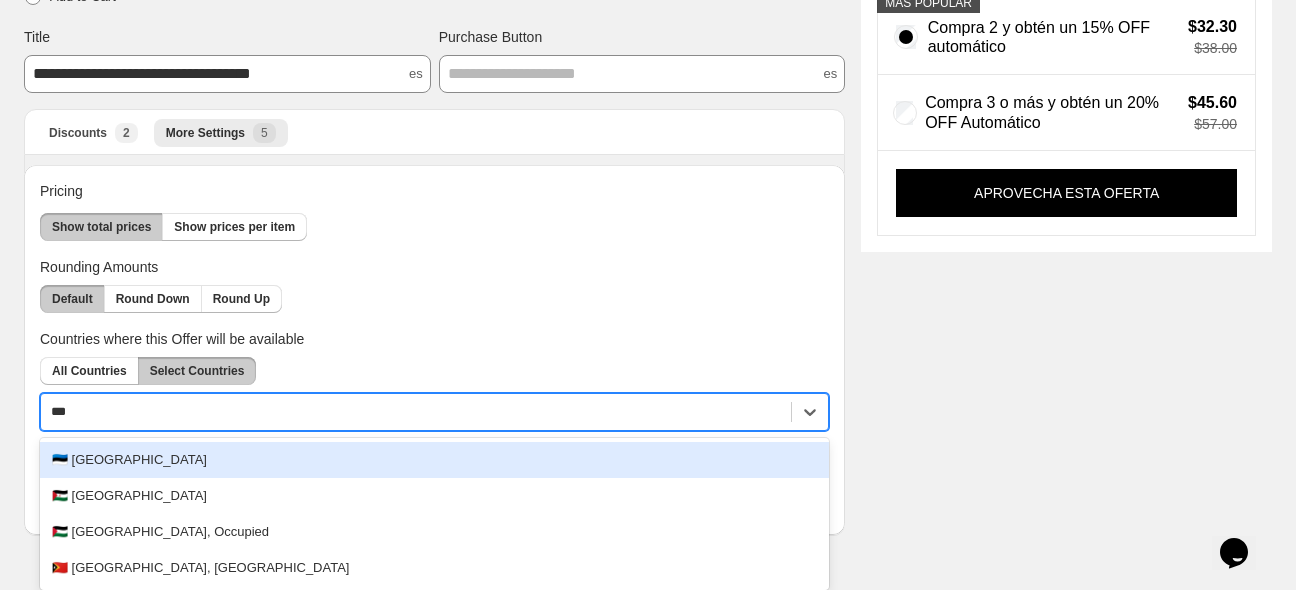 scroll, scrollTop: 220, scrollLeft: 0, axis: vertical 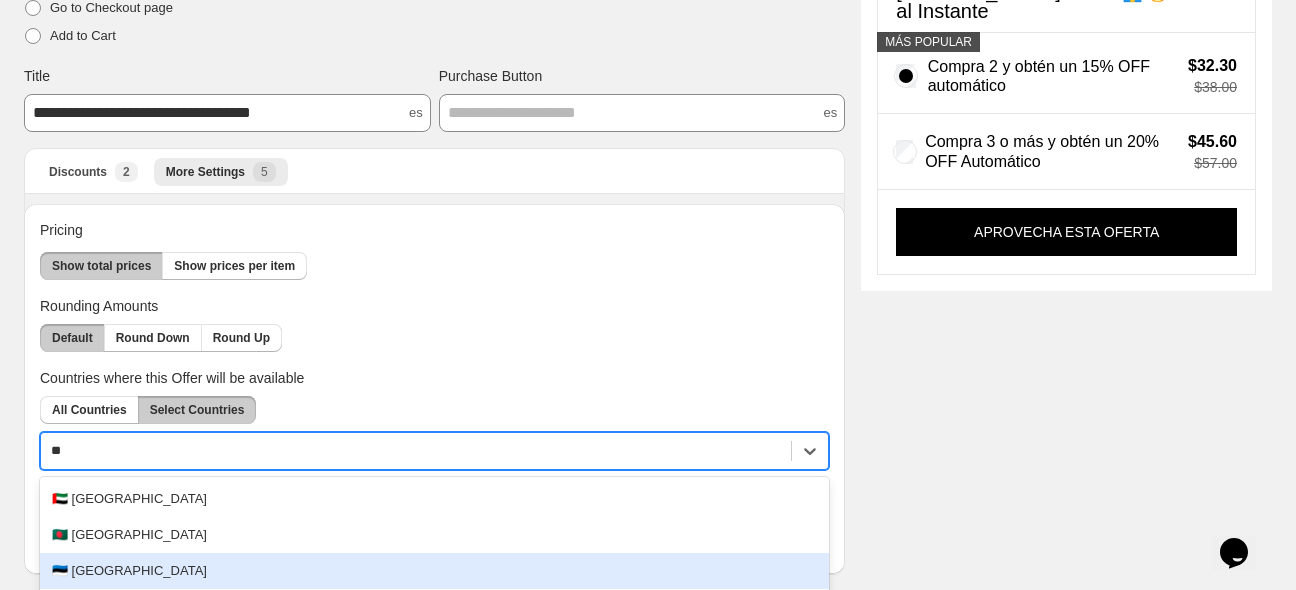 type on "*" 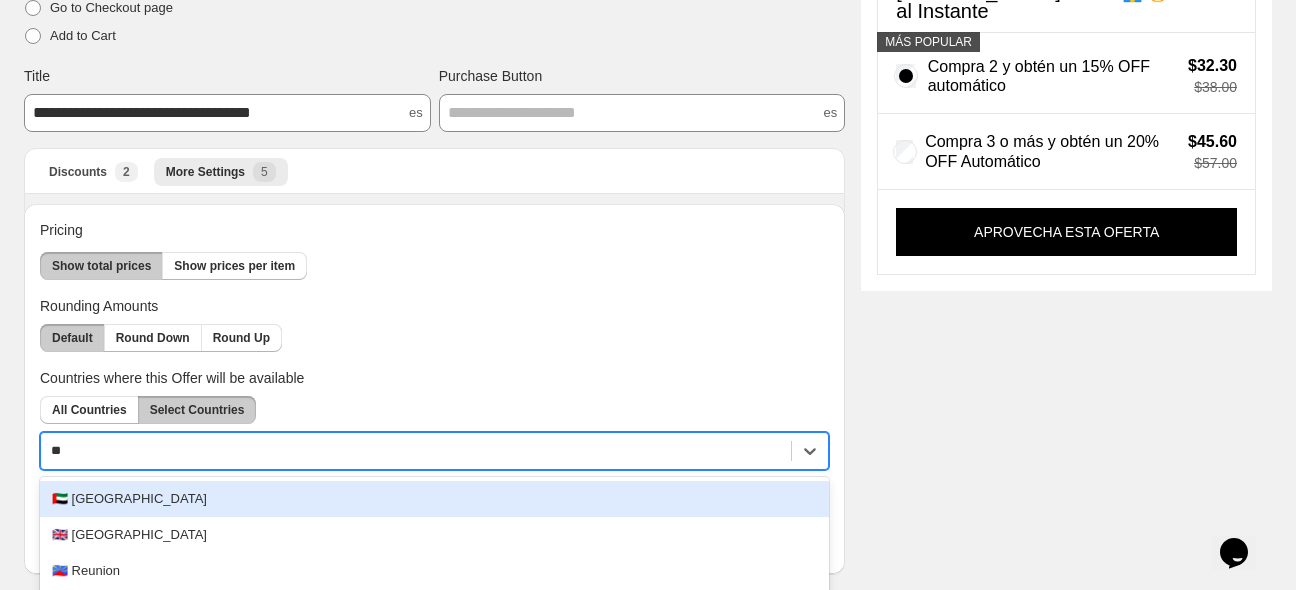 type on "*" 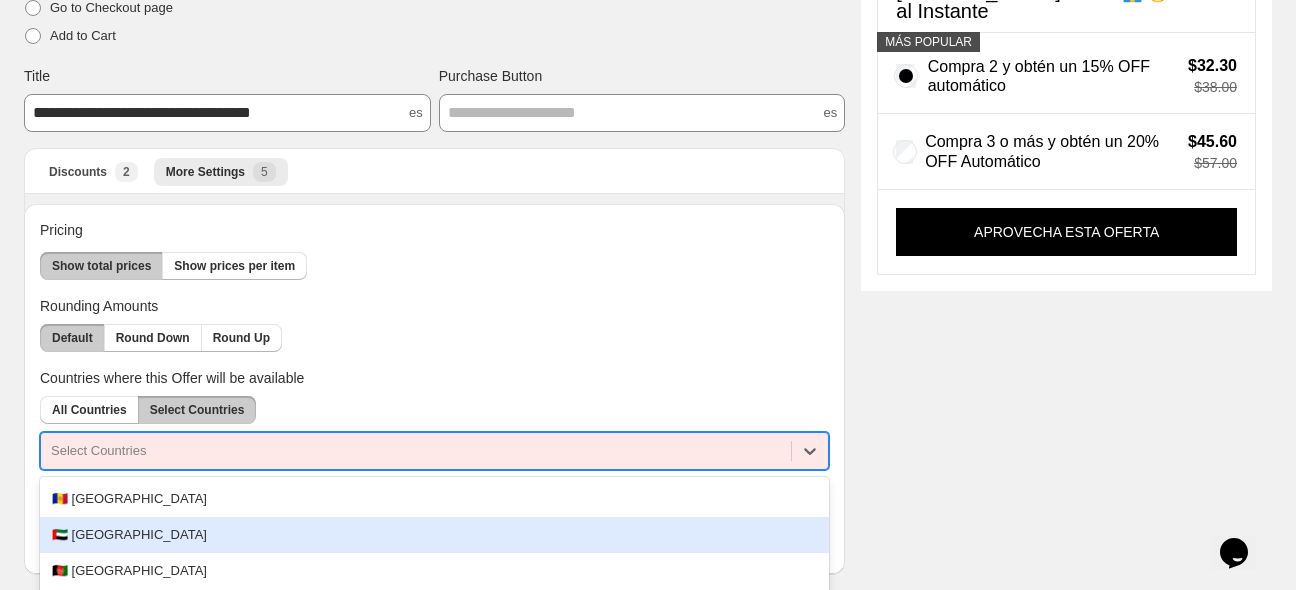 type on "*" 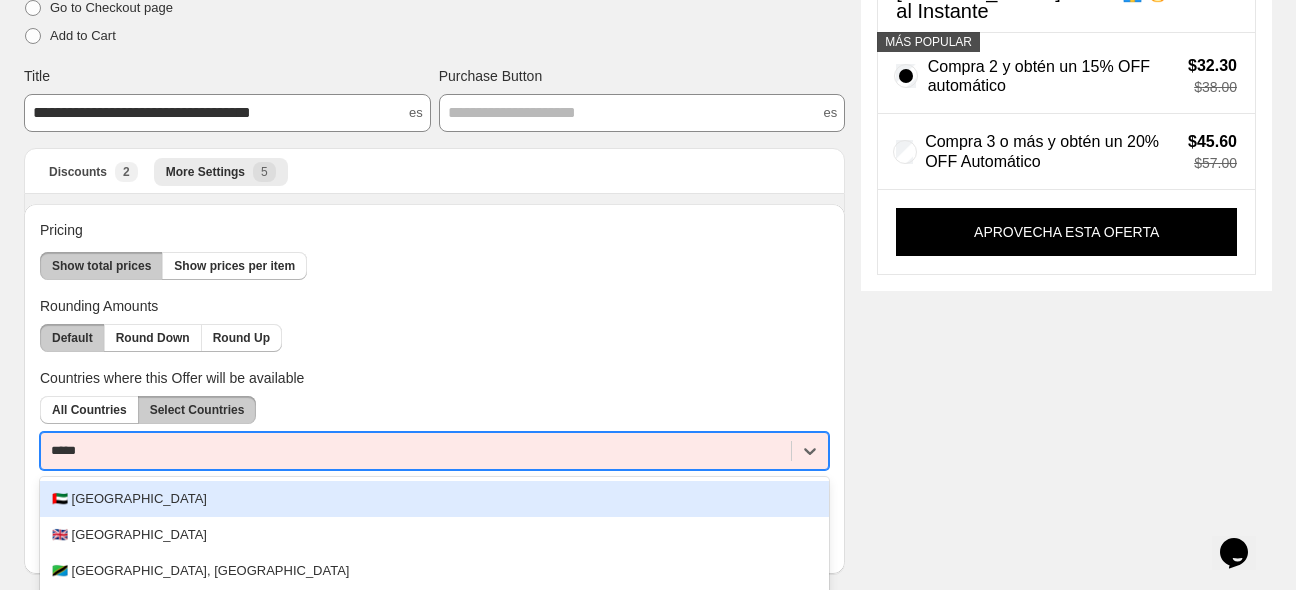 type on "******" 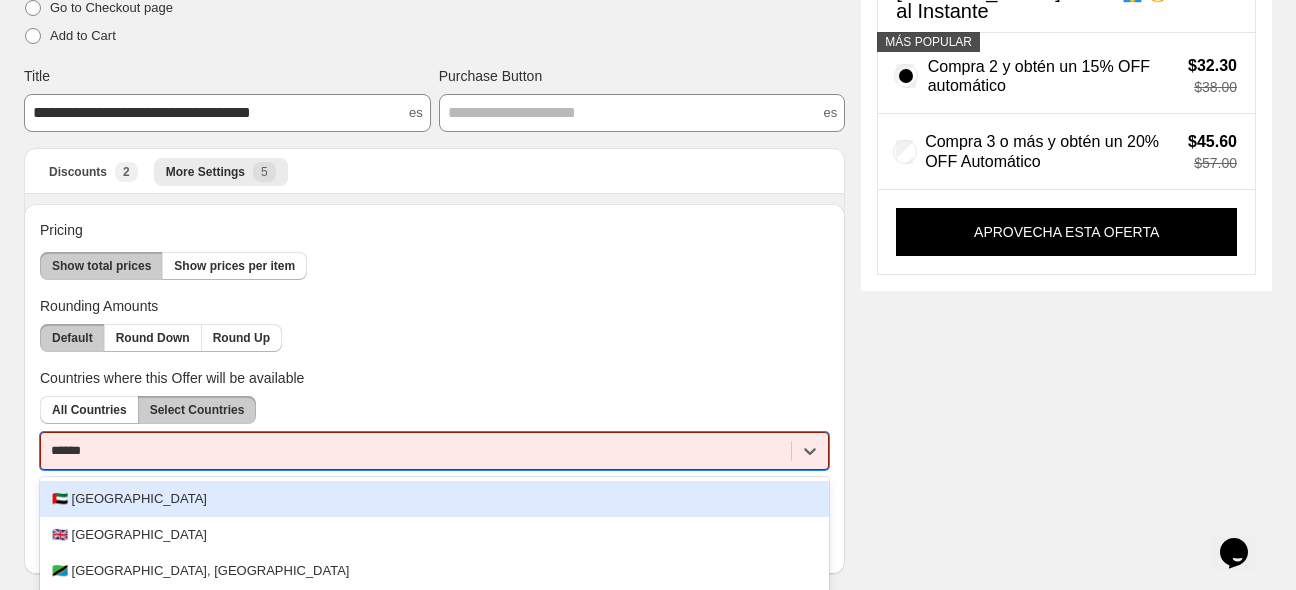 scroll, scrollTop: 295, scrollLeft: 0, axis: vertical 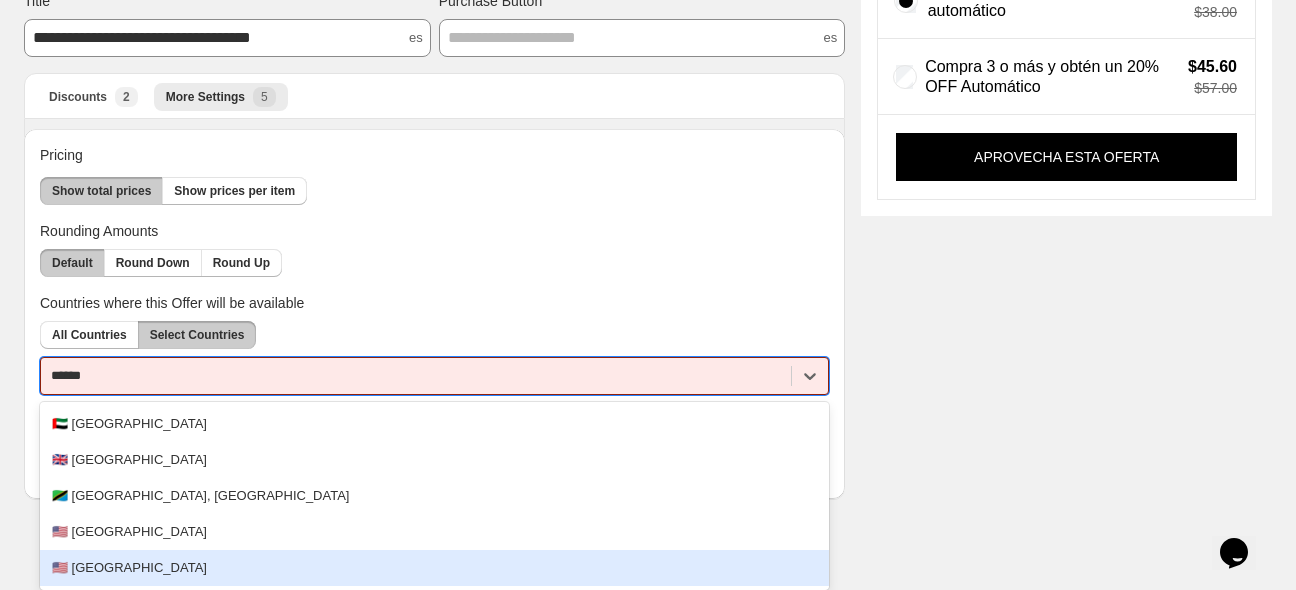 click on "🇺🇸 United States" at bounding box center (434, 568) 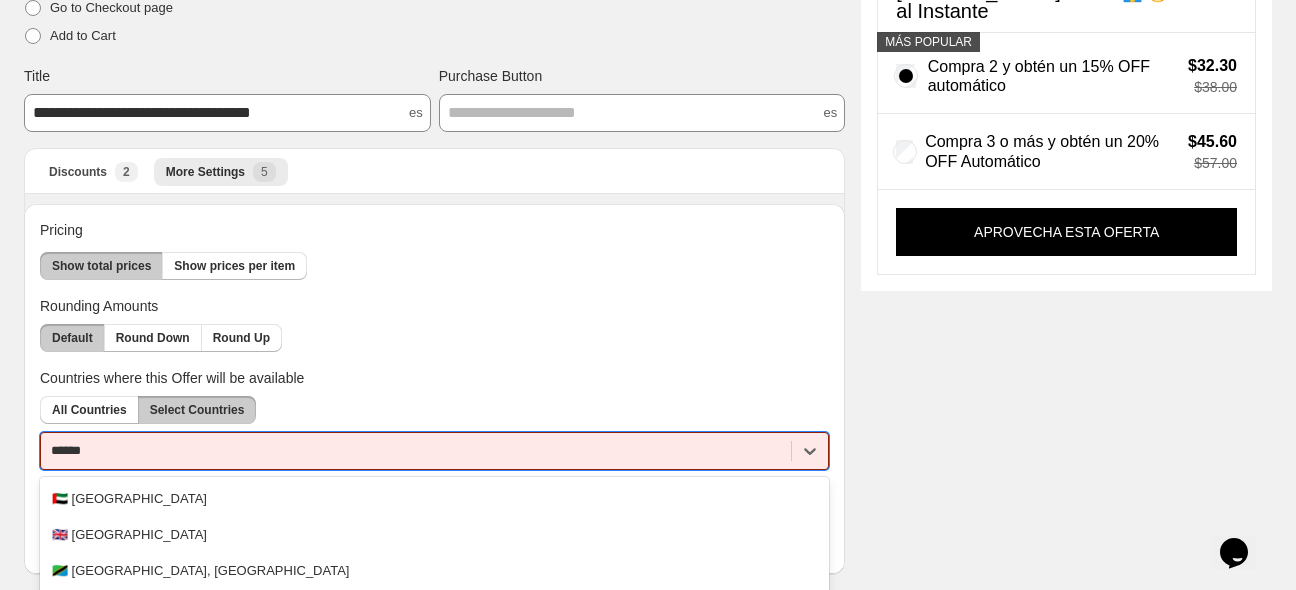 type 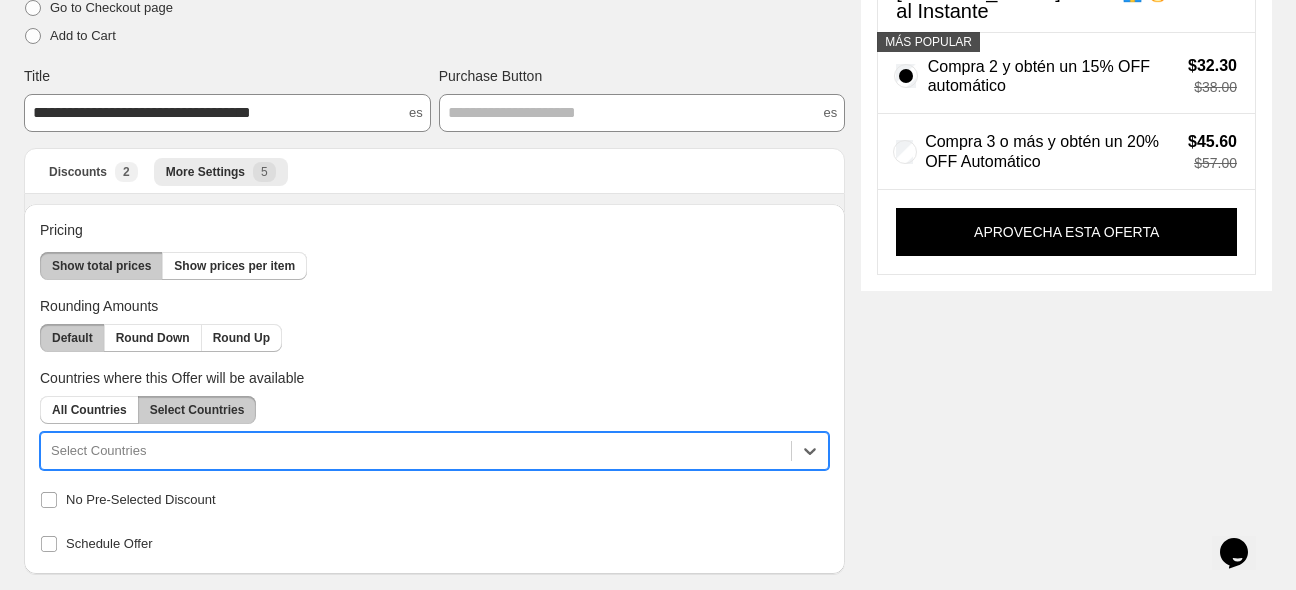 drag, startPoint x: 777, startPoint y: 446, endPoint x: 761, endPoint y: 451, distance: 16.763054 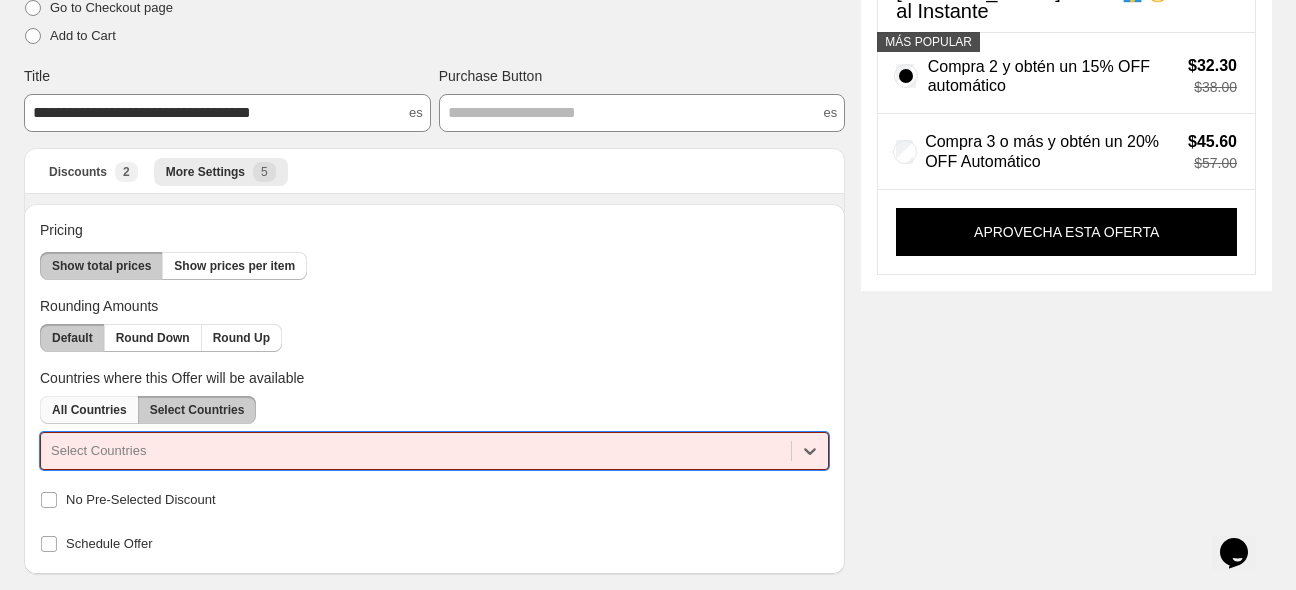 click on "All Countries" at bounding box center (89, 410) 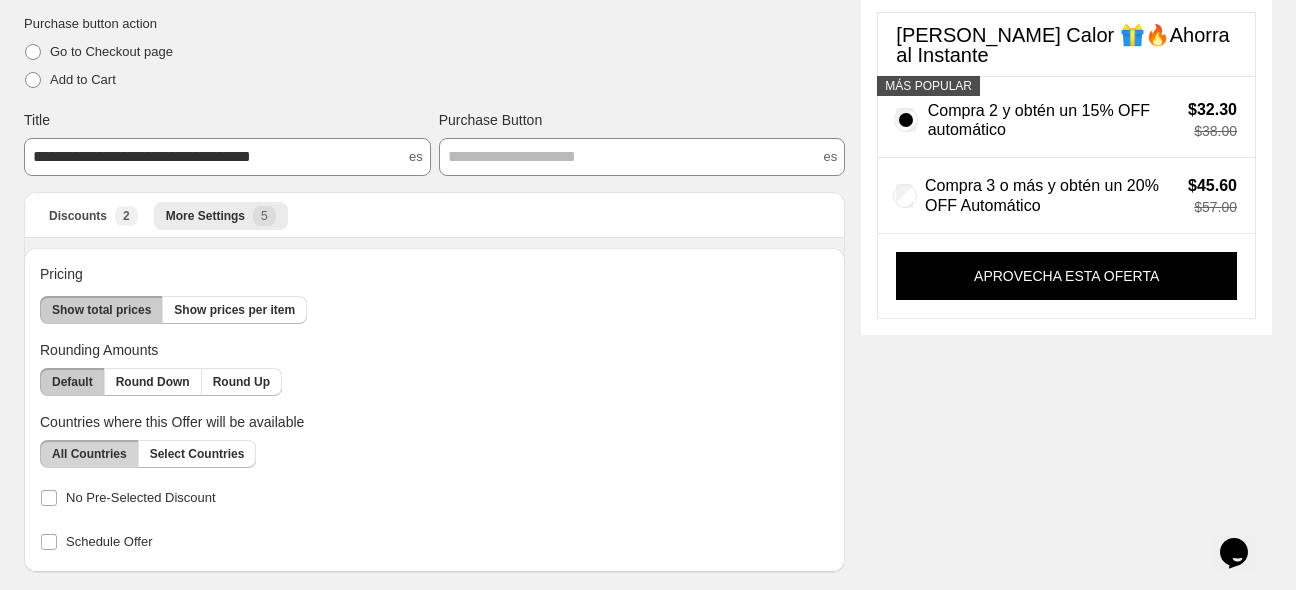 scroll, scrollTop: 175, scrollLeft: 0, axis: vertical 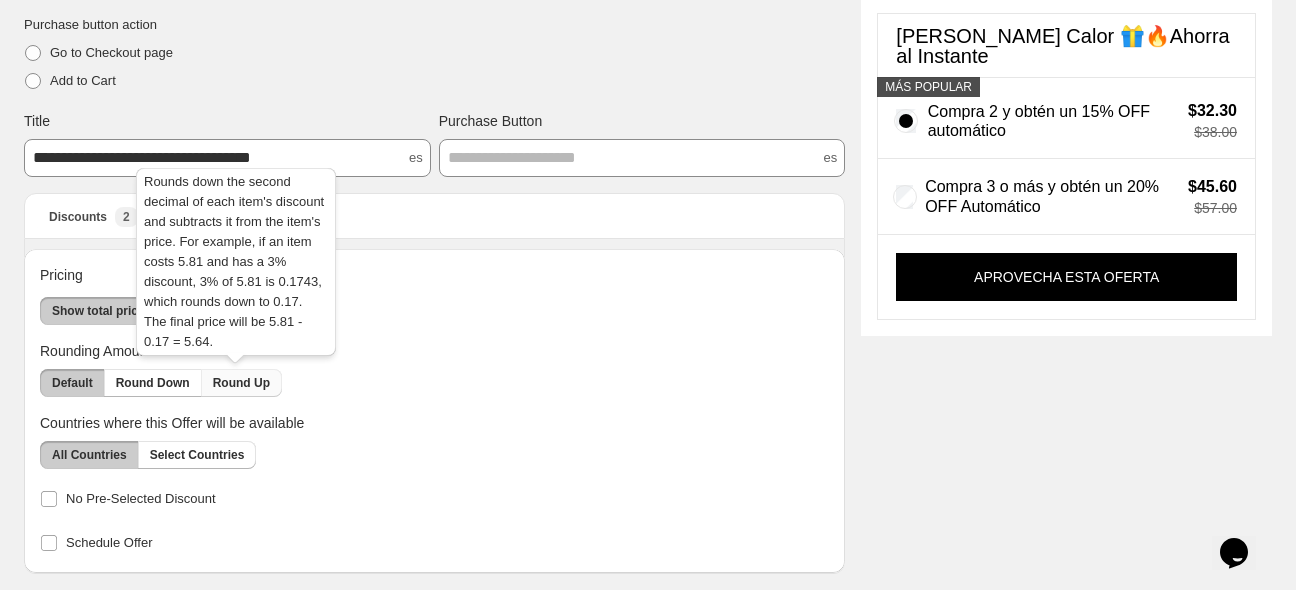 click on "Round Up" at bounding box center [241, 383] 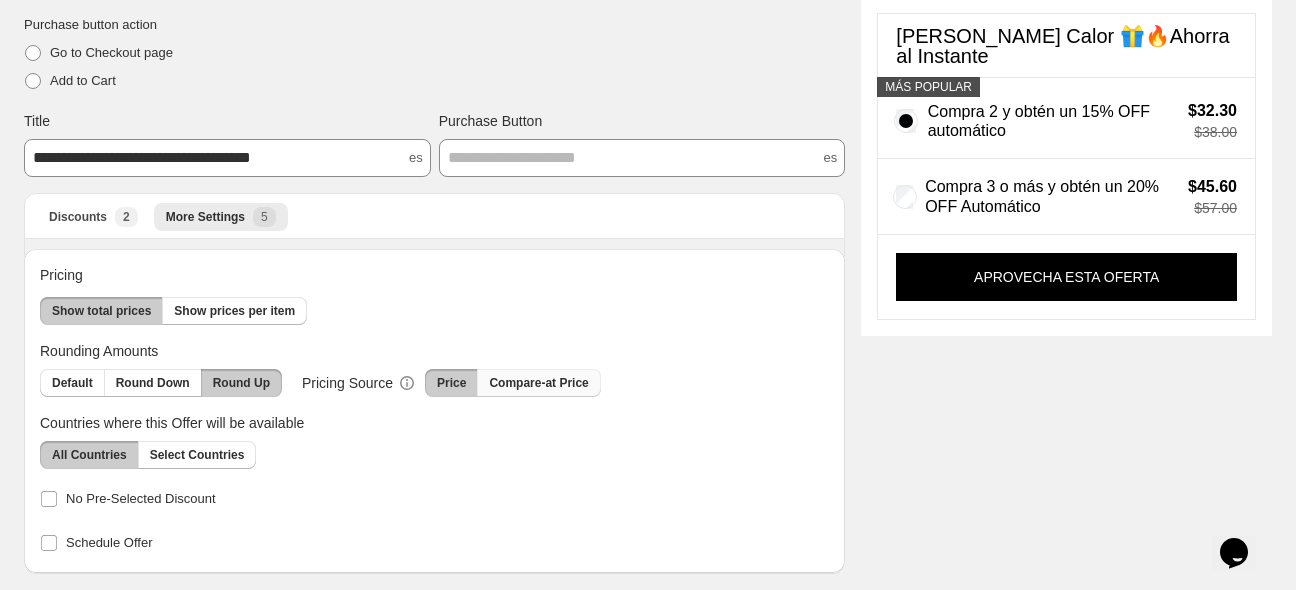 click on "Compare-at Price" at bounding box center [538, 383] 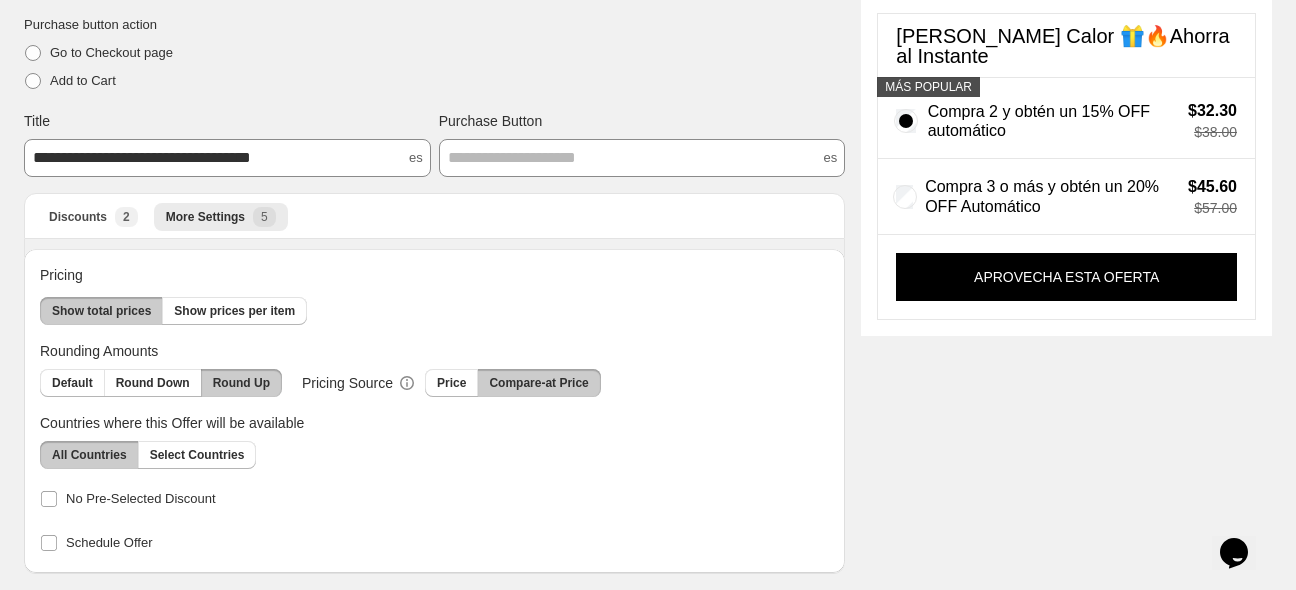 click on "Pricing Show total prices Show prices per item Rounding Amounts Default Round Down Round Up Pricing Source Price Compare-at Price Countries where this Offer will be available All Countries Select Countries No Pre-Selected Discount Schedule Offer" at bounding box center (434, 411) 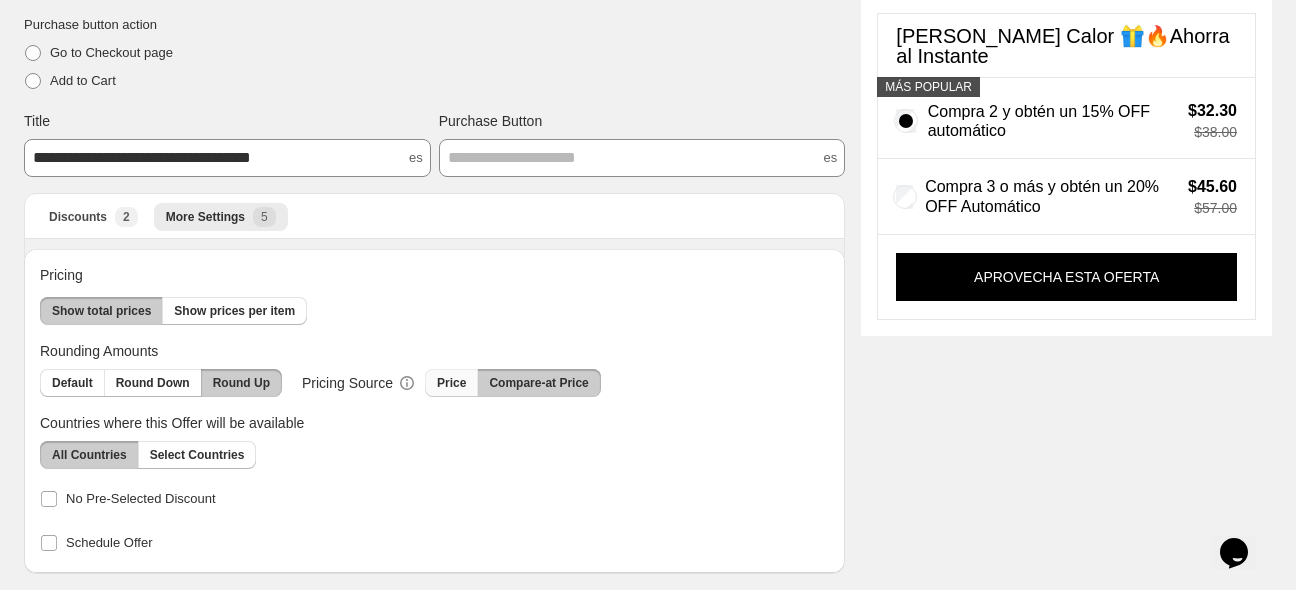 click on "Price" at bounding box center [451, 383] 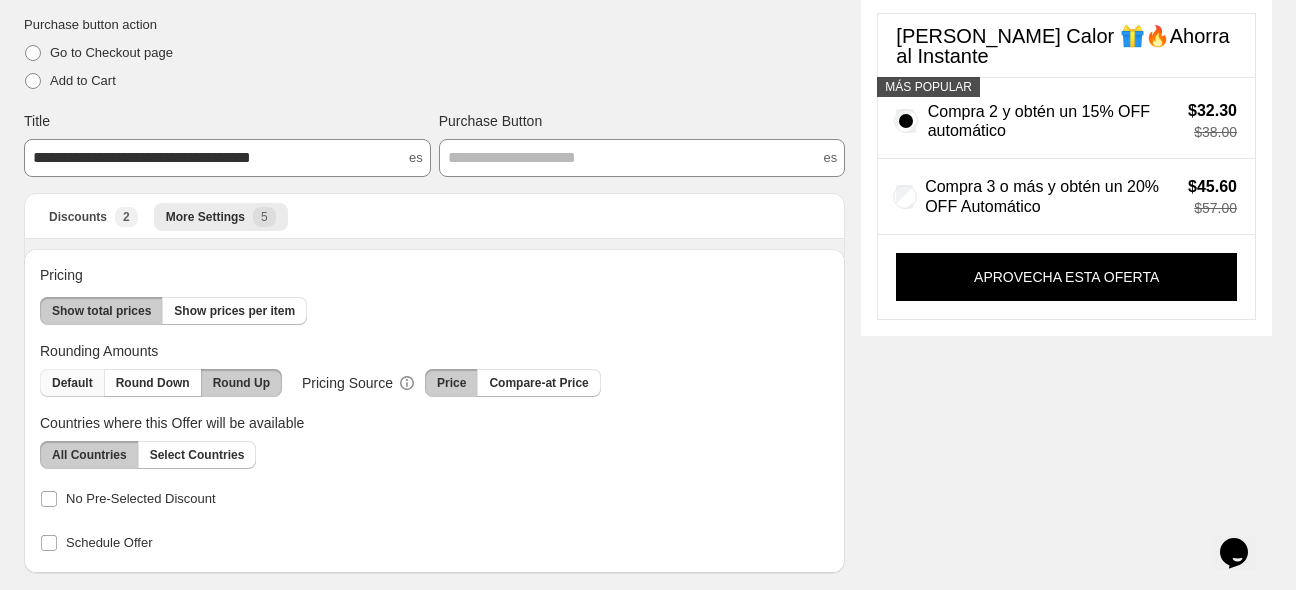 click on "Default" at bounding box center [72, 383] 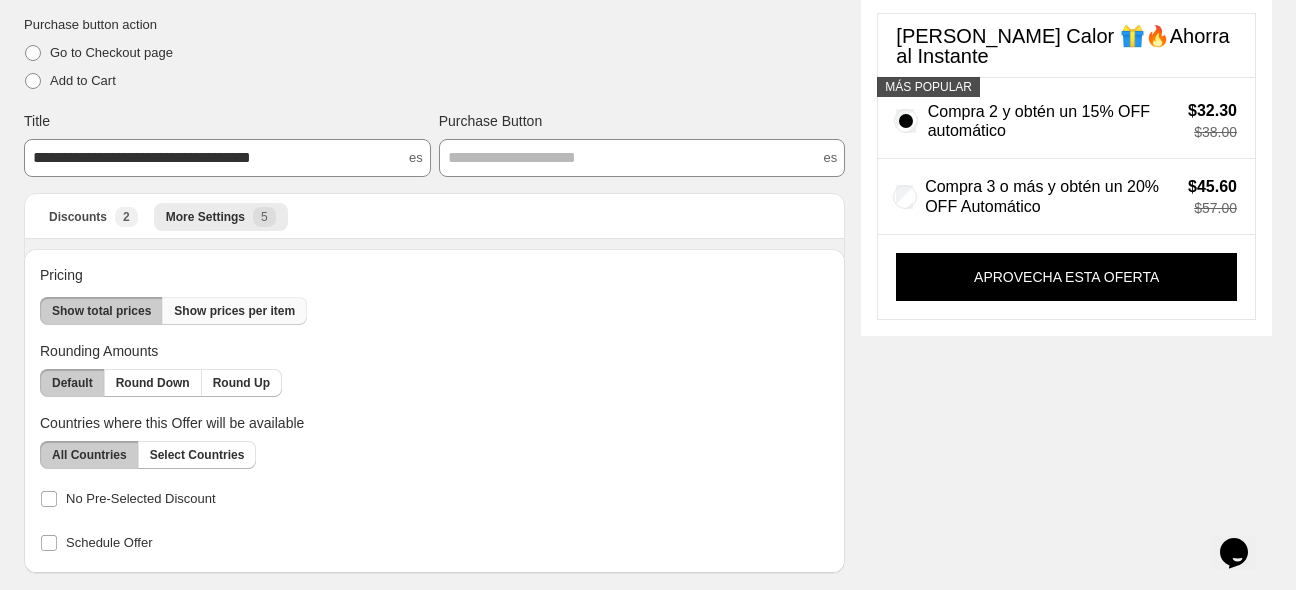 click on "Show prices per item" at bounding box center [234, 311] 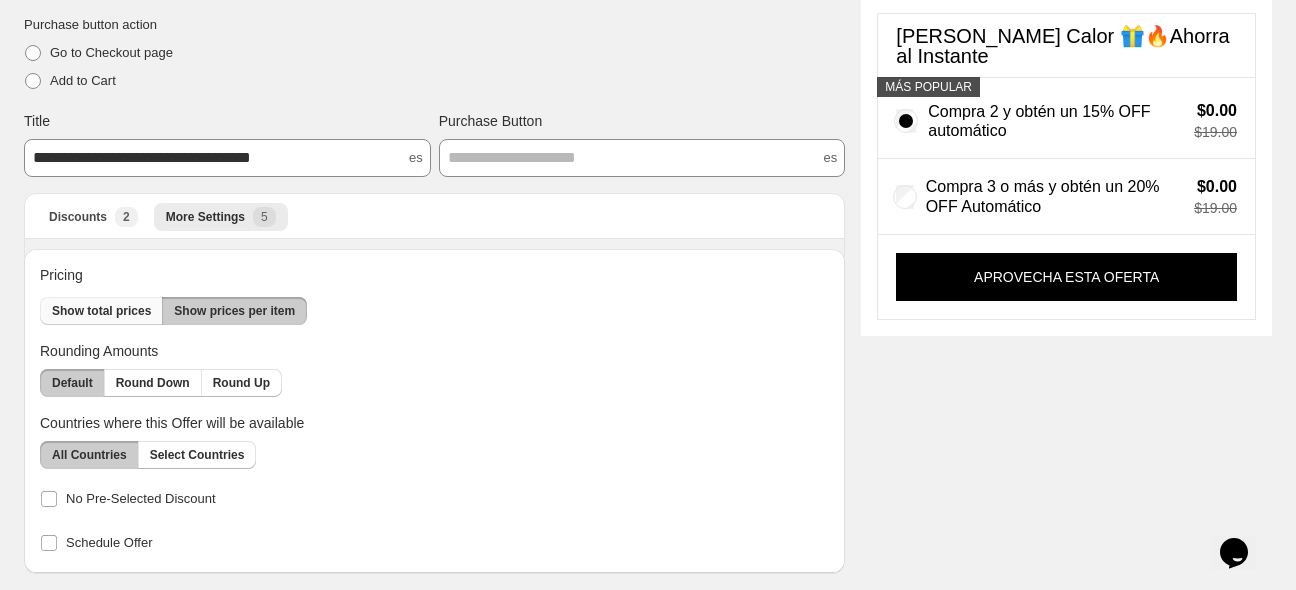 click on "Show total prices" at bounding box center (101, 311) 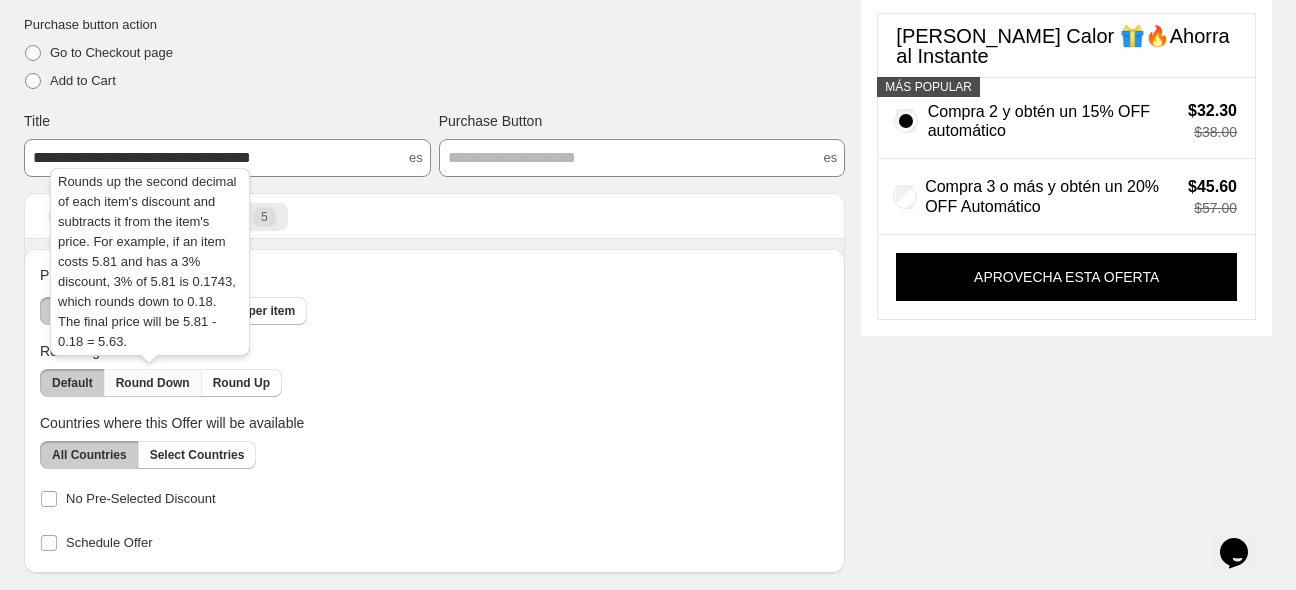 click on "Round Down" at bounding box center [153, 383] 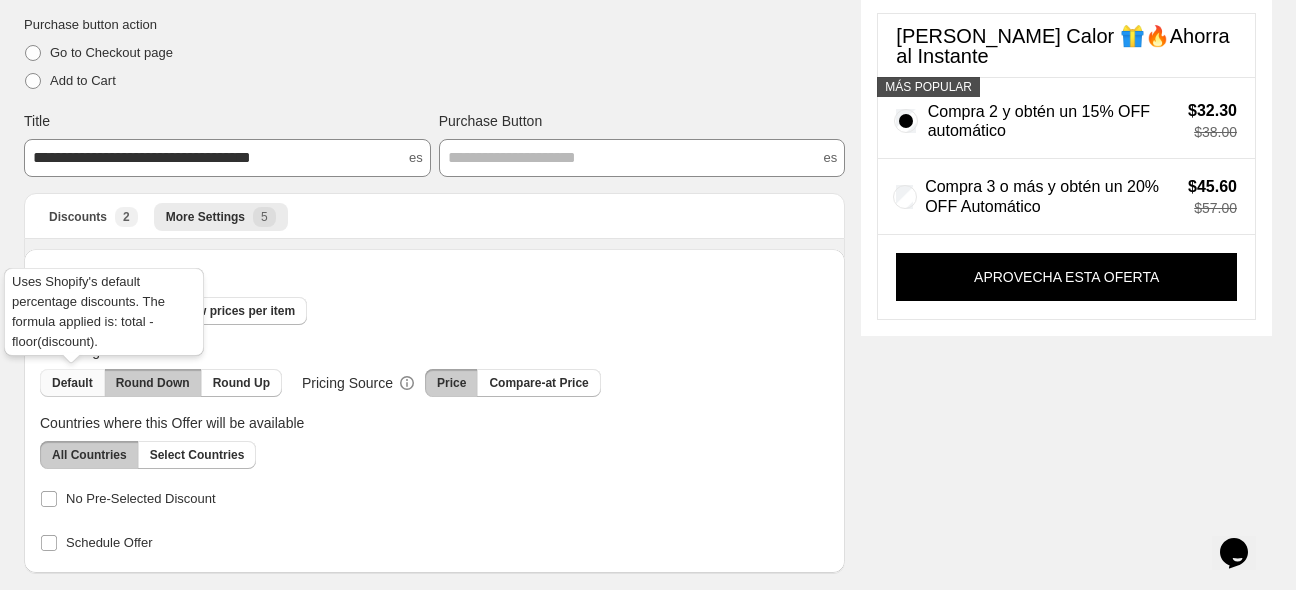 click on "Default" at bounding box center [72, 383] 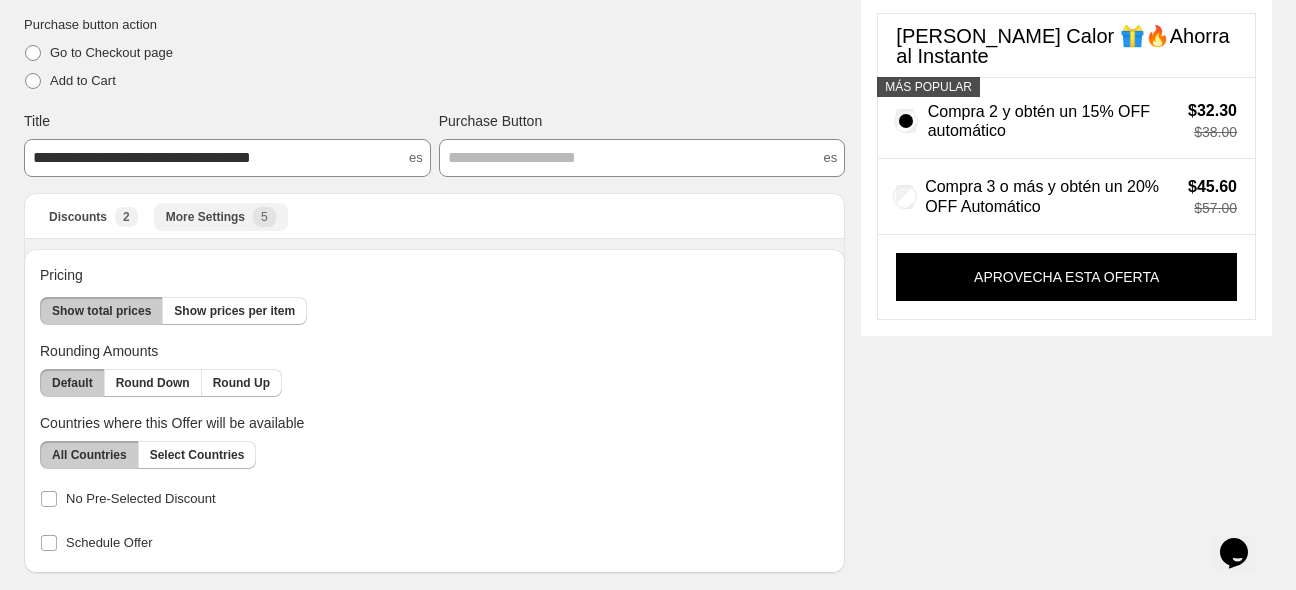 click on "Discounts More Settings More views Discounts New 2 More Settings 5 More views" at bounding box center (434, 216) 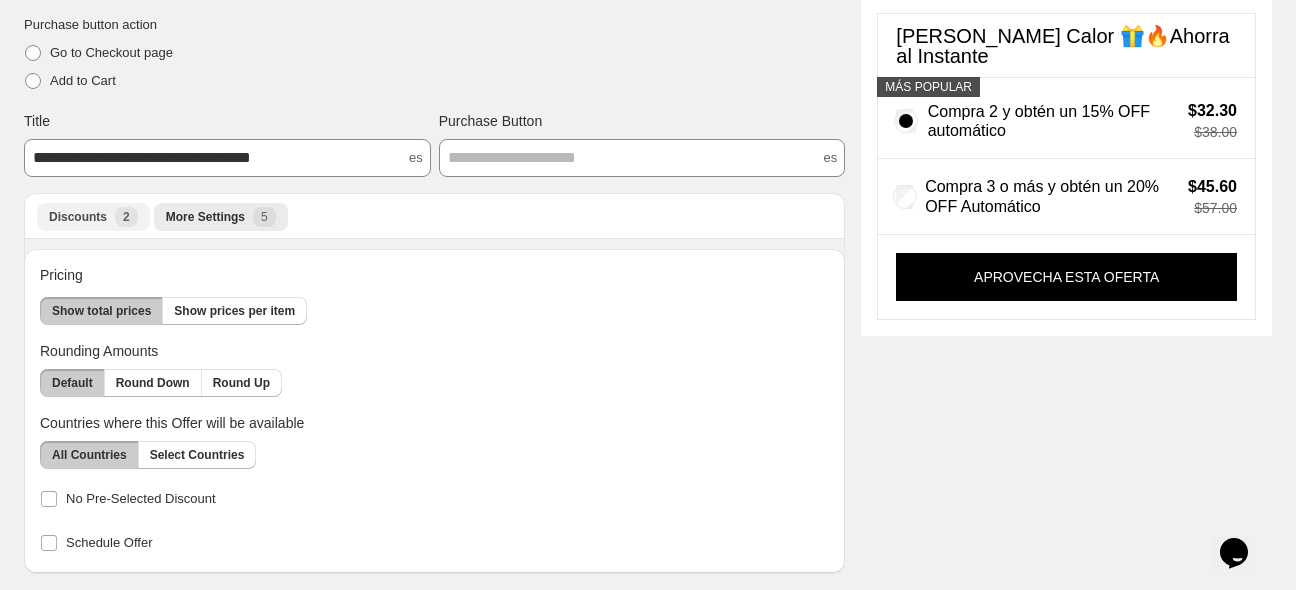 click on "Discounts" at bounding box center (78, 217) 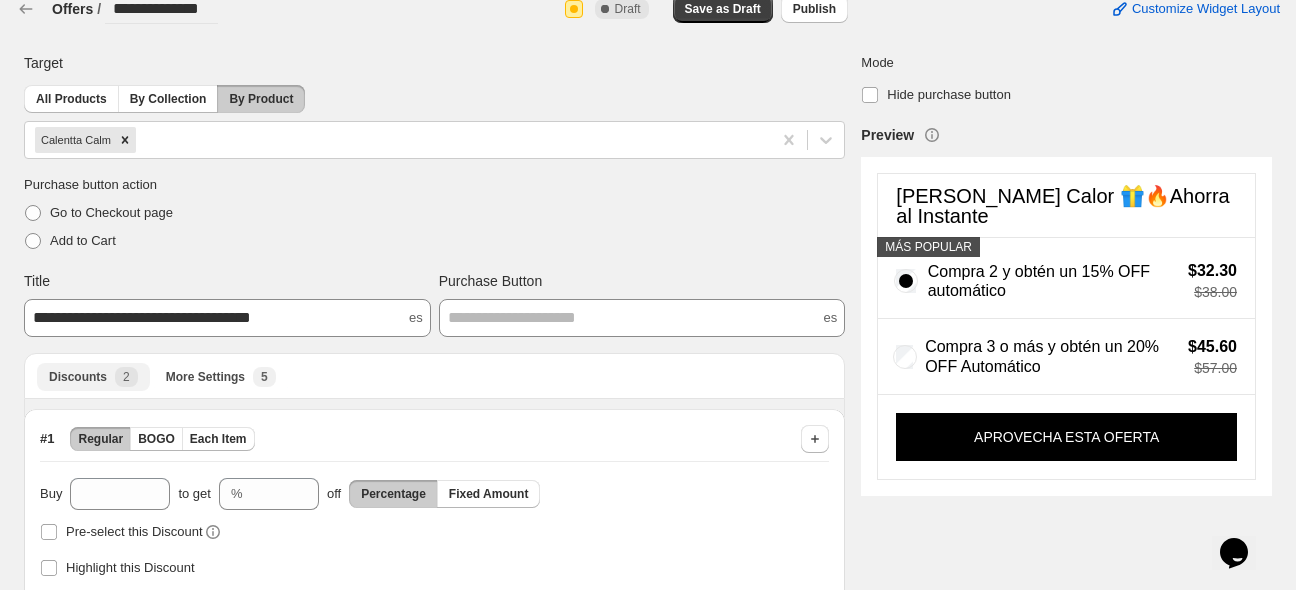 scroll, scrollTop: 0, scrollLeft: 0, axis: both 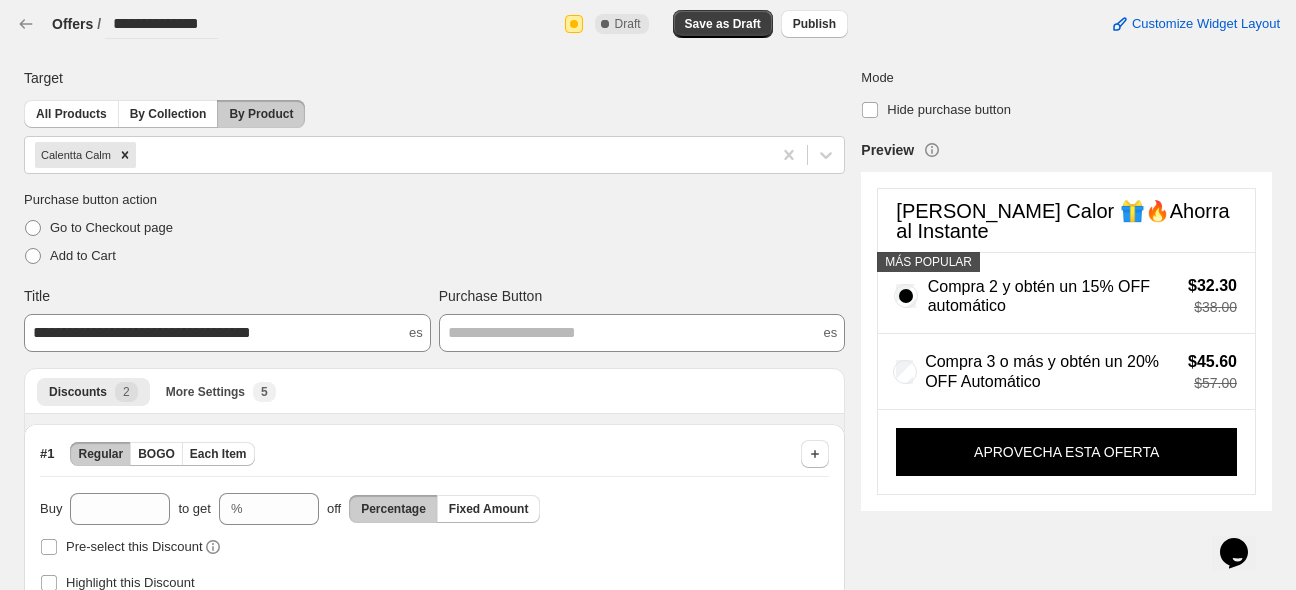 click on "Complete Draft Save as Draft Publish" at bounding box center [706, 24] 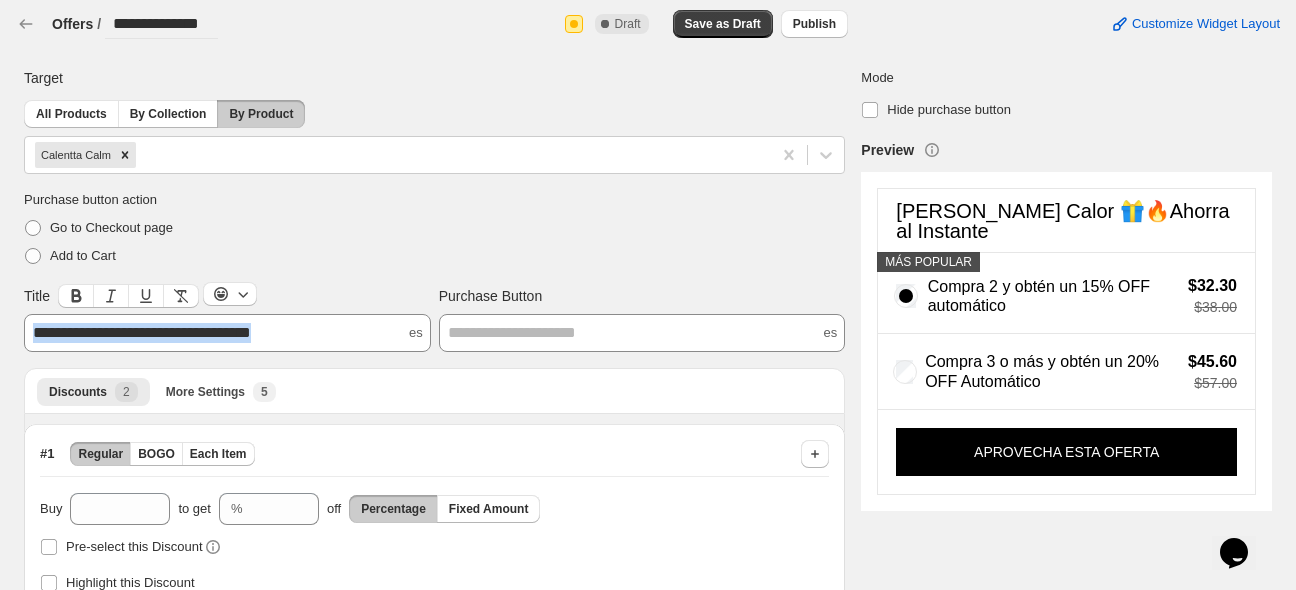 drag, startPoint x: 250, startPoint y: 324, endPoint x: -11, endPoint y: 302, distance: 261.92557 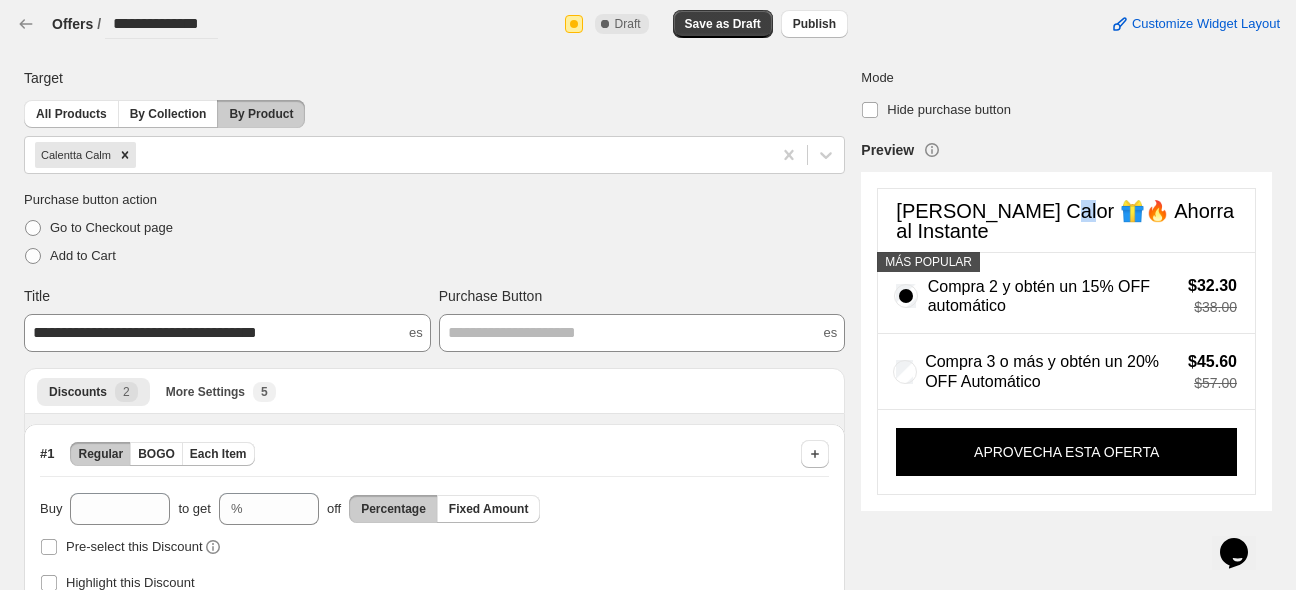 drag, startPoint x: 1060, startPoint y: 218, endPoint x: 1029, endPoint y: 228, distance: 32.572994 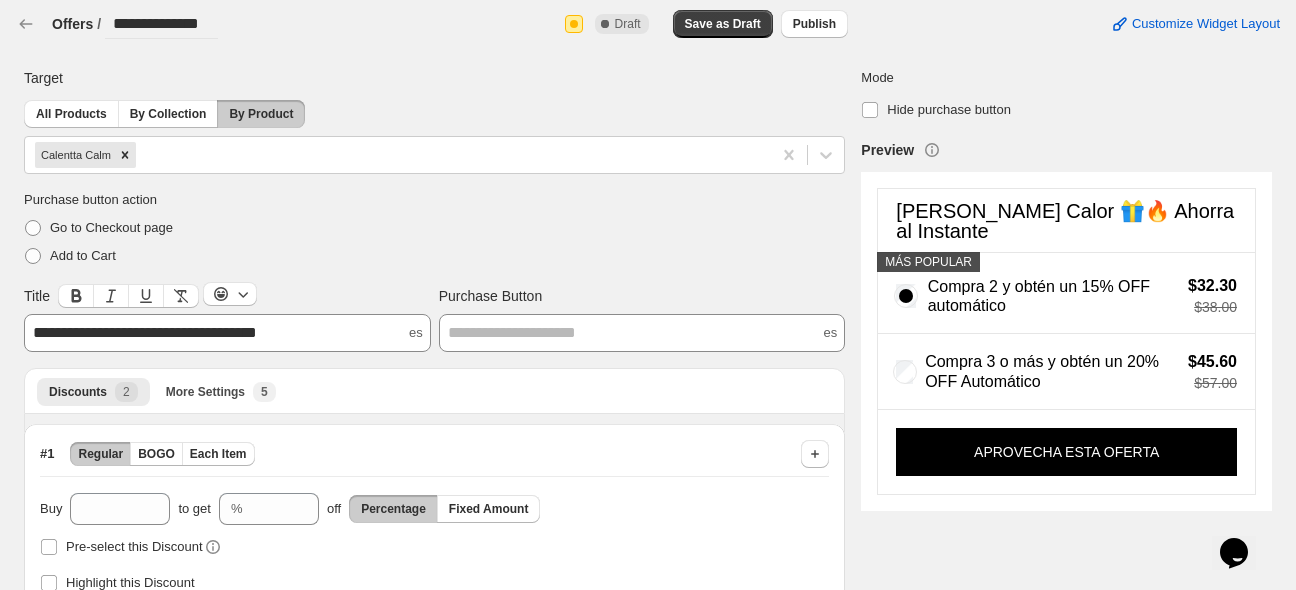 click on "**********" at bounding box center (145, 332) 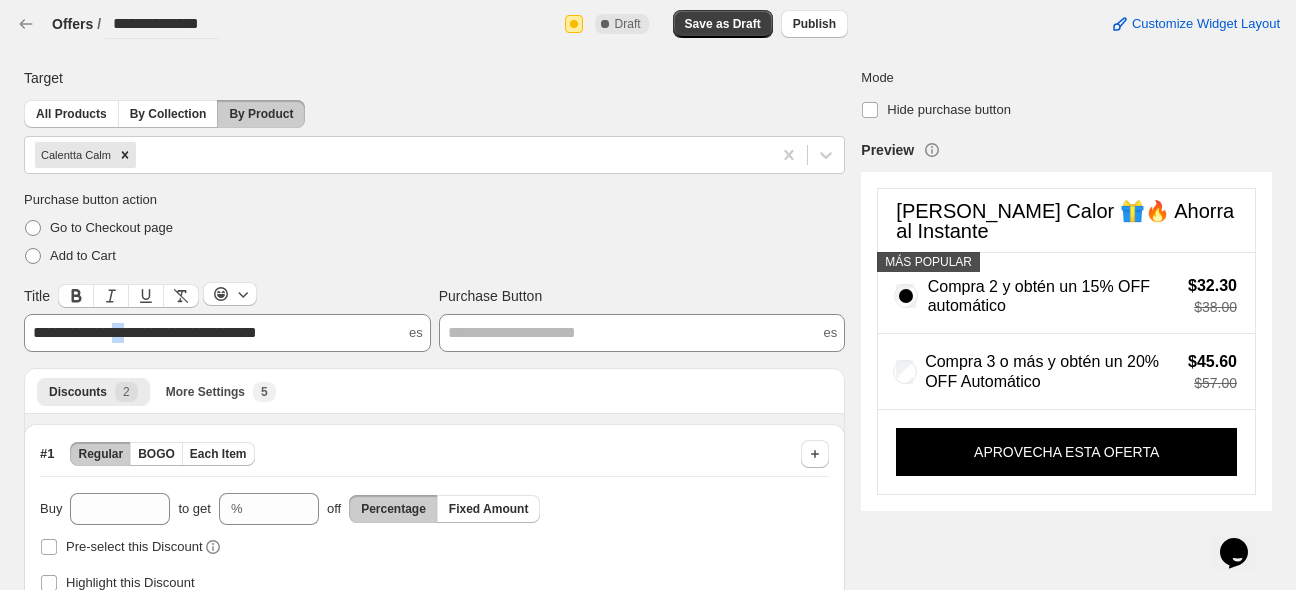 drag, startPoint x: 146, startPoint y: 341, endPoint x: 133, endPoint y: 342, distance: 13.038404 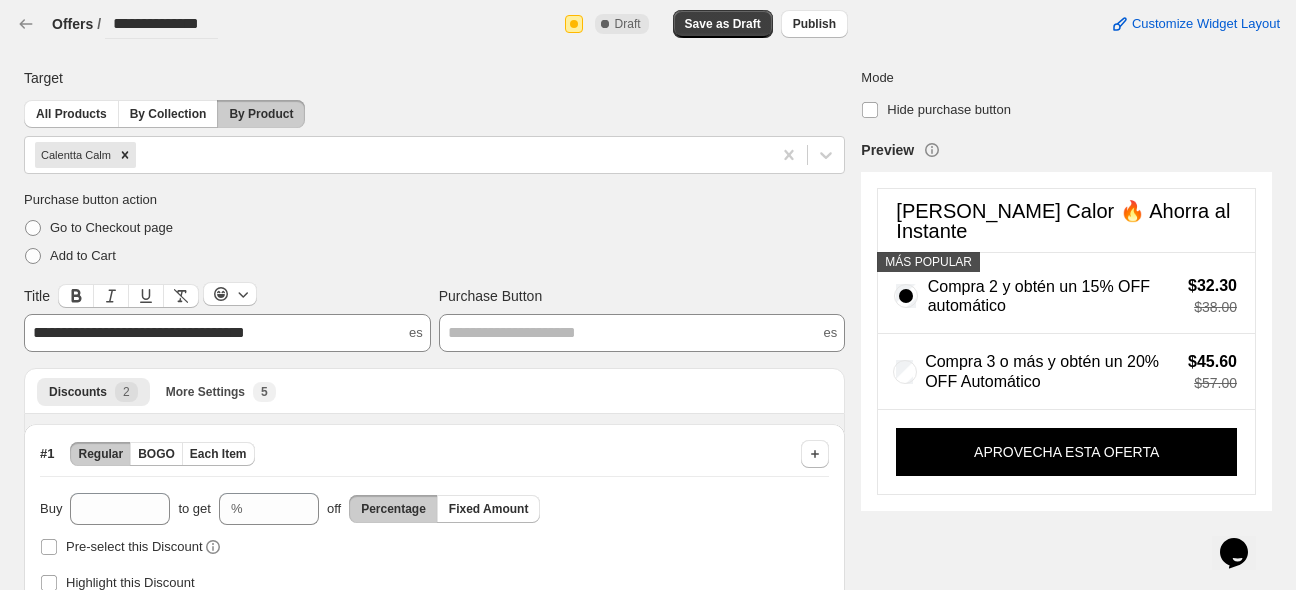 click on "**********" at bounding box center [227, 333] 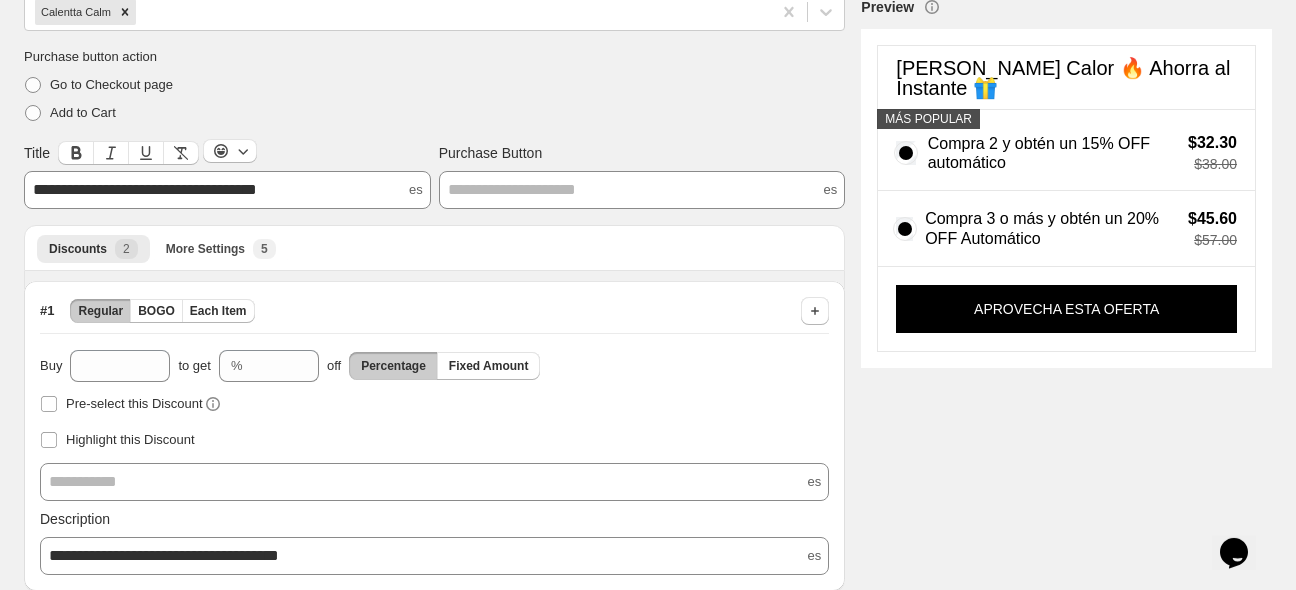 scroll, scrollTop: 105, scrollLeft: 0, axis: vertical 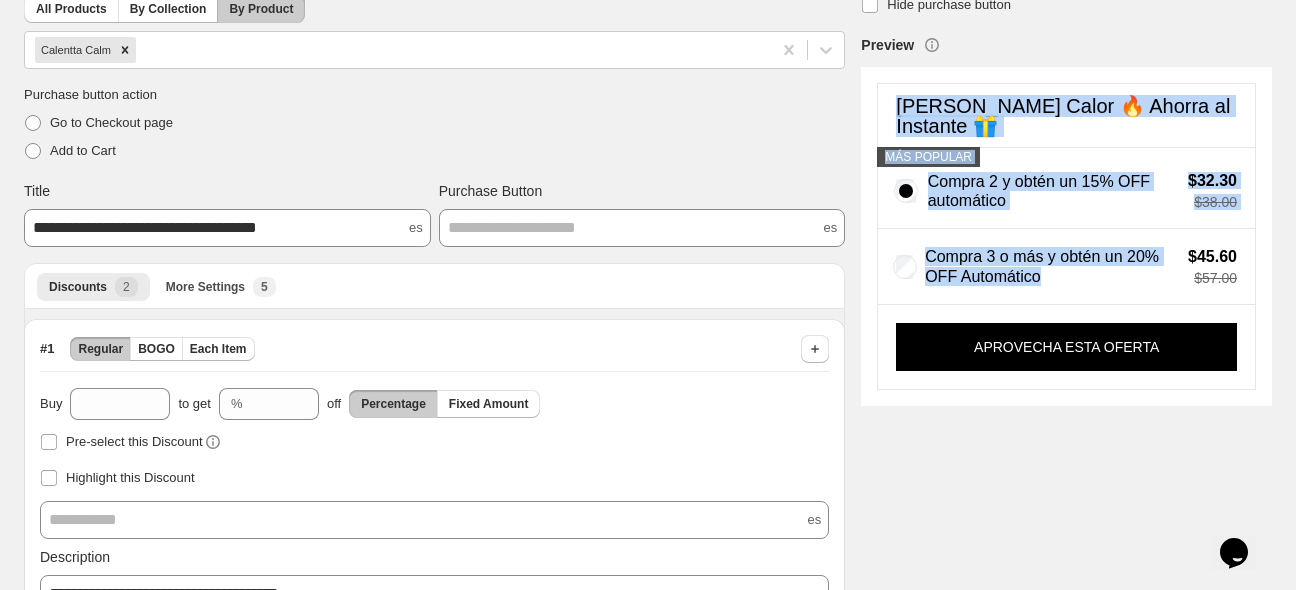 drag, startPoint x: 1070, startPoint y: 284, endPoint x: 891, endPoint y: 122, distance: 241.42287 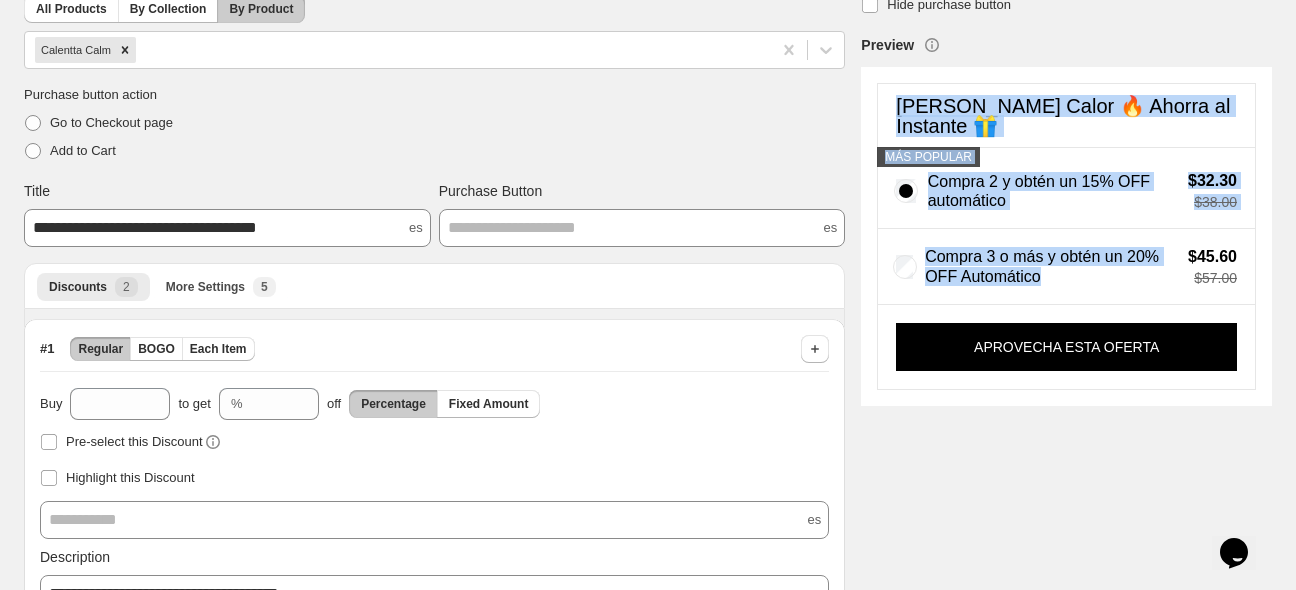 click on "Regala Calor 🔥 Ahorra al Instante 🎁 MÁS POPULAR Compra 2 y obtén un 15% OFF automático $32.30 $38.00 Compra 3 o más y obtén un 20% OFF Automático $45.60 $57.00 APROVECHA ESTA OFERTA" at bounding box center (1066, 236) 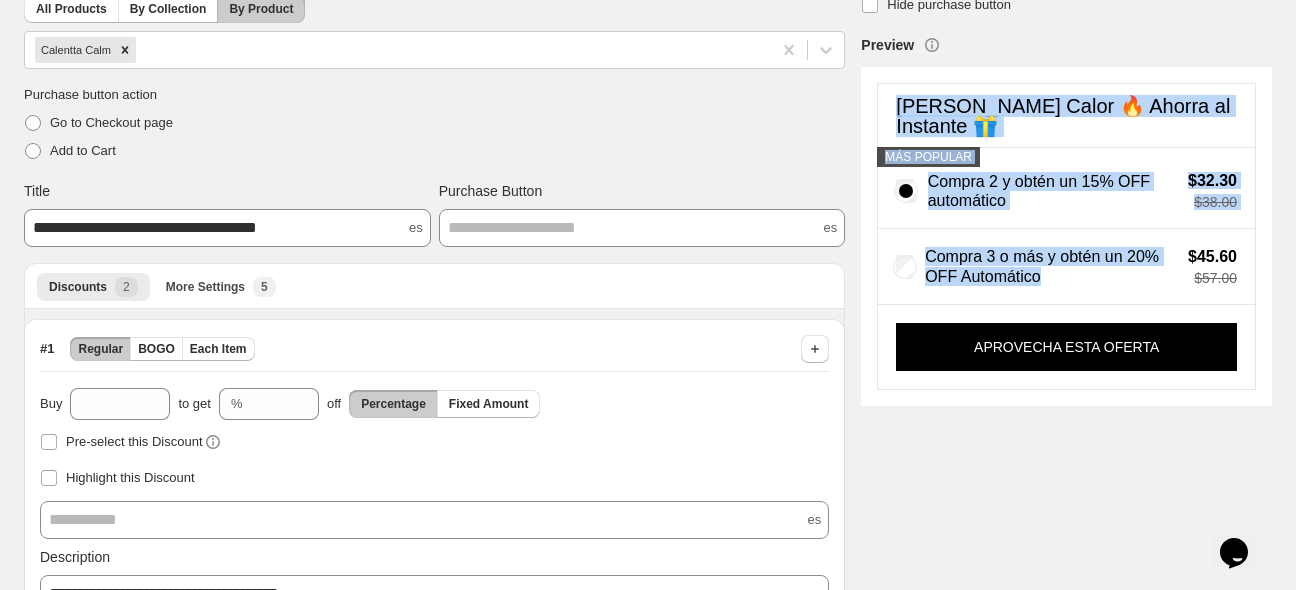 copy on "Regala Calor 🔥 Ahorra al Instante 🎁 MÁS POPULAR Compra 2 y obtén un 15% OFF automático $32.30 $38.00 Compra 3 o más y obtén un 20% OFF Automático" 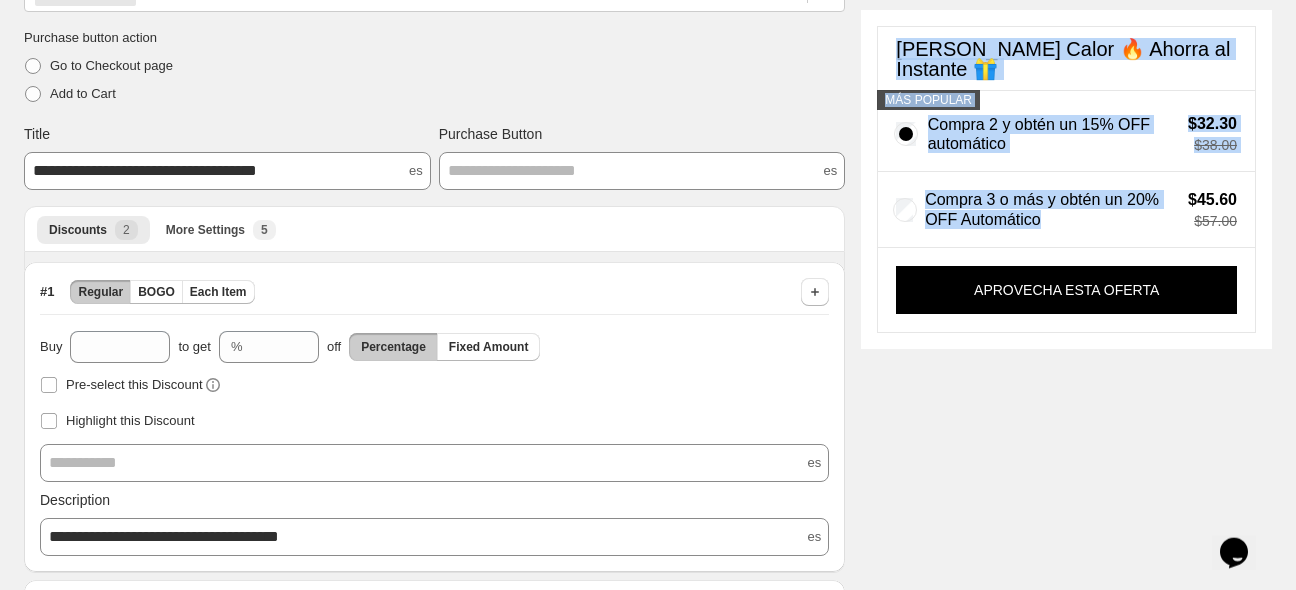 scroll, scrollTop: 211, scrollLeft: 0, axis: vertical 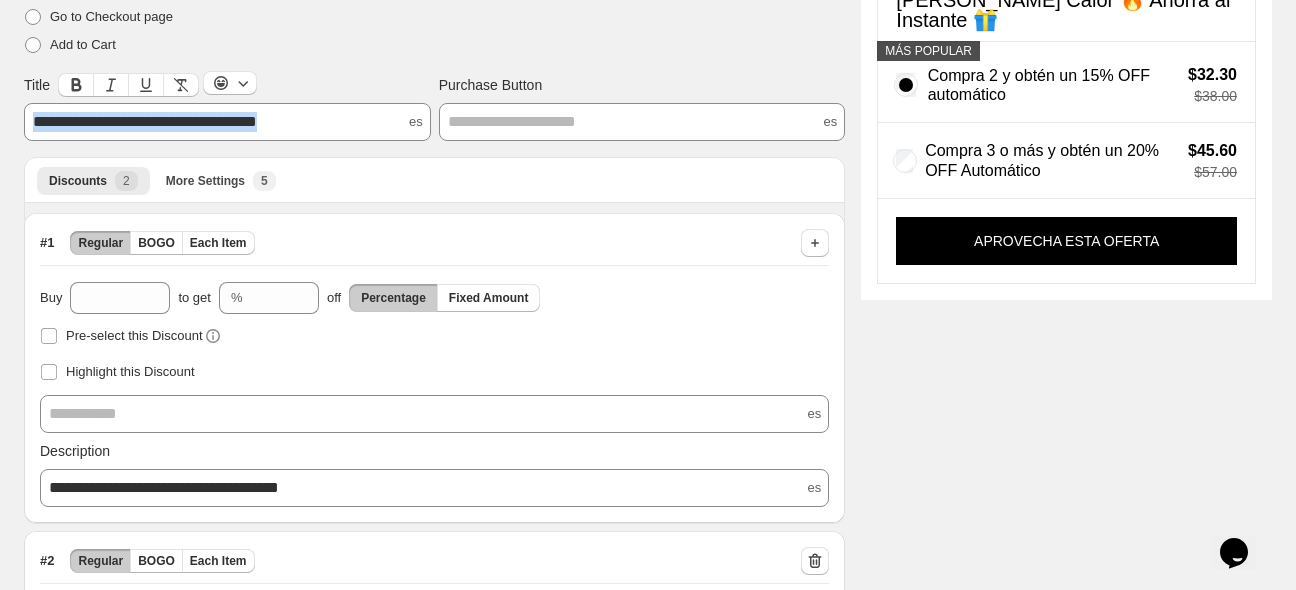 drag, startPoint x: 338, startPoint y: 127, endPoint x: -50, endPoint y: 122, distance: 388.03223 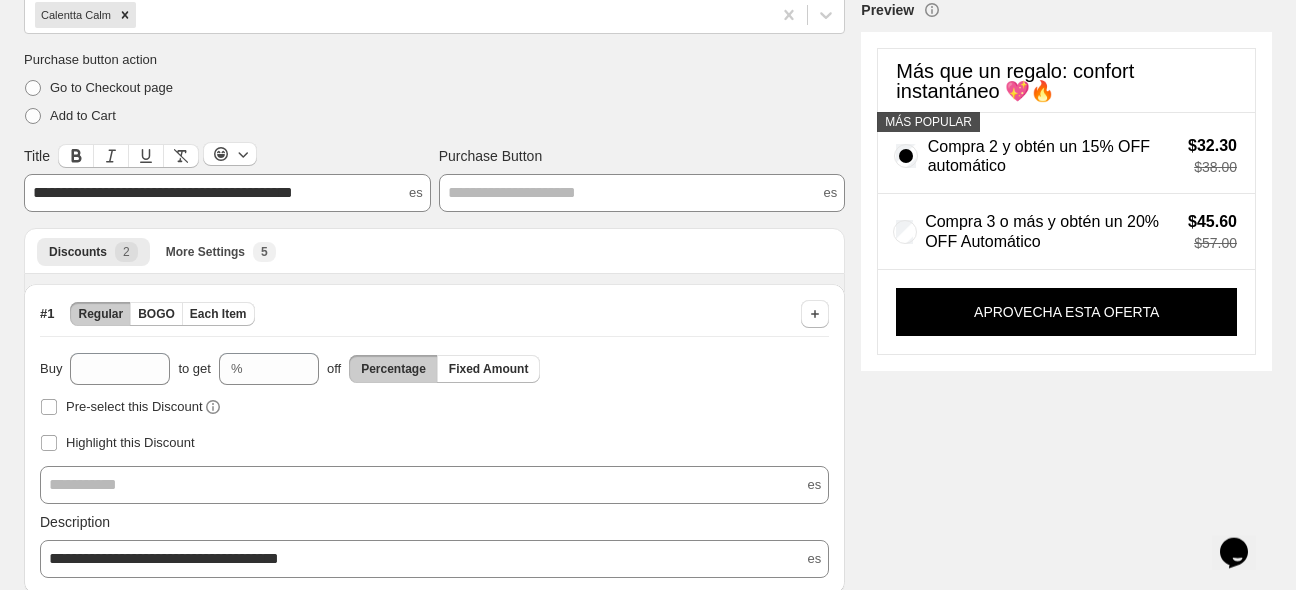 scroll, scrollTop: 105, scrollLeft: 0, axis: vertical 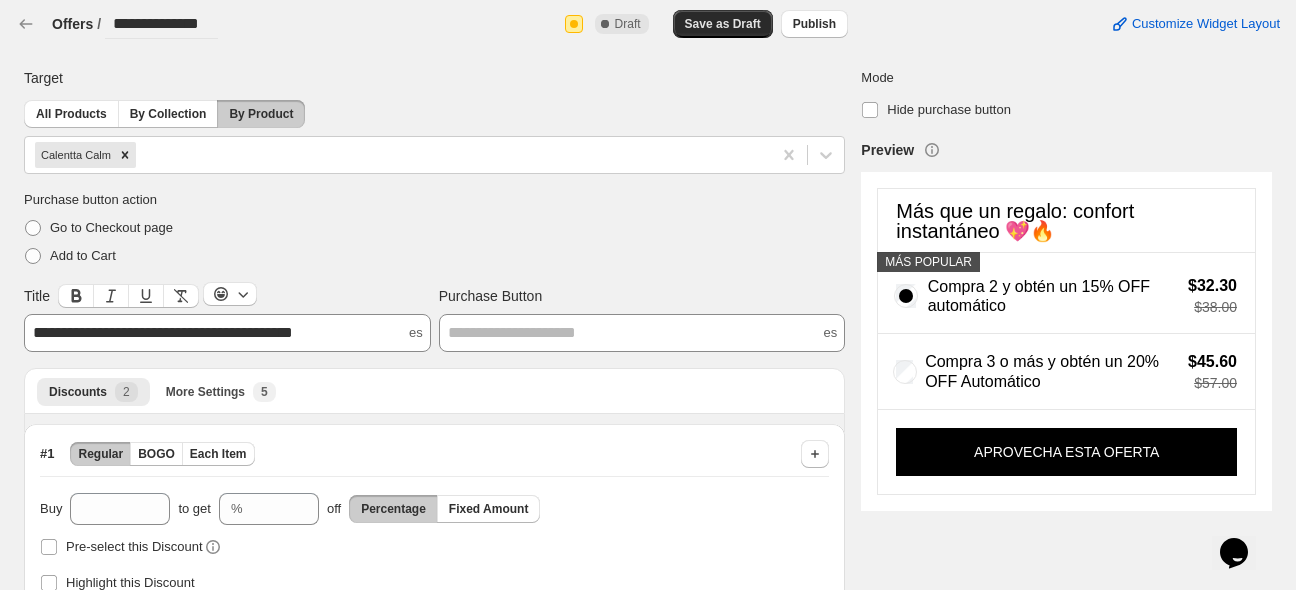 click on "Save as Draft" at bounding box center [723, 24] 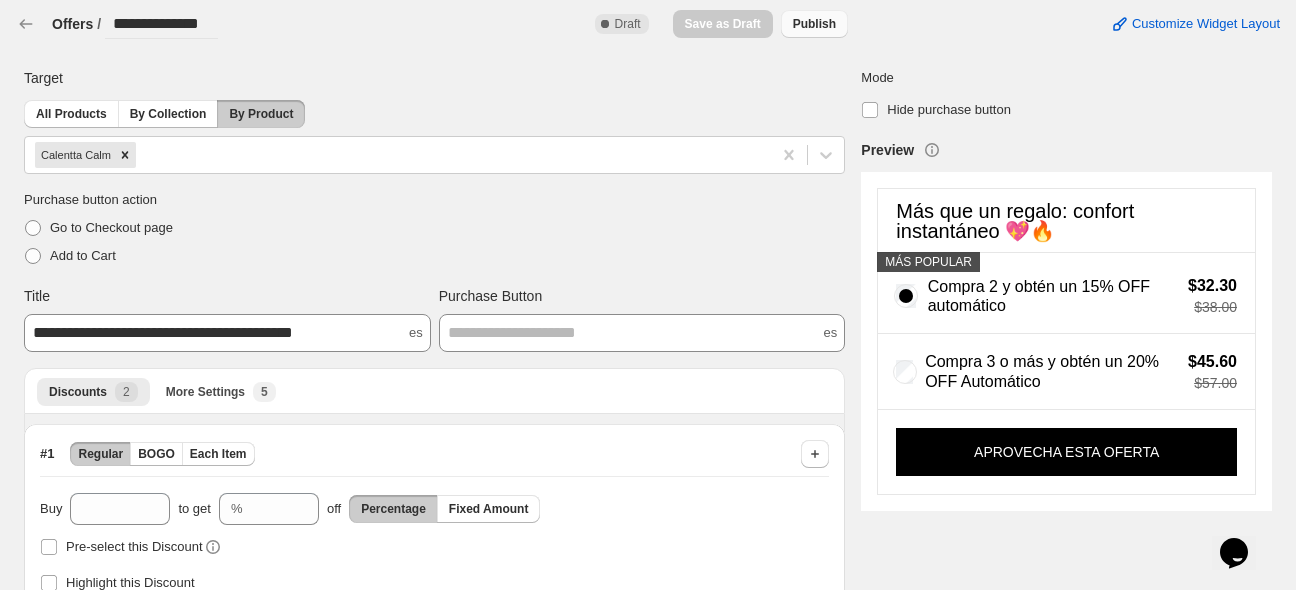 click on "Publish" at bounding box center (814, 24) 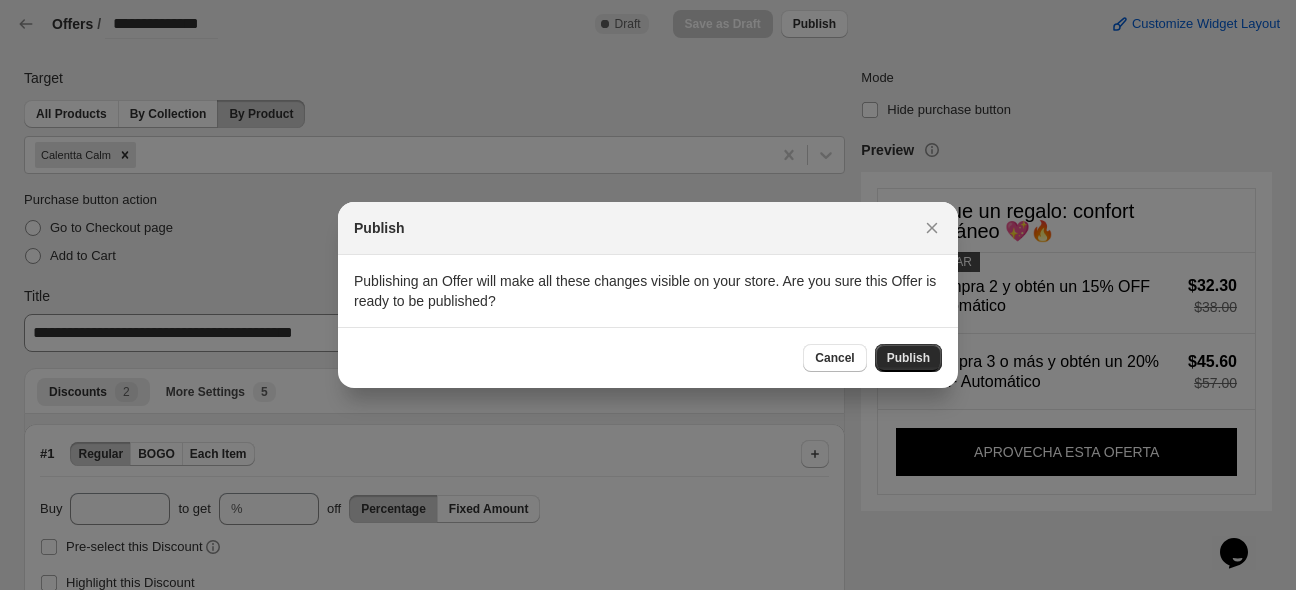 click on "Publish" at bounding box center [908, 358] 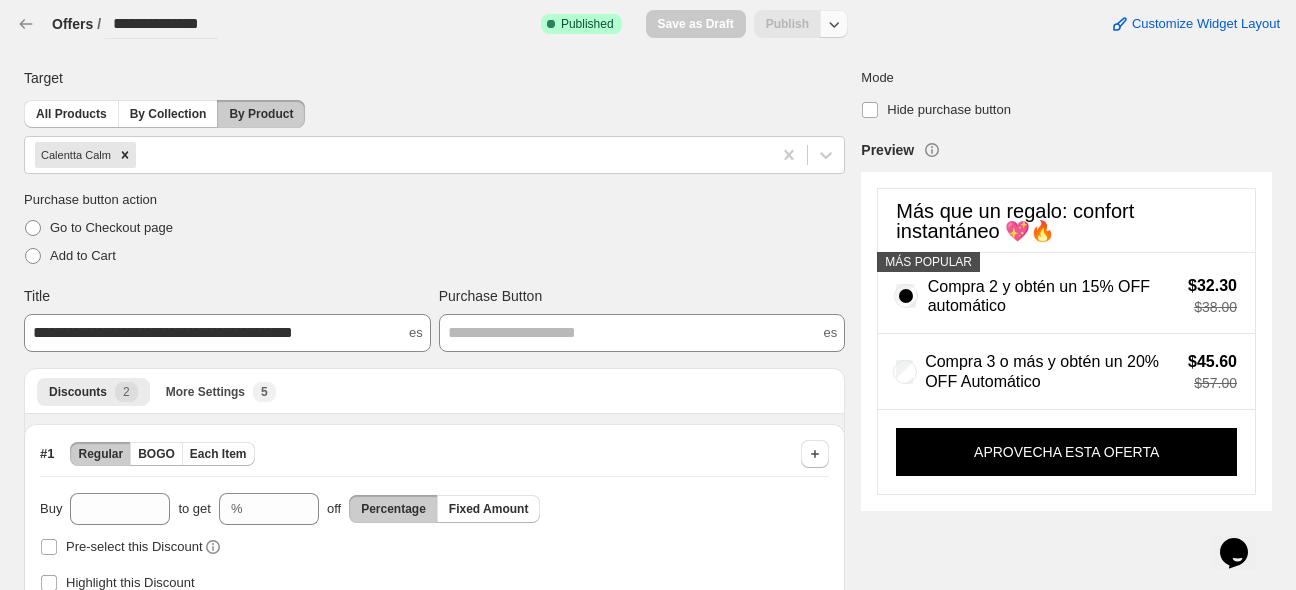 click 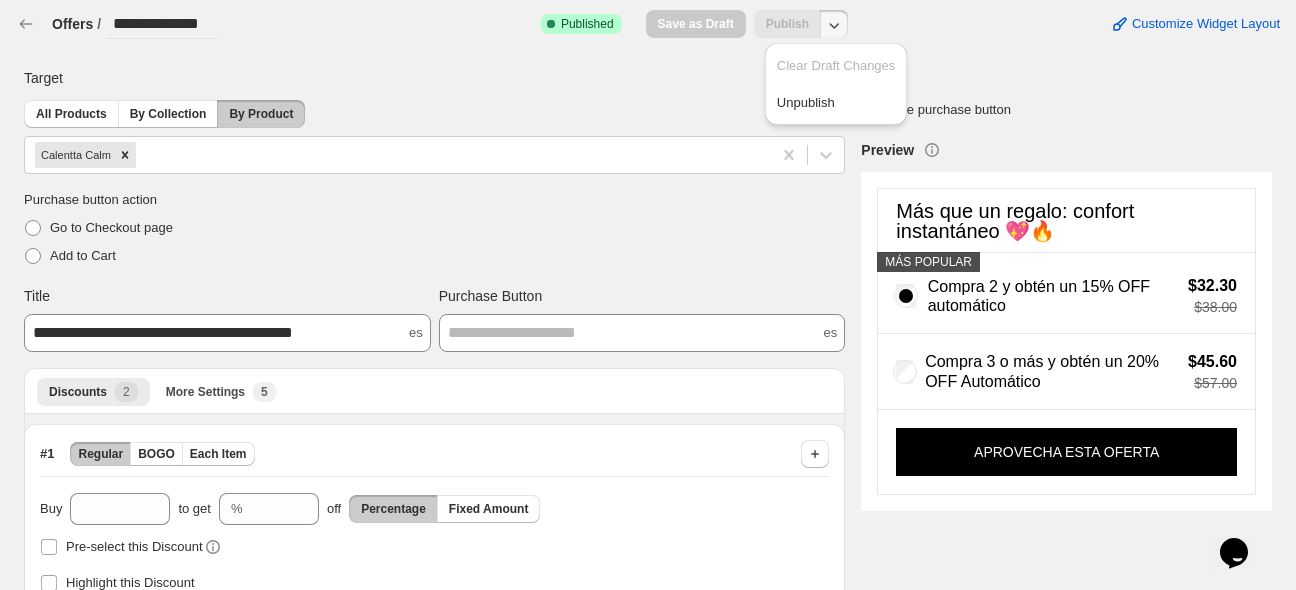 click on "Customize Widget Layout" at bounding box center [1072, 24] 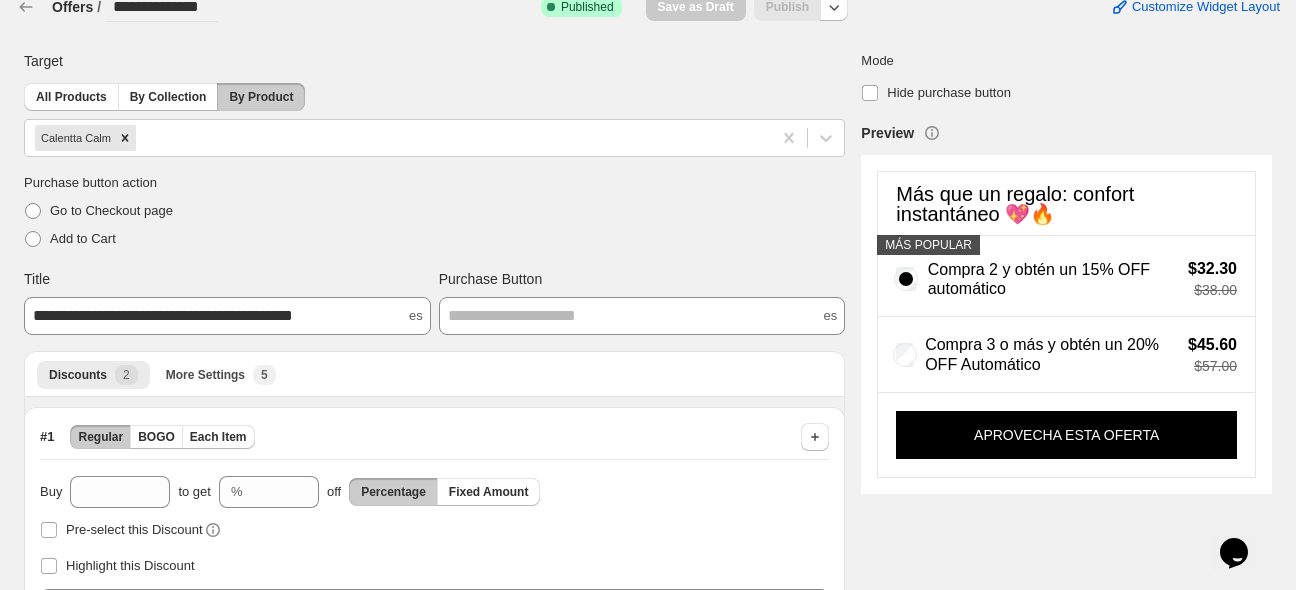 scroll, scrollTop: 0, scrollLeft: 0, axis: both 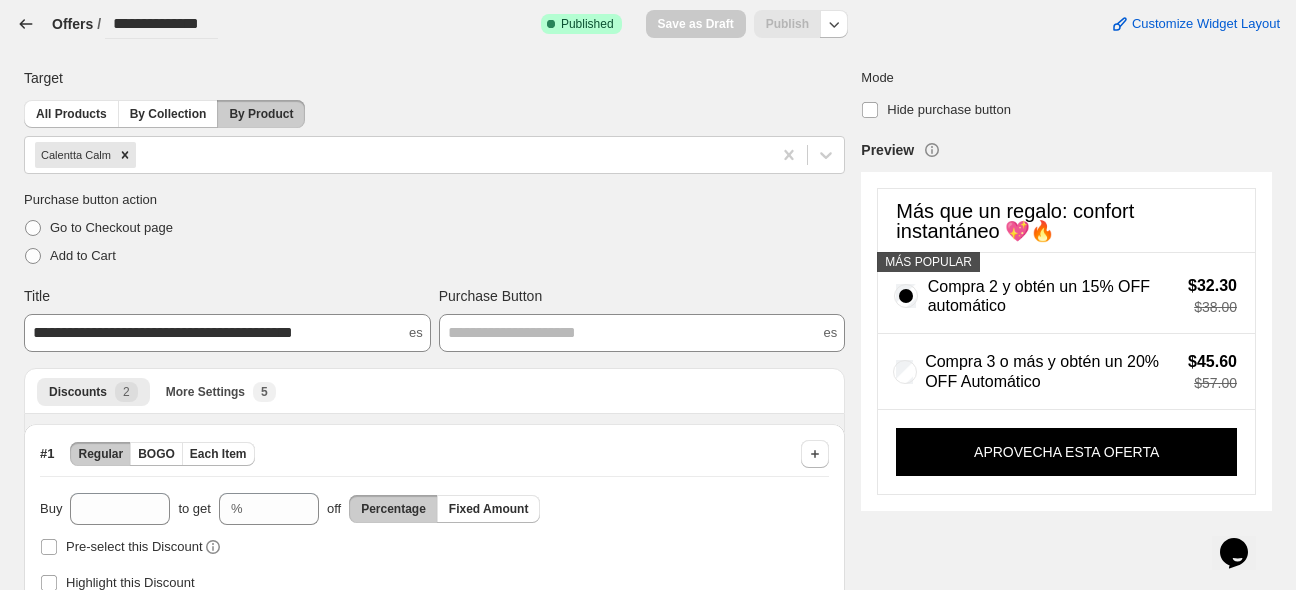 click 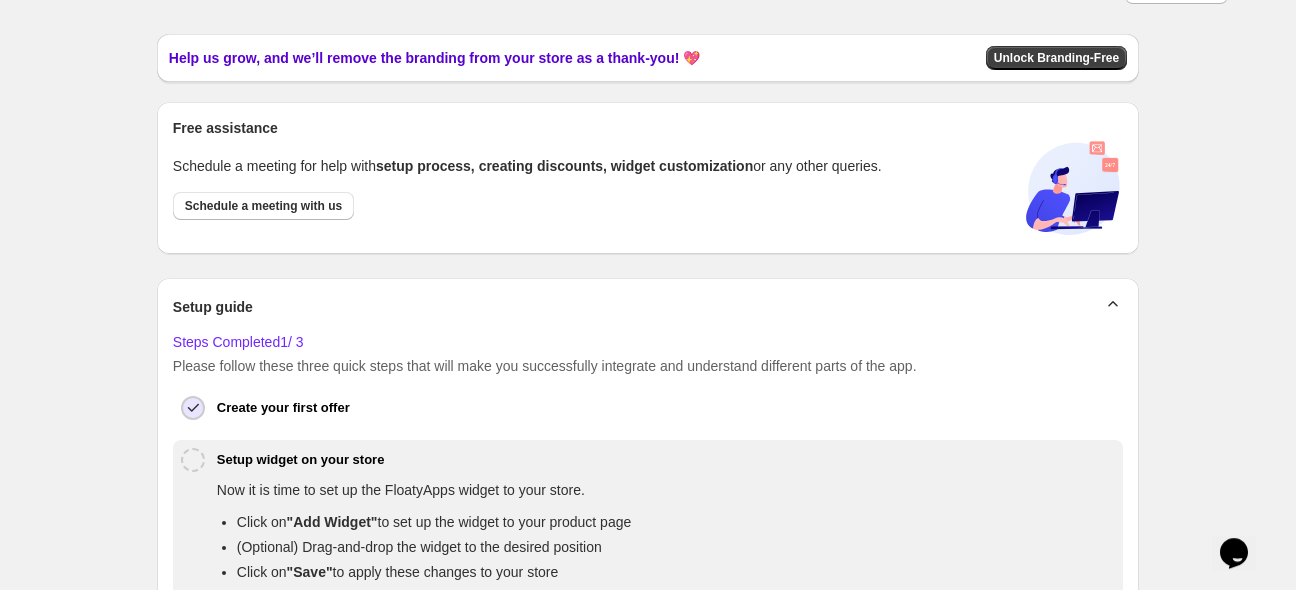 scroll, scrollTop: 0, scrollLeft: 0, axis: both 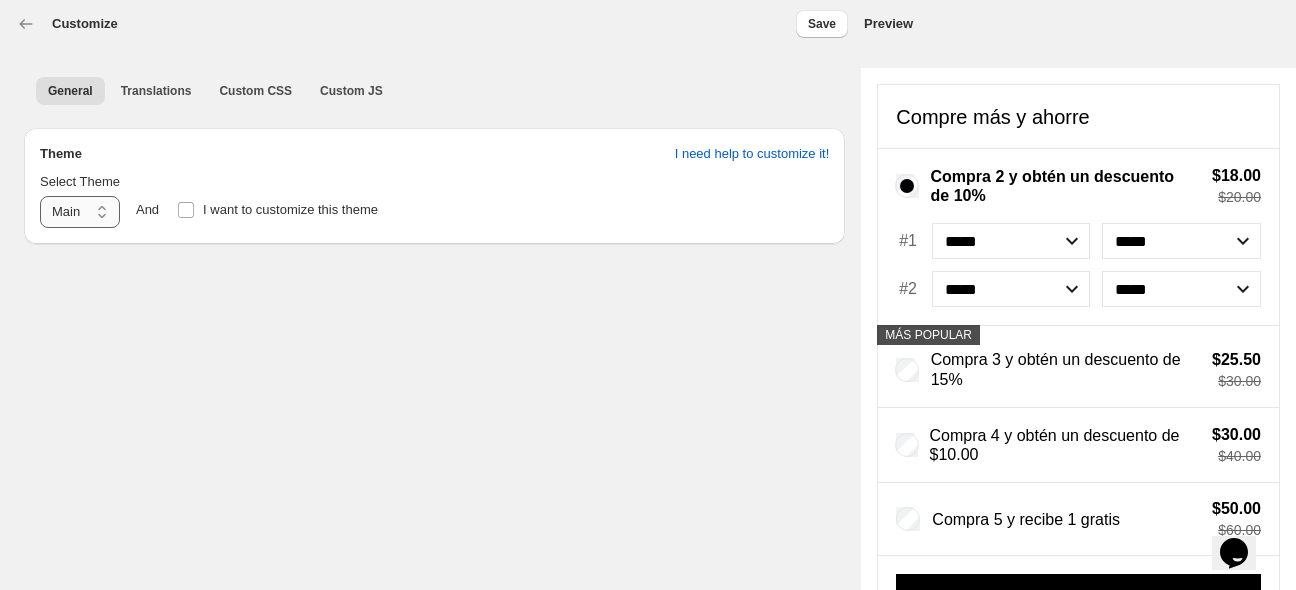 click on "**********" at bounding box center (80, 212) 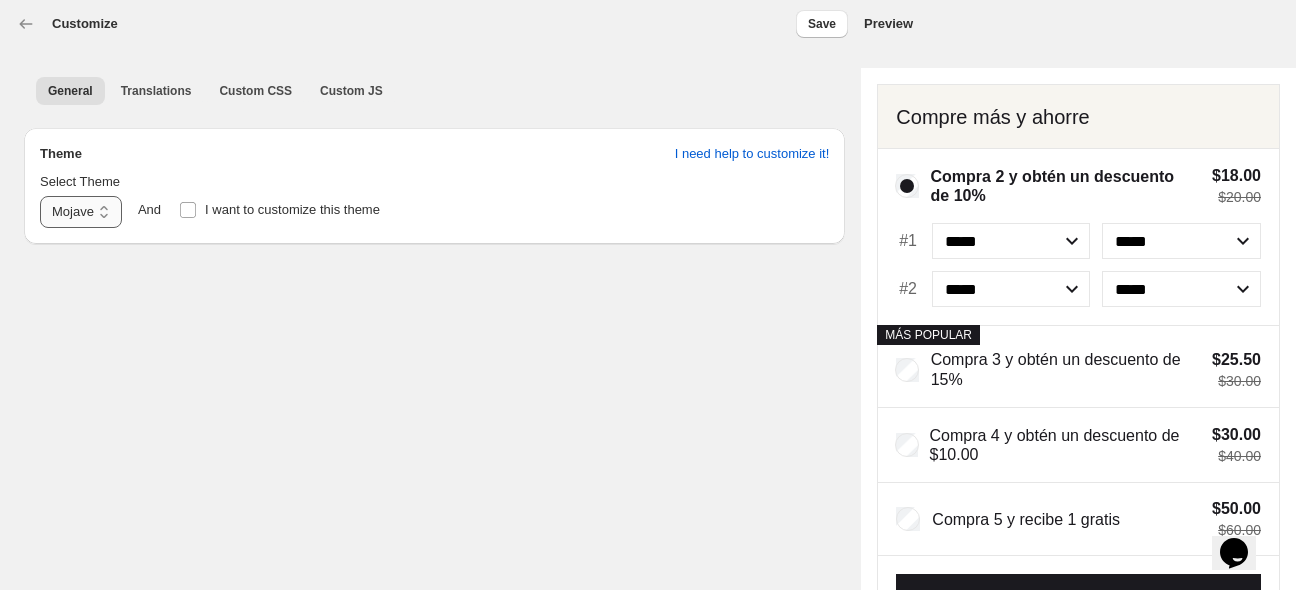 click on "**********" at bounding box center [81, 212] 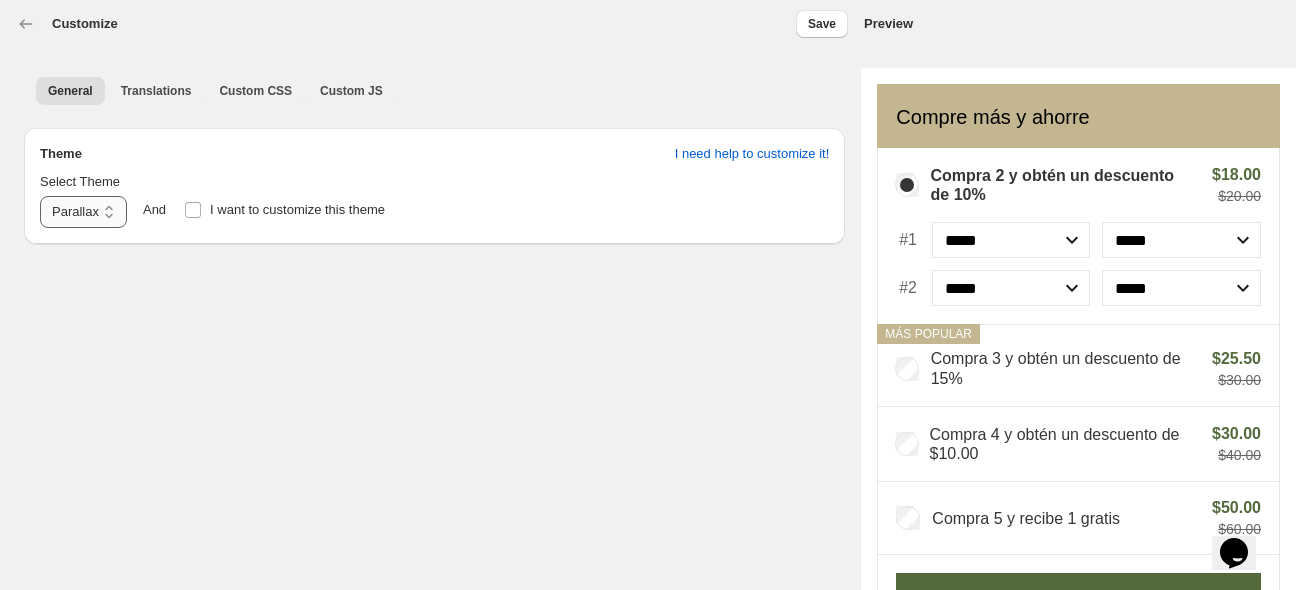click on "**********" at bounding box center (83, 212) 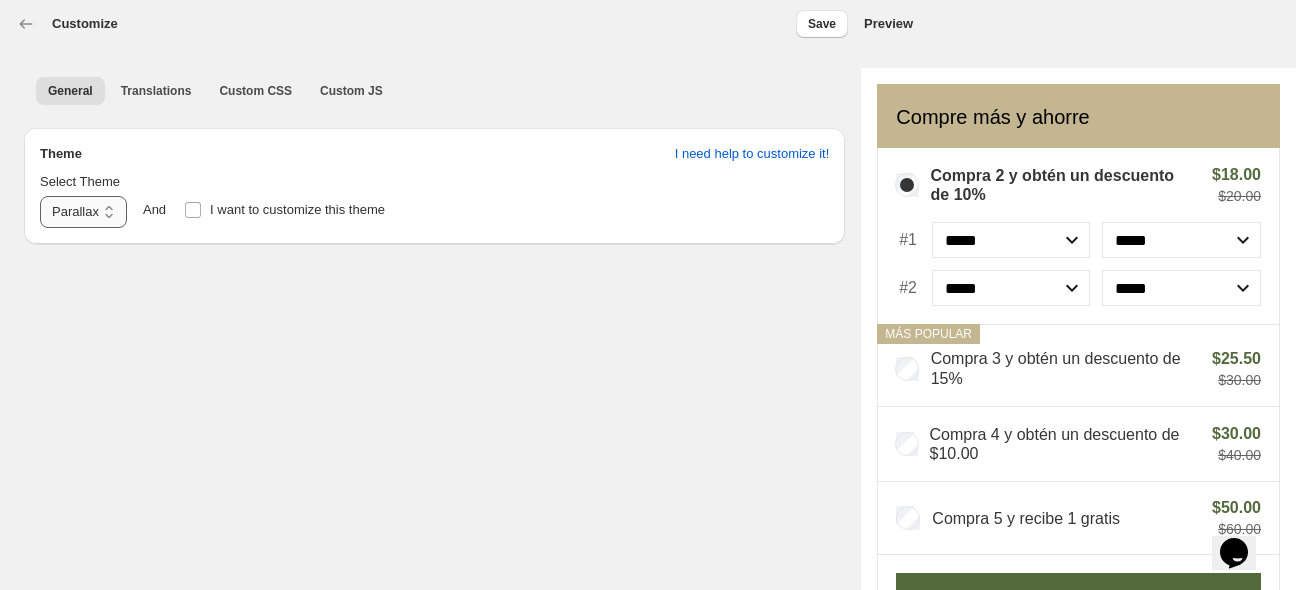 click on "****" at bounding box center (0, 0) 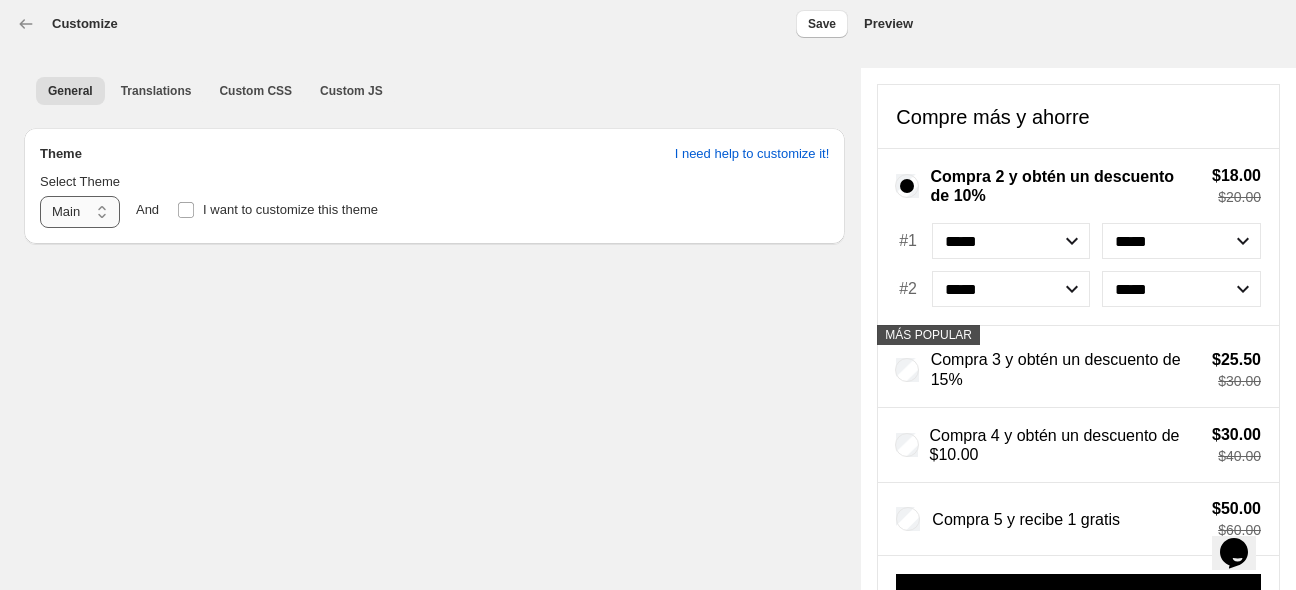 click on "**********" at bounding box center (80, 212) 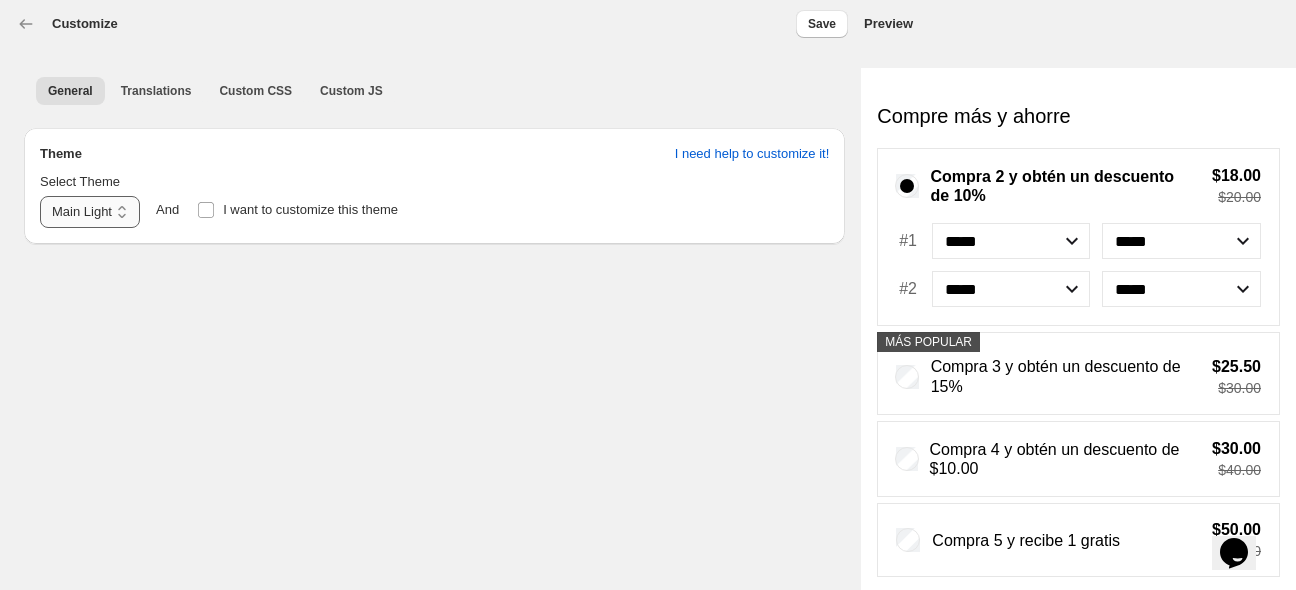 click on "**********" at bounding box center [90, 212] 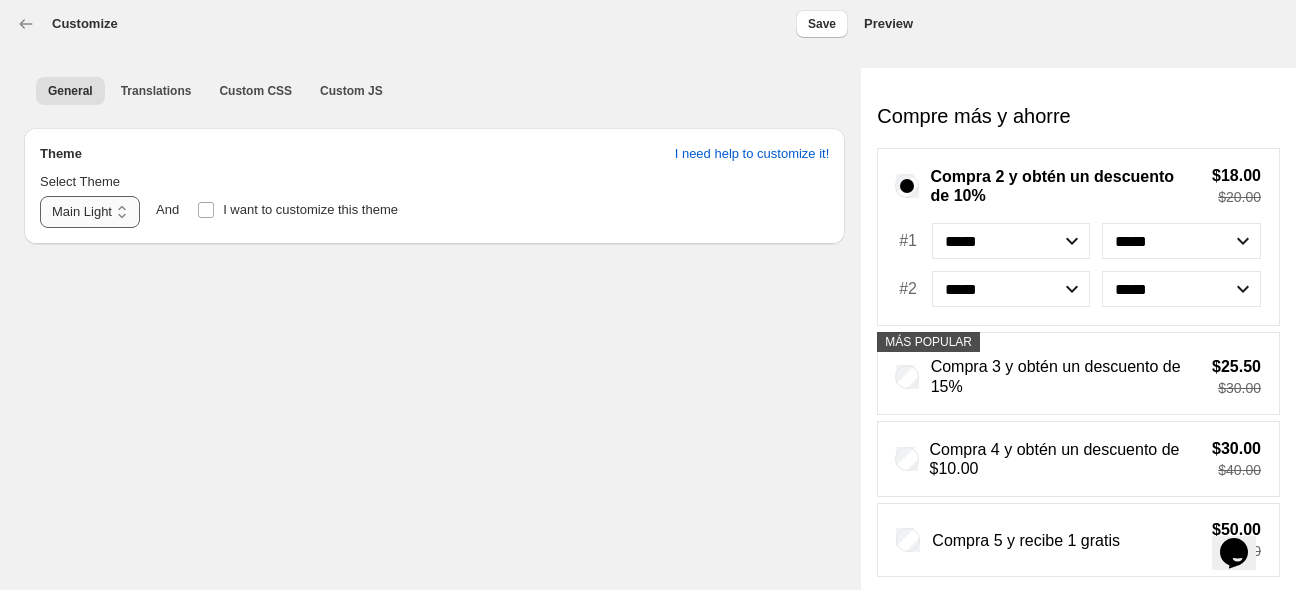 select on "*******" 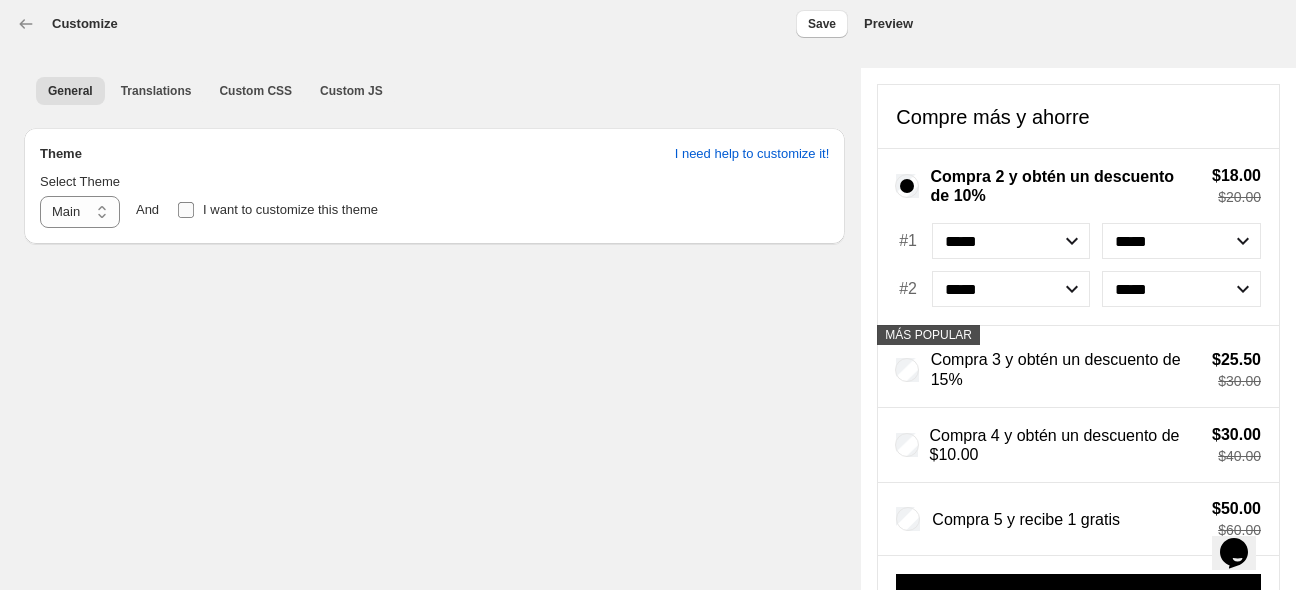 click at bounding box center (186, 210) 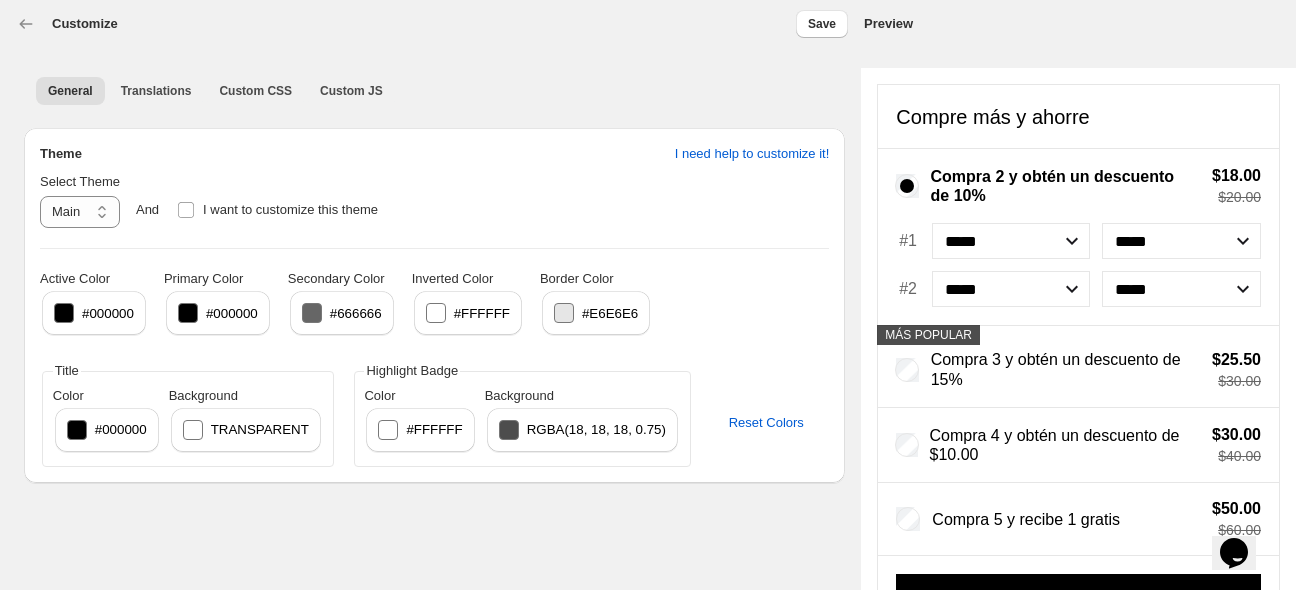 click on "#000000" at bounding box center (94, 313) 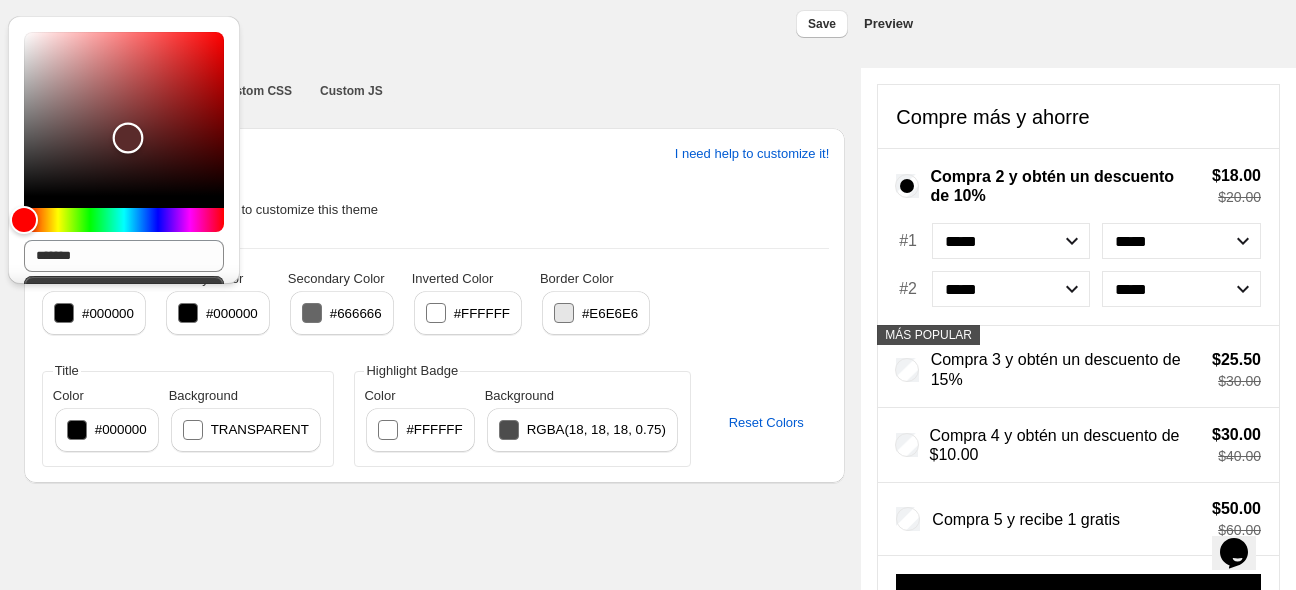 drag, startPoint x: 22, startPoint y: 200, endPoint x: 138, endPoint y: 125, distance: 138.13399 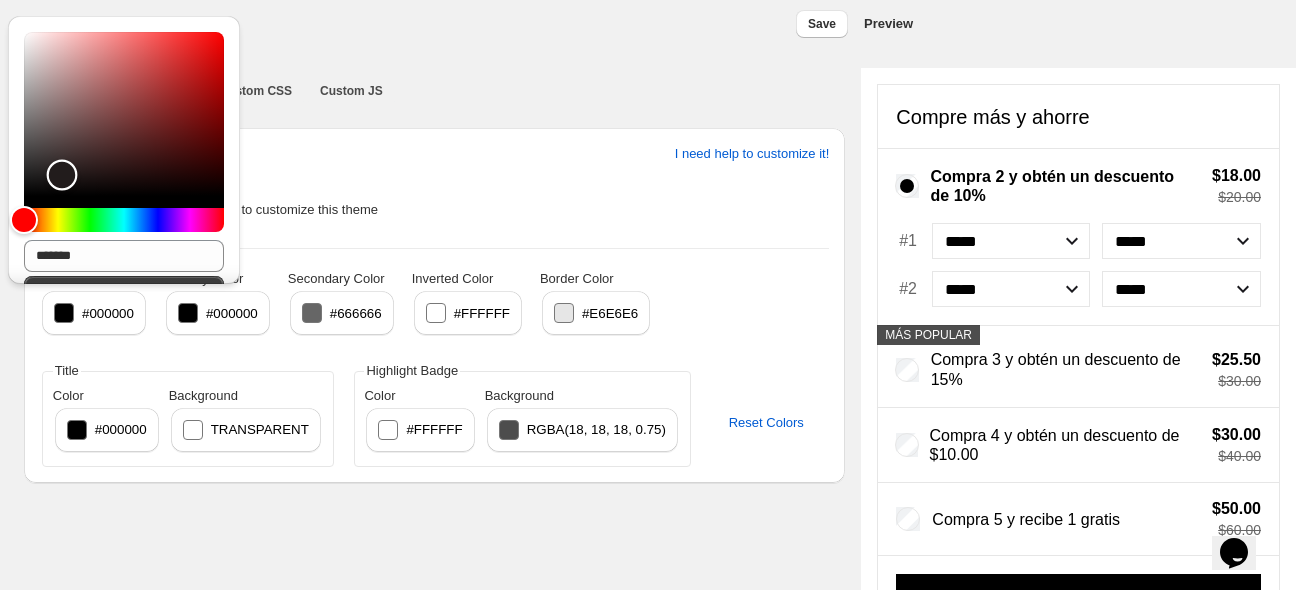 type on "*******" 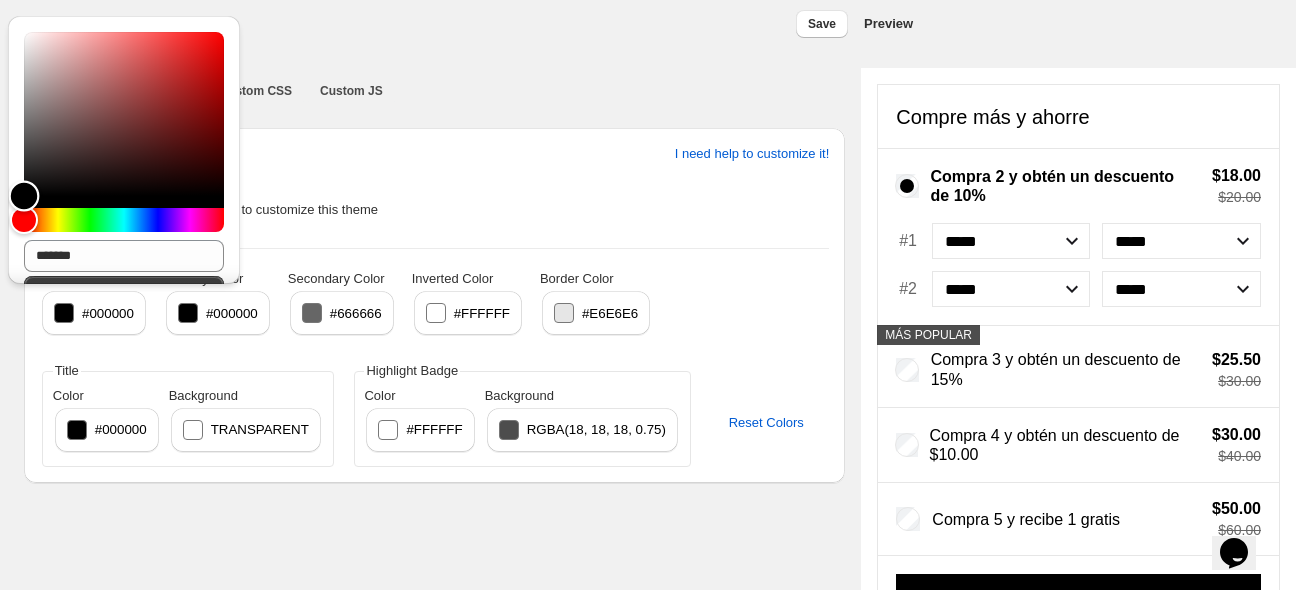 drag, startPoint x: 142, startPoint y: 128, endPoint x: 1, endPoint y: 247, distance: 184.50475 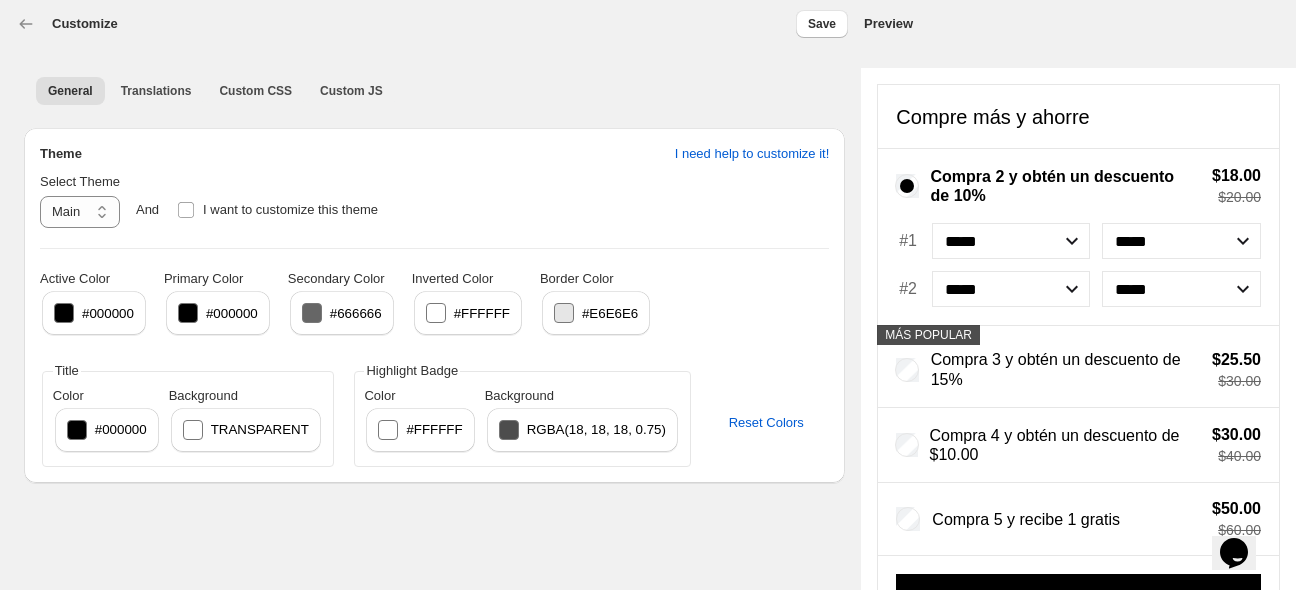 click on "rgba(18, 18, 18, 0.75)" at bounding box center [582, 430] 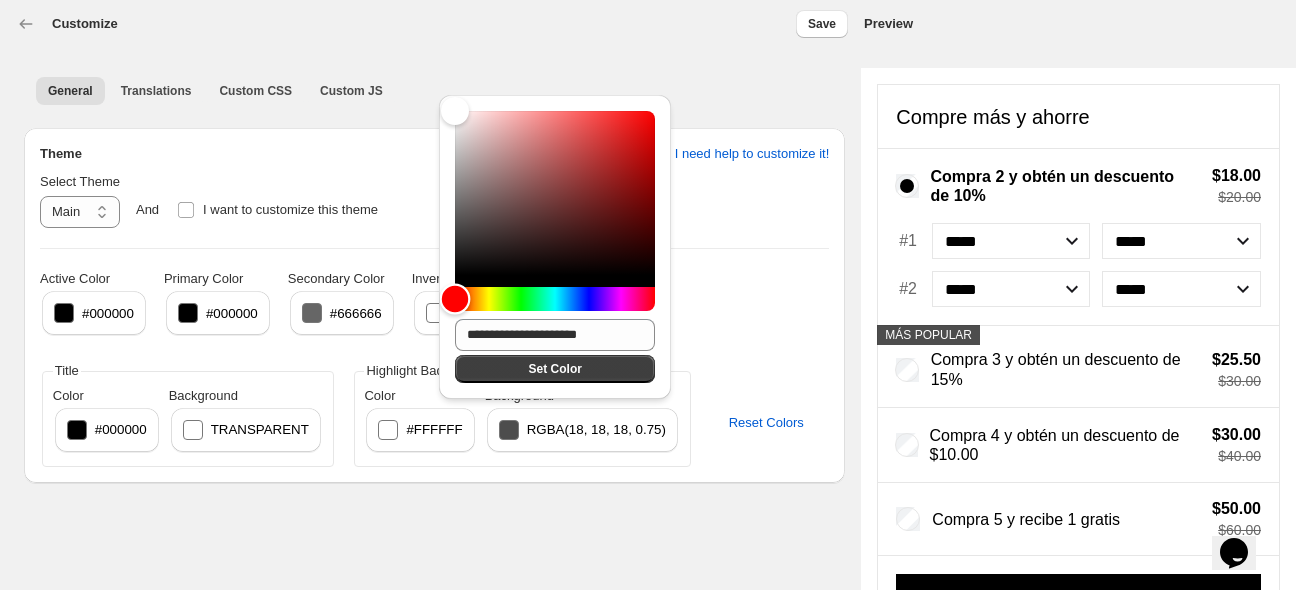 type on "**********" 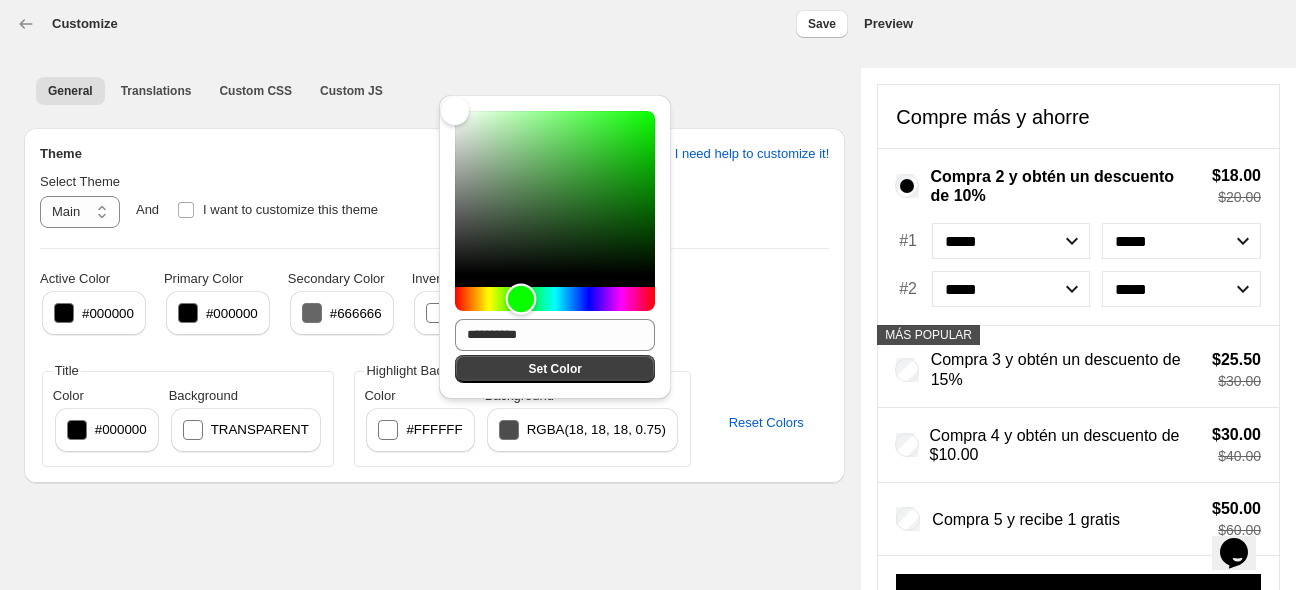 drag, startPoint x: 450, startPoint y: 296, endPoint x: 521, endPoint y: 302, distance: 71.25307 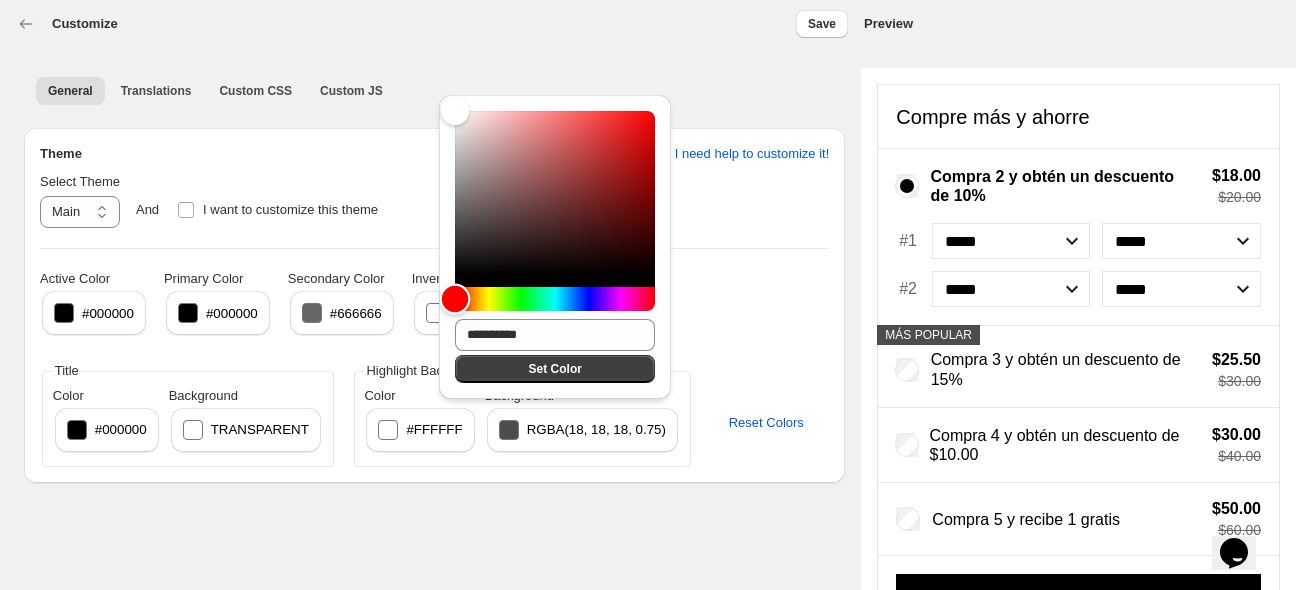 drag, startPoint x: 503, startPoint y: 302, endPoint x: 408, endPoint y: 324, distance: 97.5141 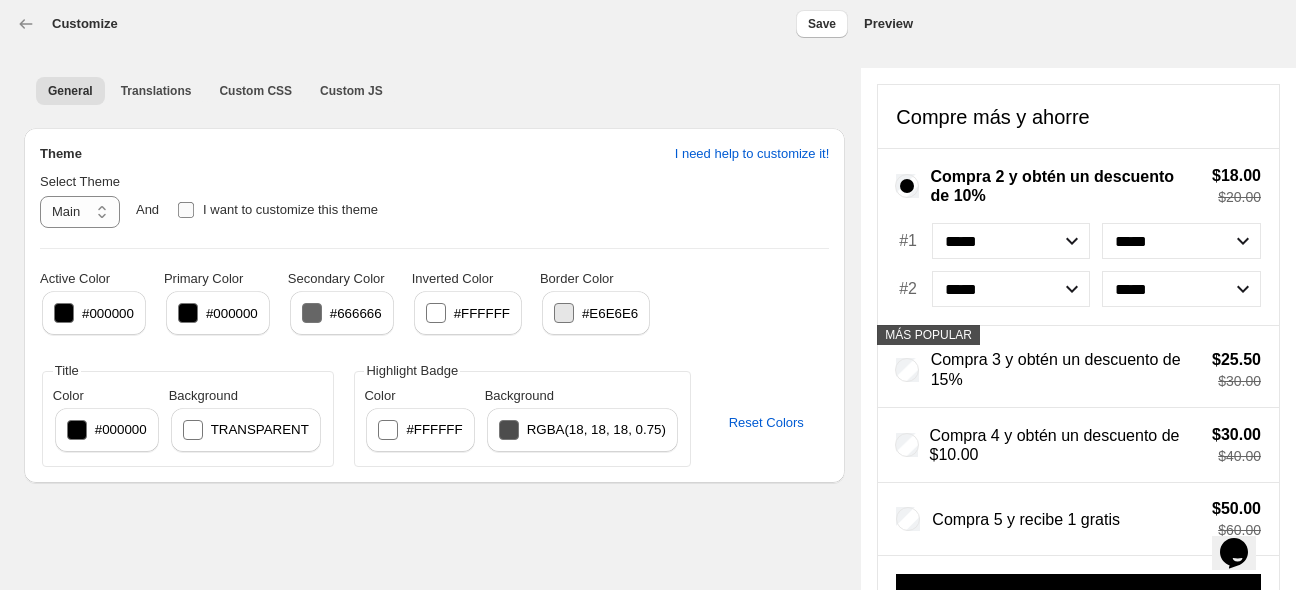 click at bounding box center (186, 210) 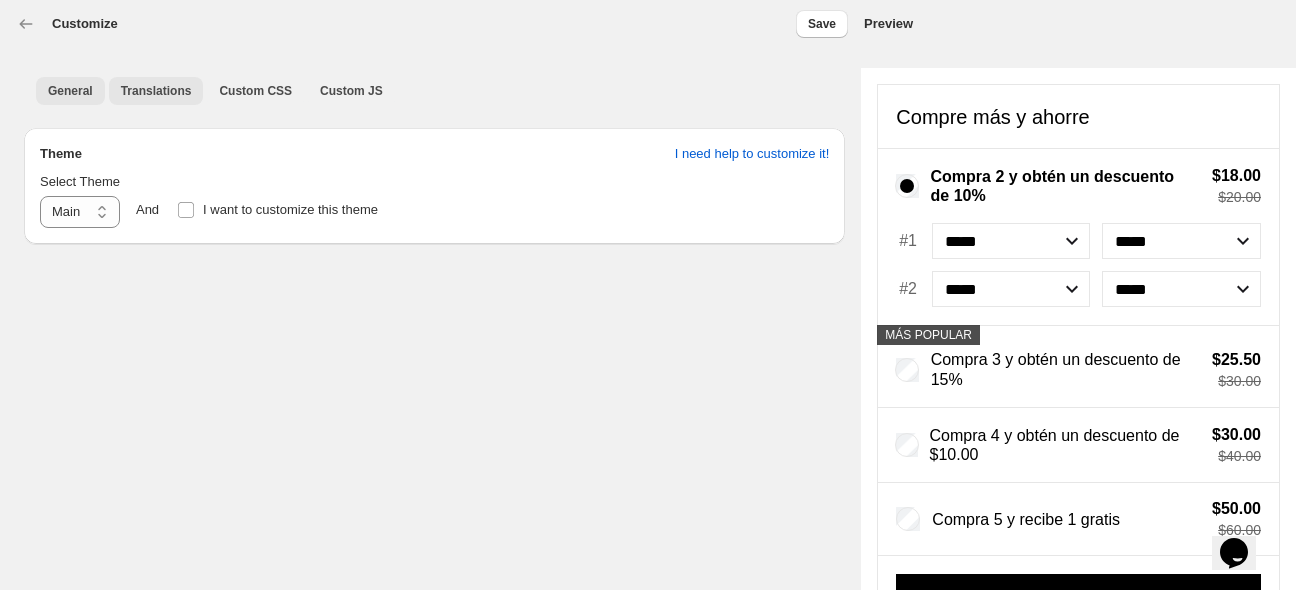 click on "Translations" at bounding box center [156, 91] 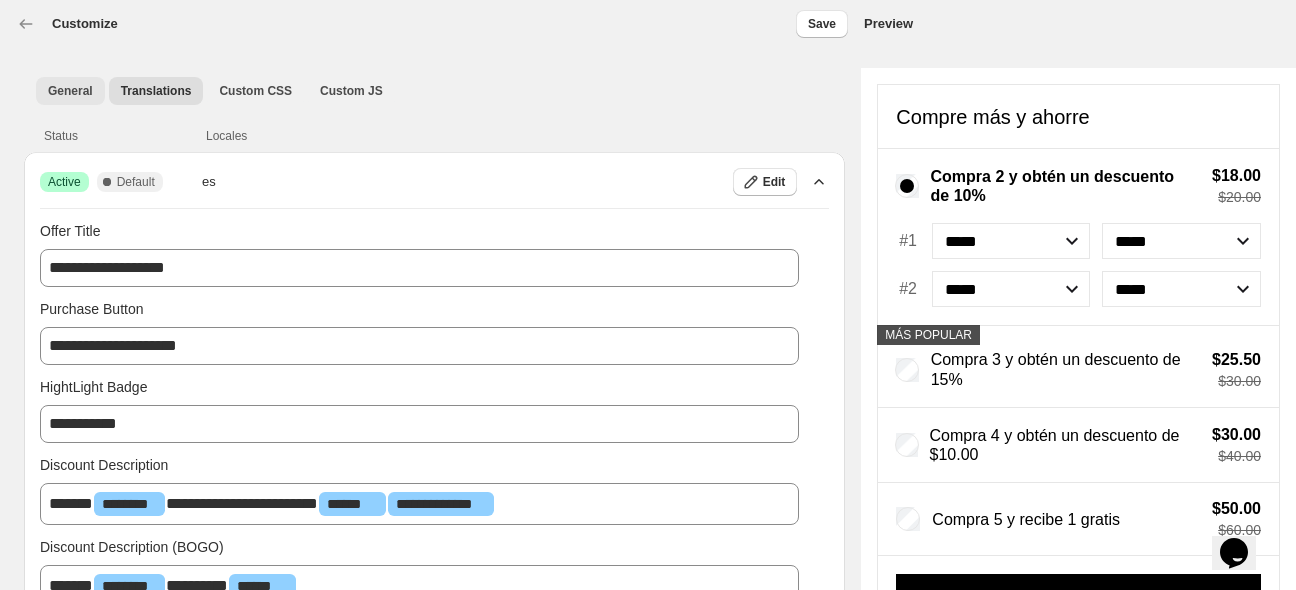 click on "General" at bounding box center [70, 91] 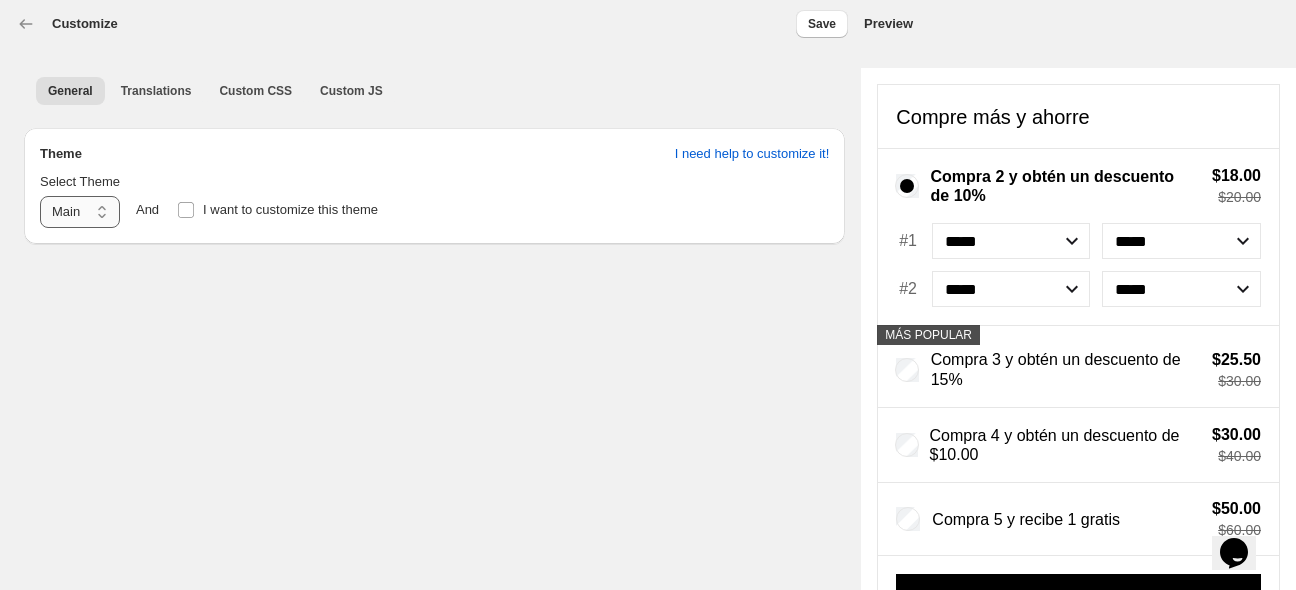 click on "**********" at bounding box center [80, 212] 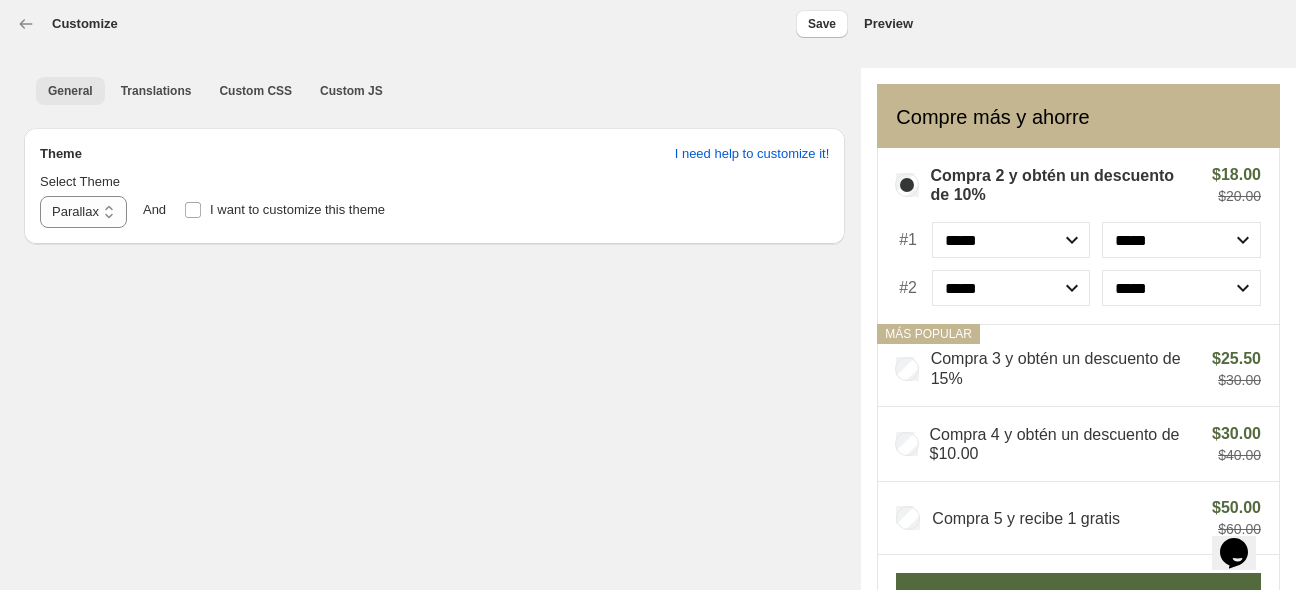 click on "General" at bounding box center (70, 91) 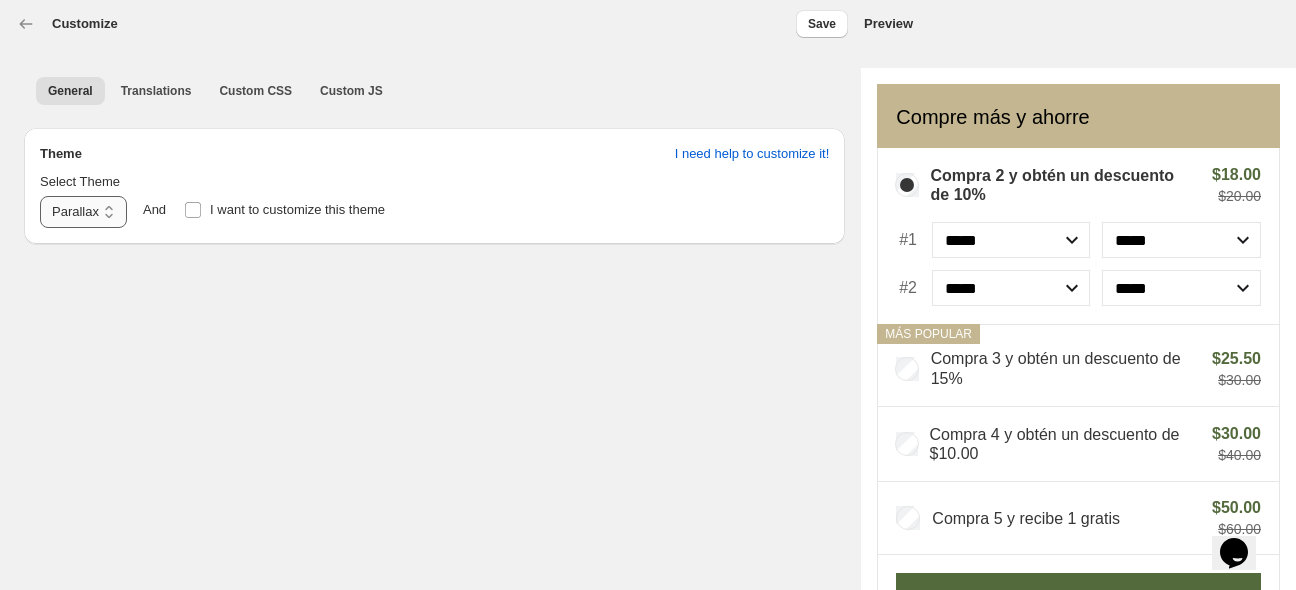 click on "**********" at bounding box center (83, 212) 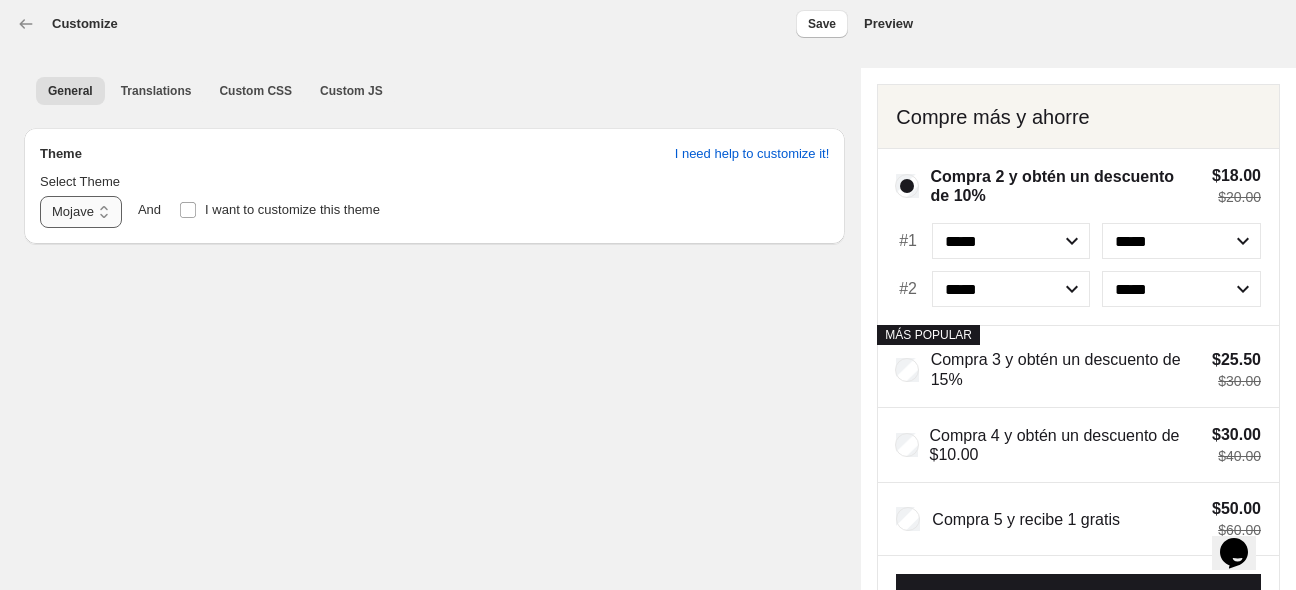 click on "**********" at bounding box center [81, 212] 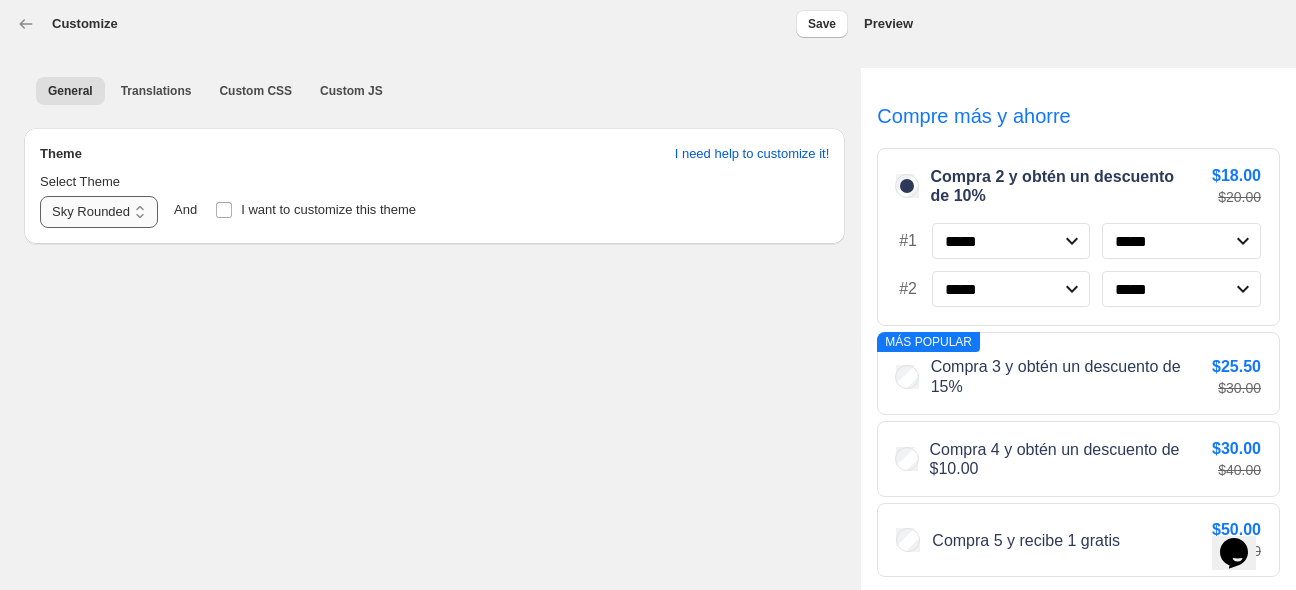 click on "**********" at bounding box center [99, 212] 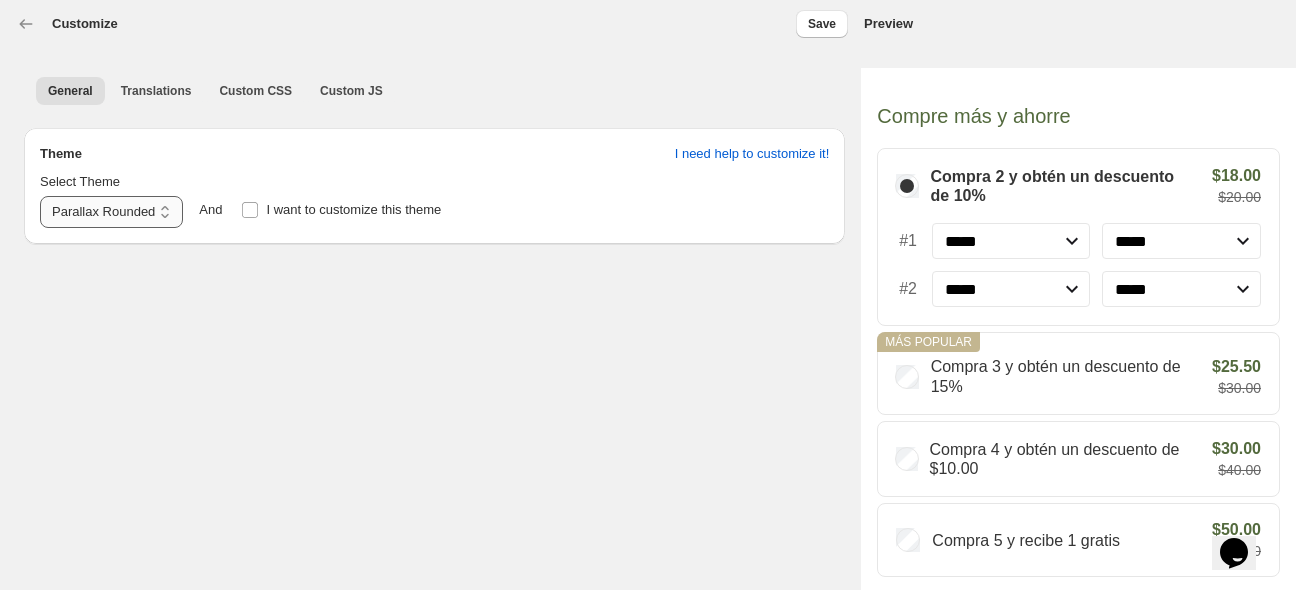 click on "**********" at bounding box center (111, 212) 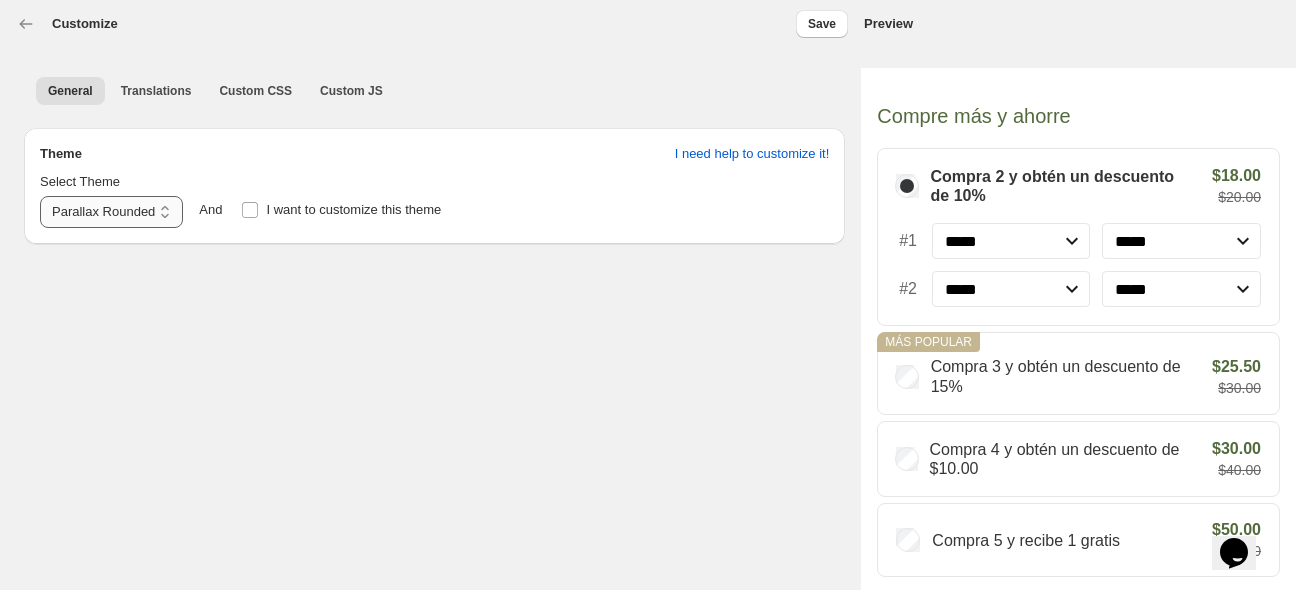 click on "**********" at bounding box center (0, 0) 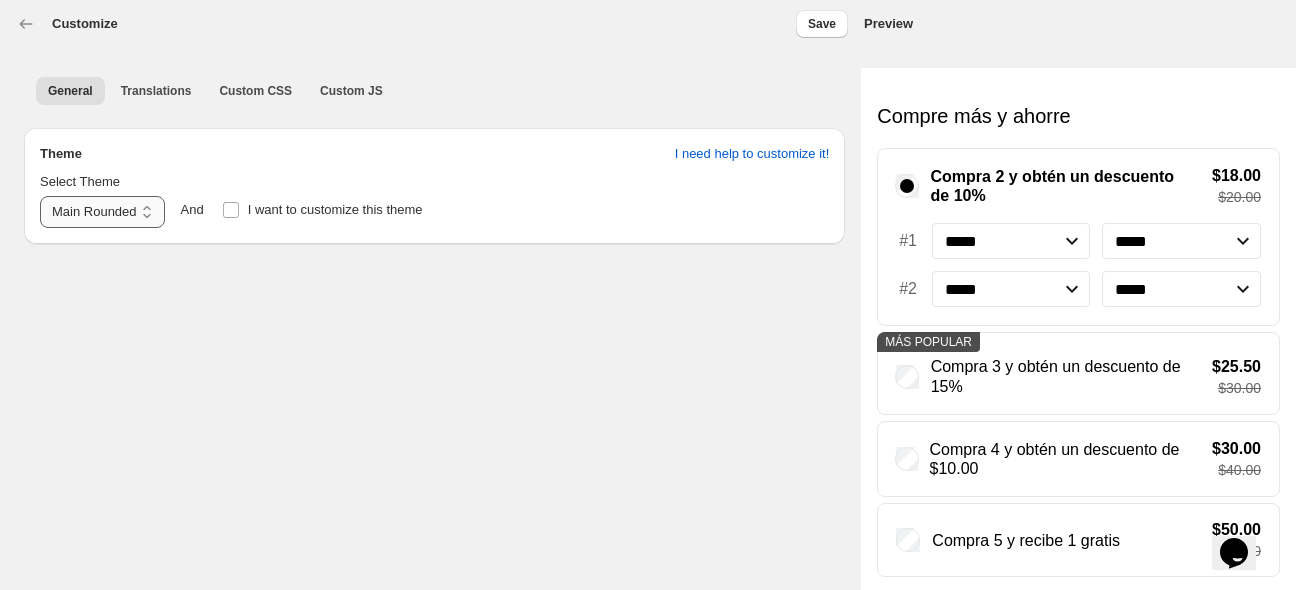 click on "**********" at bounding box center (102, 212) 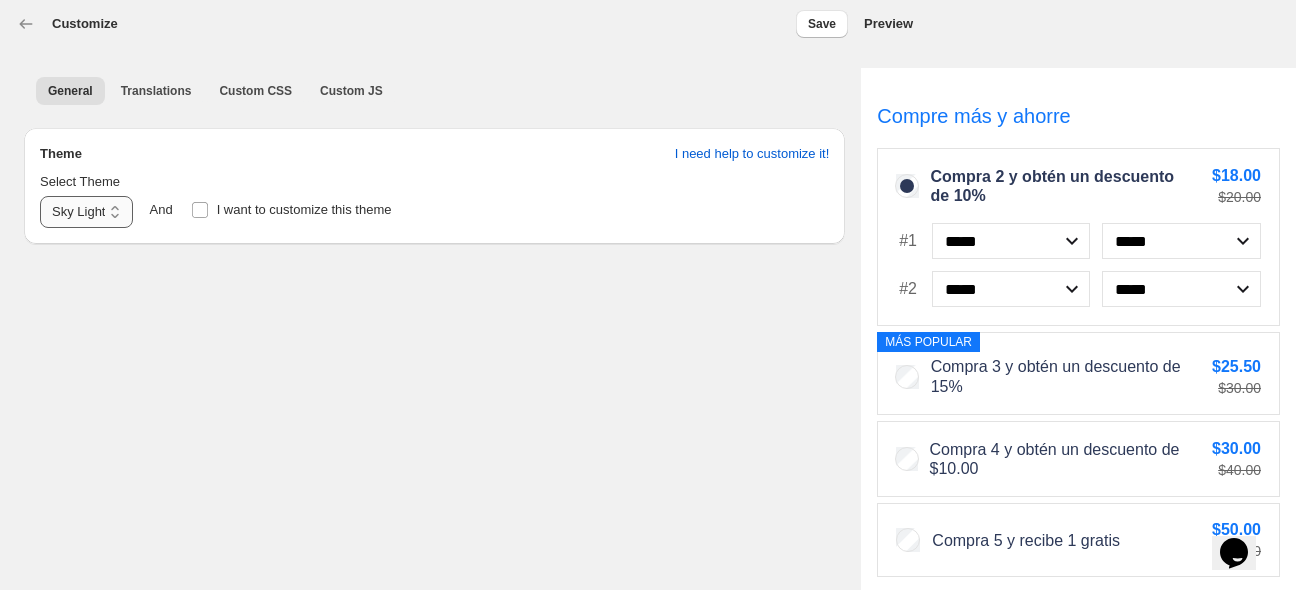 click on "**********" at bounding box center (86, 212) 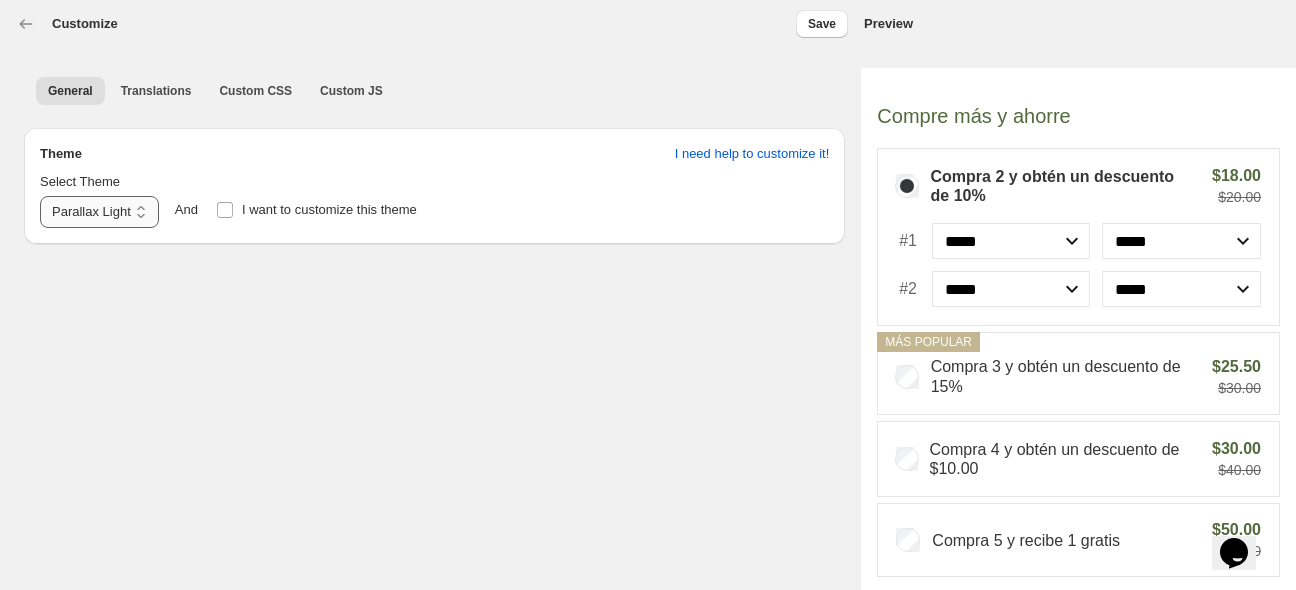 click on "**********" at bounding box center [99, 212] 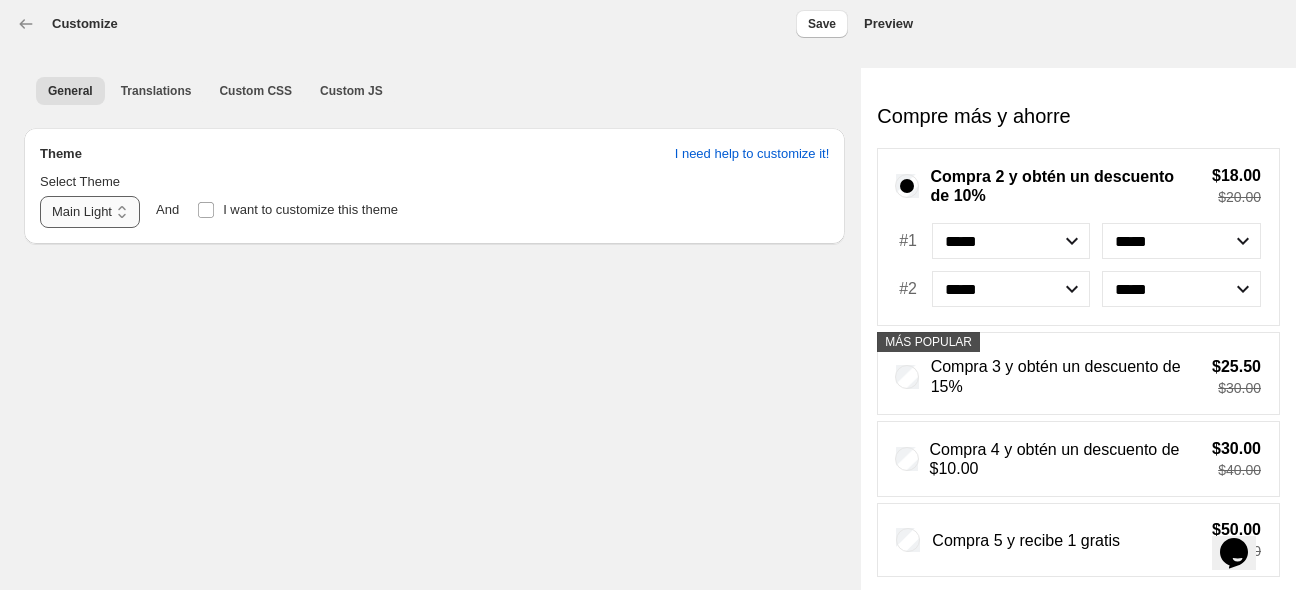 click on "**********" at bounding box center [90, 212] 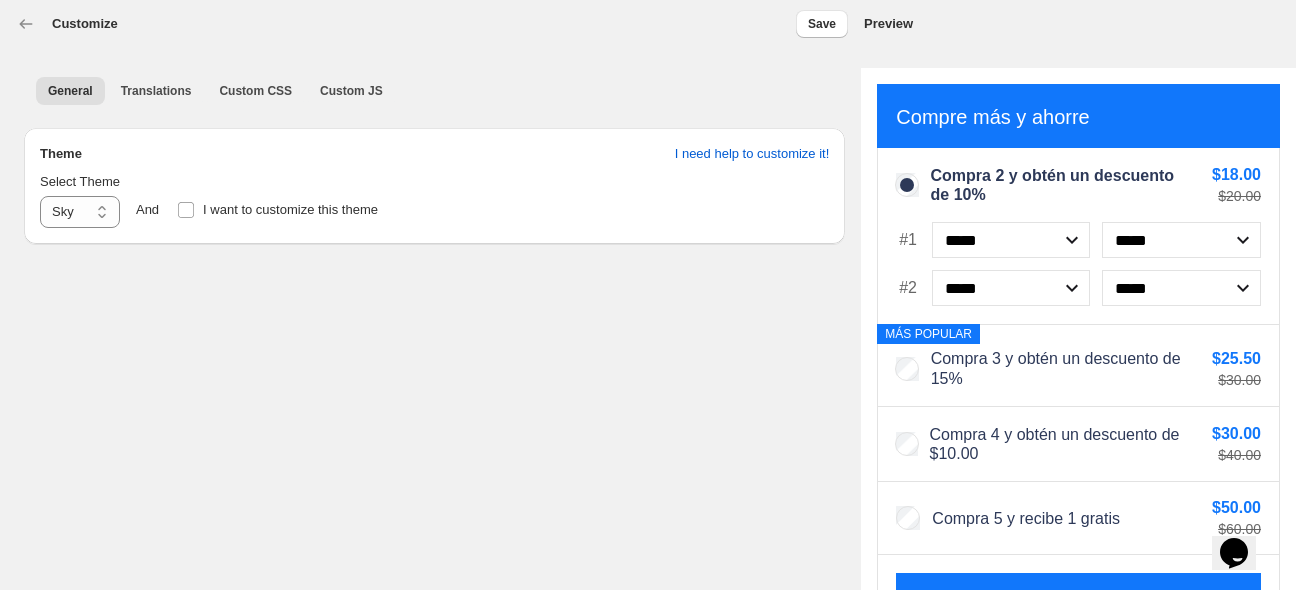 click on "**********" at bounding box center [434, 186] 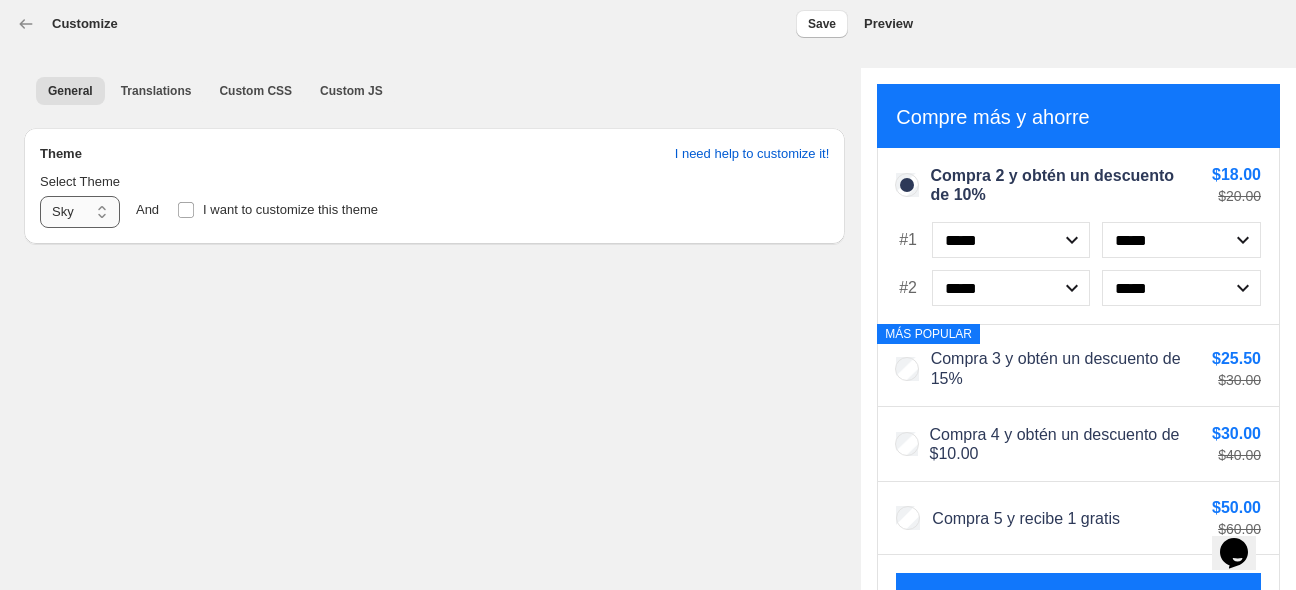 click on "**********" at bounding box center [80, 212] 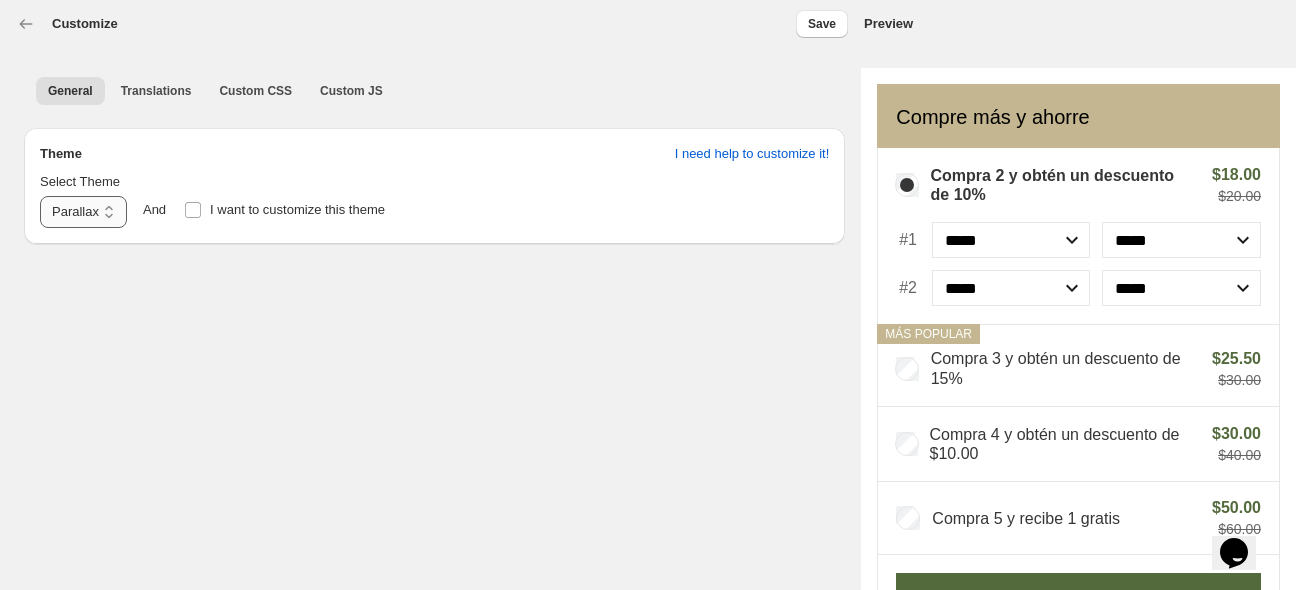 click on "**********" at bounding box center [83, 212] 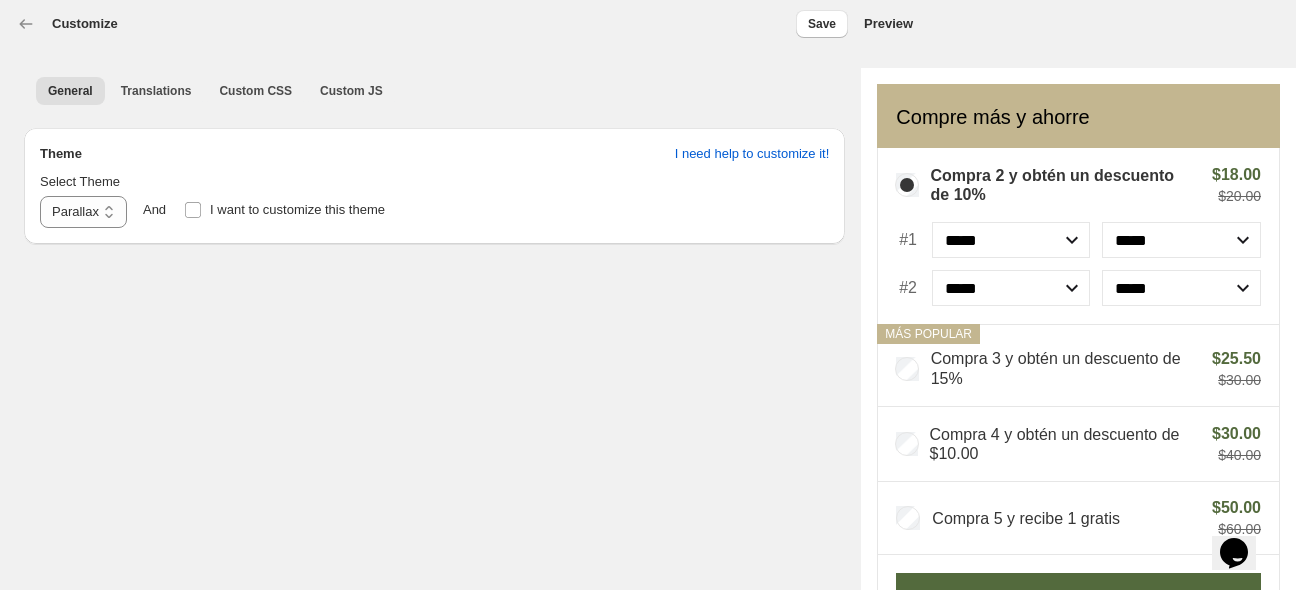 click on "**********" at bounding box center [83, 200] 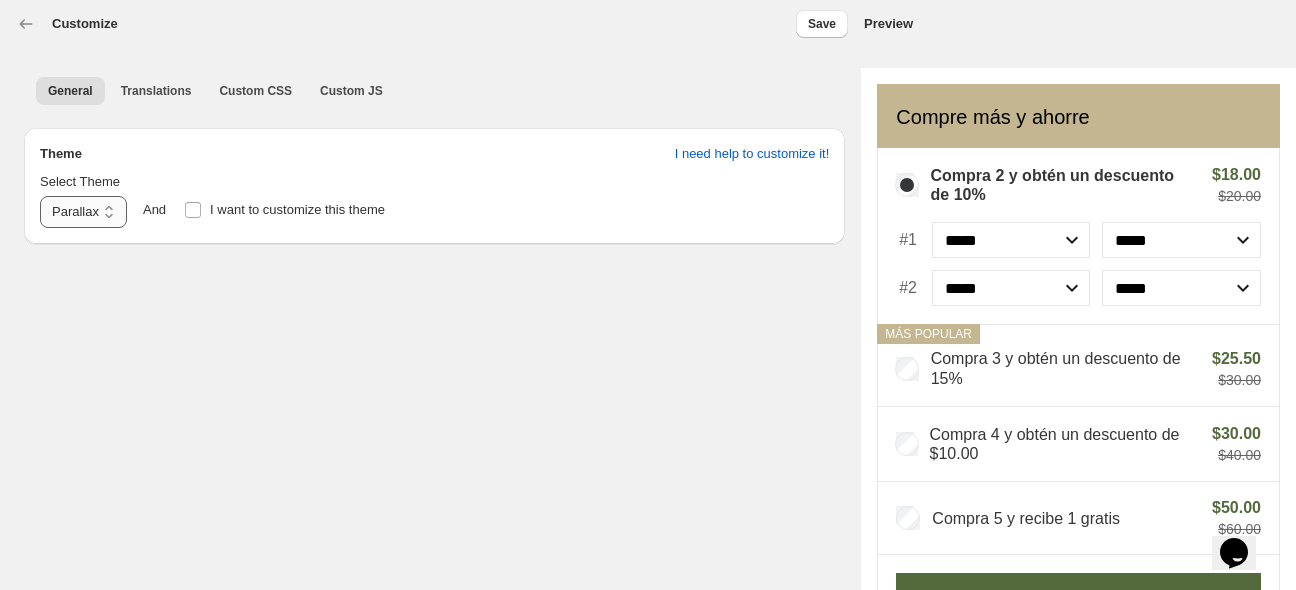 click on "**********" at bounding box center (83, 212) 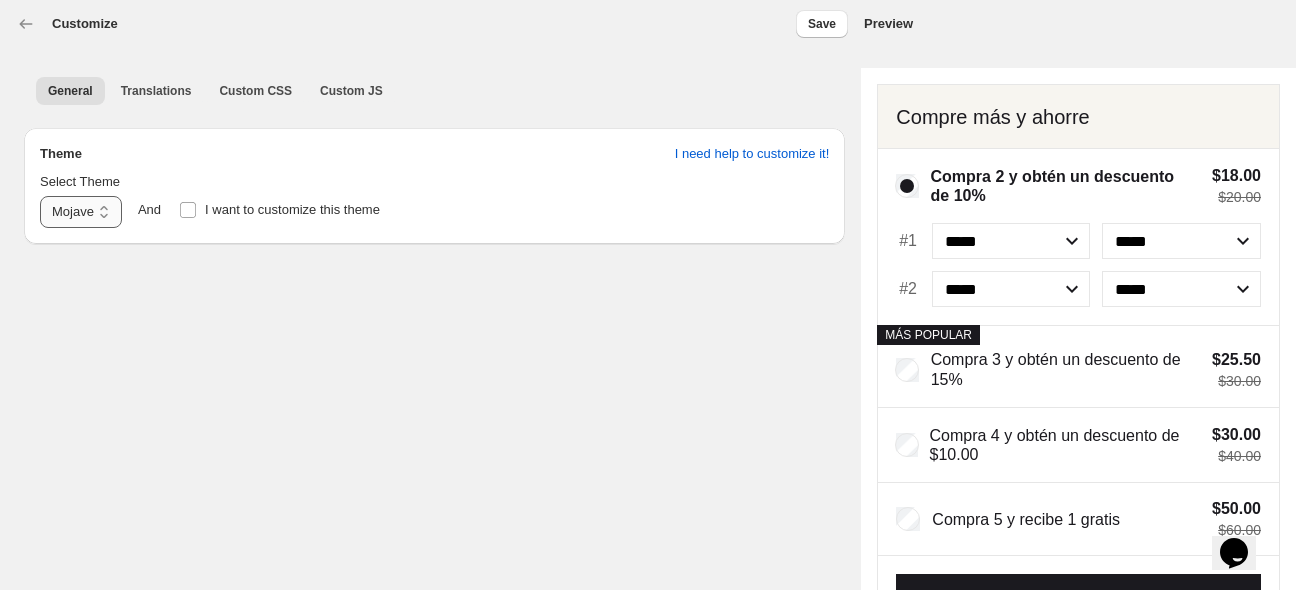 click on "**********" at bounding box center (81, 212) 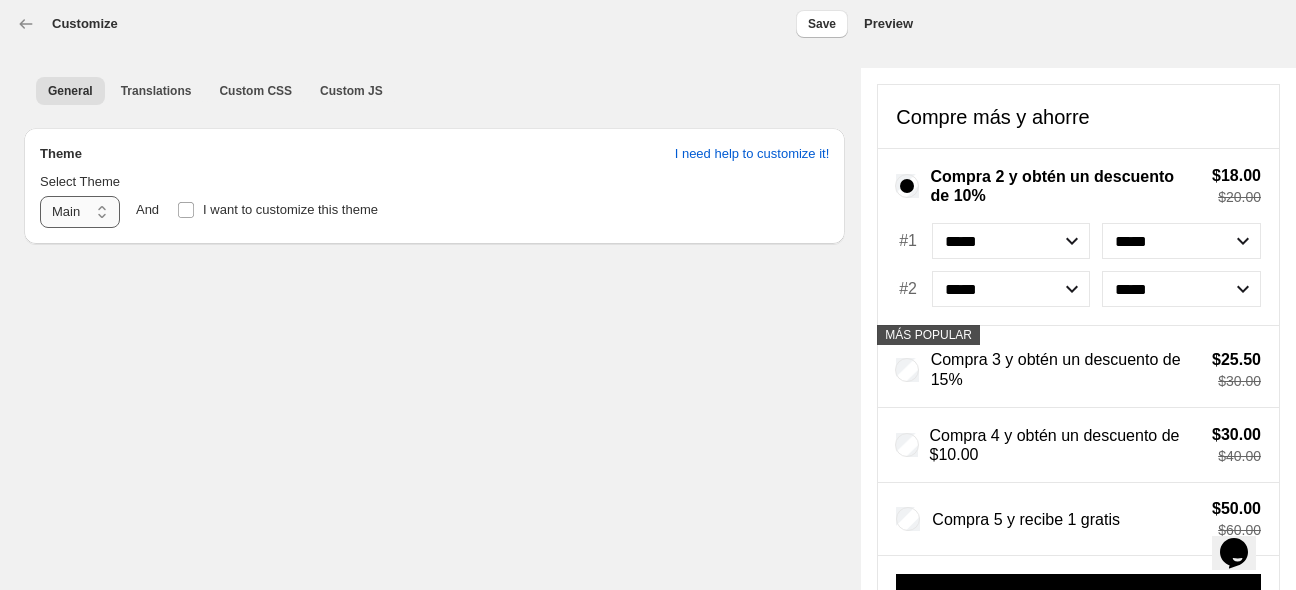 click on "**********" at bounding box center (80, 212) 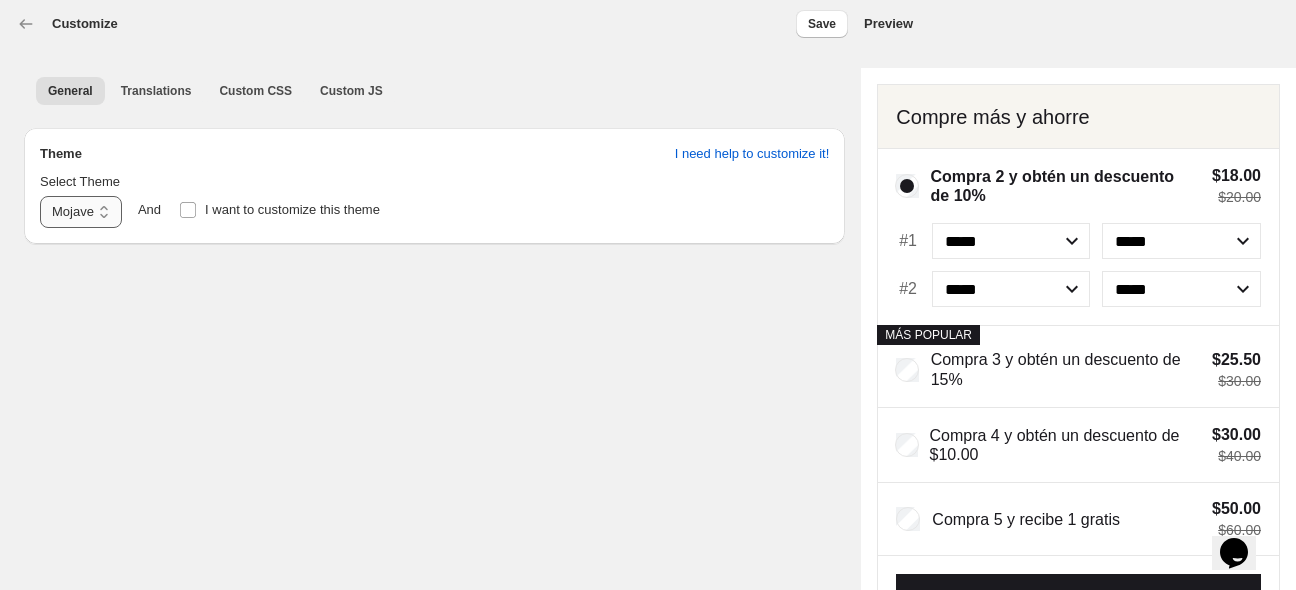 click on "**********" at bounding box center [81, 212] 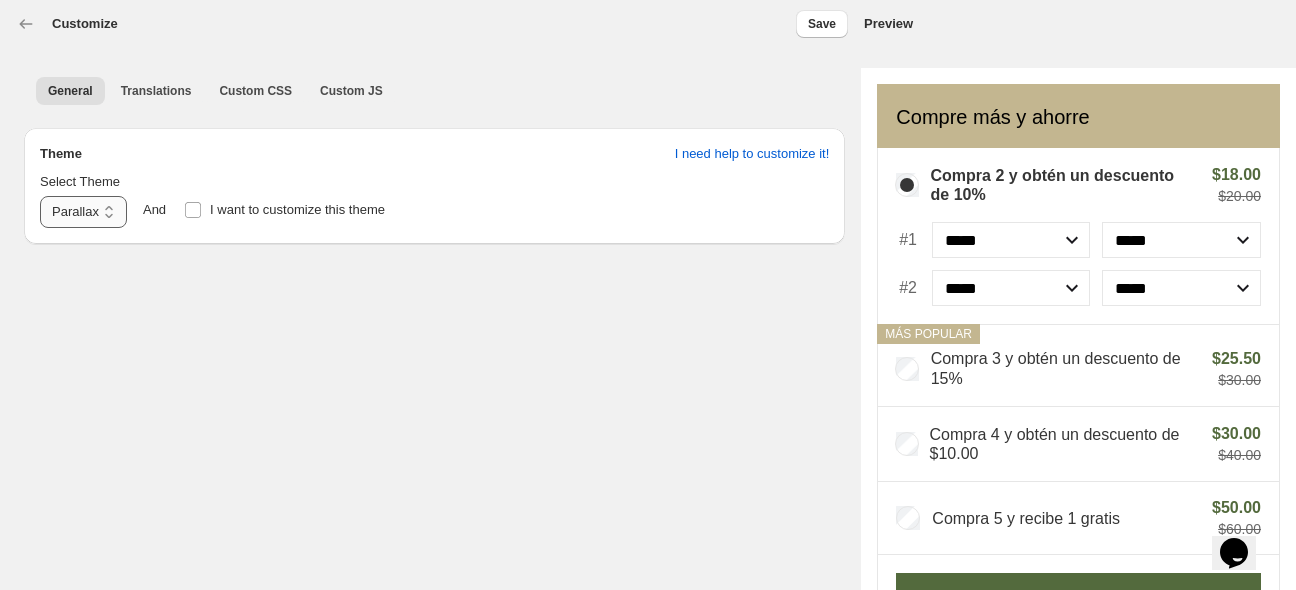 click on "**********" at bounding box center (83, 212) 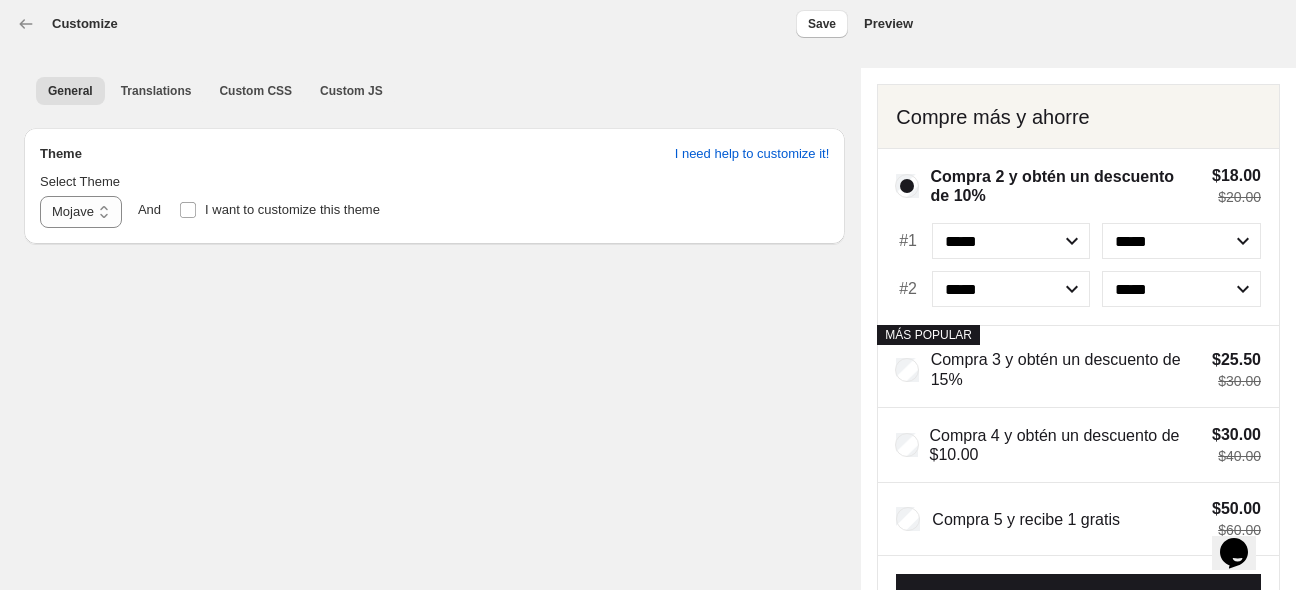 click on "**********" at bounding box center [648, 295] 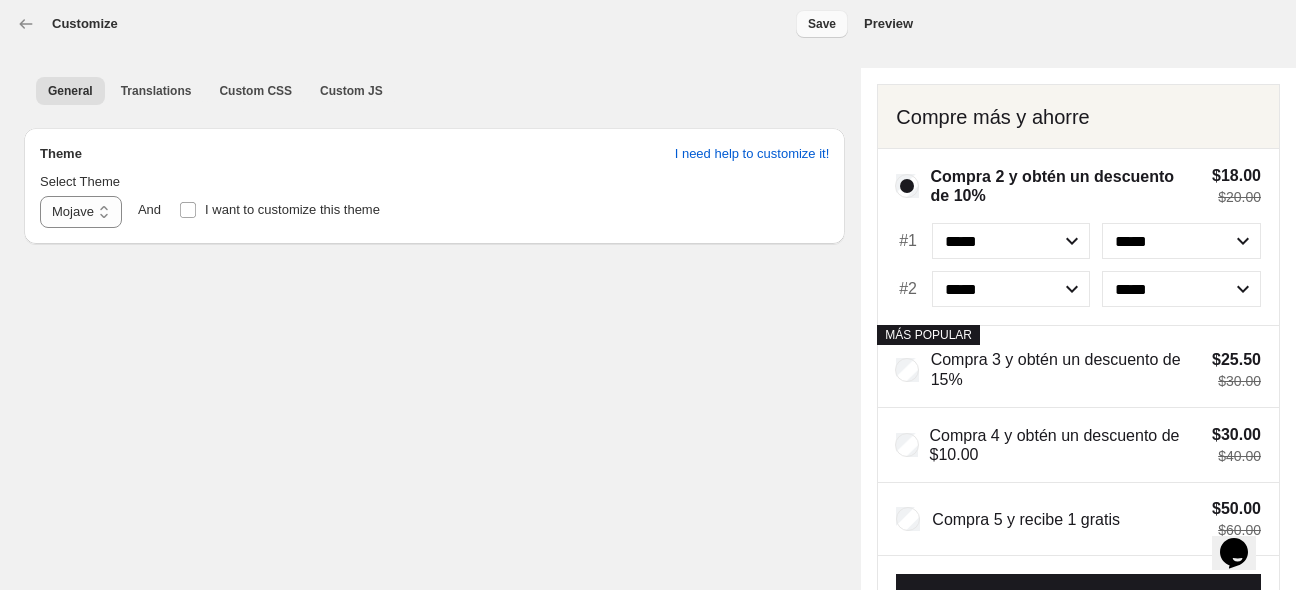 click on "Save" at bounding box center (822, 24) 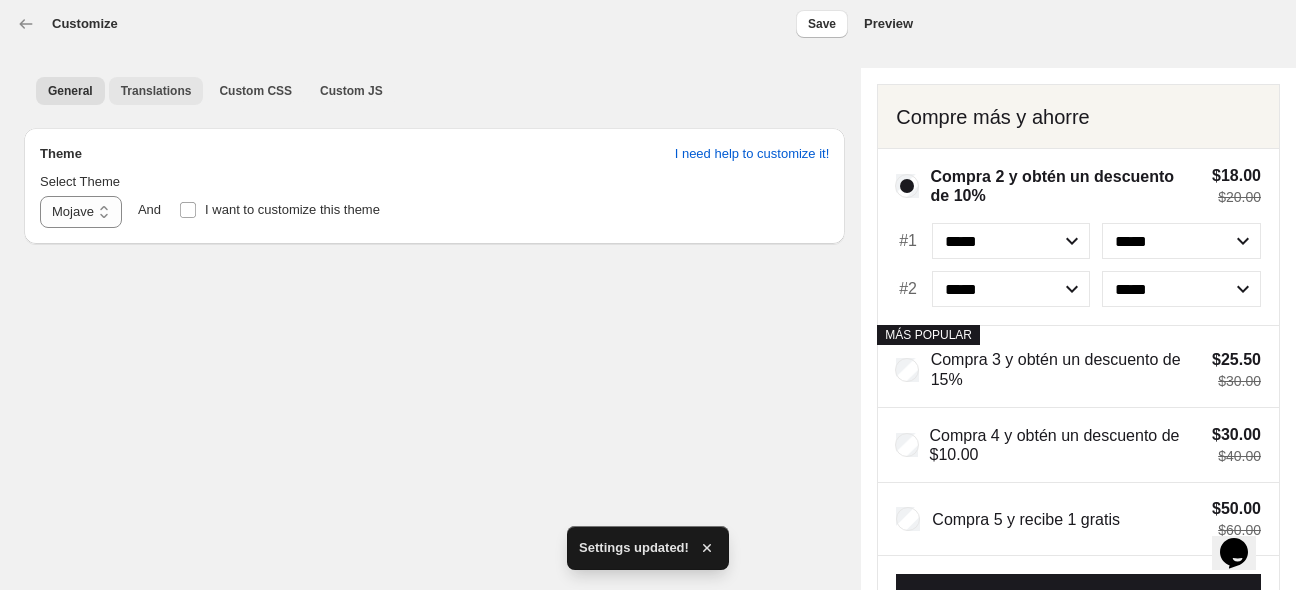click on "Translations" at bounding box center (156, 91) 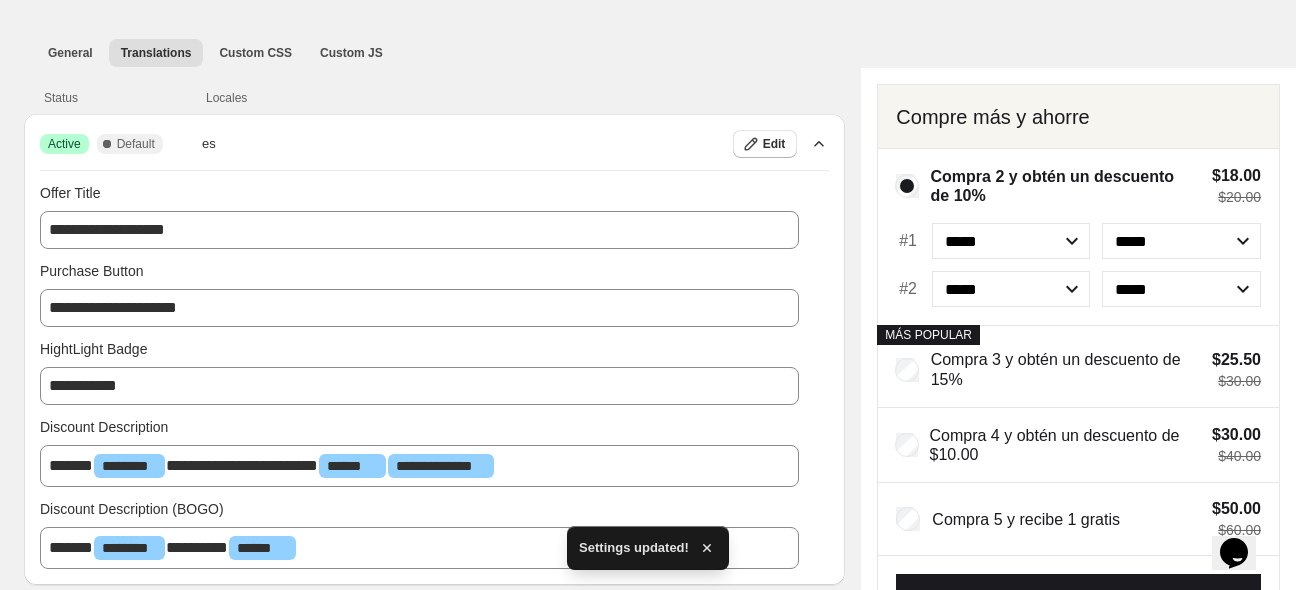 scroll, scrollTop: 0, scrollLeft: 0, axis: both 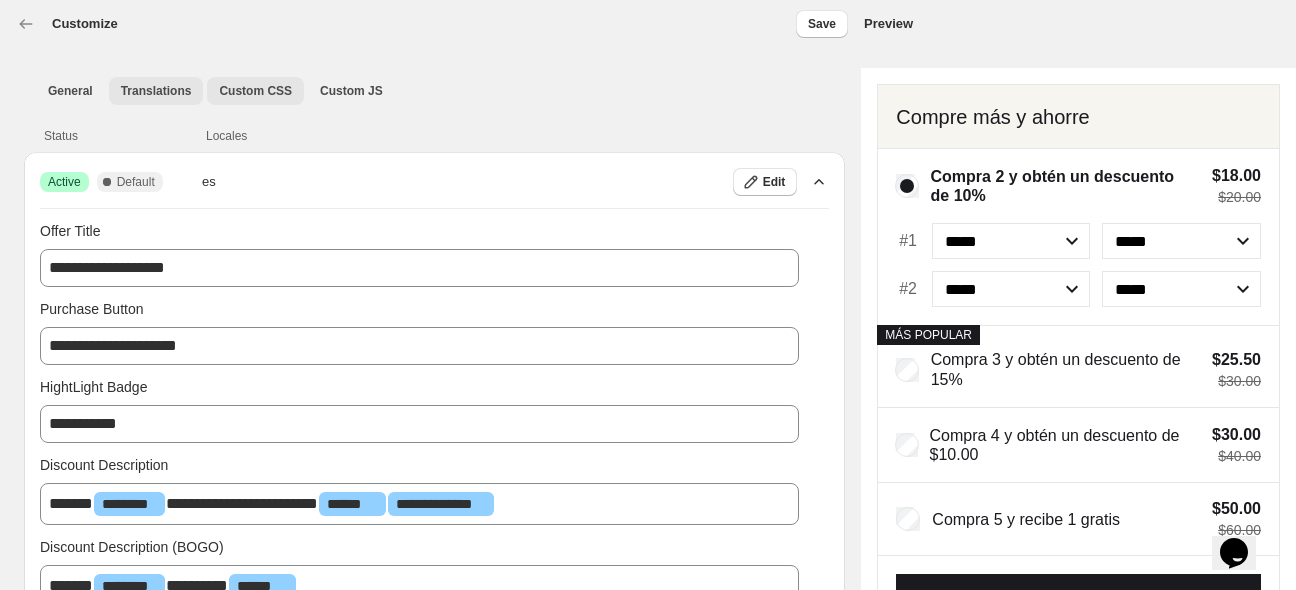 click on "Custom CSS" at bounding box center (255, 91) 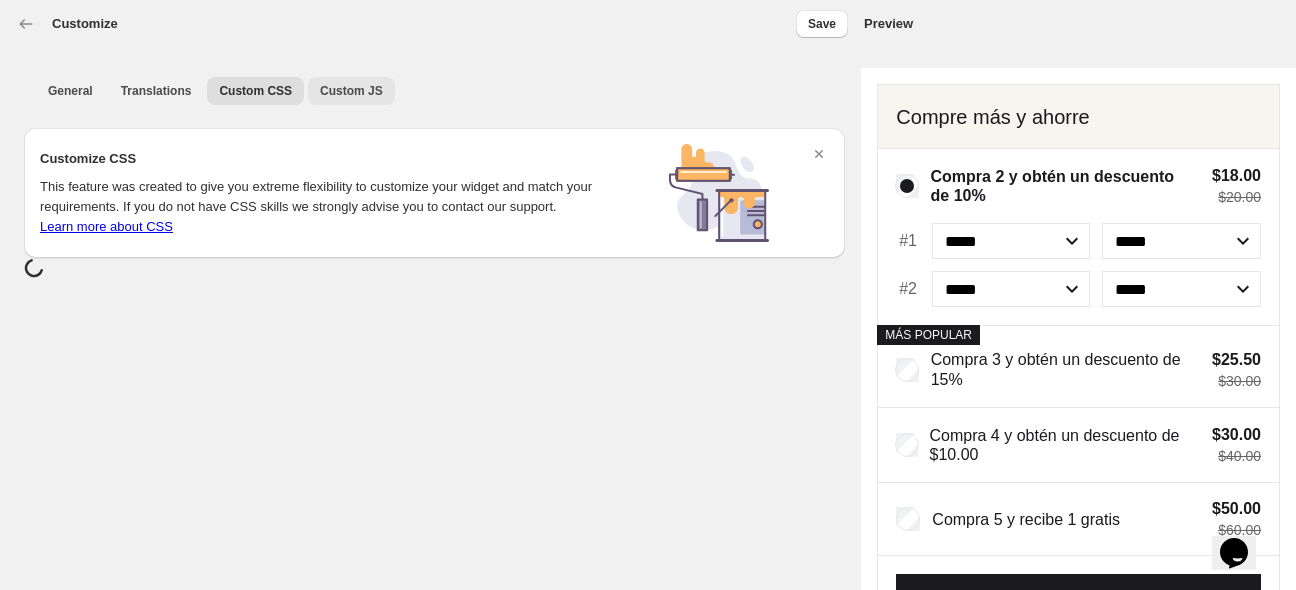 click on "Custom JS" at bounding box center (351, 91) 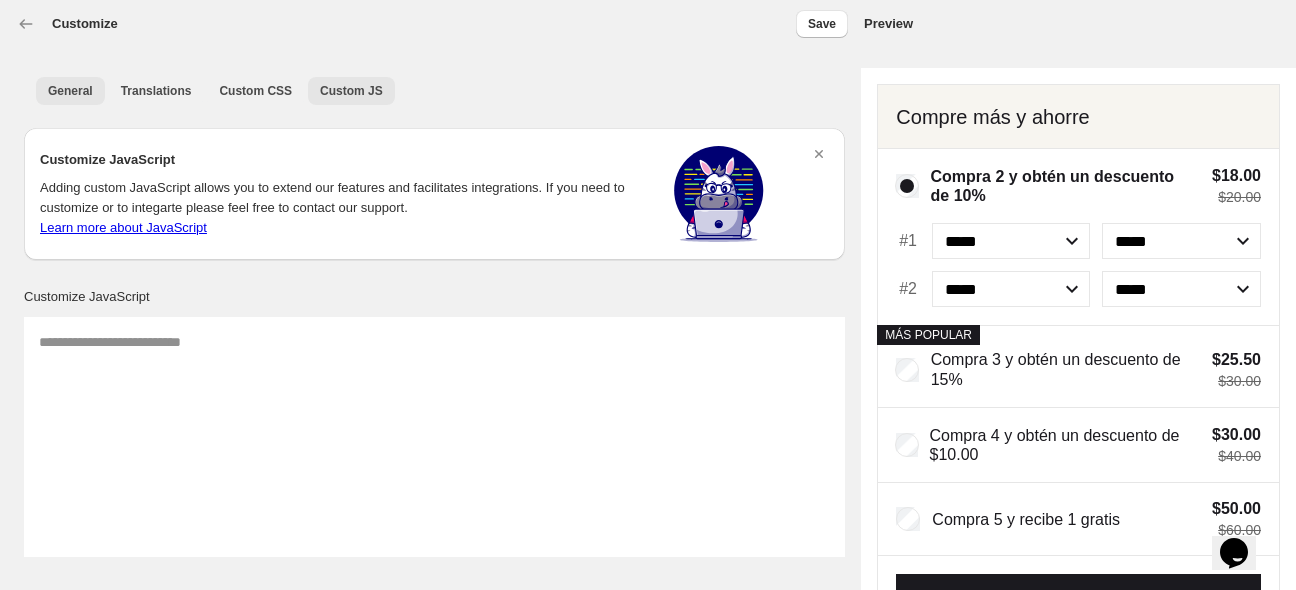 click on "General" at bounding box center (70, 91) 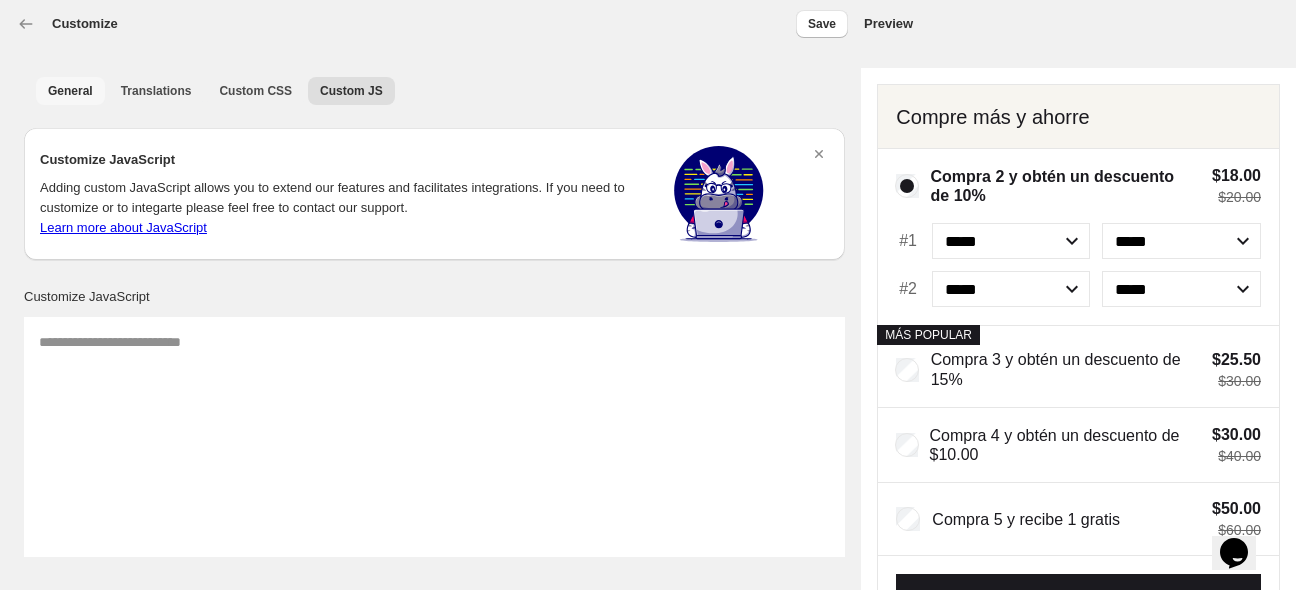 select on "******" 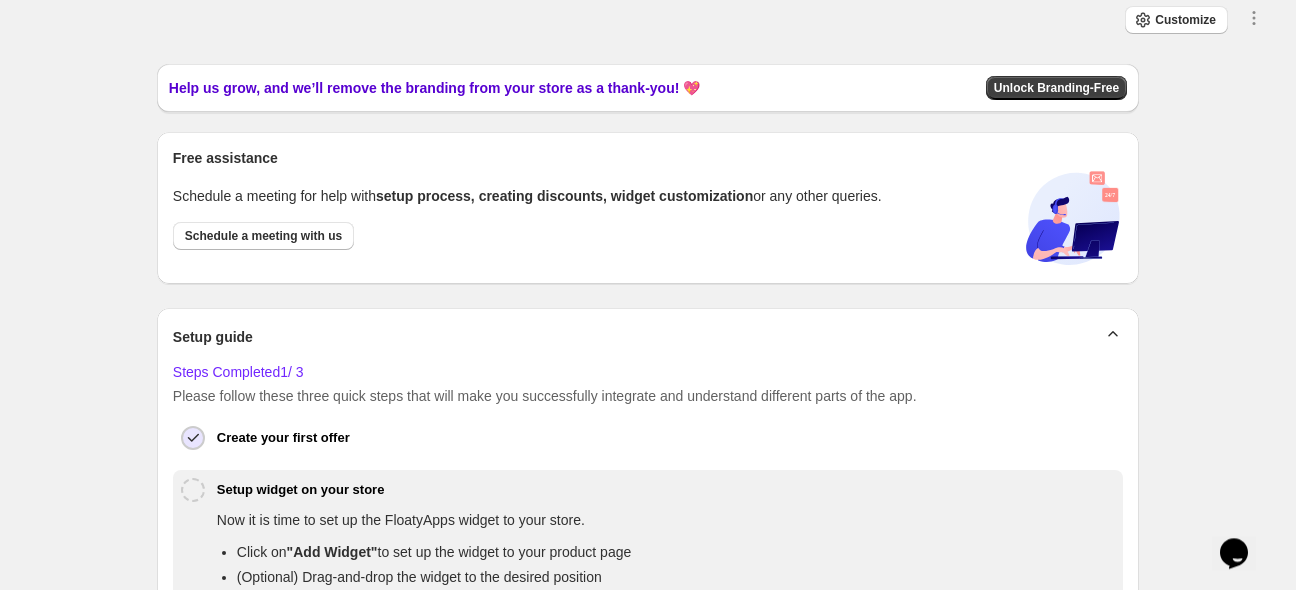 scroll, scrollTop: 384, scrollLeft: 0, axis: vertical 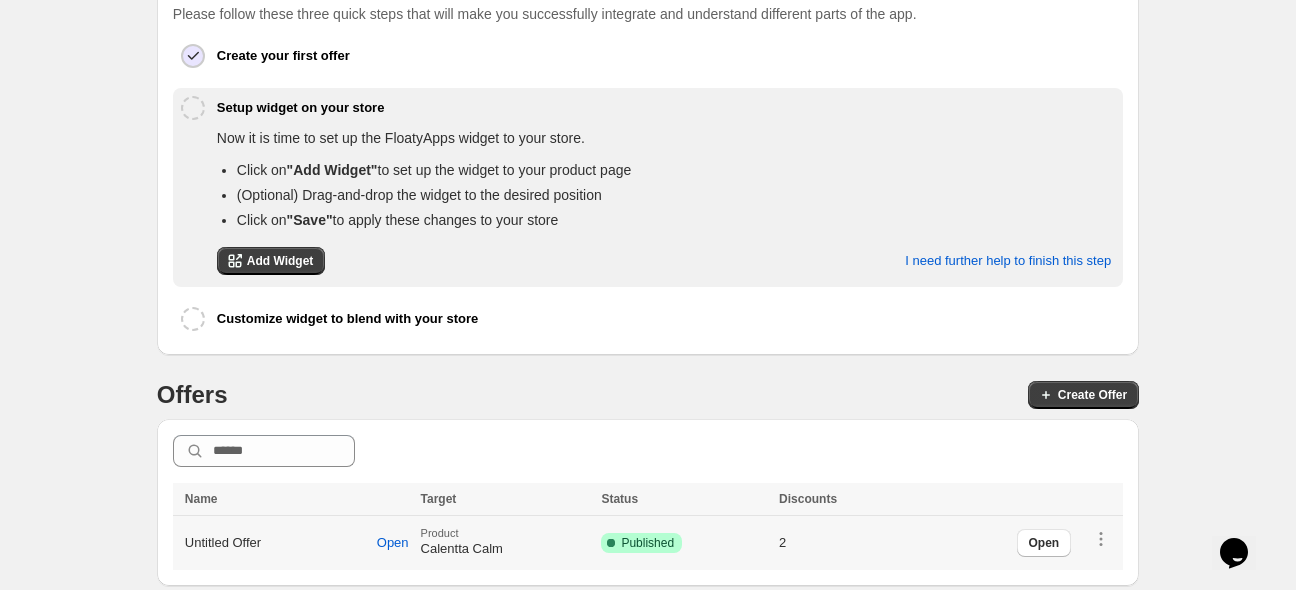 click on "Untitled Offer Open" at bounding box center (297, 543) 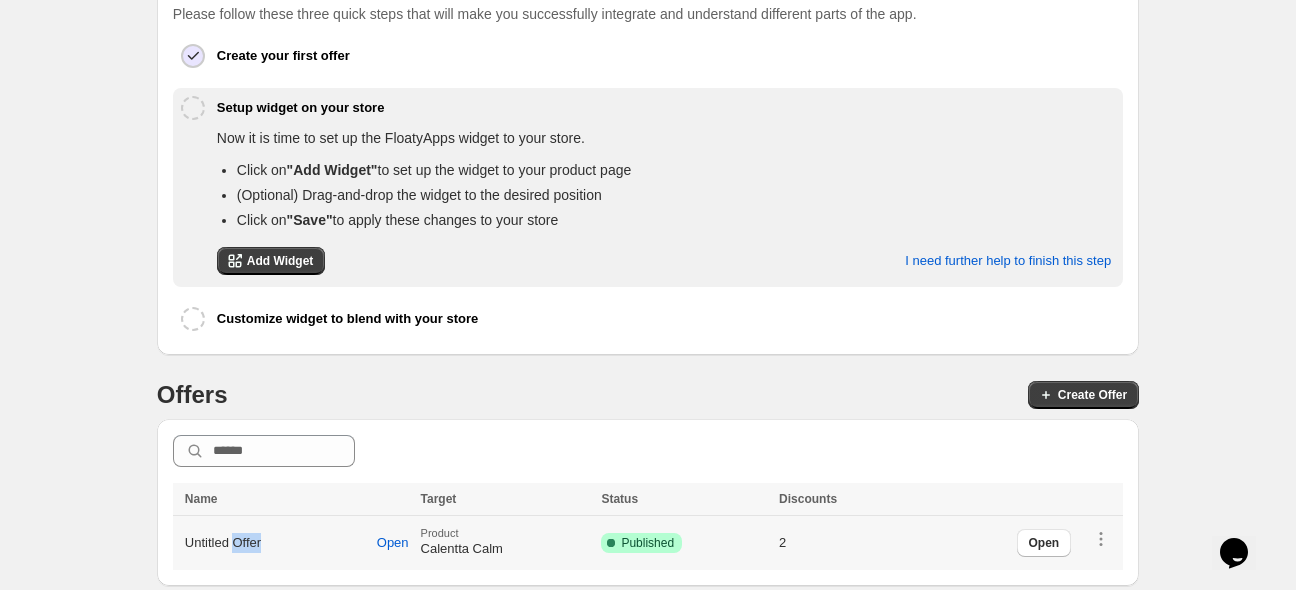 click on "Untitled Offer Open" at bounding box center (297, 543) 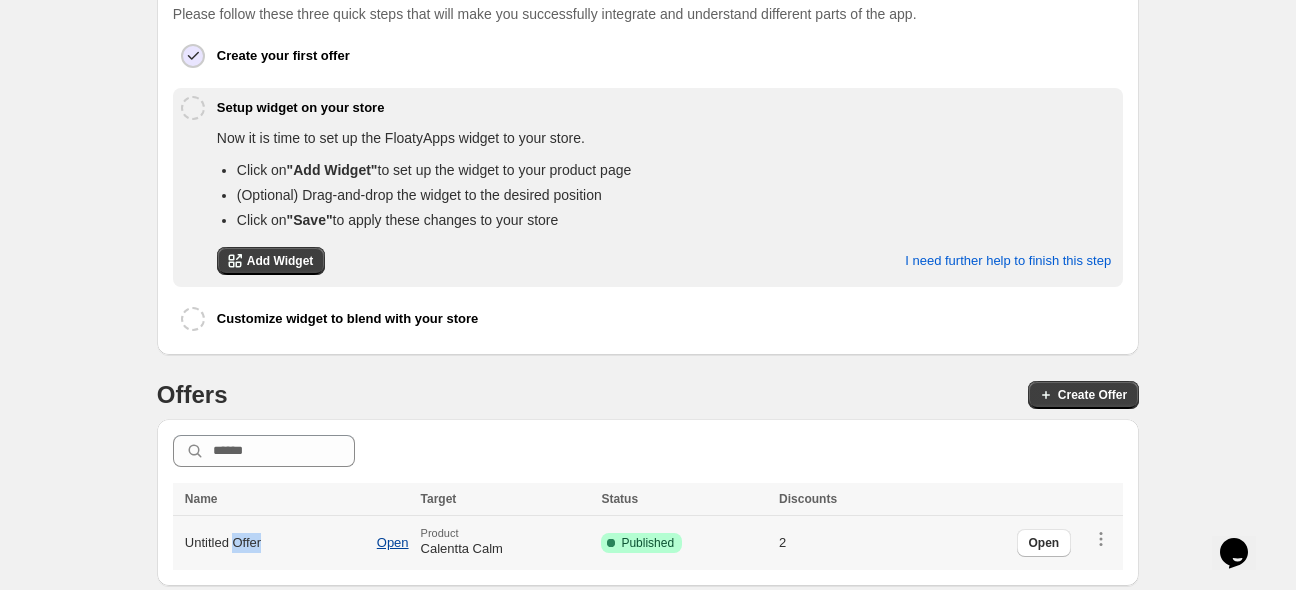 click on "Open" at bounding box center [393, 543] 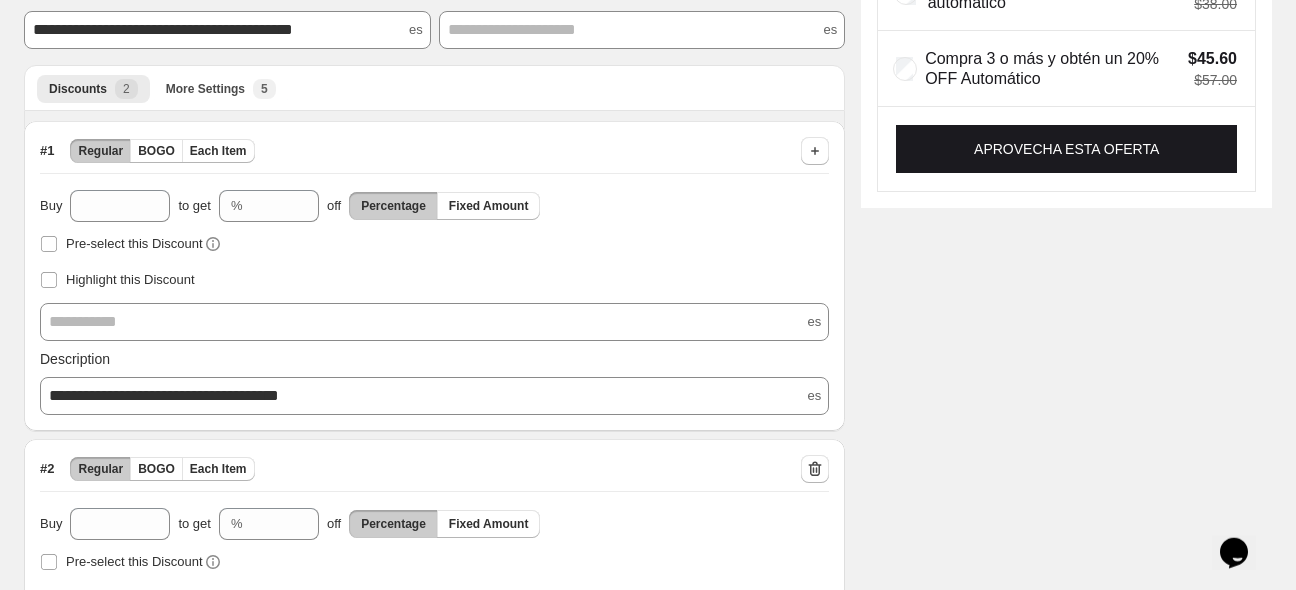 scroll, scrollTop: 316, scrollLeft: 0, axis: vertical 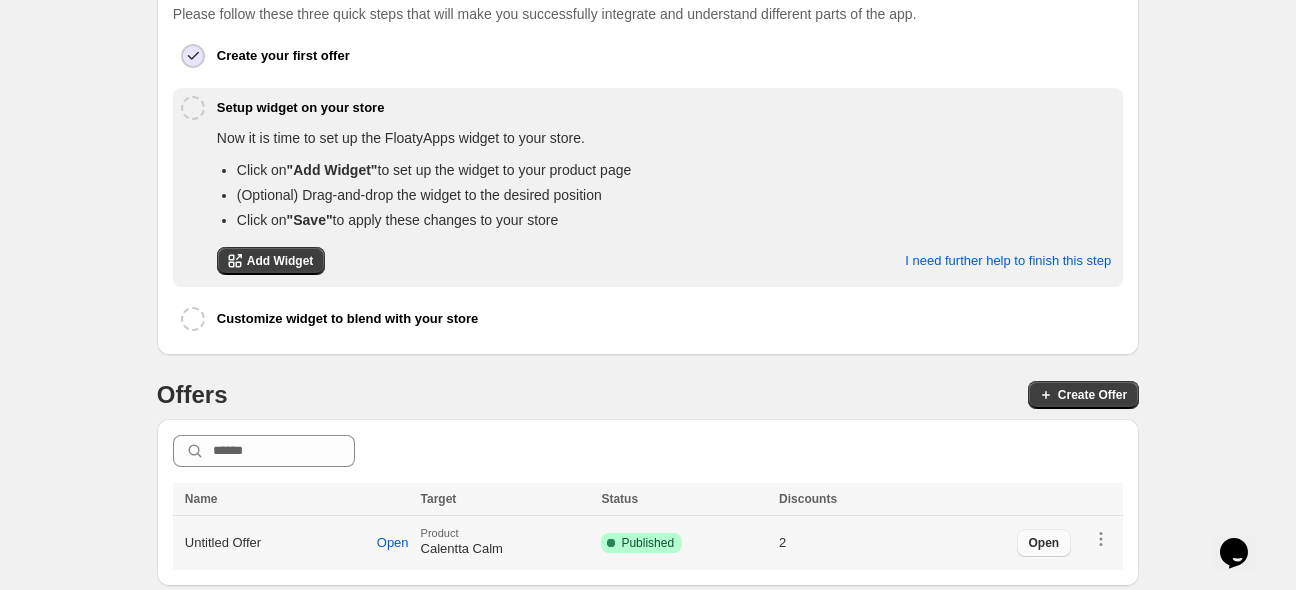 click on "Open" at bounding box center (1044, 543) 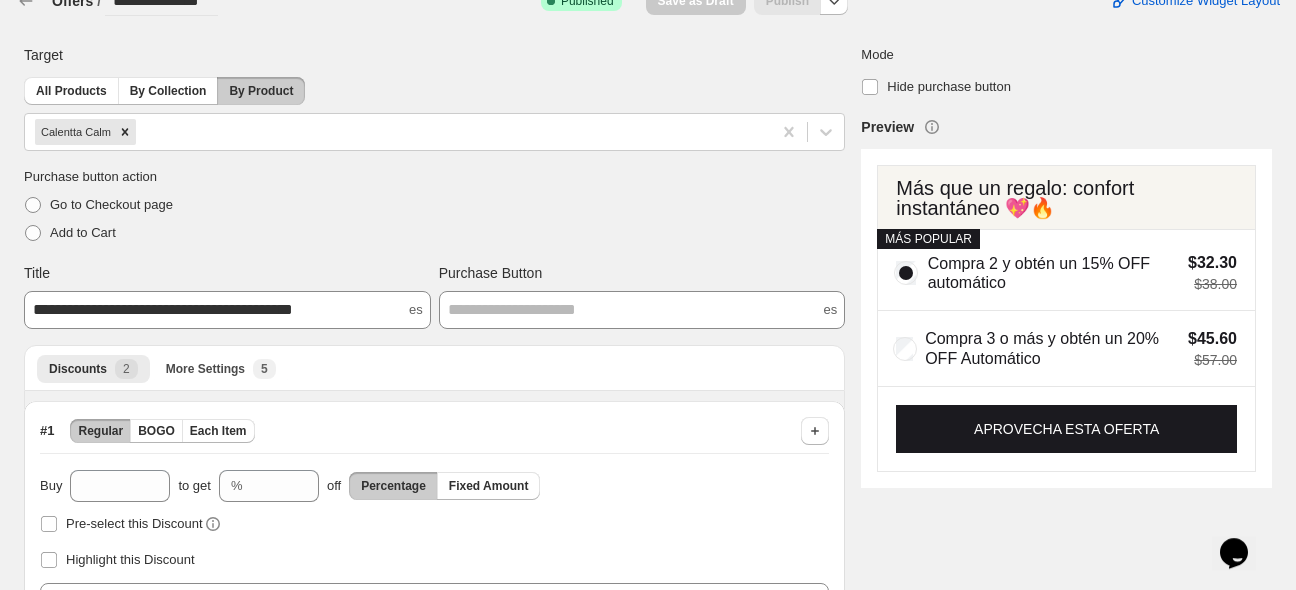 scroll, scrollTop: 0, scrollLeft: 0, axis: both 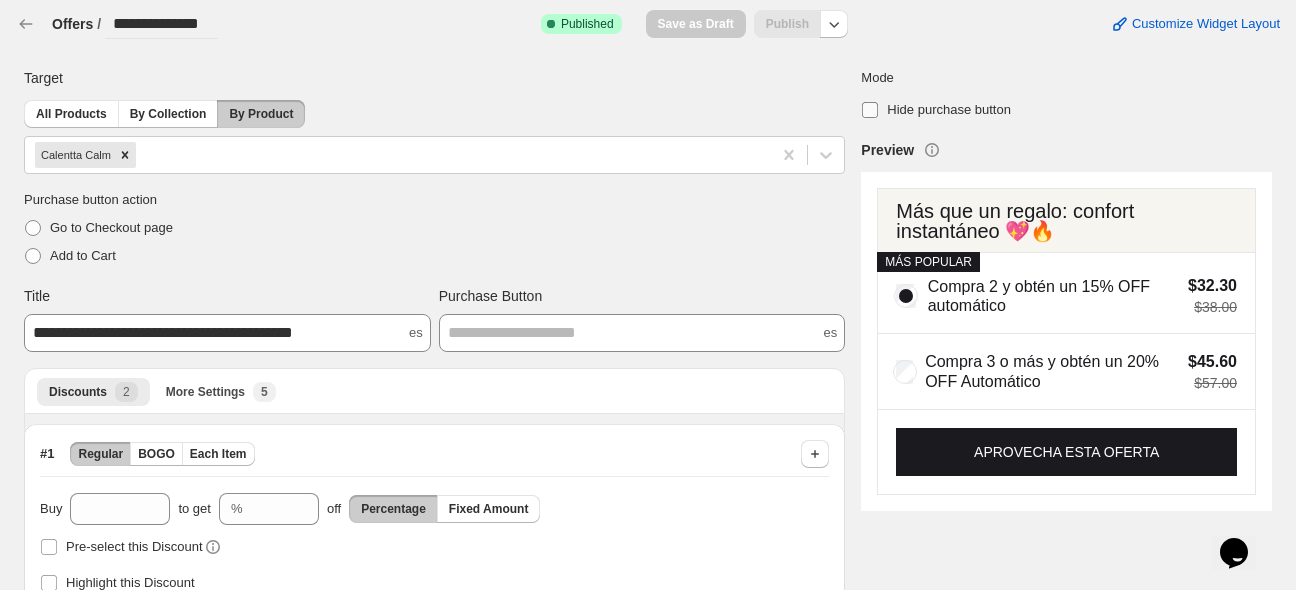click at bounding box center [870, 110] 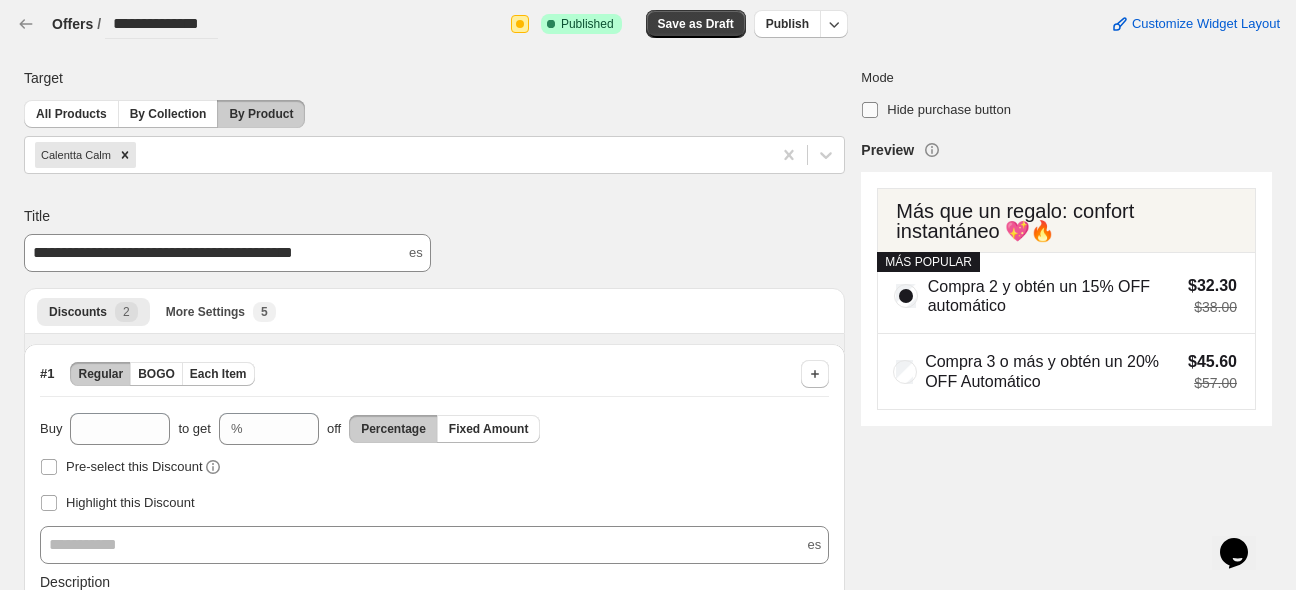 click at bounding box center [870, 110] 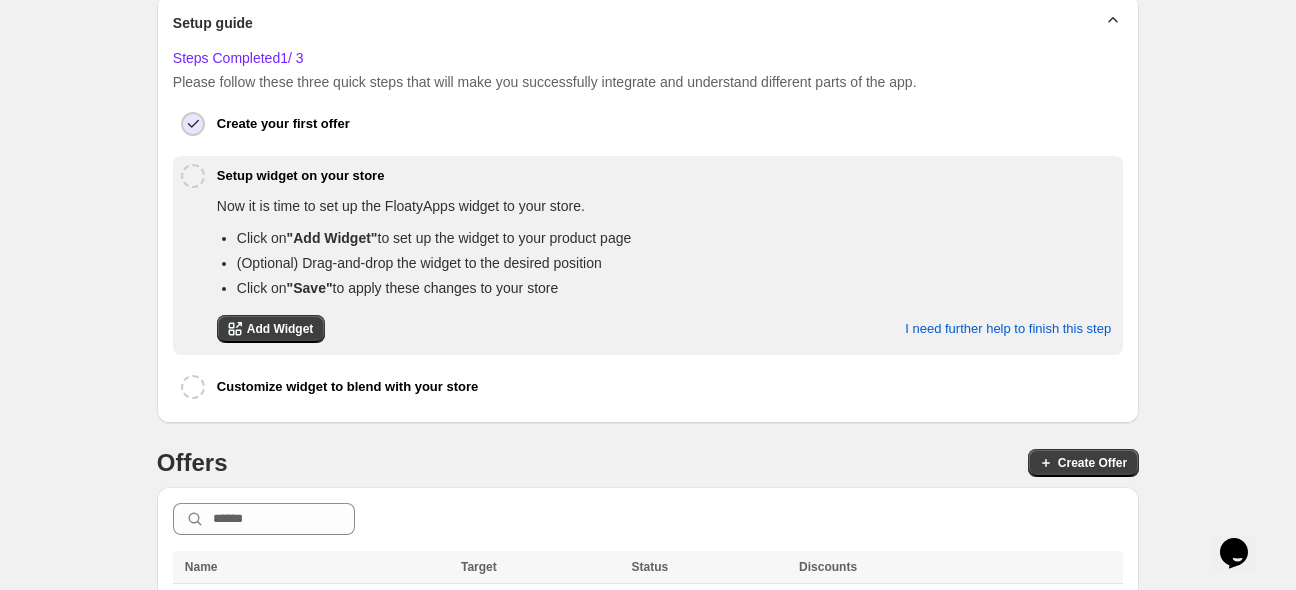 scroll, scrollTop: 384, scrollLeft: 0, axis: vertical 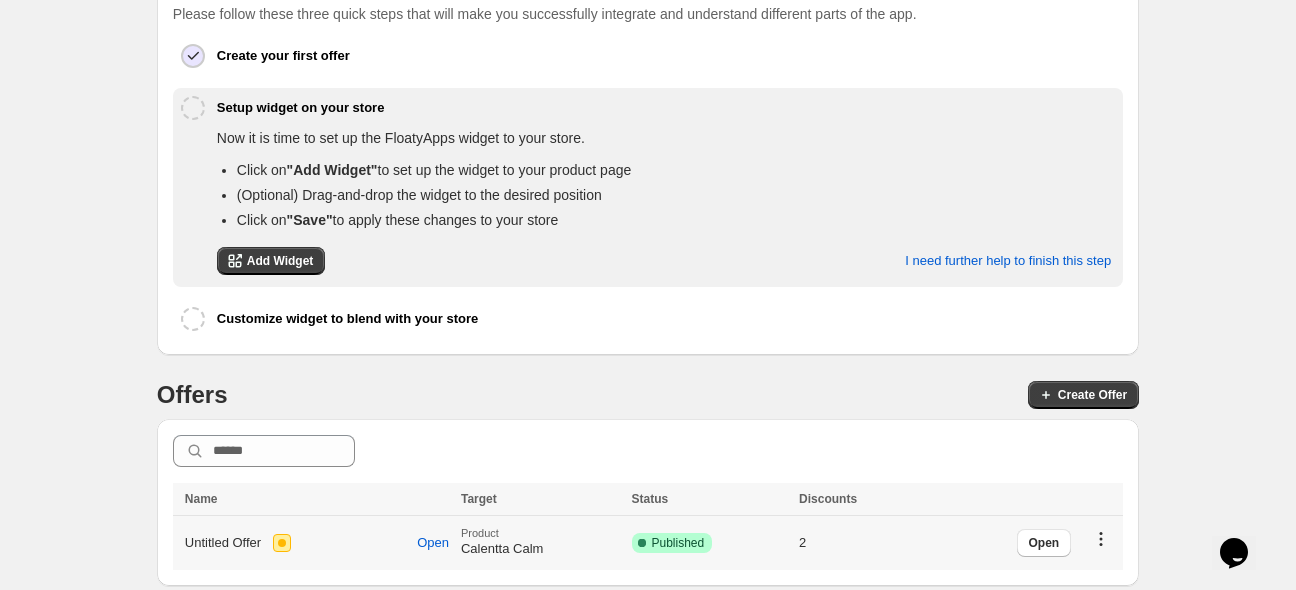 click 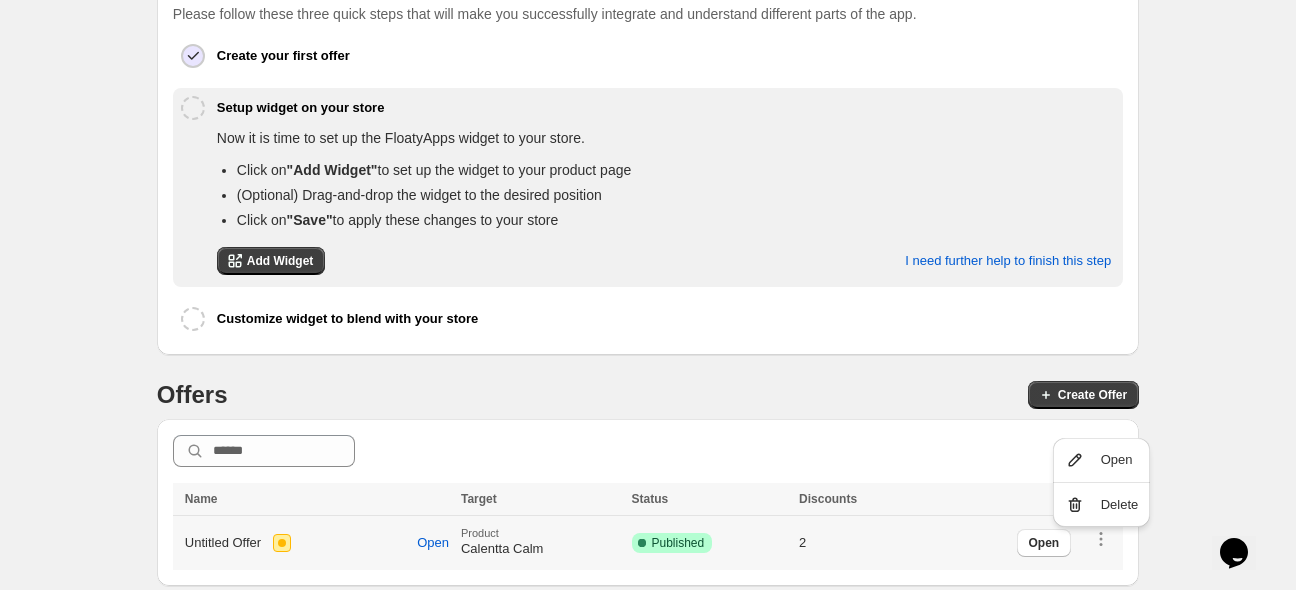 click on "Calentta Calm" at bounding box center [502, 548] 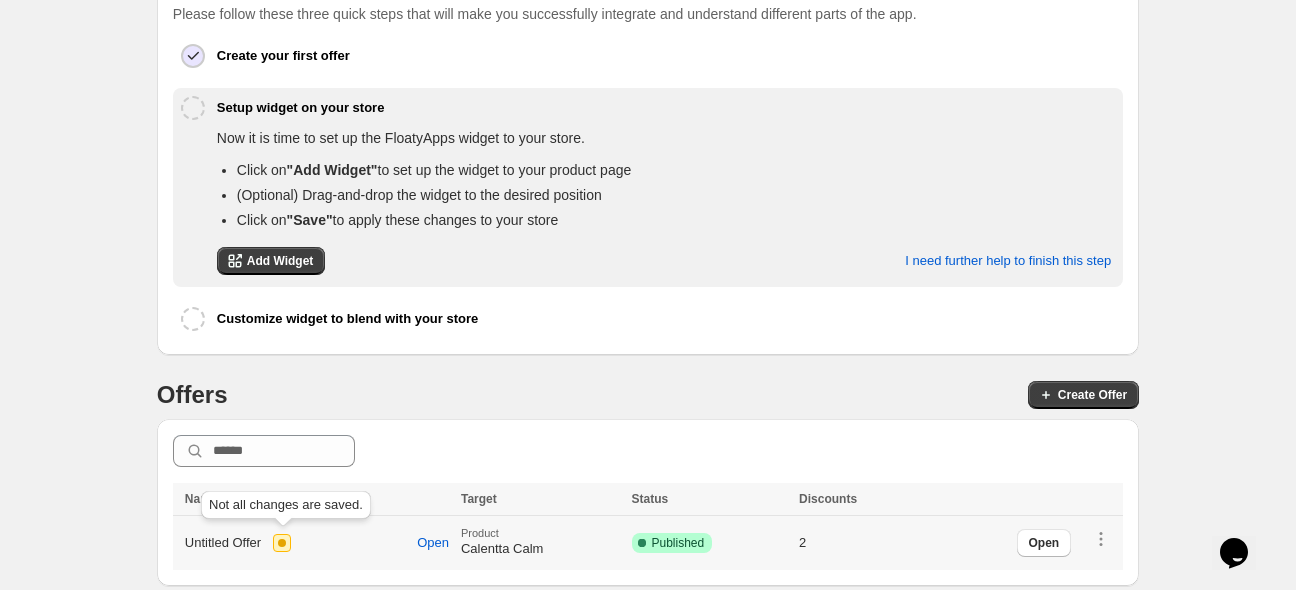 click at bounding box center [282, 543] 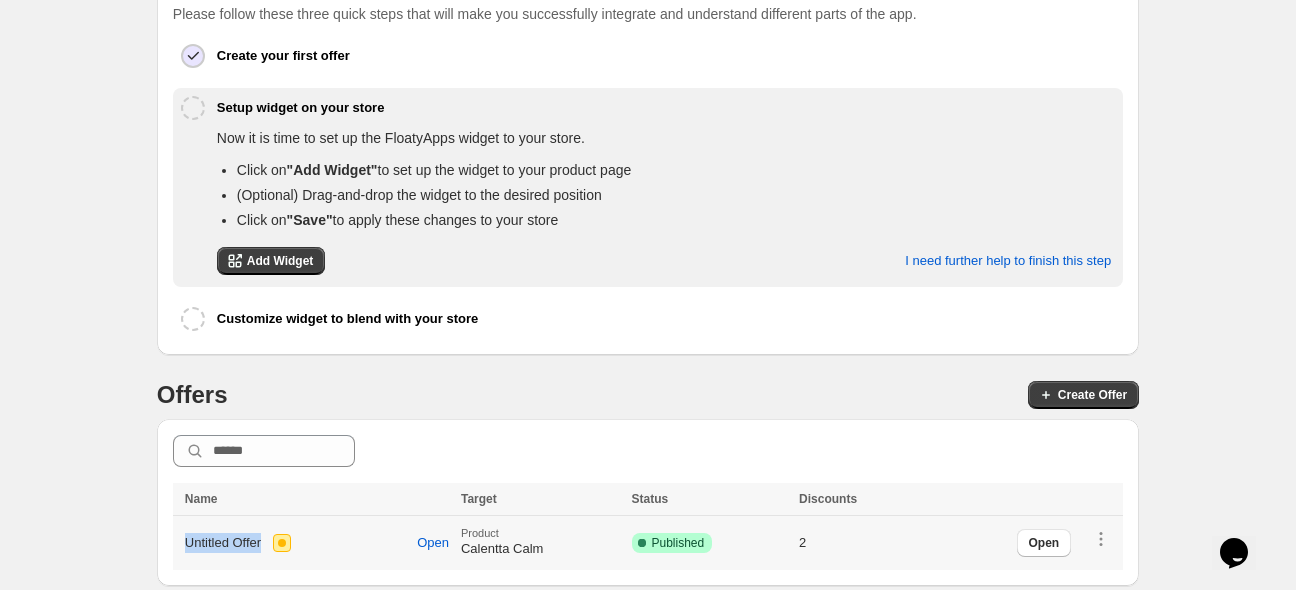 drag, startPoint x: 186, startPoint y: 542, endPoint x: 266, endPoint y: 544, distance: 80.024994 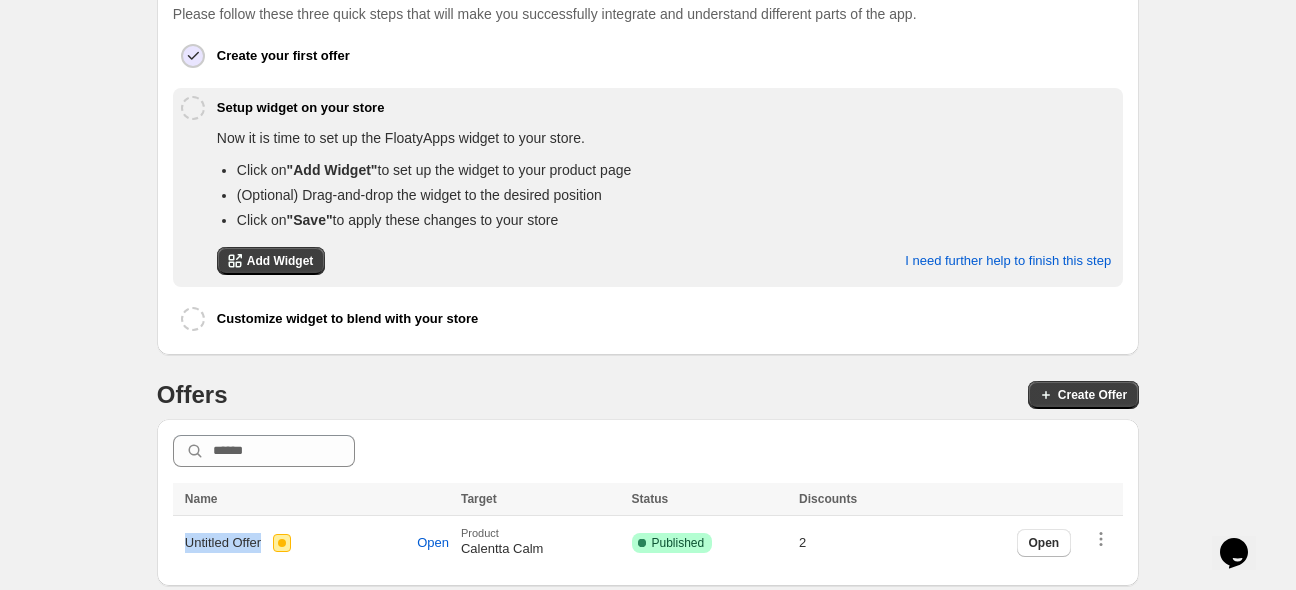 copy on "Untitled Offer" 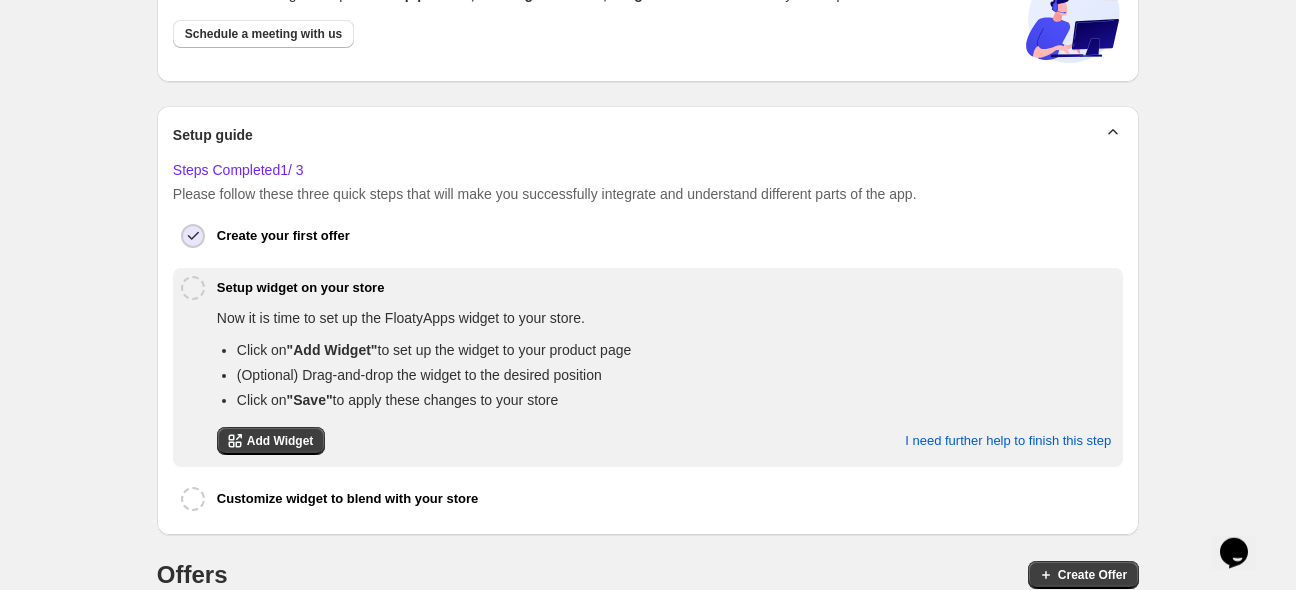 scroll, scrollTop: 68, scrollLeft: 0, axis: vertical 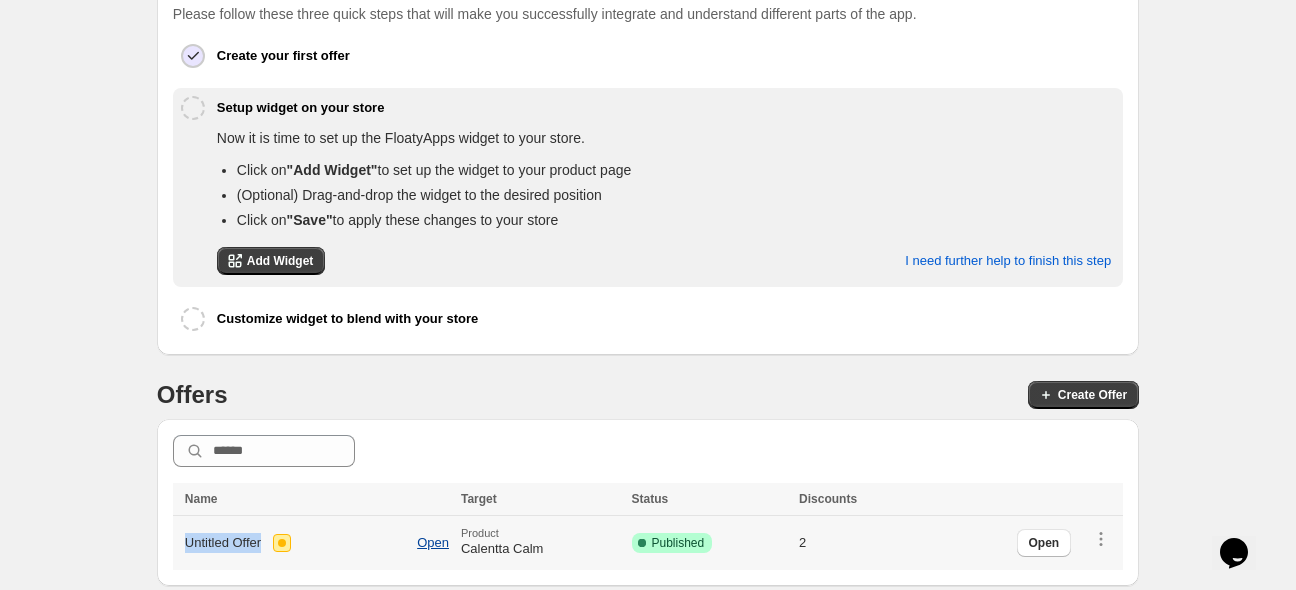 click on "Open" at bounding box center [433, 543] 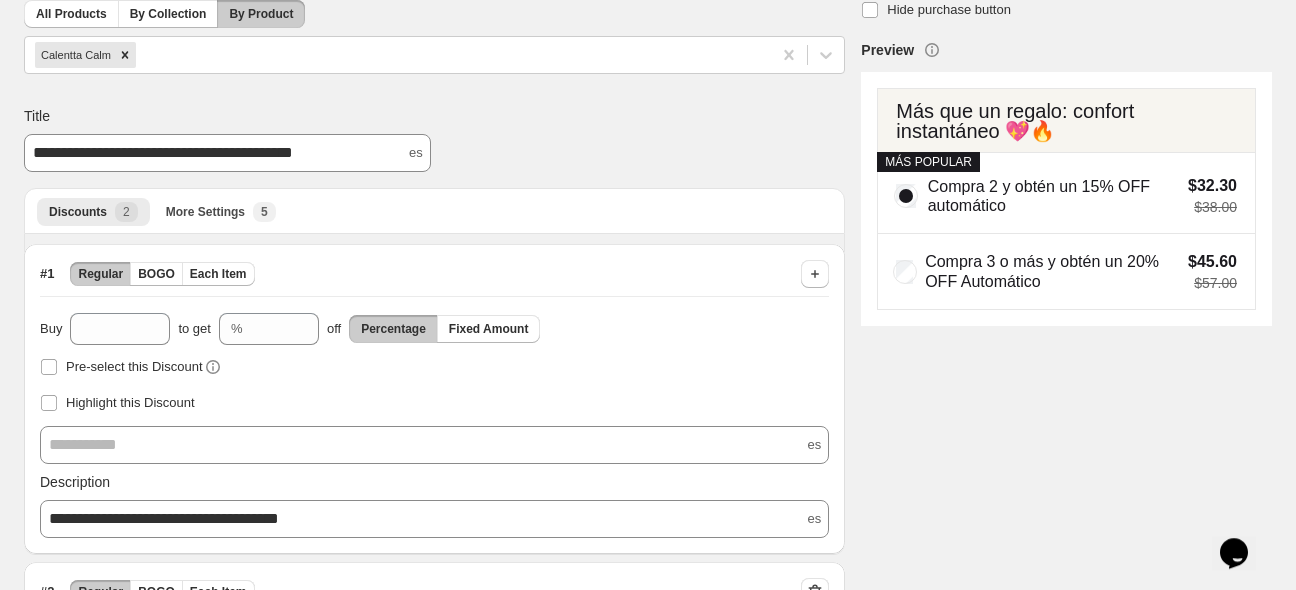 scroll, scrollTop: 105, scrollLeft: 0, axis: vertical 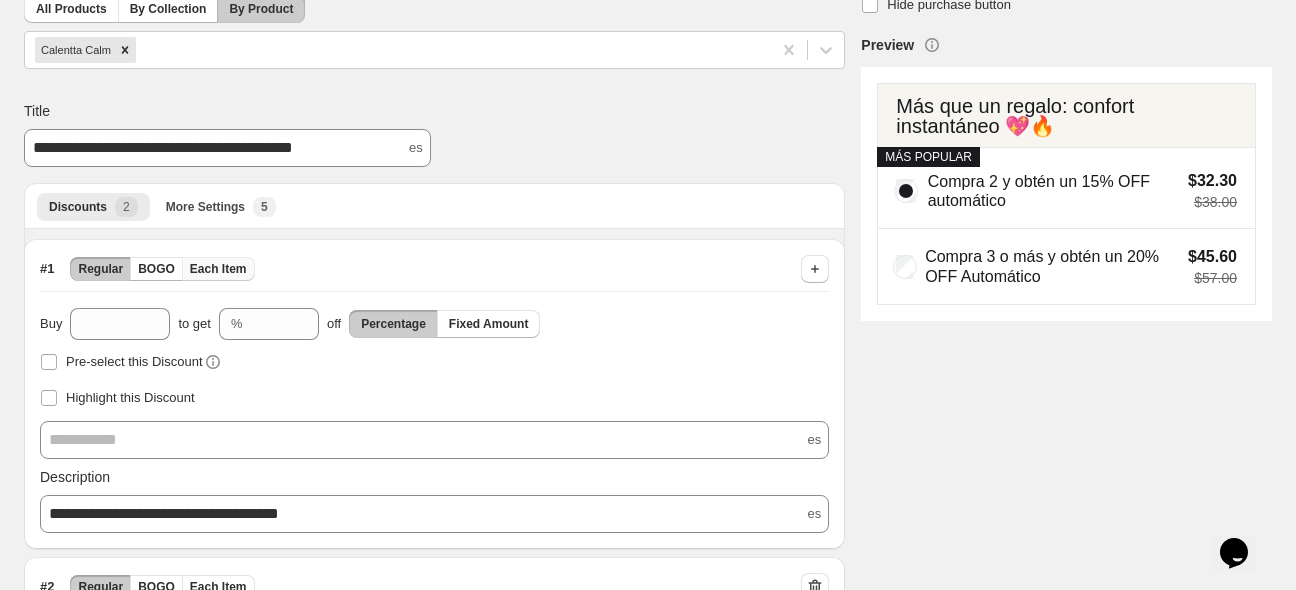 click on "Each Item" at bounding box center [218, 269] 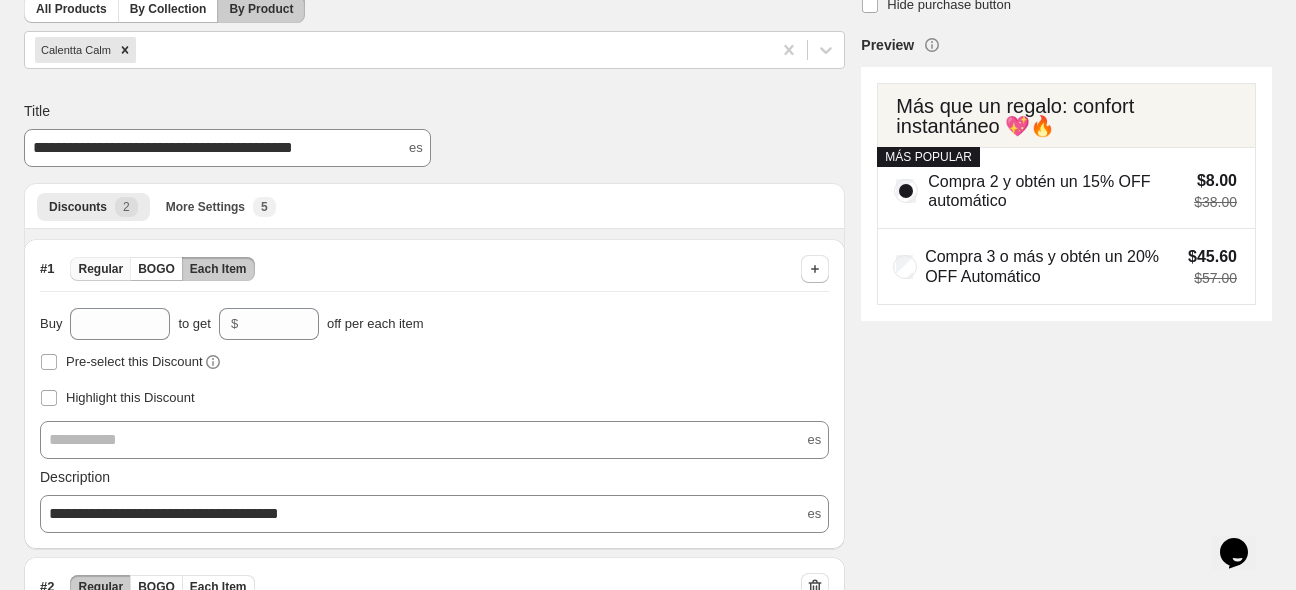 click on "Regular" at bounding box center [100, 269] 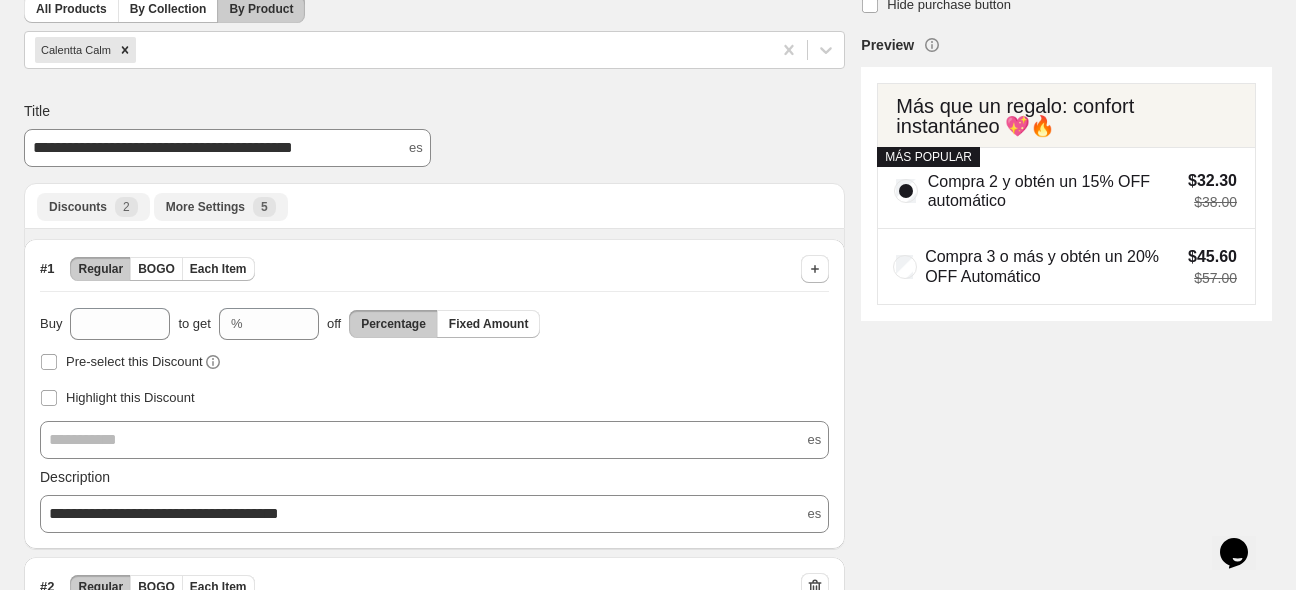 click on "More Settings" at bounding box center (205, 207) 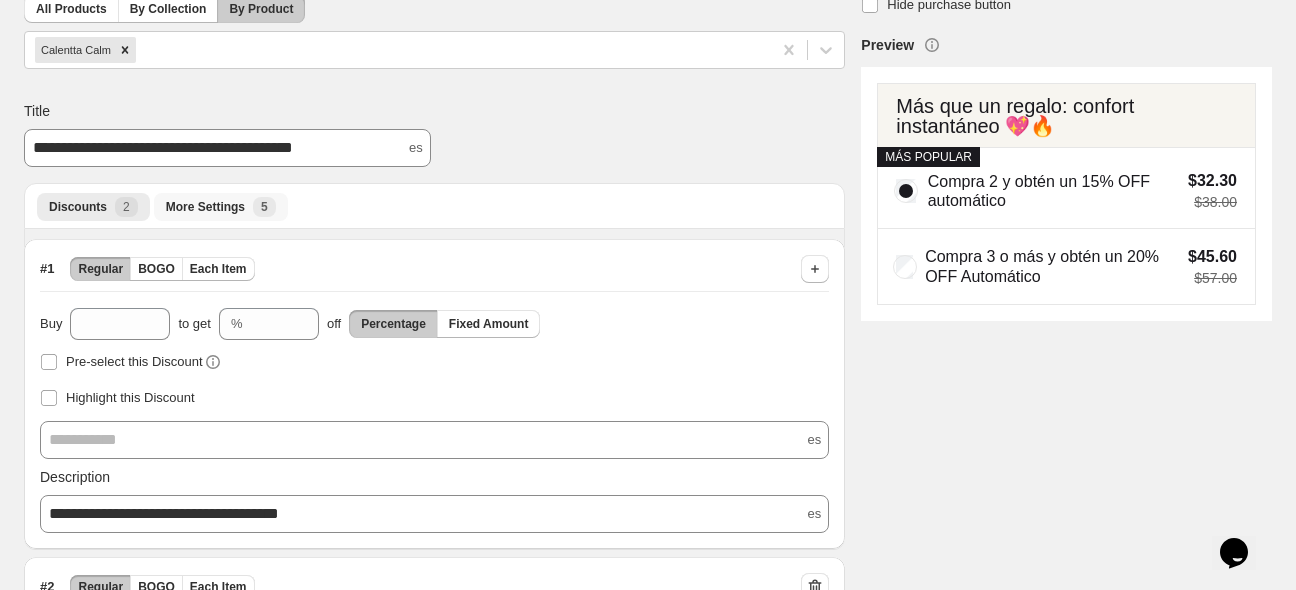 scroll, scrollTop: 95, scrollLeft: 0, axis: vertical 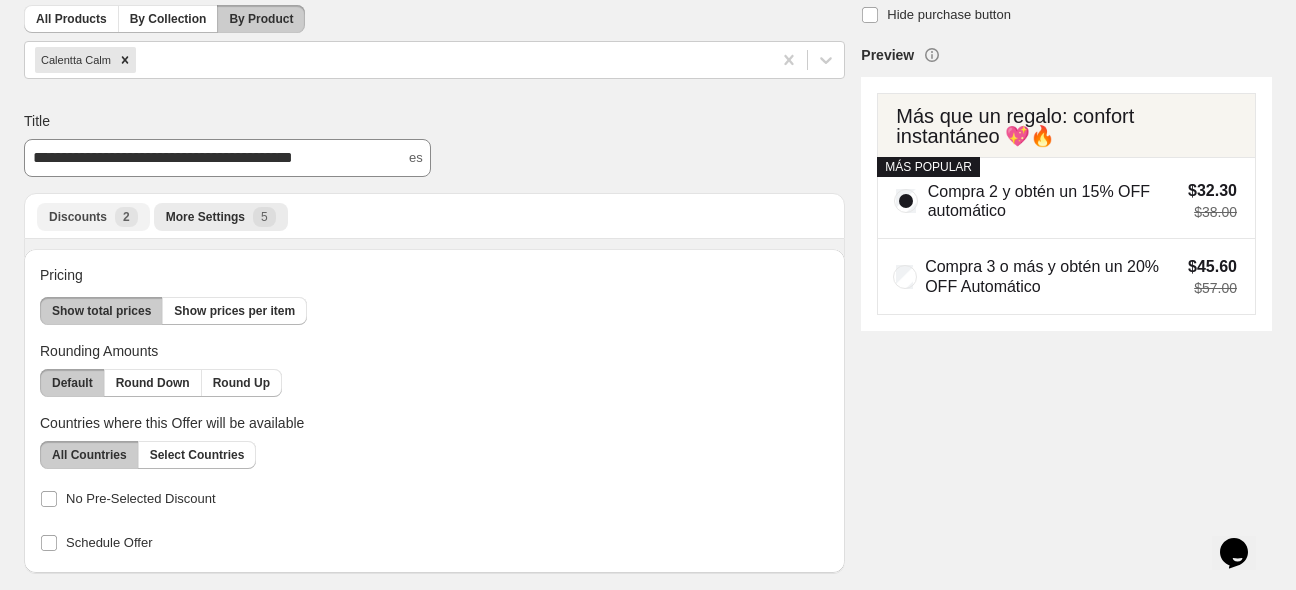 click on "Discounts" at bounding box center (78, 217) 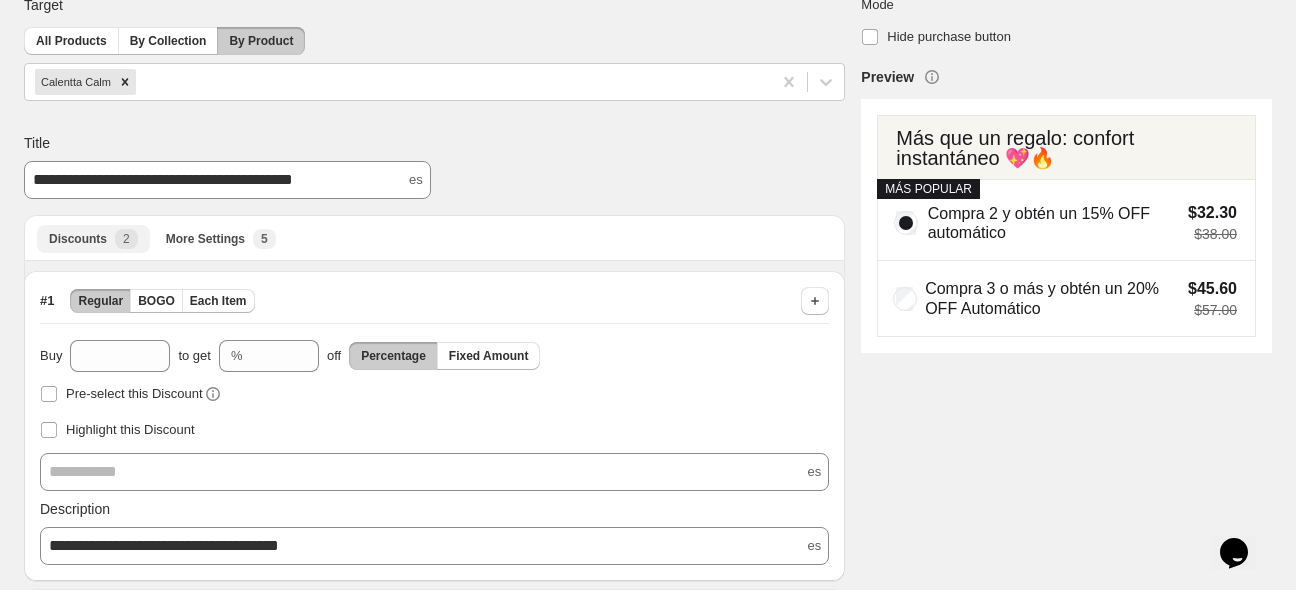 scroll, scrollTop: 0, scrollLeft: 0, axis: both 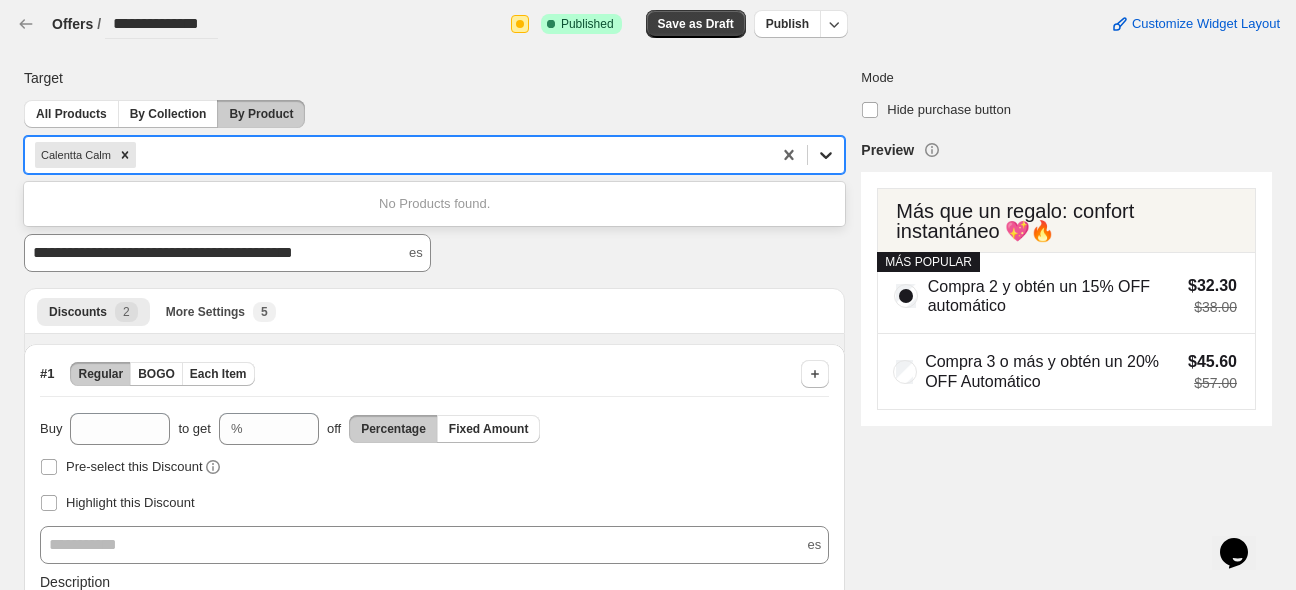 click 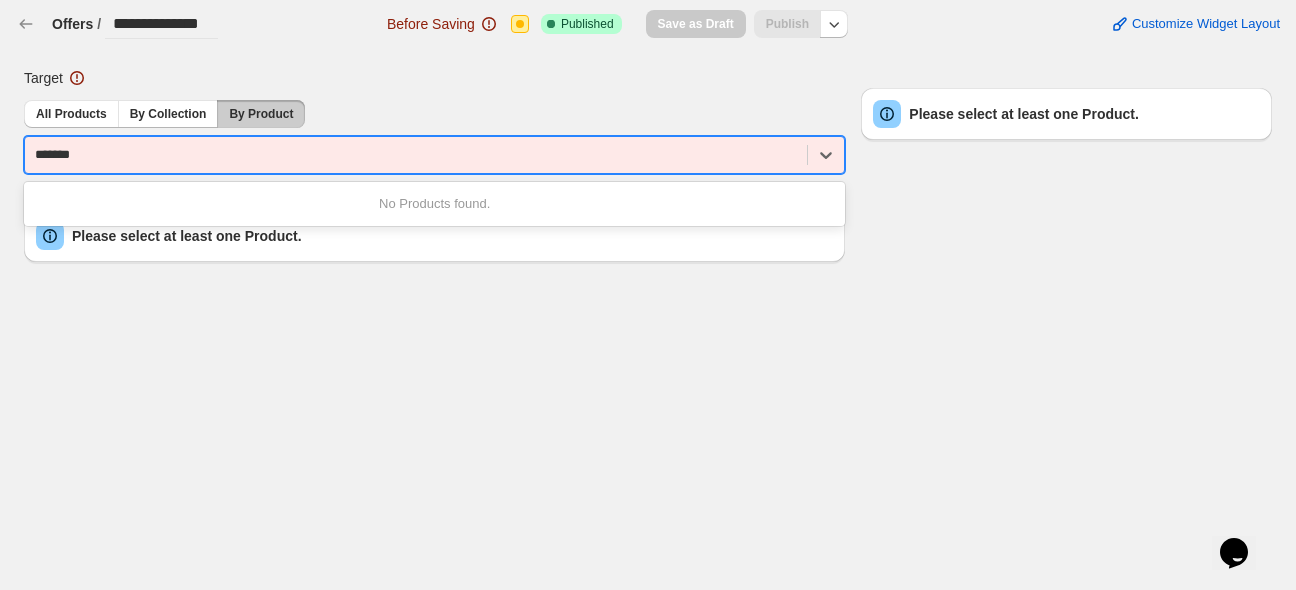 type on "********" 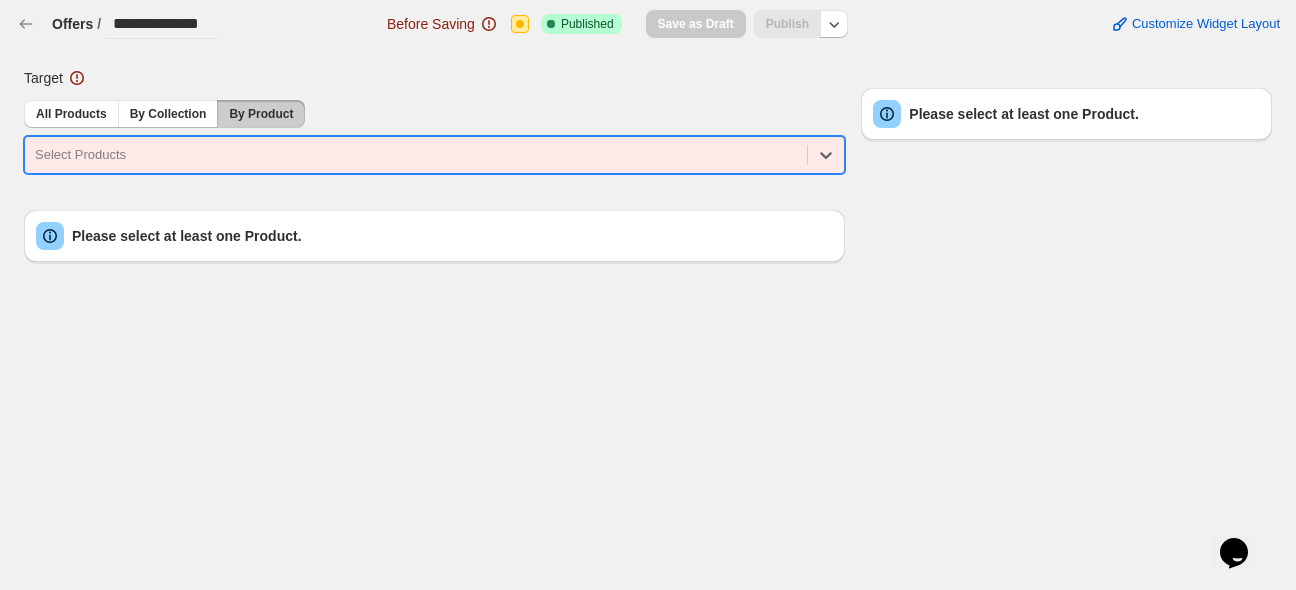 drag, startPoint x: 174, startPoint y: 156, endPoint x: 43, endPoint y: 154, distance: 131.01526 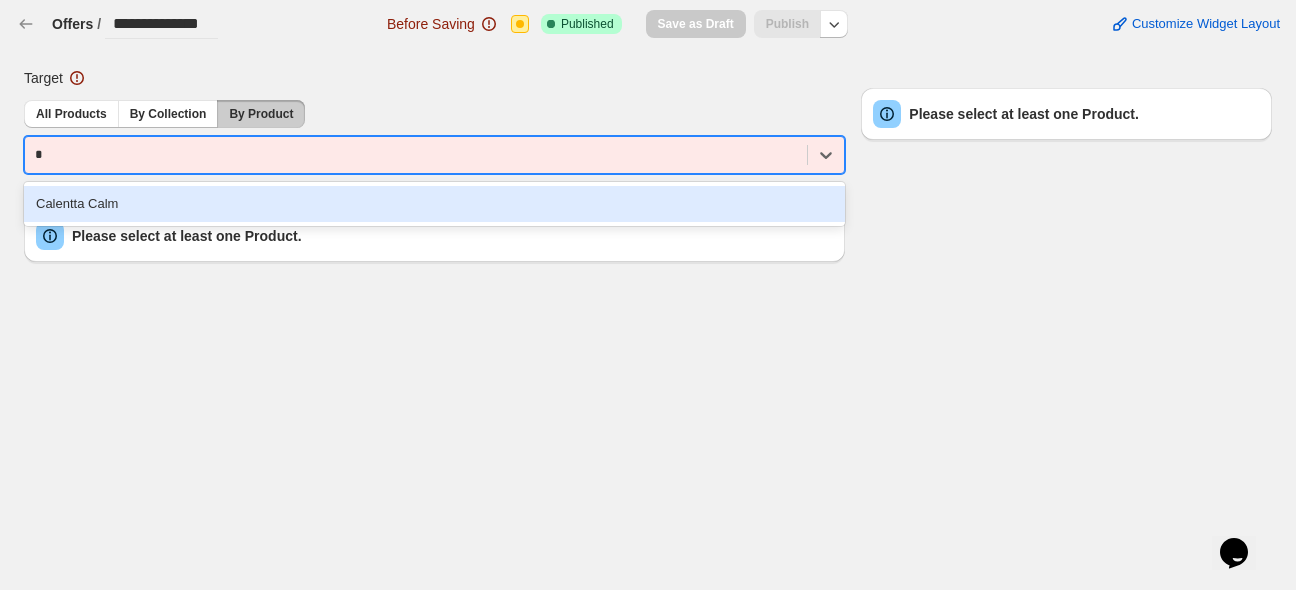 type on "**" 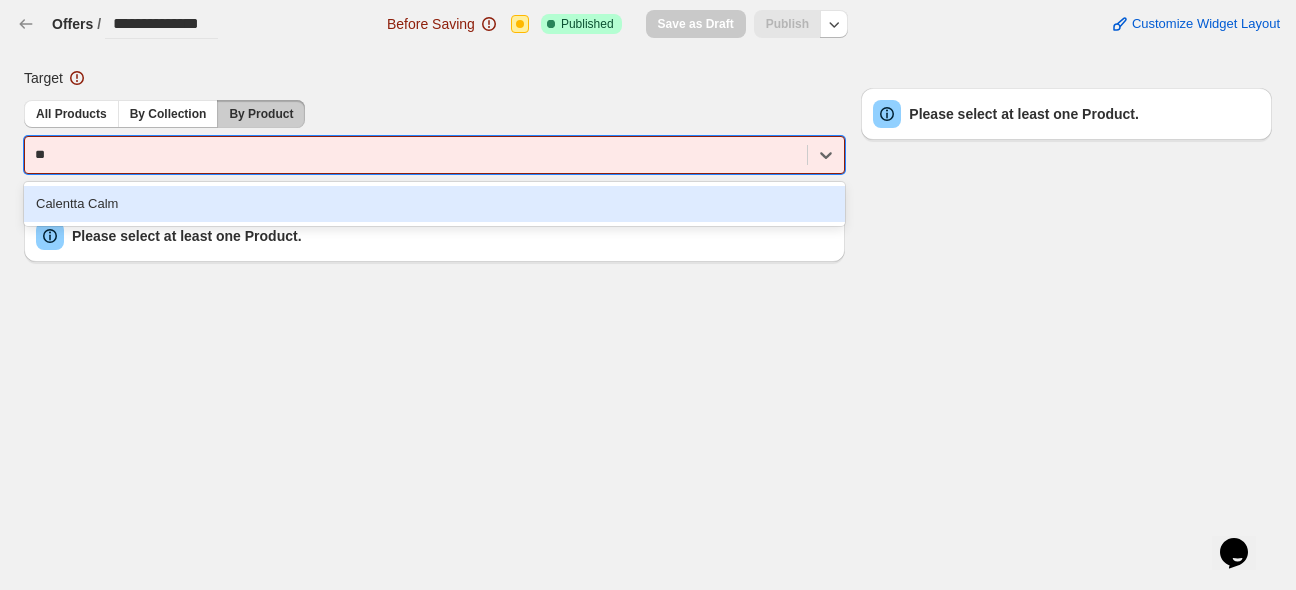 click on "Calentta Calm" at bounding box center (434, 204) 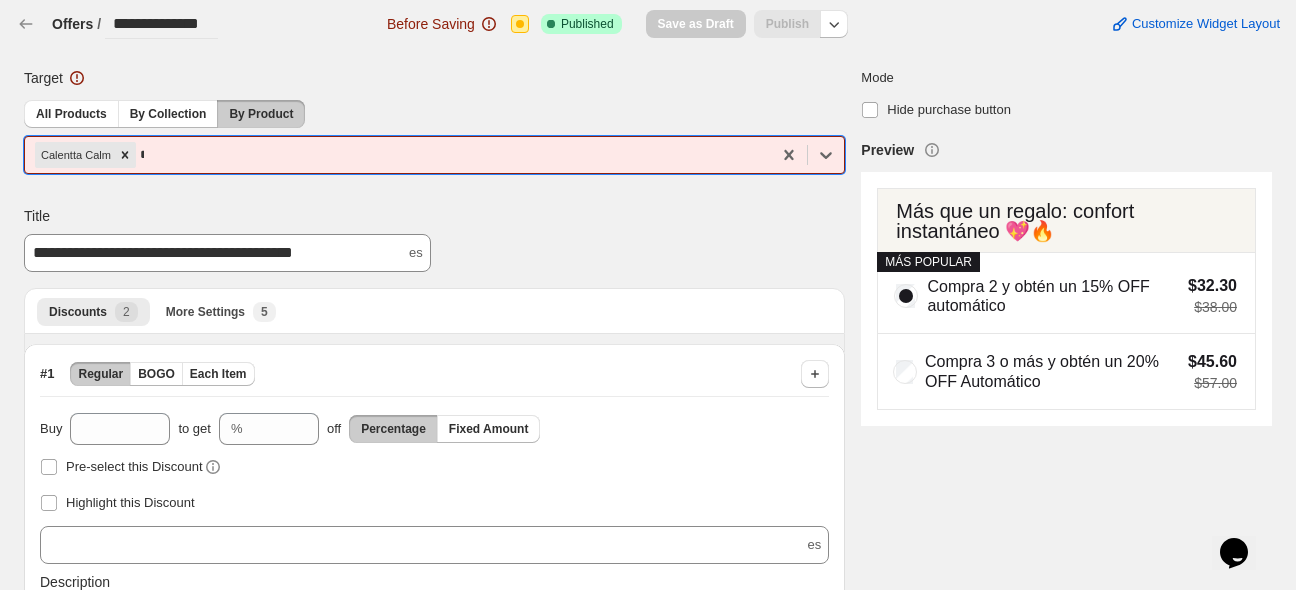 type 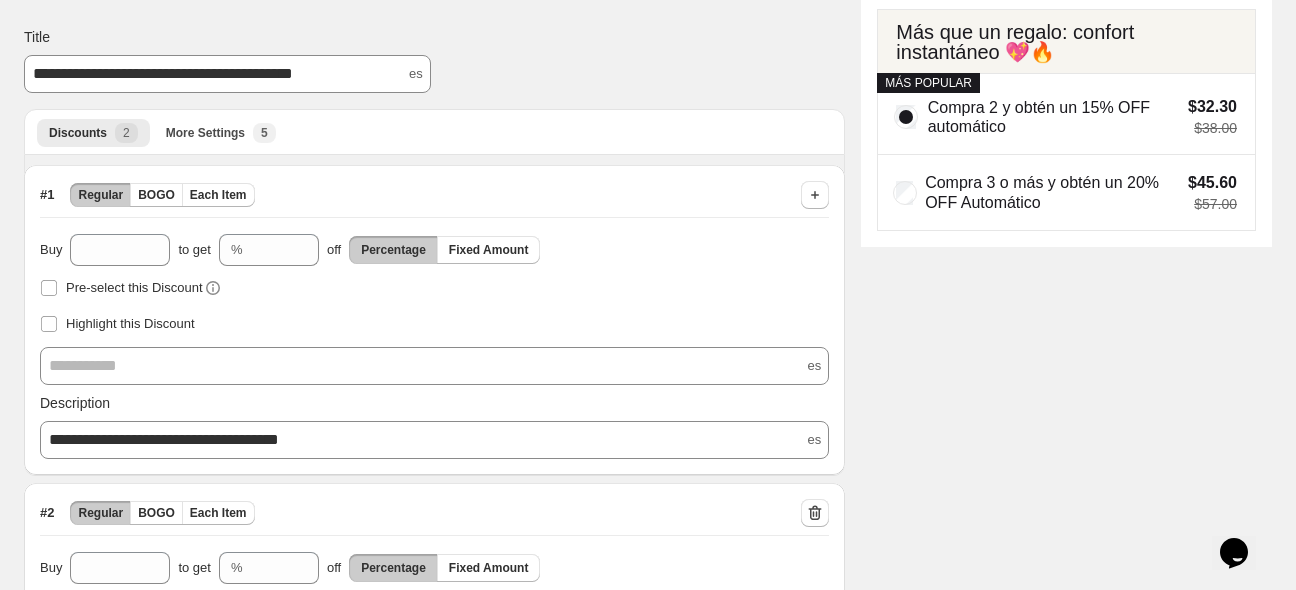 scroll, scrollTop: 0, scrollLeft: 0, axis: both 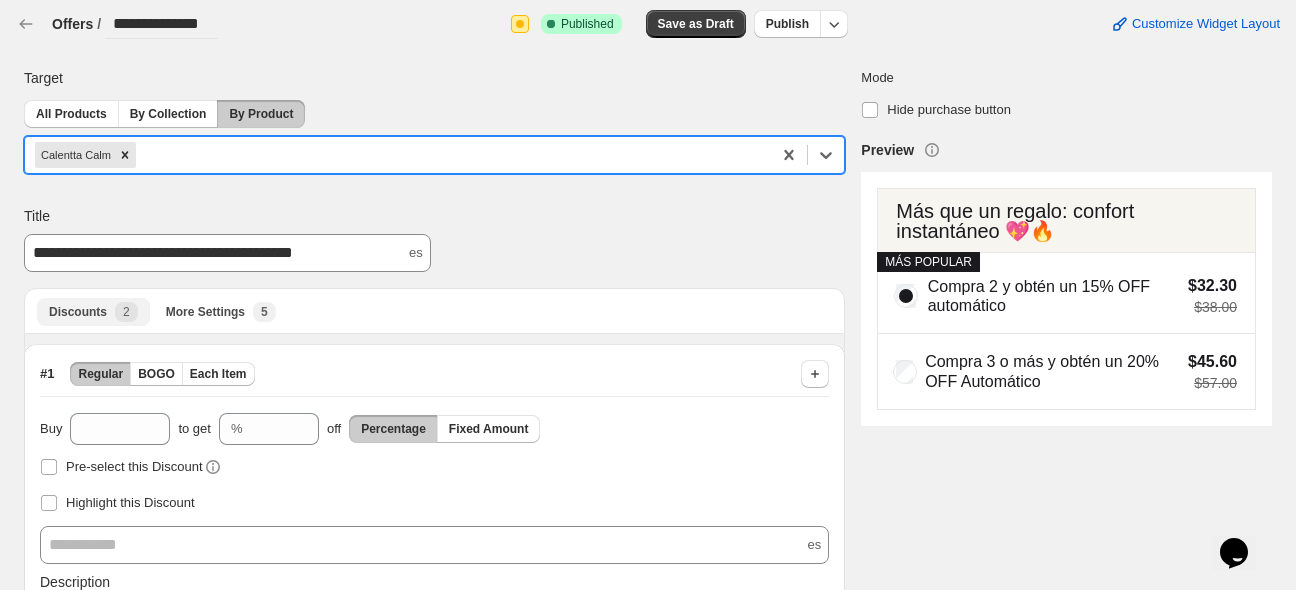 click on "Discounts 2" at bounding box center [93, 312] 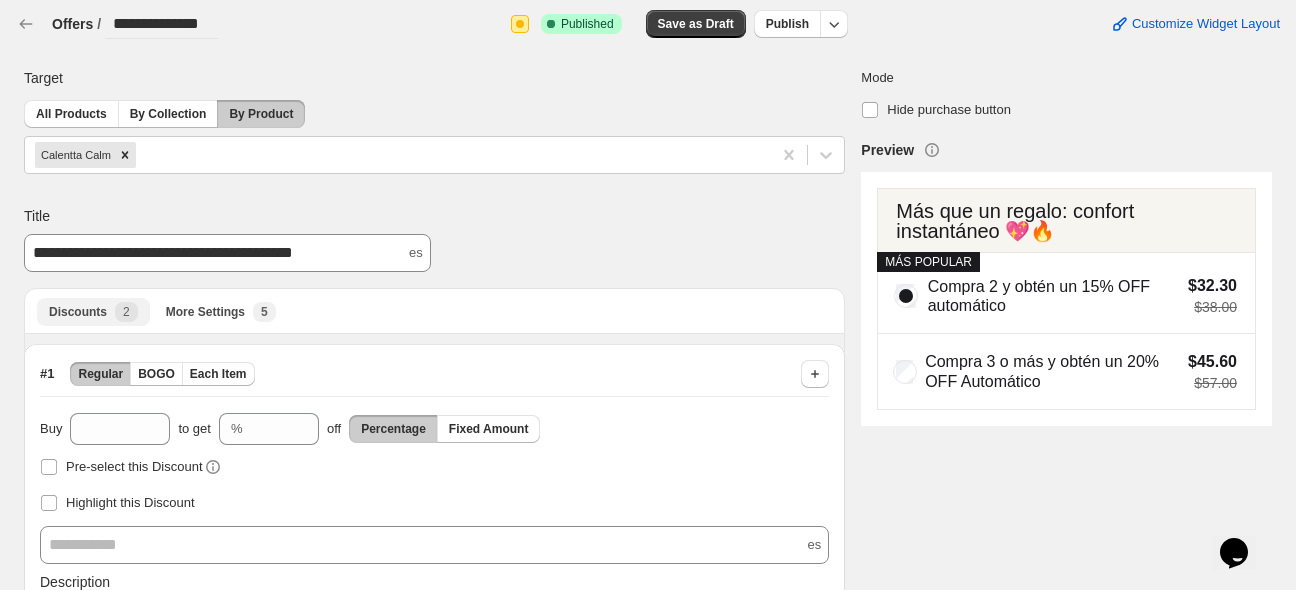 click on "Discounts 2" at bounding box center [93, 312] 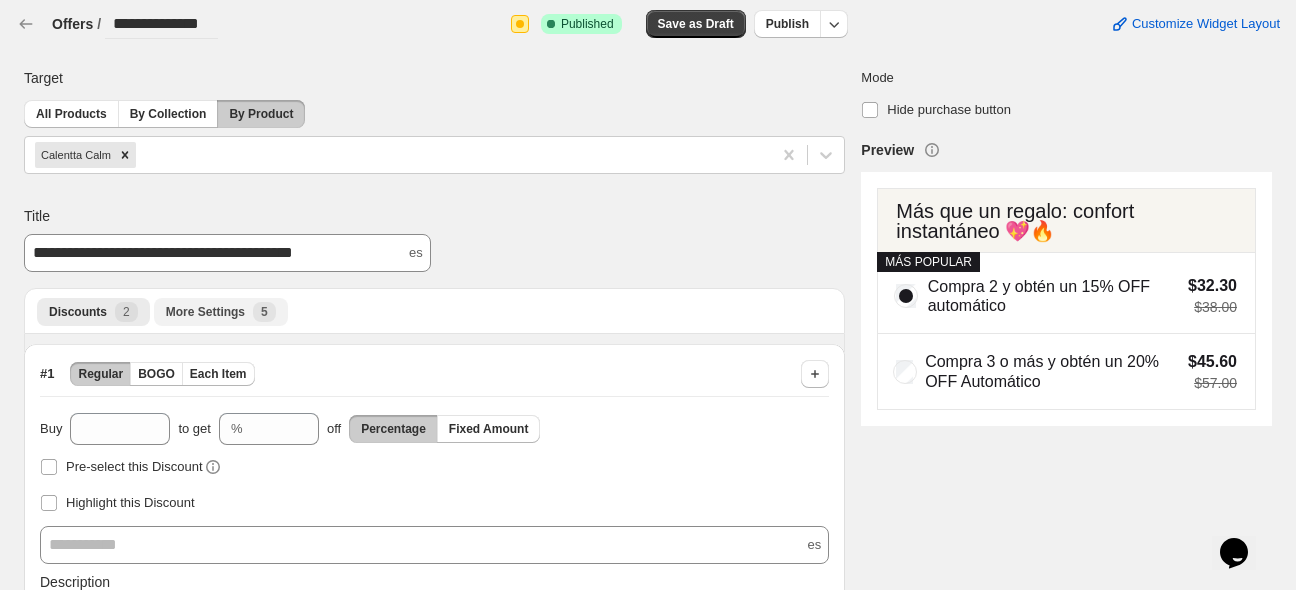 click on "More Settings" at bounding box center [205, 312] 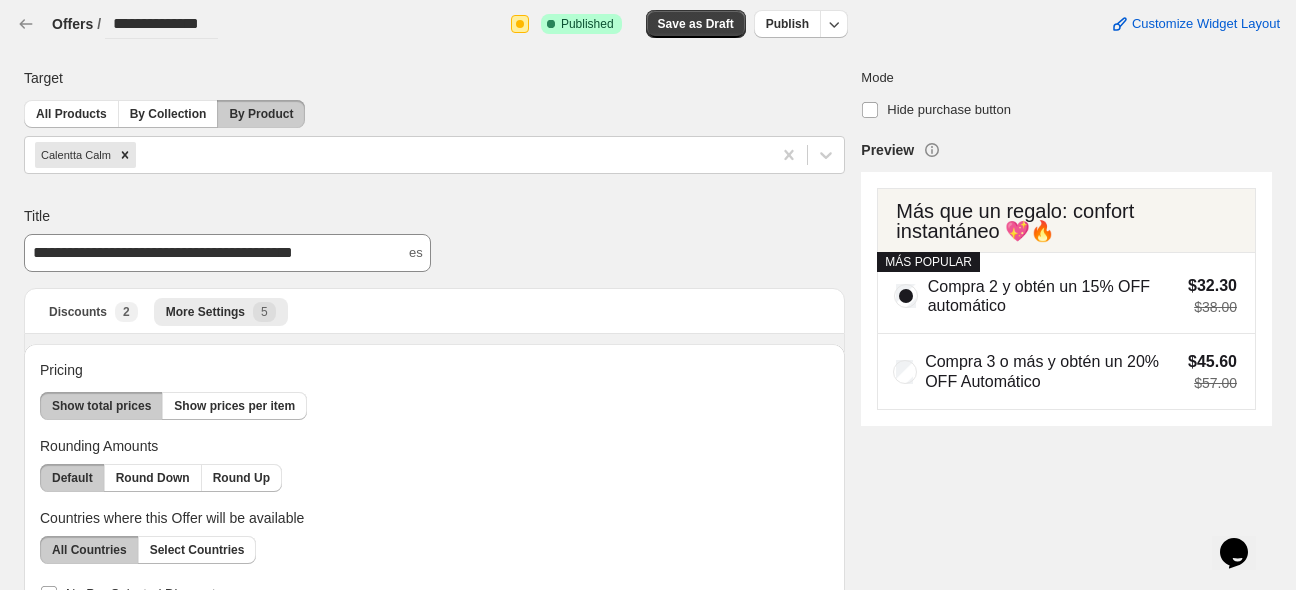 scroll, scrollTop: 95, scrollLeft: 0, axis: vertical 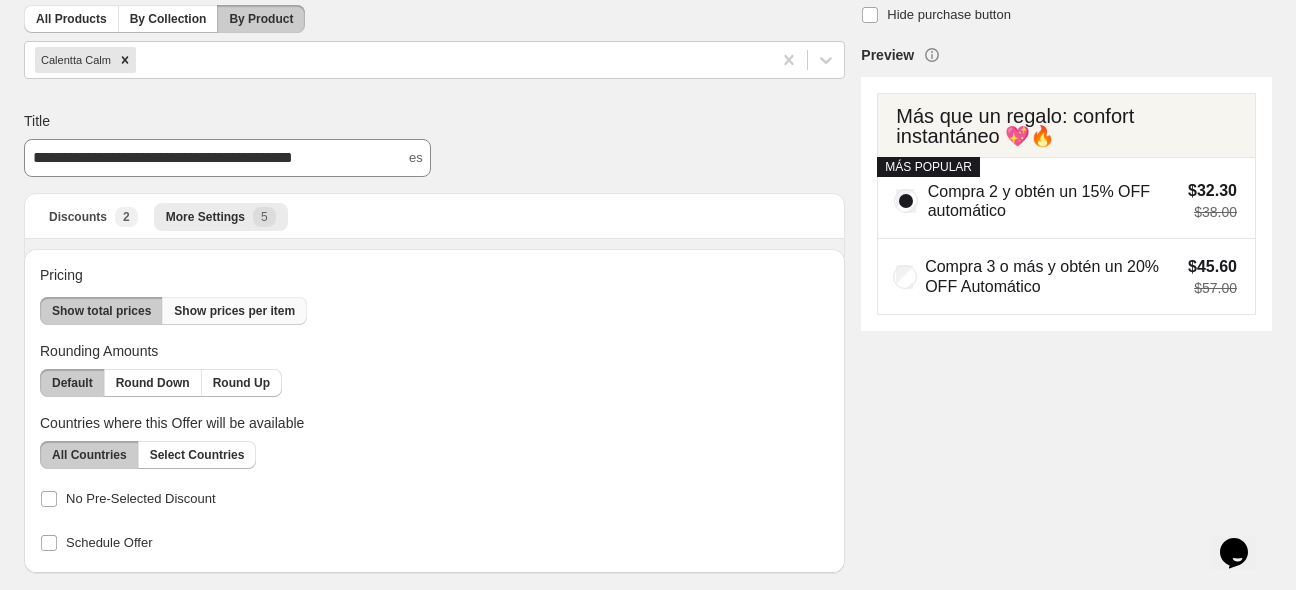 click on "Show prices per item" at bounding box center [234, 311] 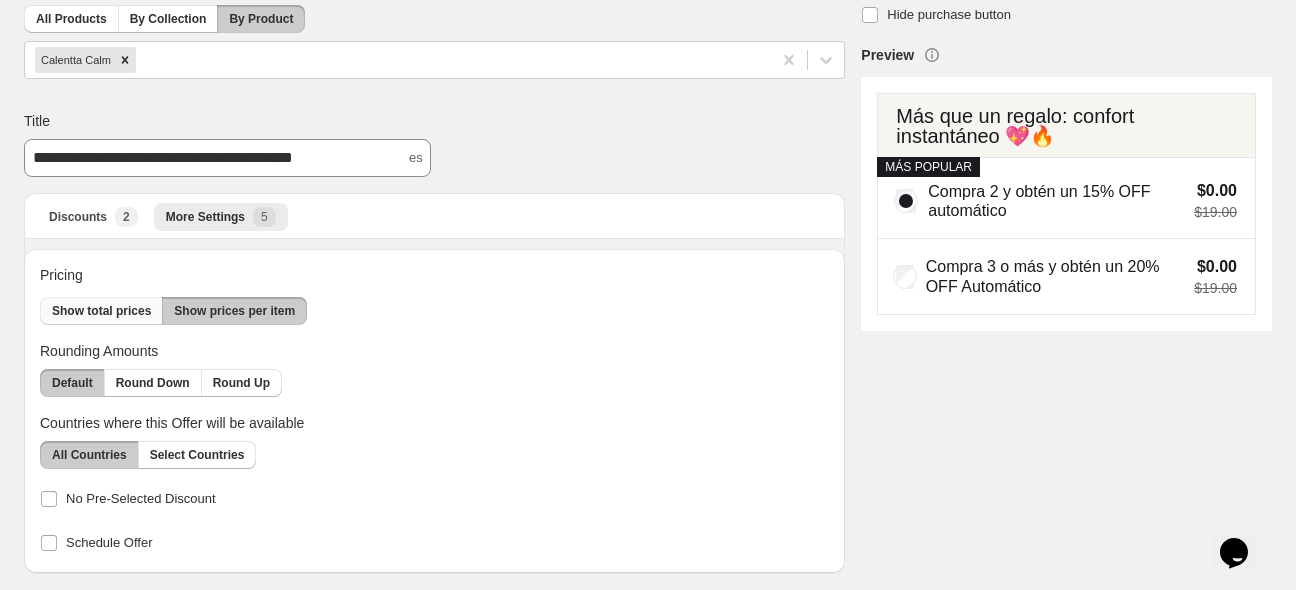 click on "Show total prices" at bounding box center [101, 311] 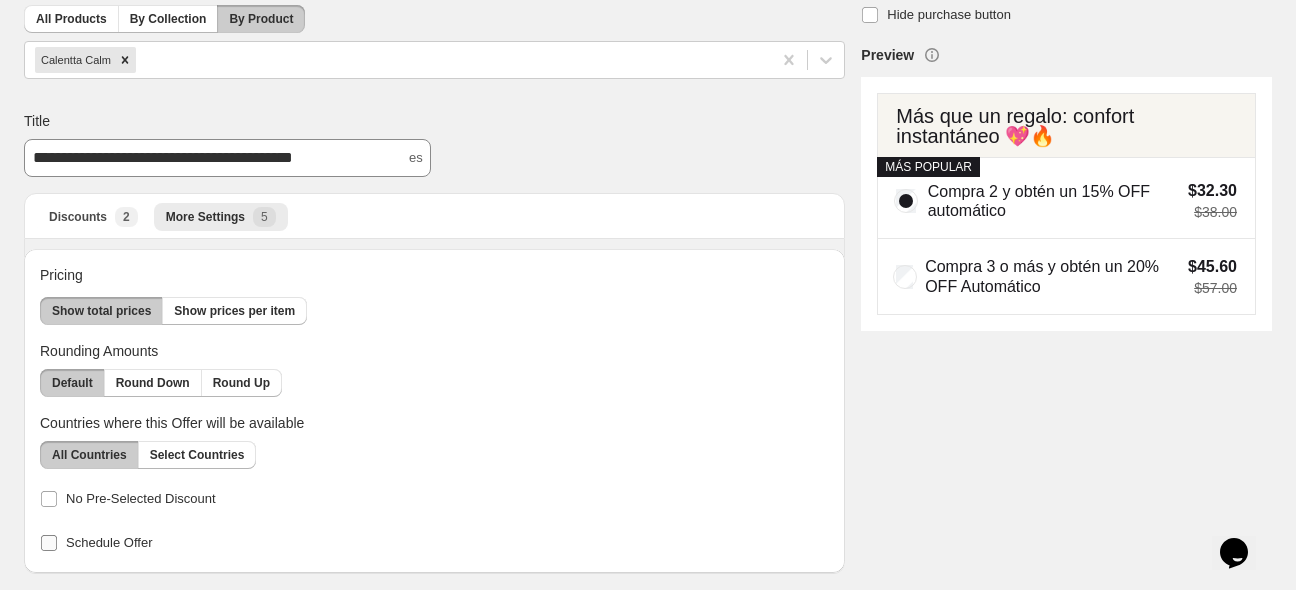 click at bounding box center [49, 543] 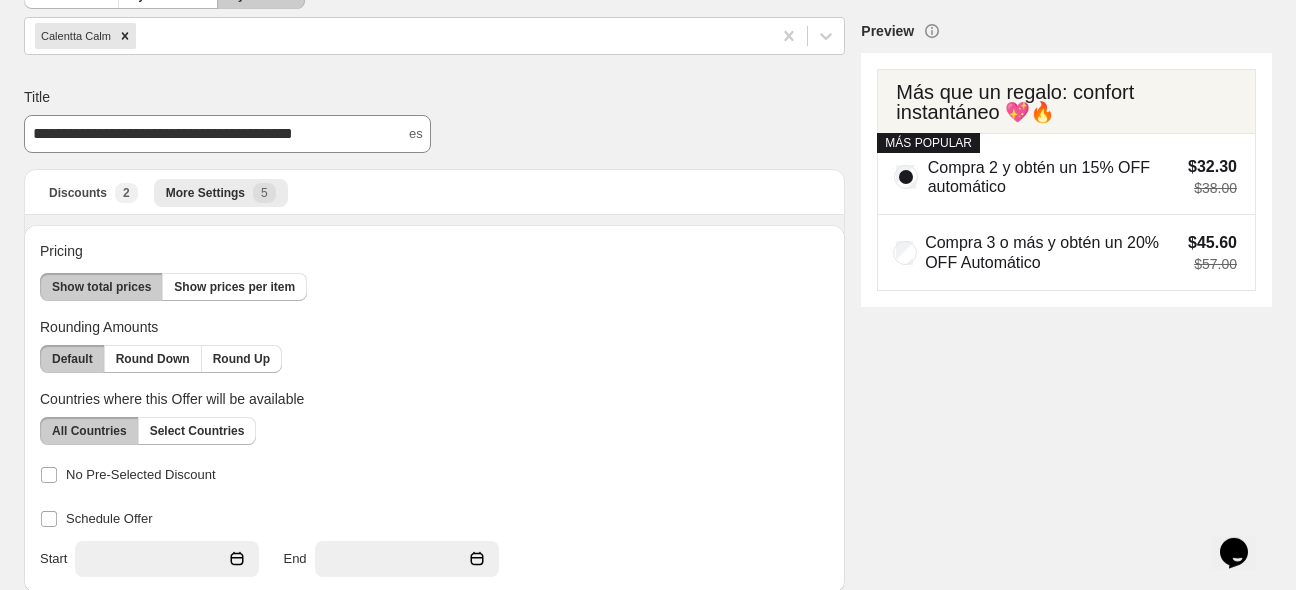 scroll, scrollTop: 139, scrollLeft: 0, axis: vertical 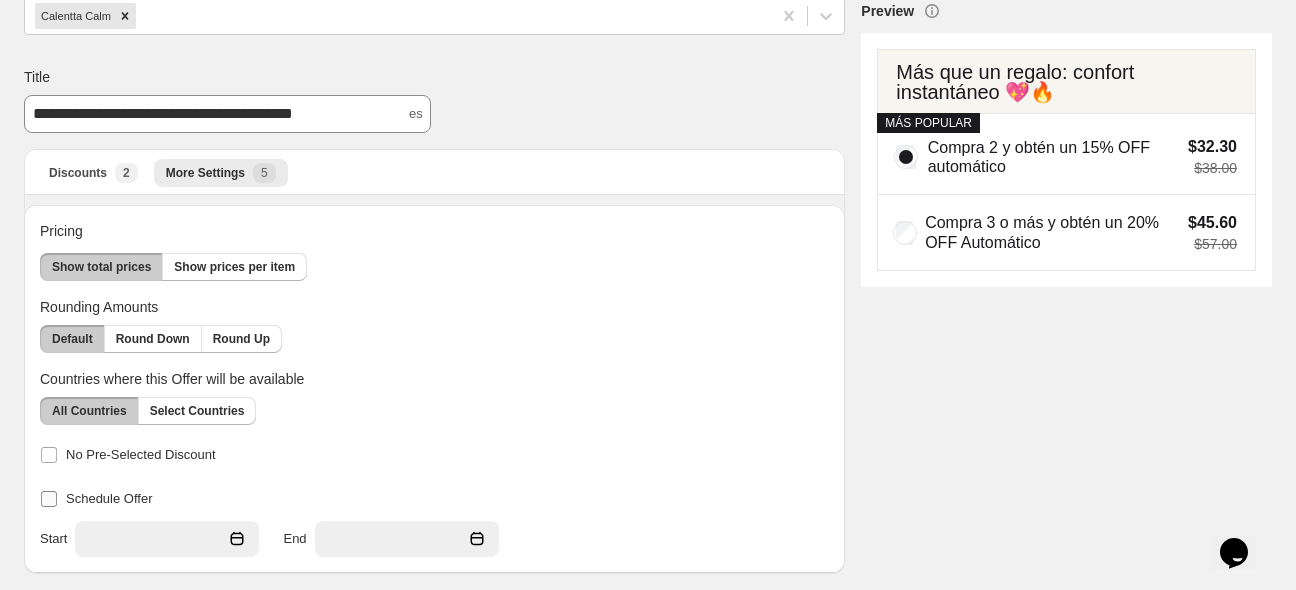 click on "Schedule Offer" at bounding box center [96, 499] 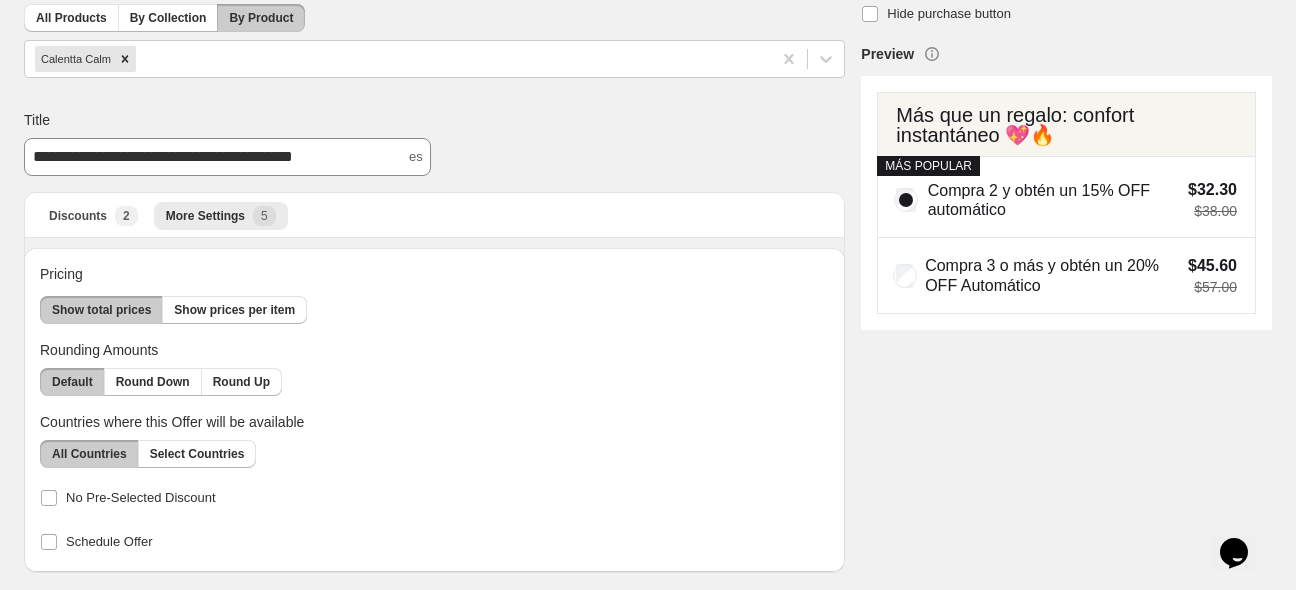 scroll, scrollTop: 95, scrollLeft: 0, axis: vertical 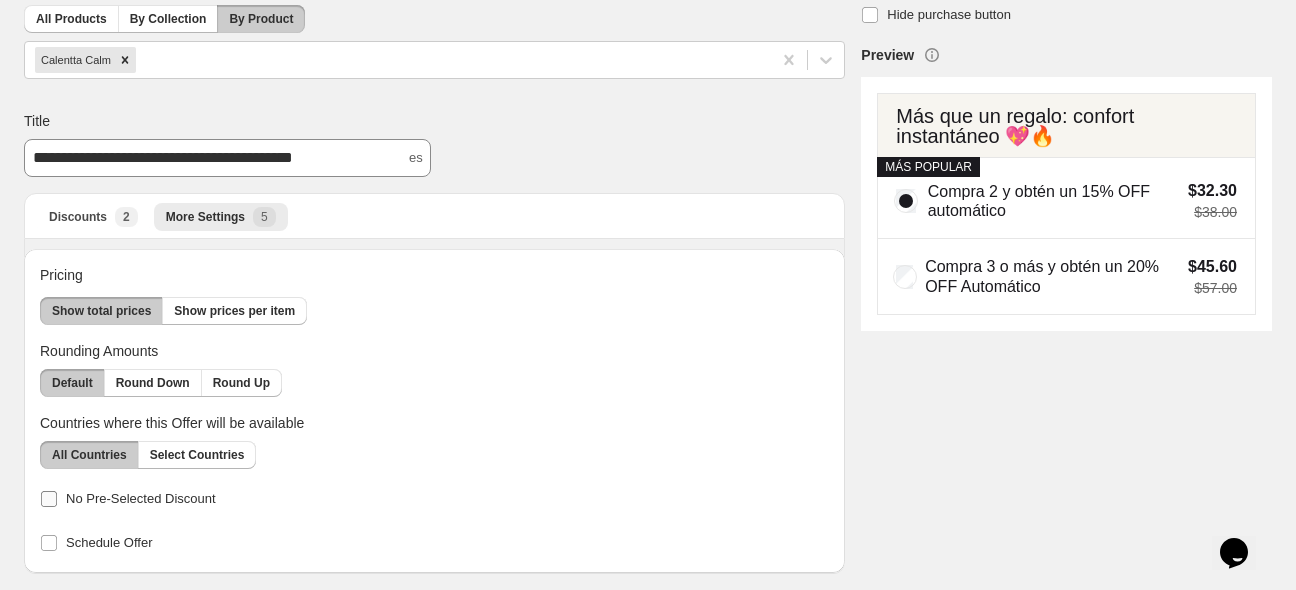 click at bounding box center [49, 499] 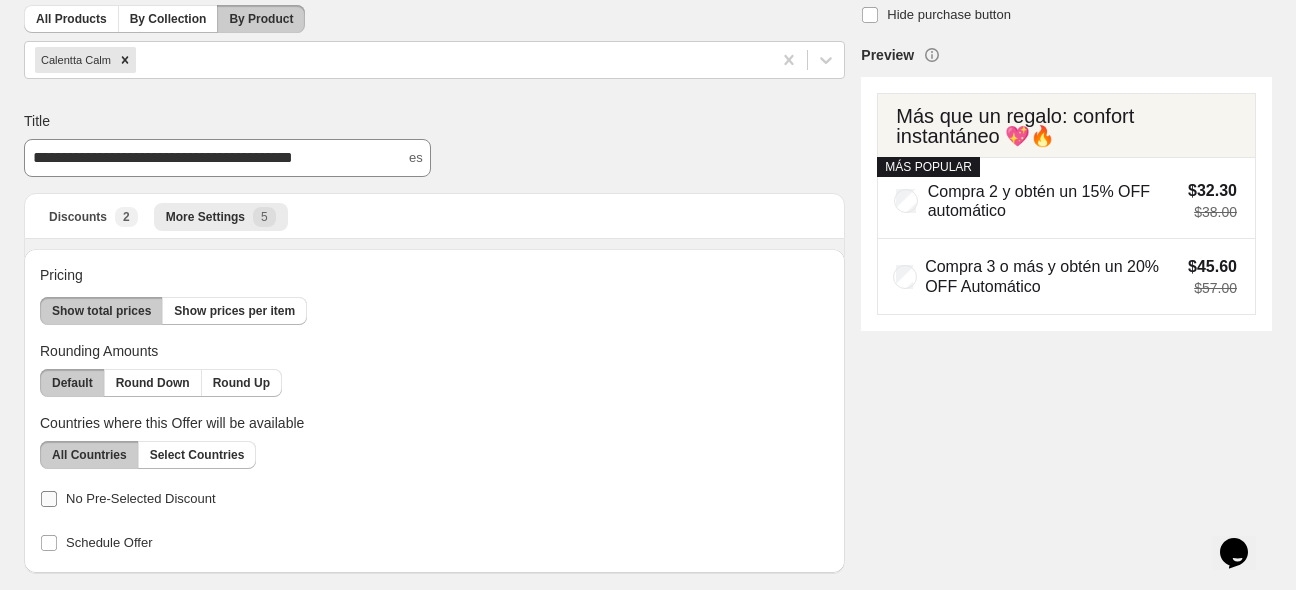 click at bounding box center [49, 499] 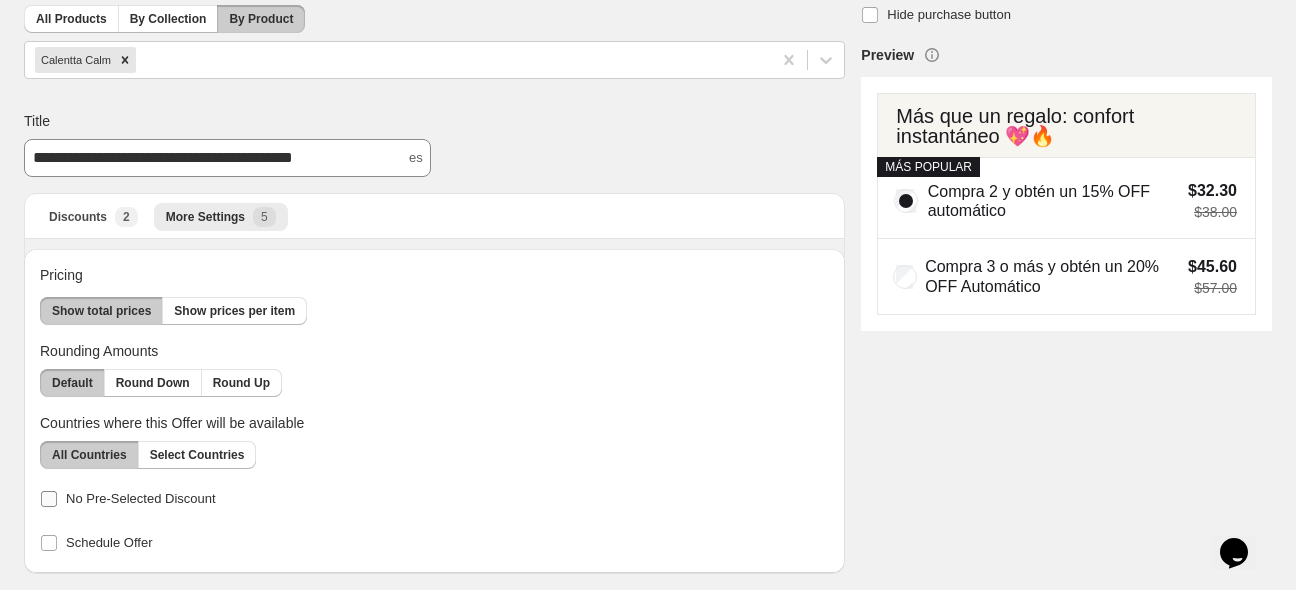 click at bounding box center (49, 499) 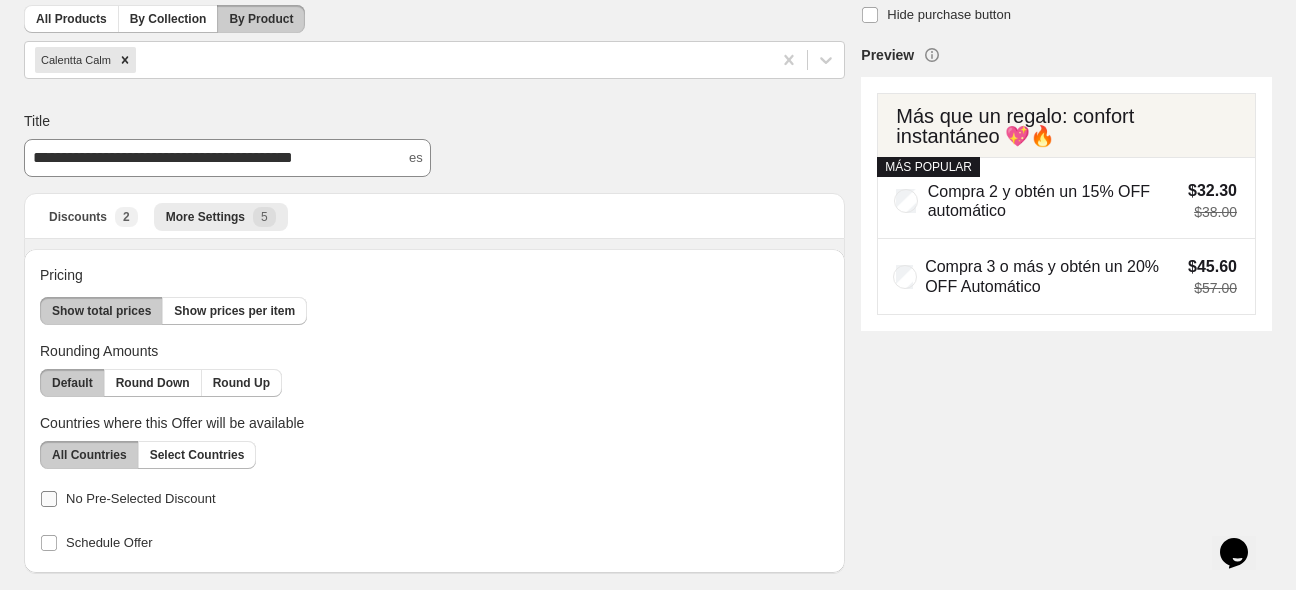 click at bounding box center (49, 499) 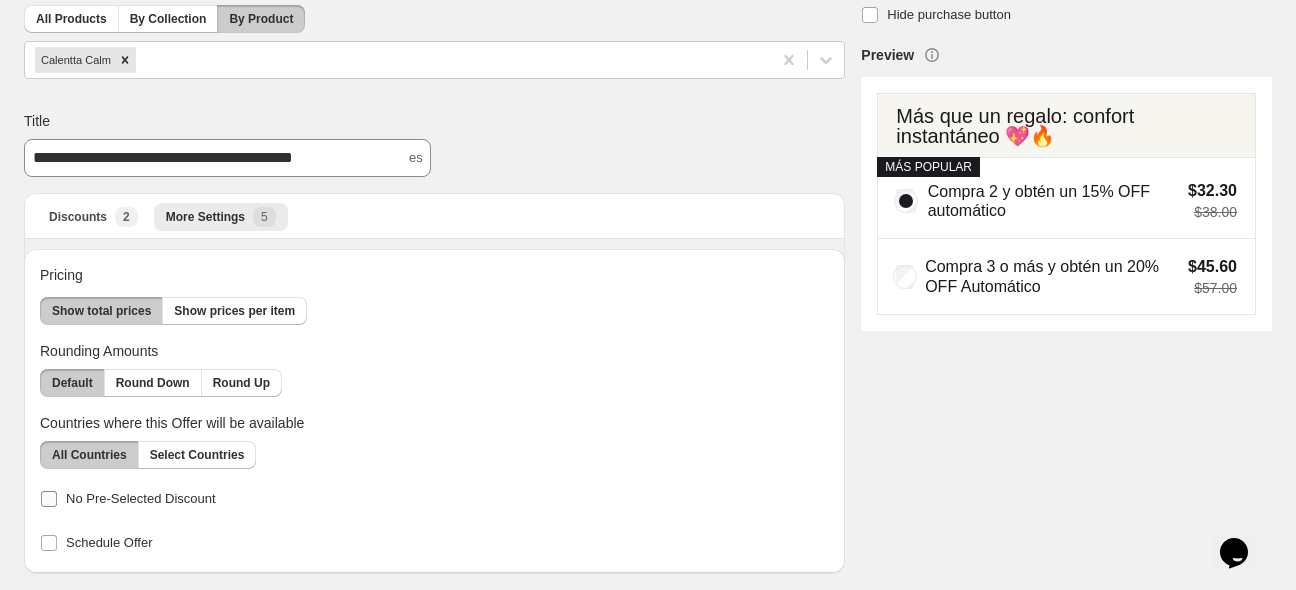 click at bounding box center (49, 499) 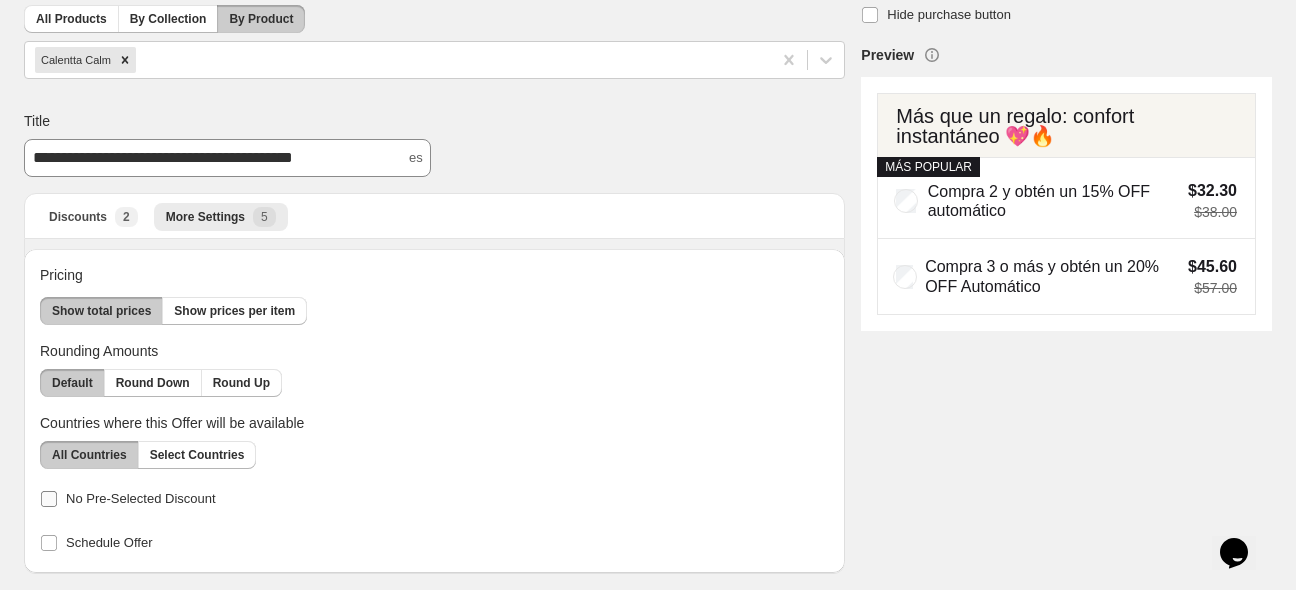 click at bounding box center (49, 499) 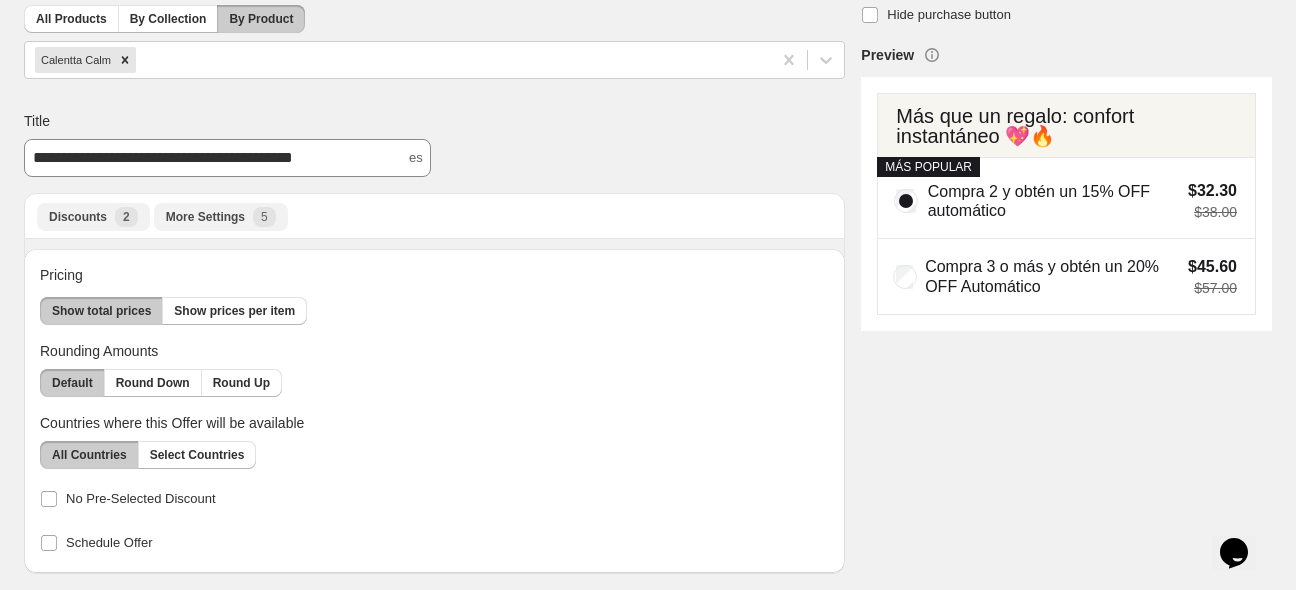 click on "Discounts" at bounding box center [78, 217] 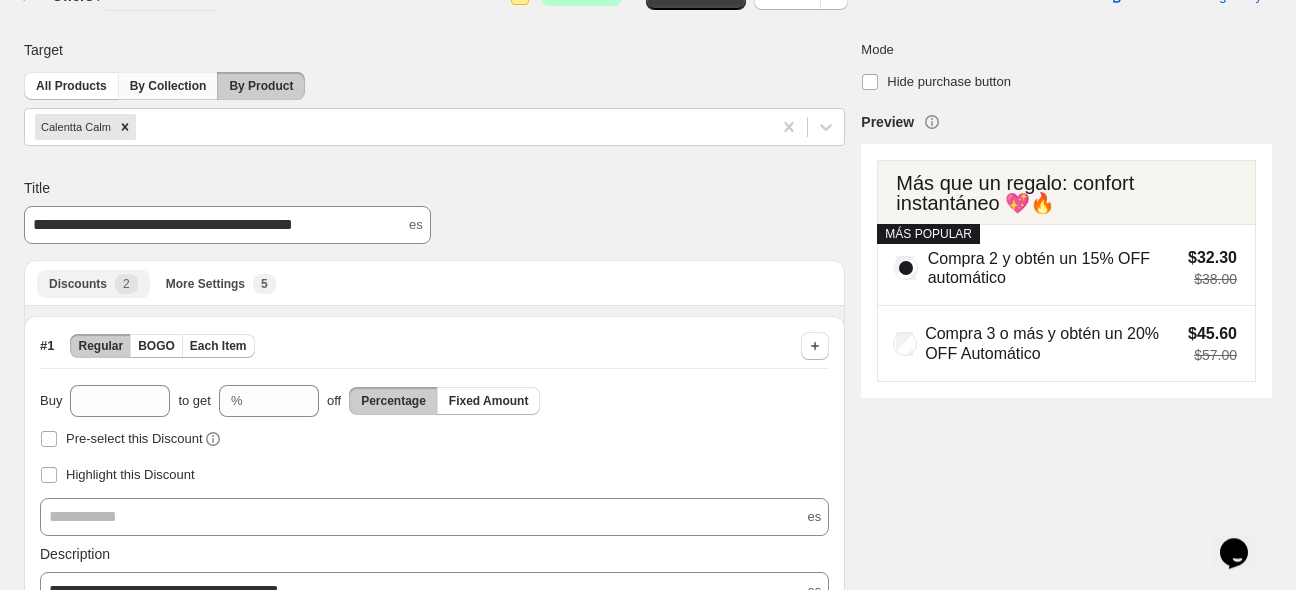 scroll, scrollTop: 0, scrollLeft: 0, axis: both 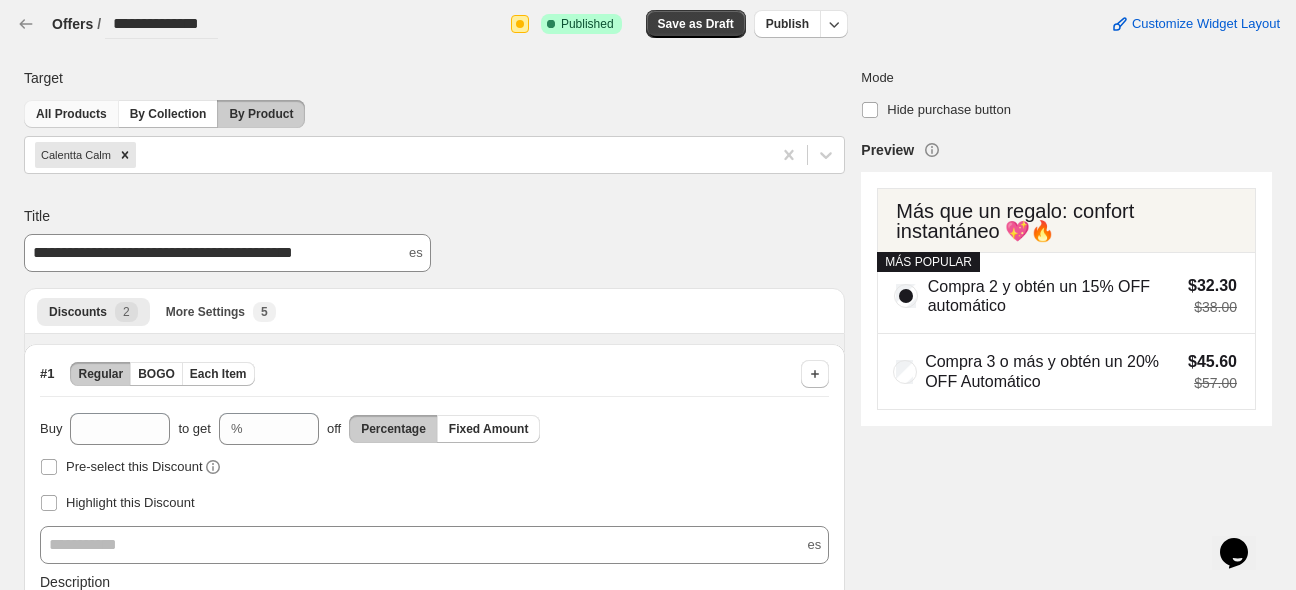 click on "All Products" at bounding box center (71, 114) 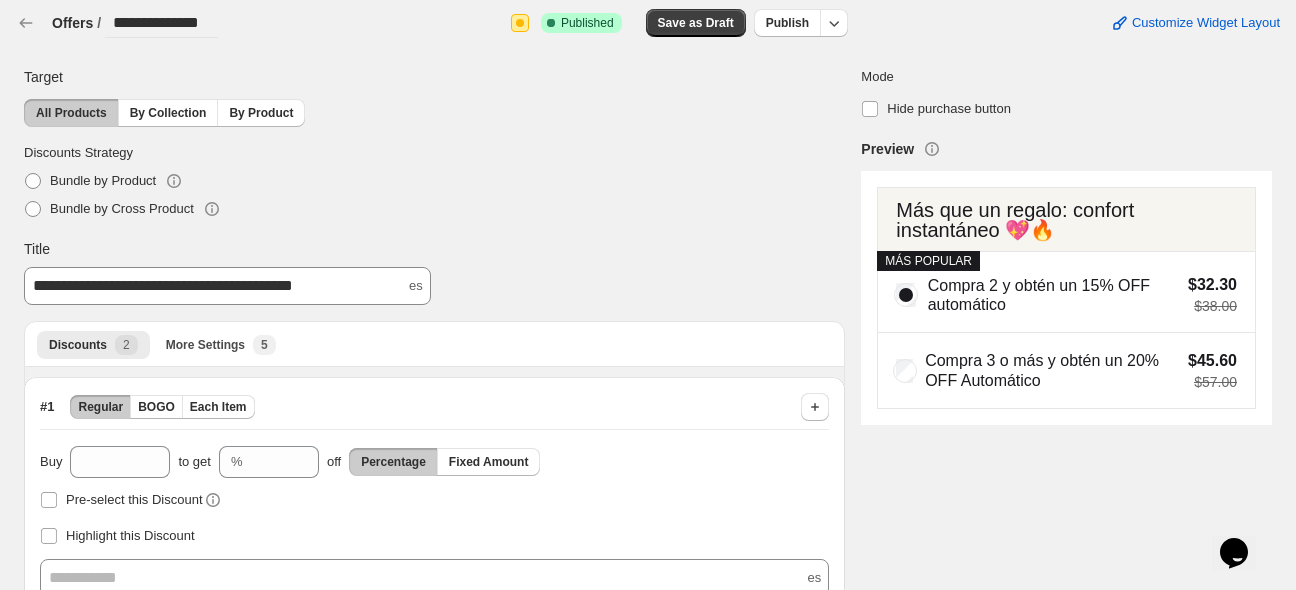 scroll, scrollTop: 0, scrollLeft: 0, axis: both 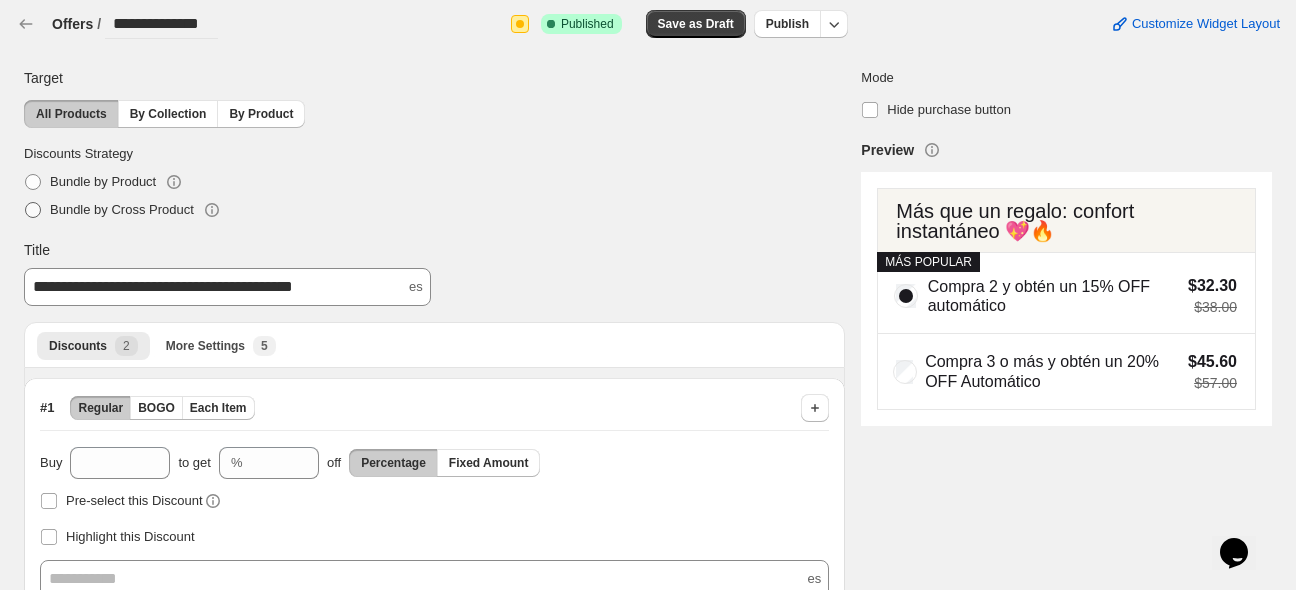 click at bounding box center [33, 210] 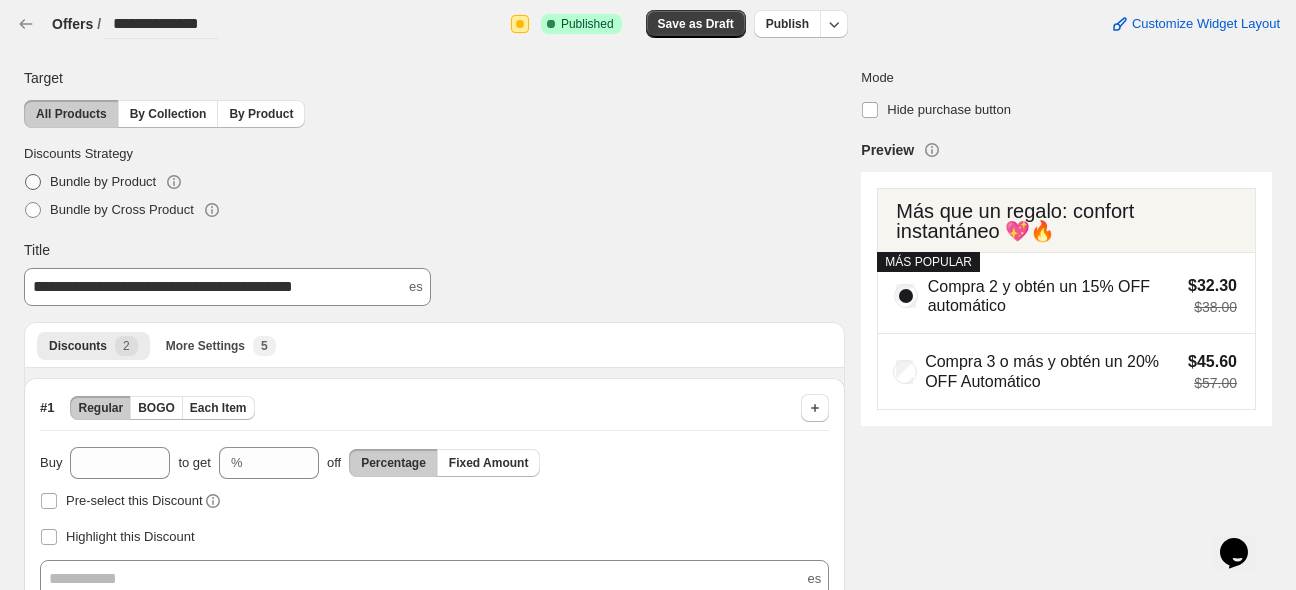 click at bounding box center (33, 182) 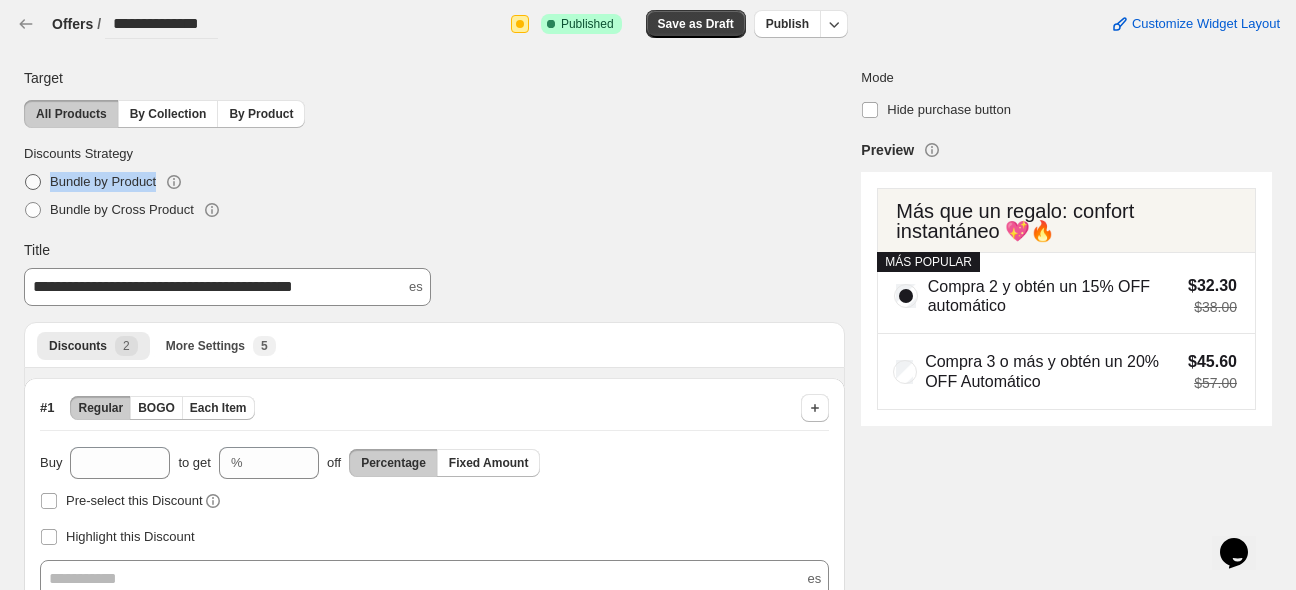 drag, startPoint x: 180, startPoint y: 214, endPoint x: 50, endPoint y: 182, distance: 133.88054 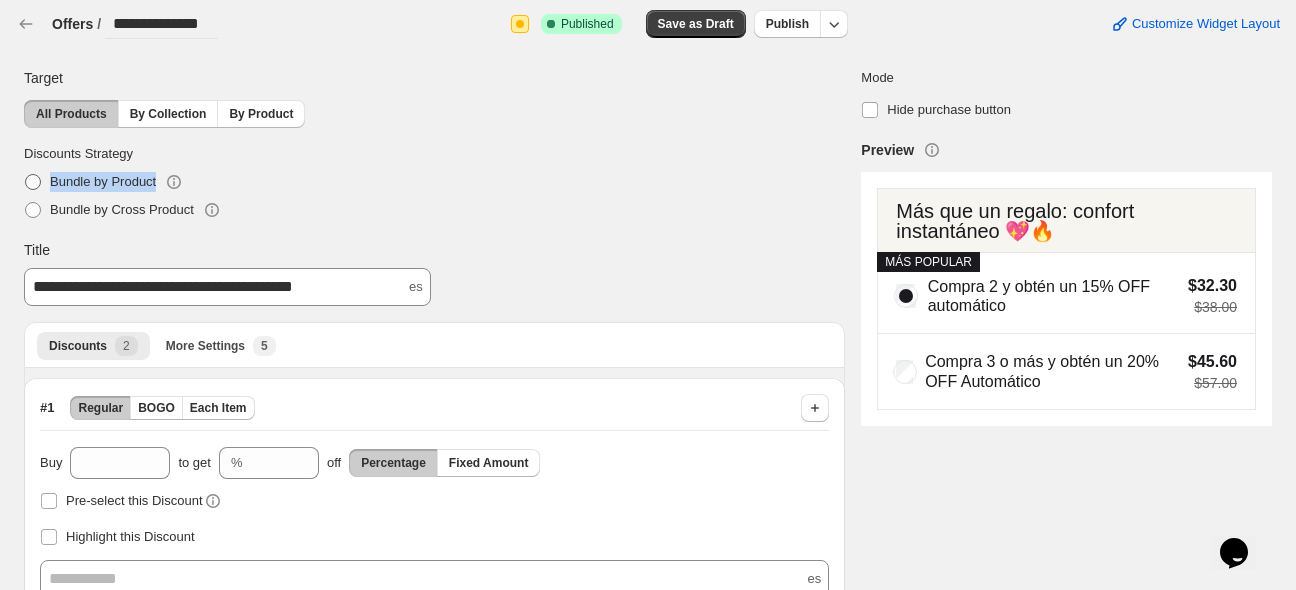 click on "Bundle by Product Bundle by Cross Product" at bounding box center (229, 196) 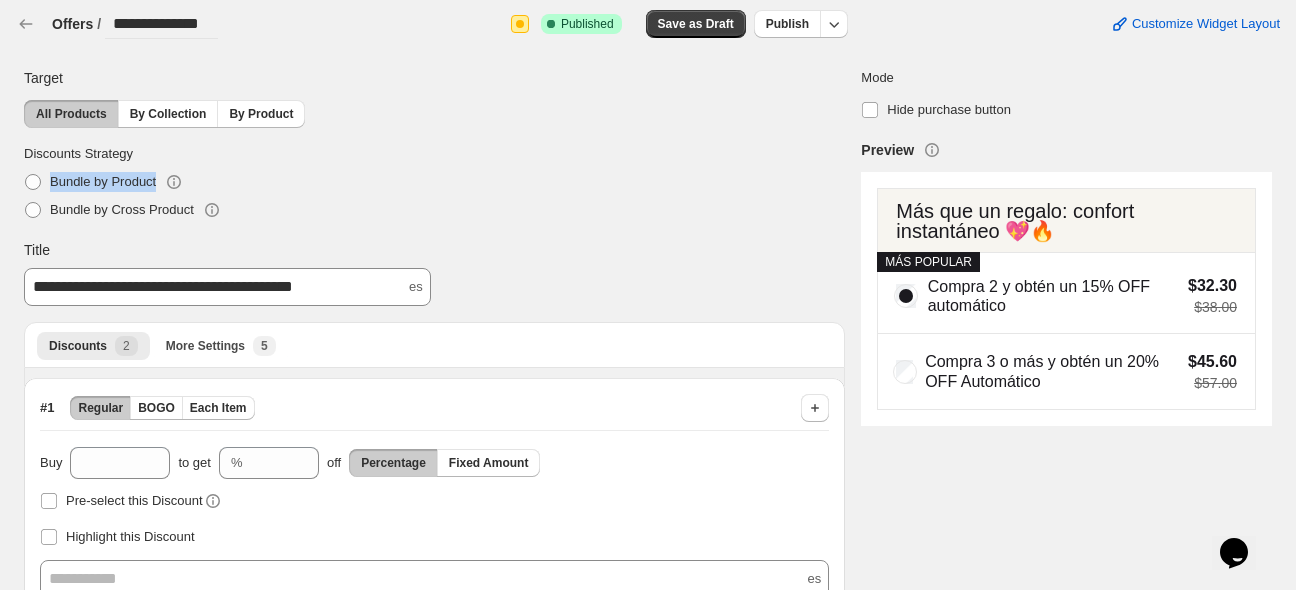 copy on "Bundle by Product" 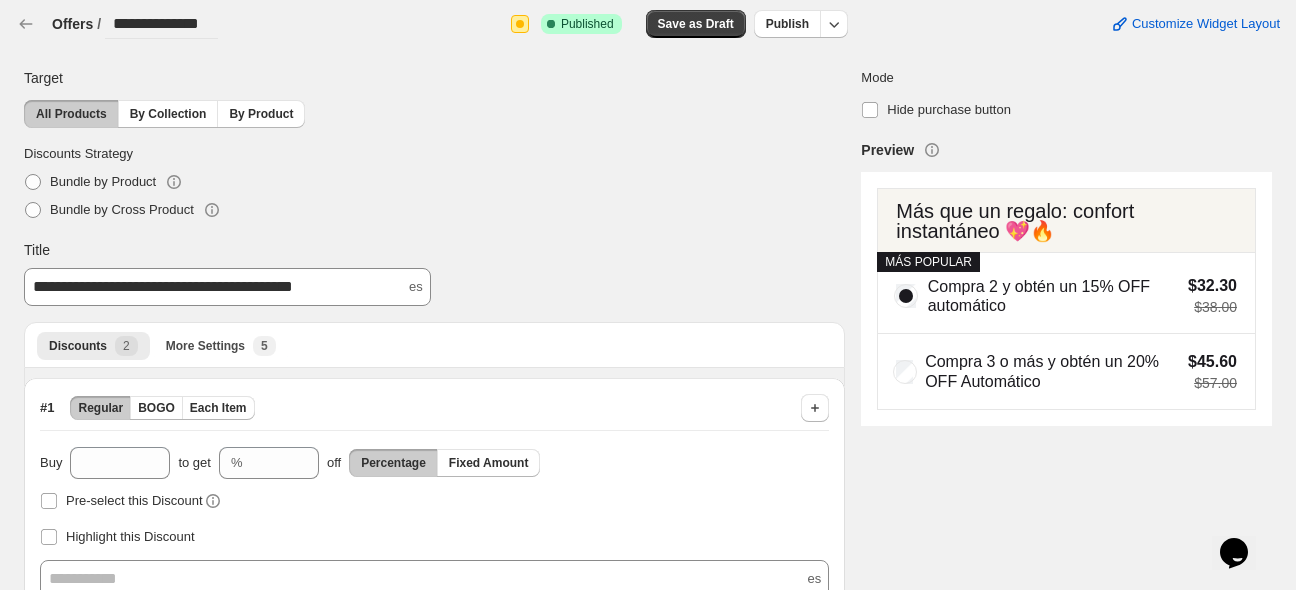 click on "**********" at bounding box center (434, 576) 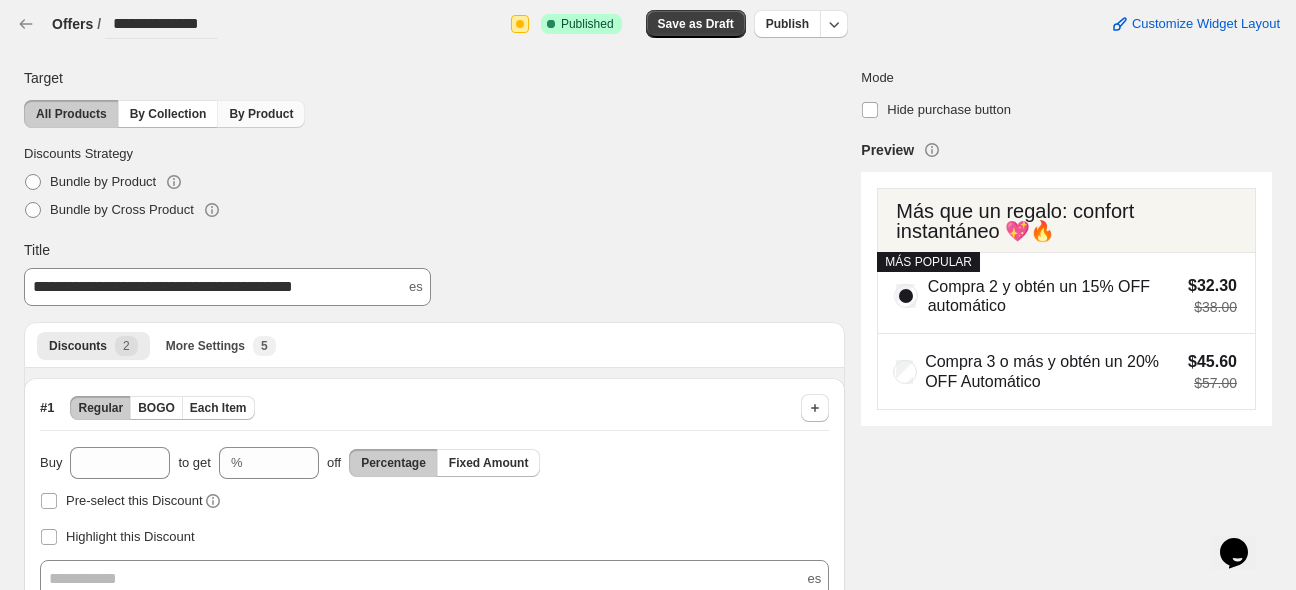 click on "By Product" at bounding box center [261, 114] 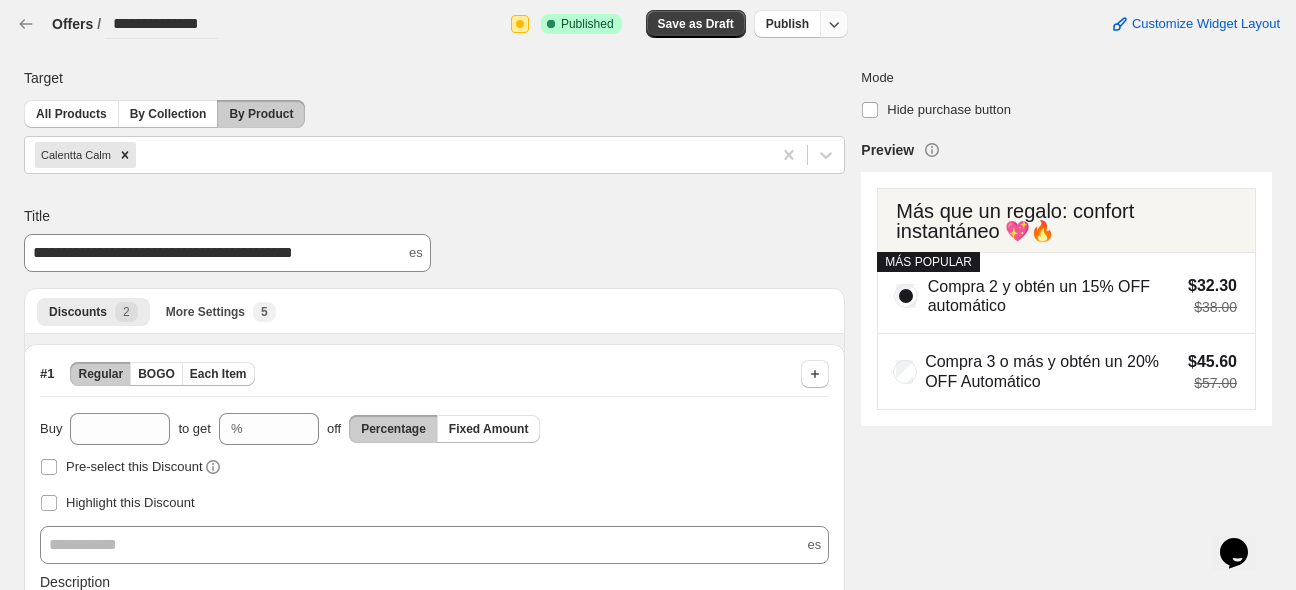 click 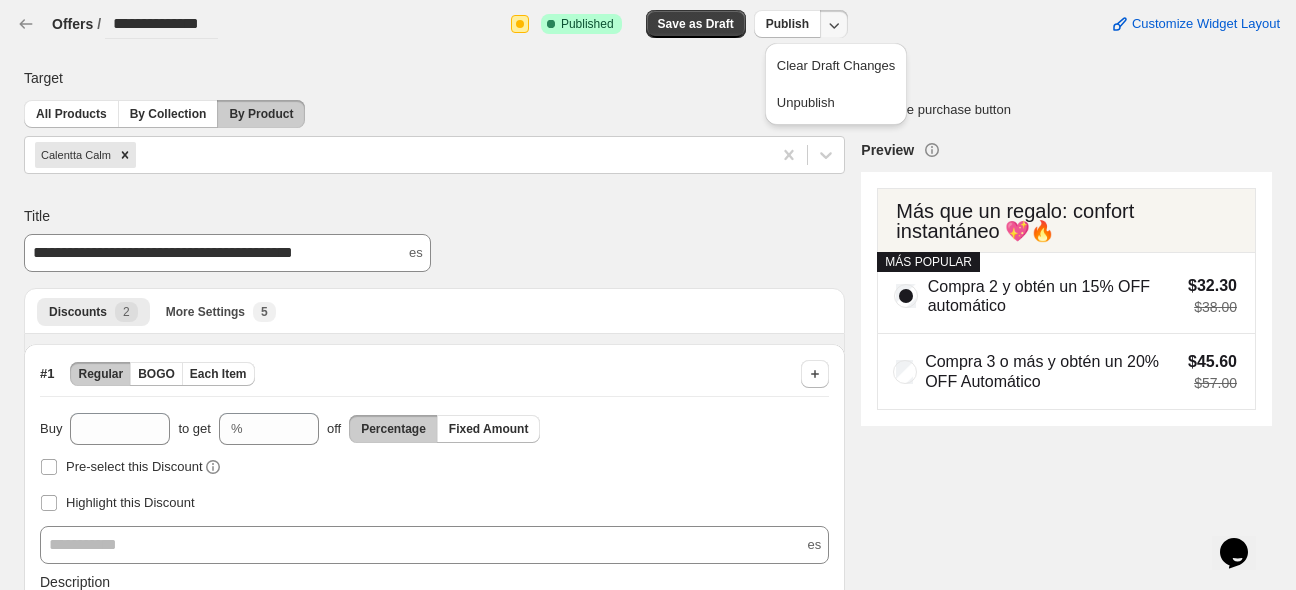 click on "Target All Products By Collection By Product Calentta Calm" at bounding box center [434, 121] 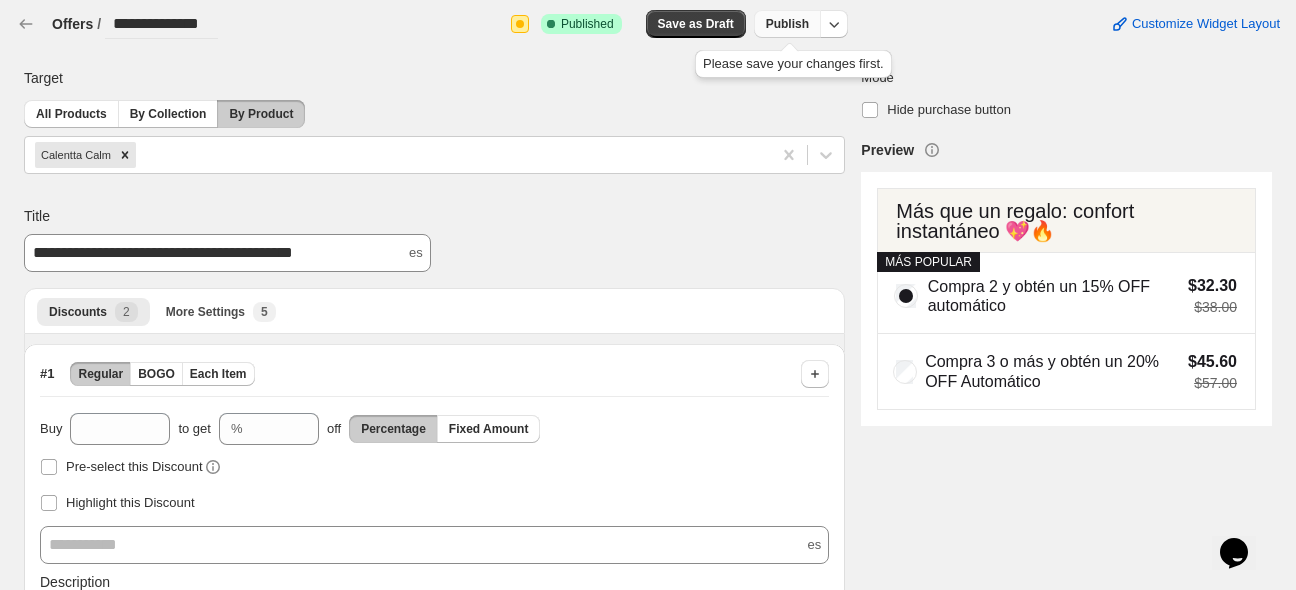click on "Publish" at bounding box center (787, 24) 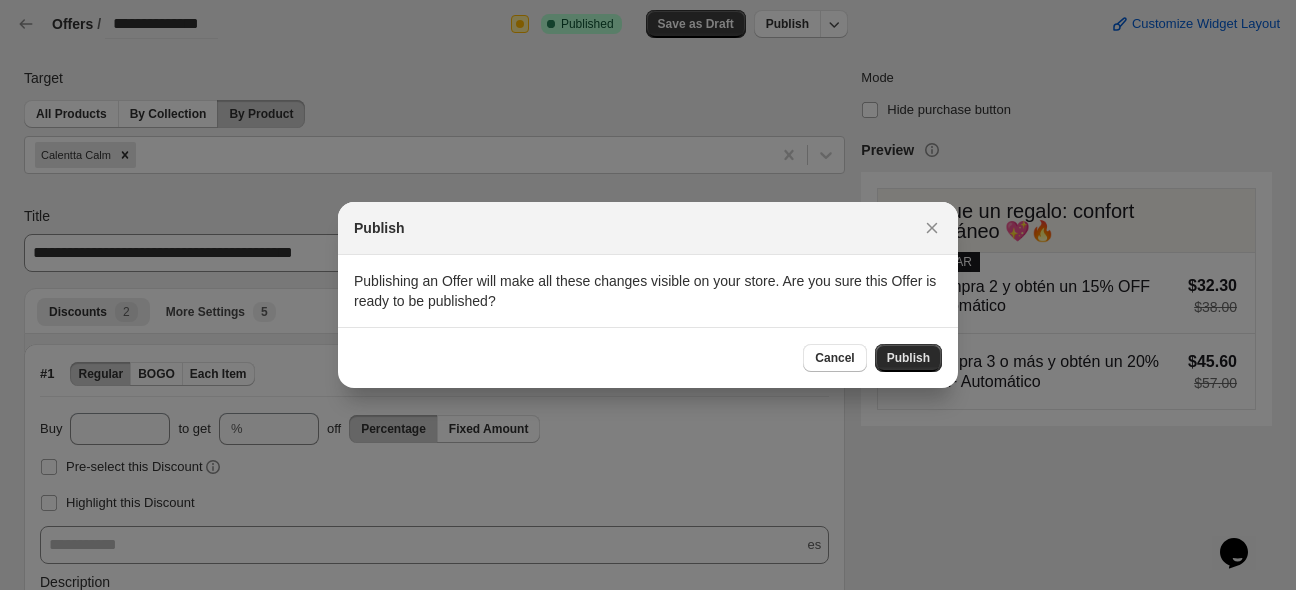 click on "Publish" at bounding box center (908, 358) 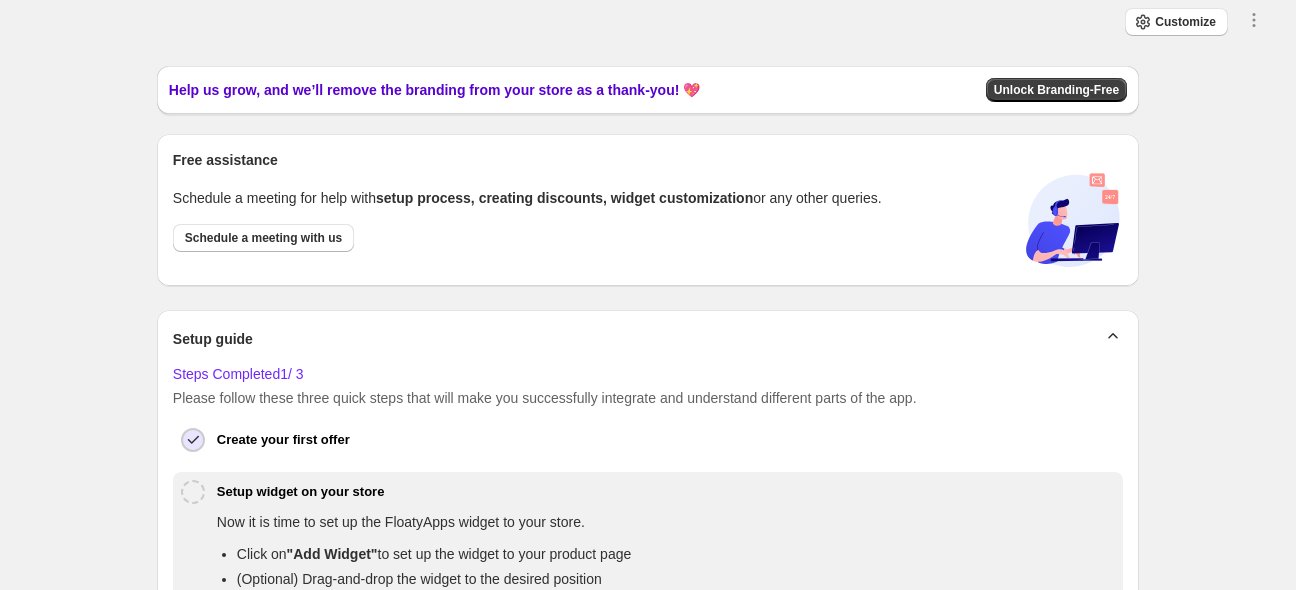 scroll, scrollTop: 0, scrollLeft: 0, axis: both 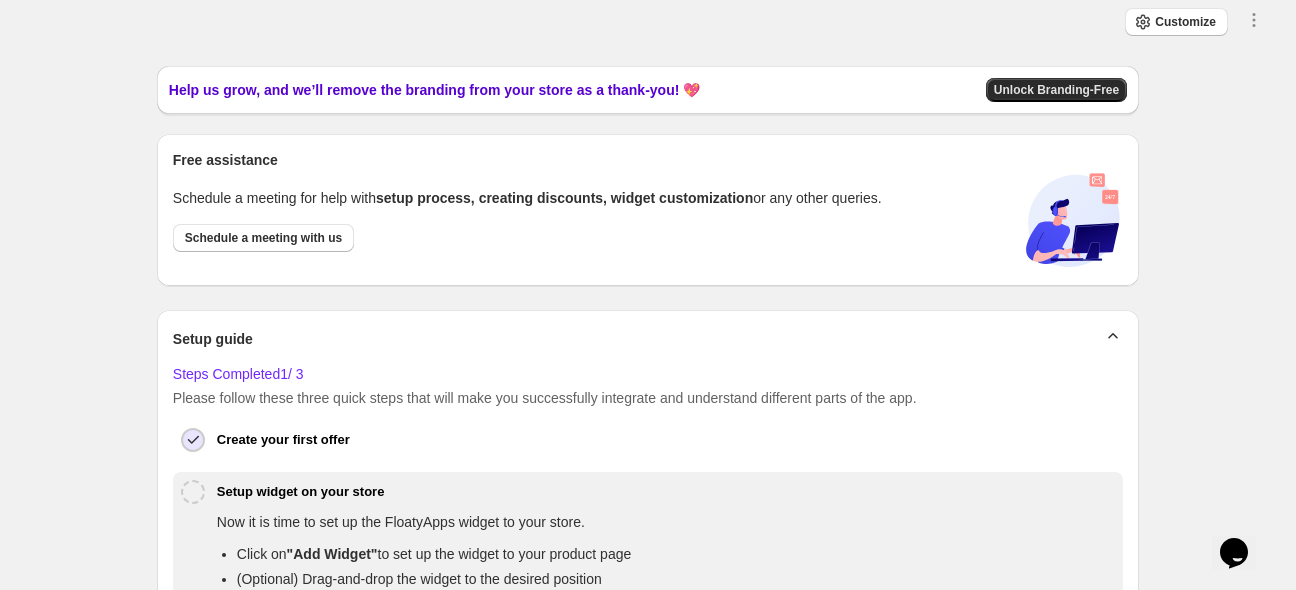 click on "Unlock Branding-Free" at bounding box center [1056, 90] 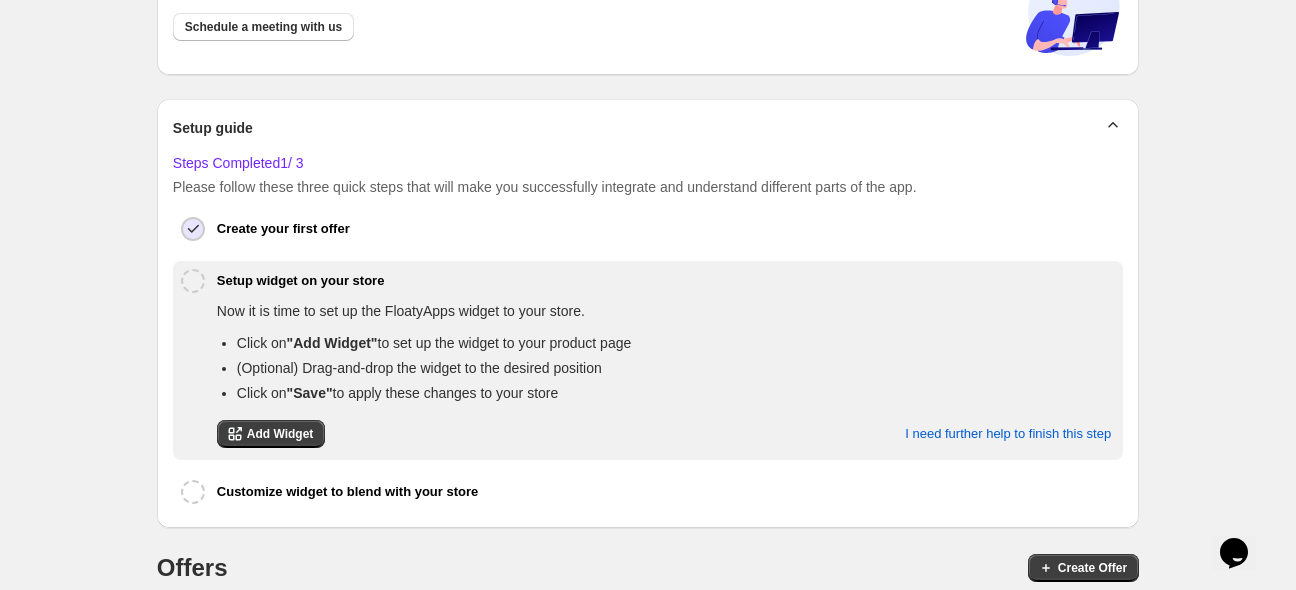 scroll, scrollTop: 316, scrollLeft: 0, axis: vertical 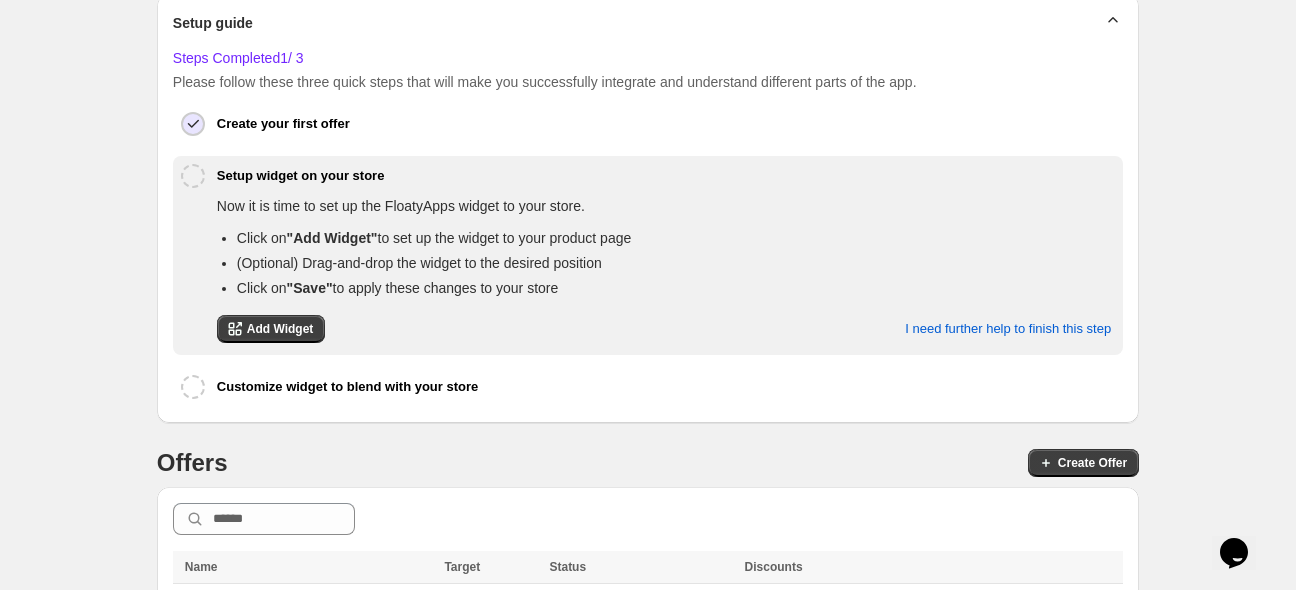 click on "Setup widget on your store" at bounding box center [648, 176] 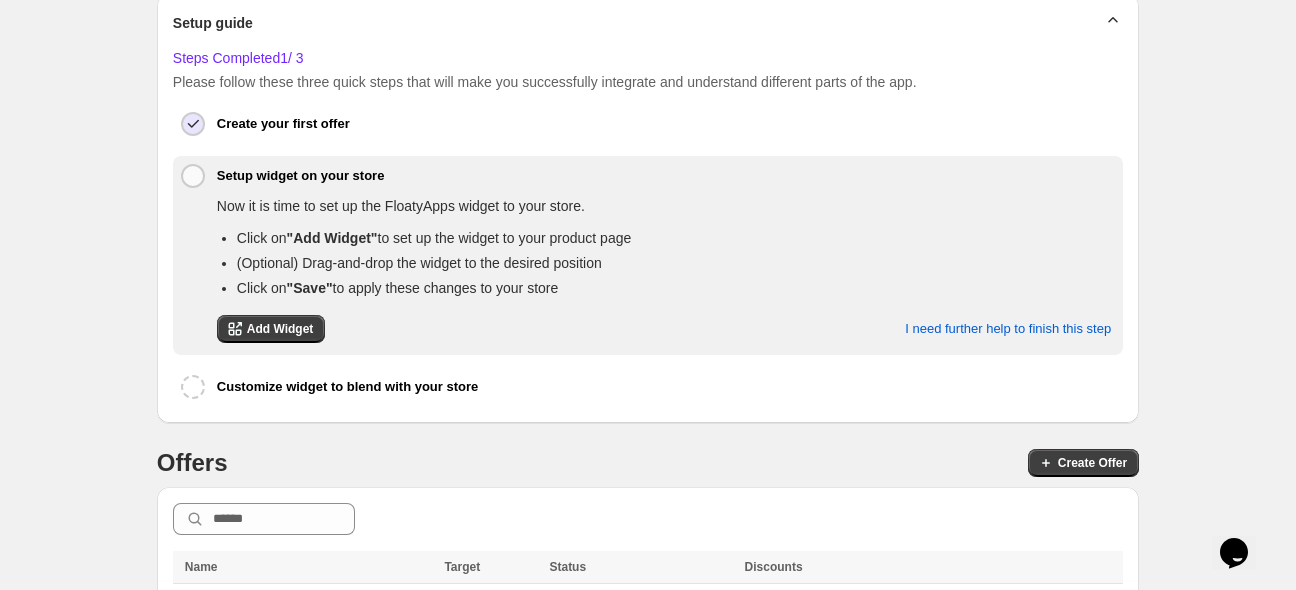 click at bounding box center [193, 176] 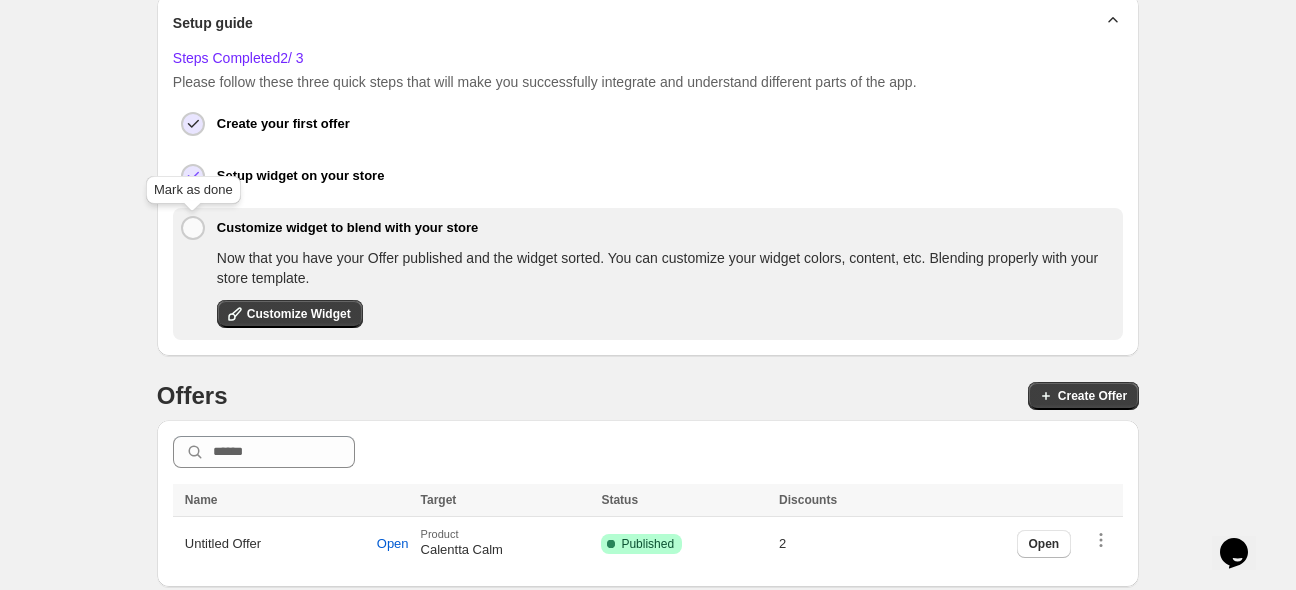 click at bounding box center [193, 228] 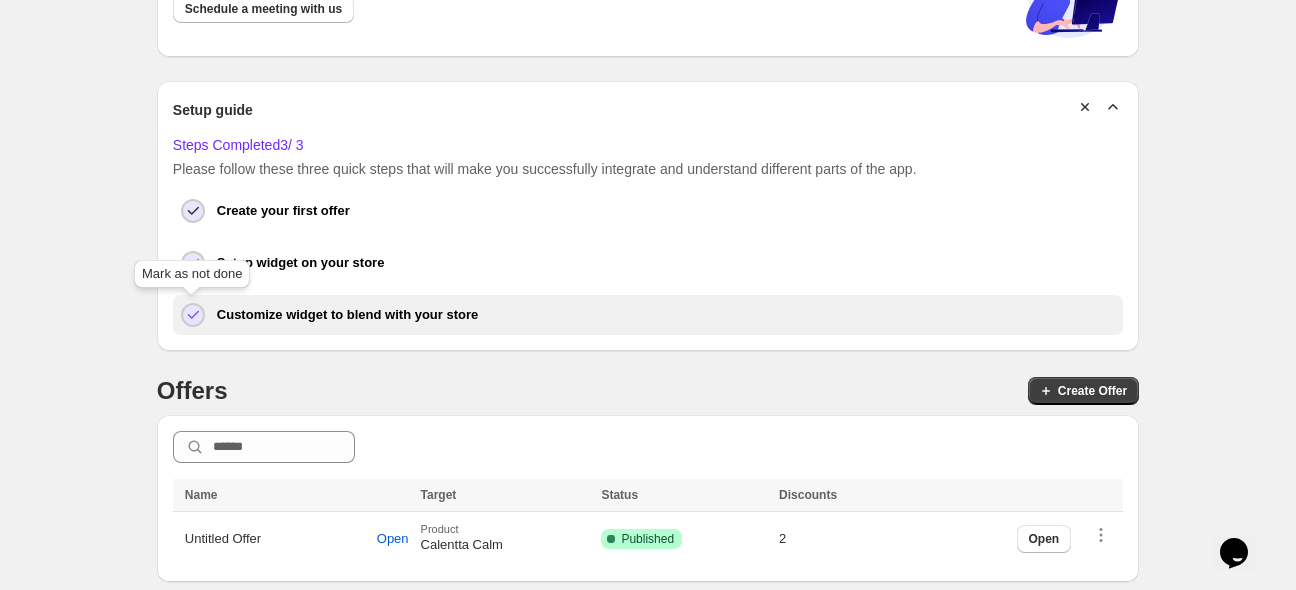 scroll, scrollTop: 225, scrollLeft: 0, axis: vertical 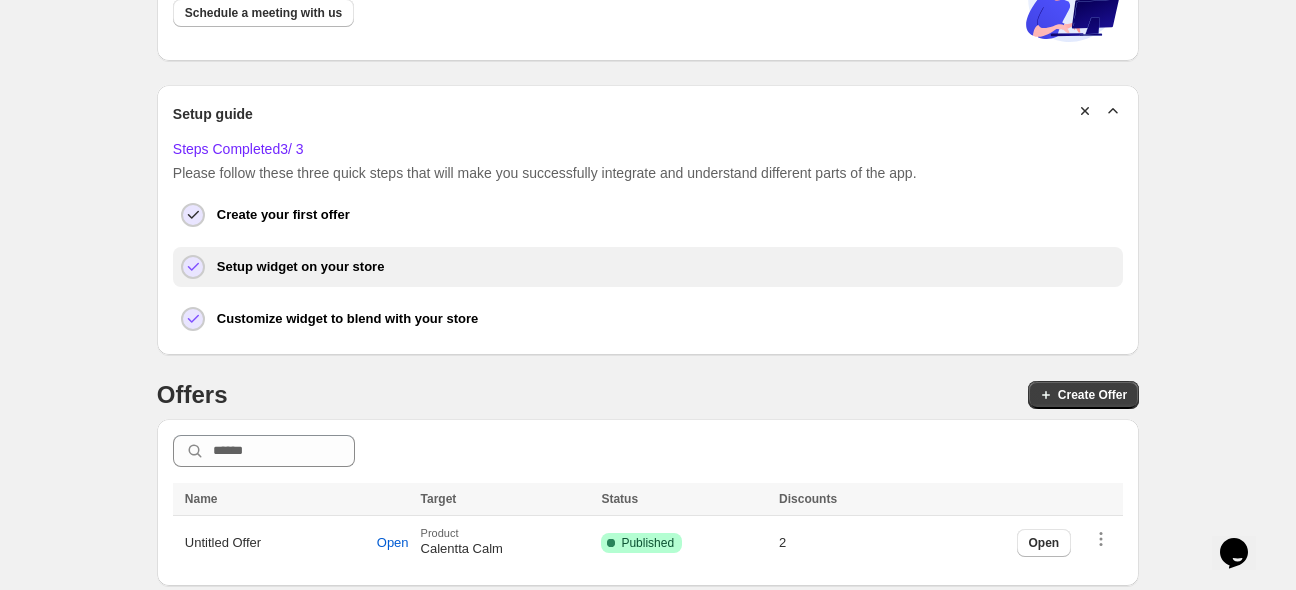 click on "Setup widget on your store" at bounding box center [301, 267] 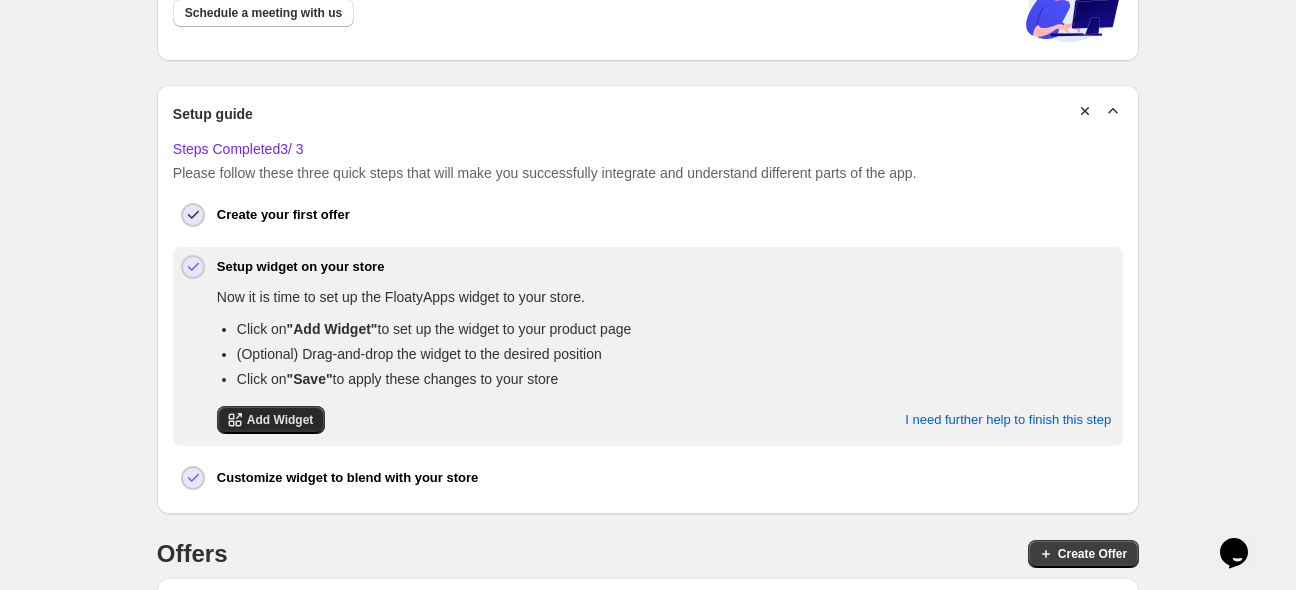 click on "Add Widget" at bounding box center (280, 420) 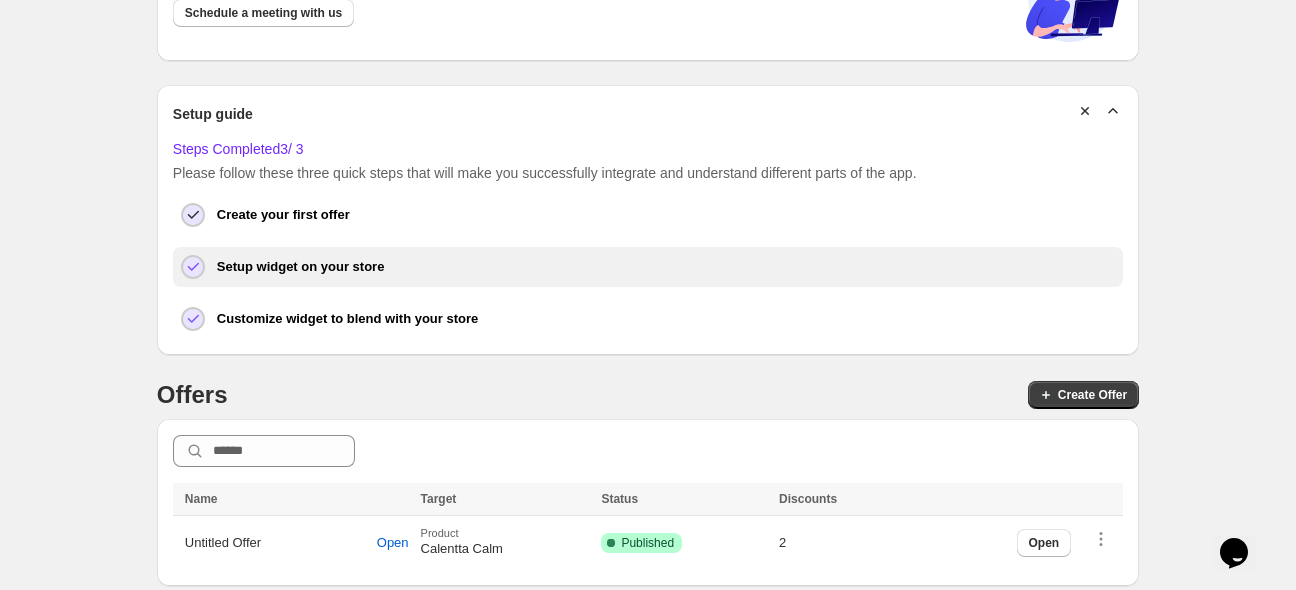 click 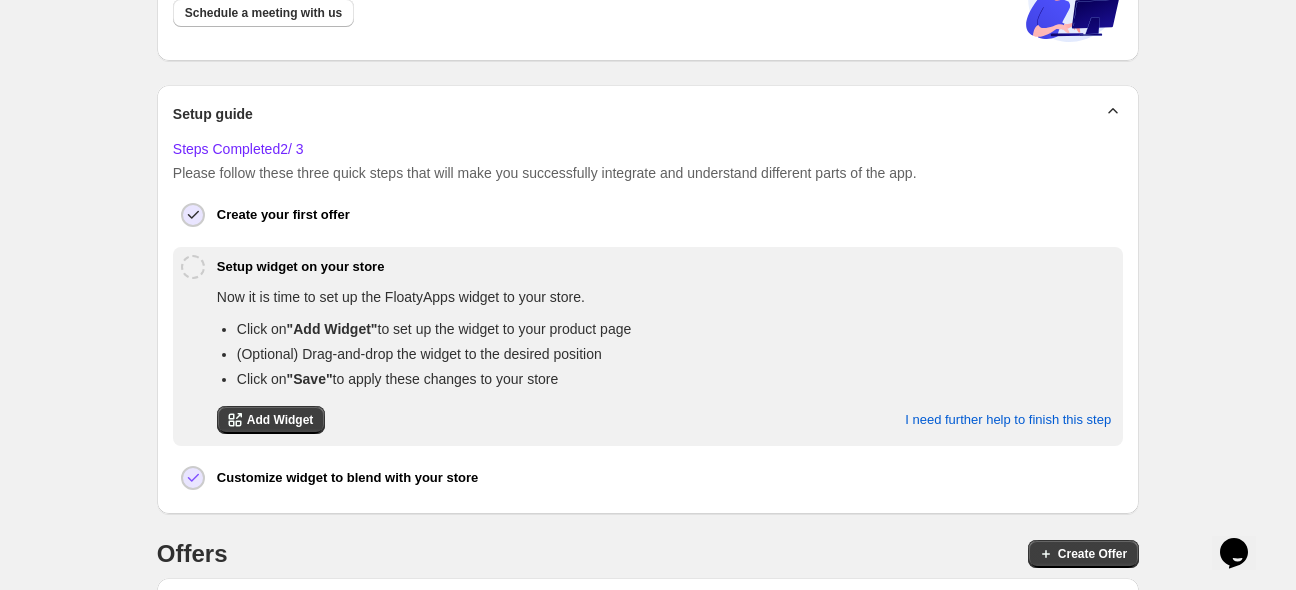 click on ""Add Widget"" at bounding box center (332, 329) 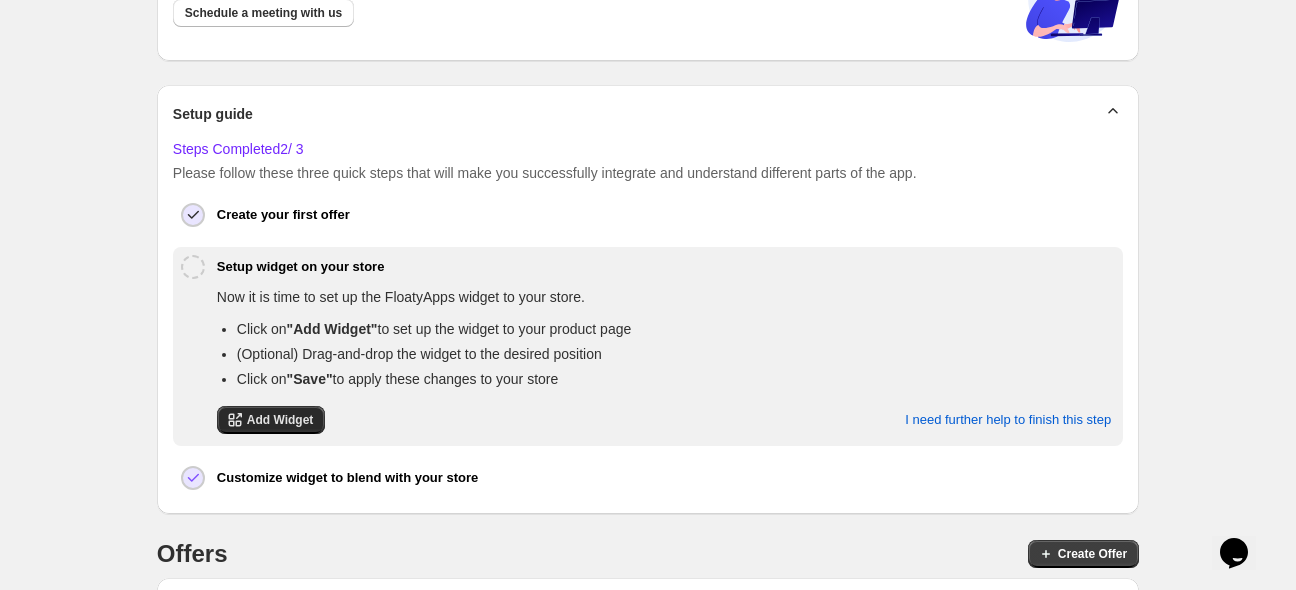 click on "Add Widget" at bounding box center (280, 420) 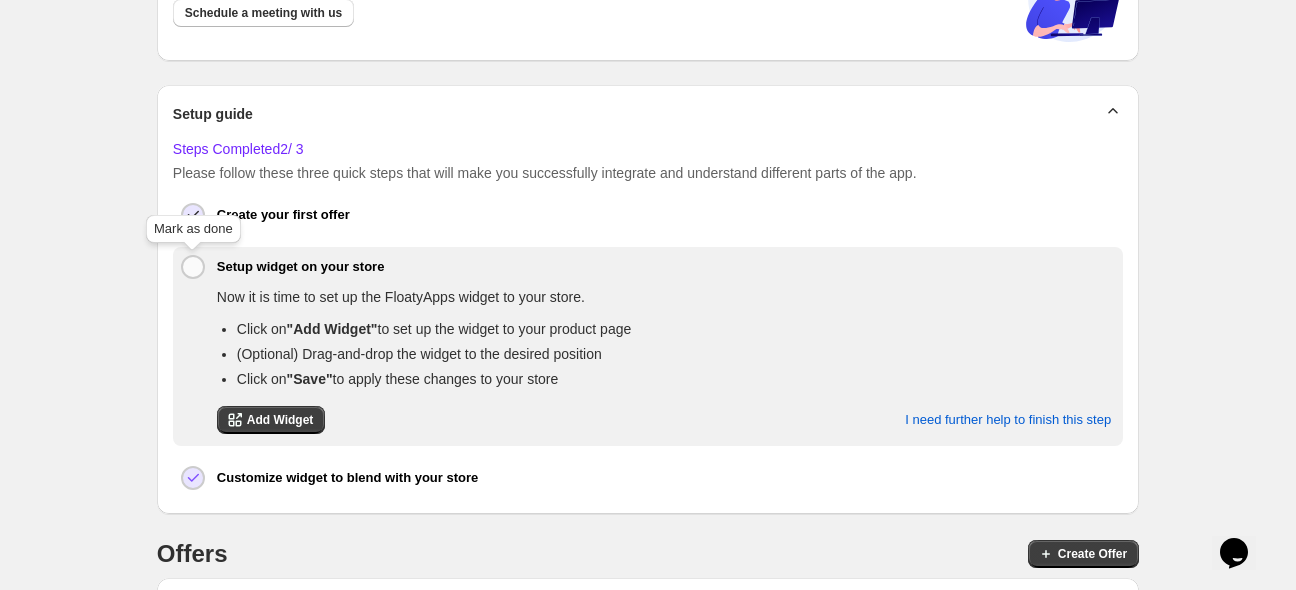 click at bounding box center [193, 267] 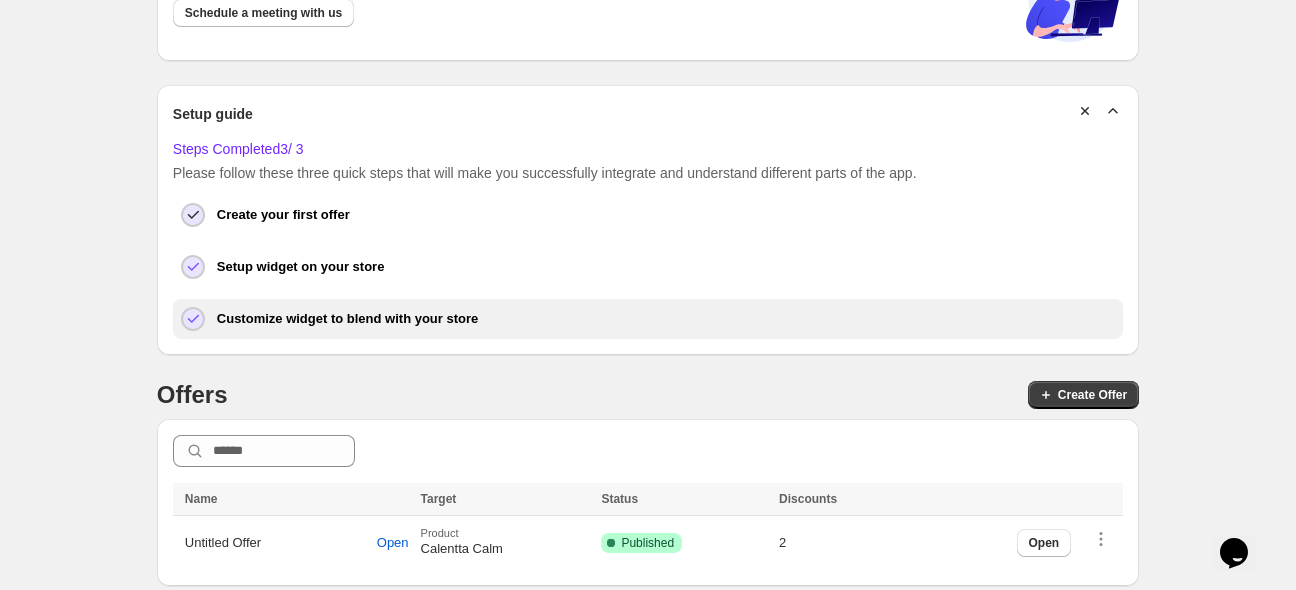 click on "Customize widget to blend with your store" at bounding box center [347, 319] 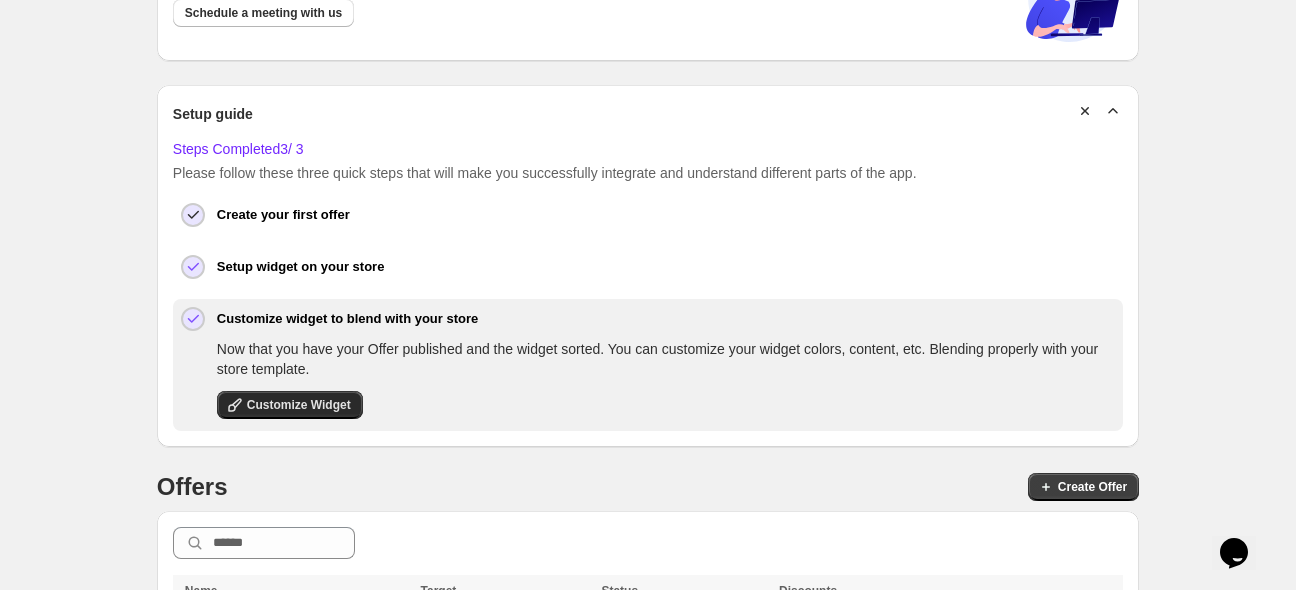 click on "Customize Widget" at bounding box center [299, 405] 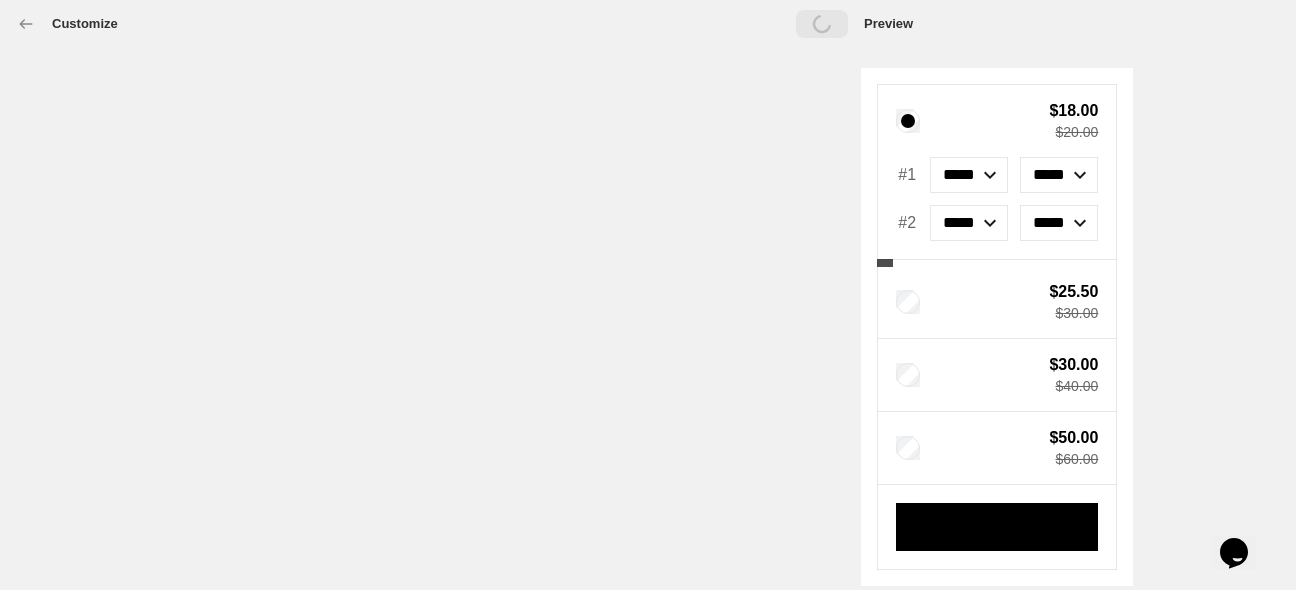 scroll, scrollTop: 0, scrollLeft: 0, axis: both 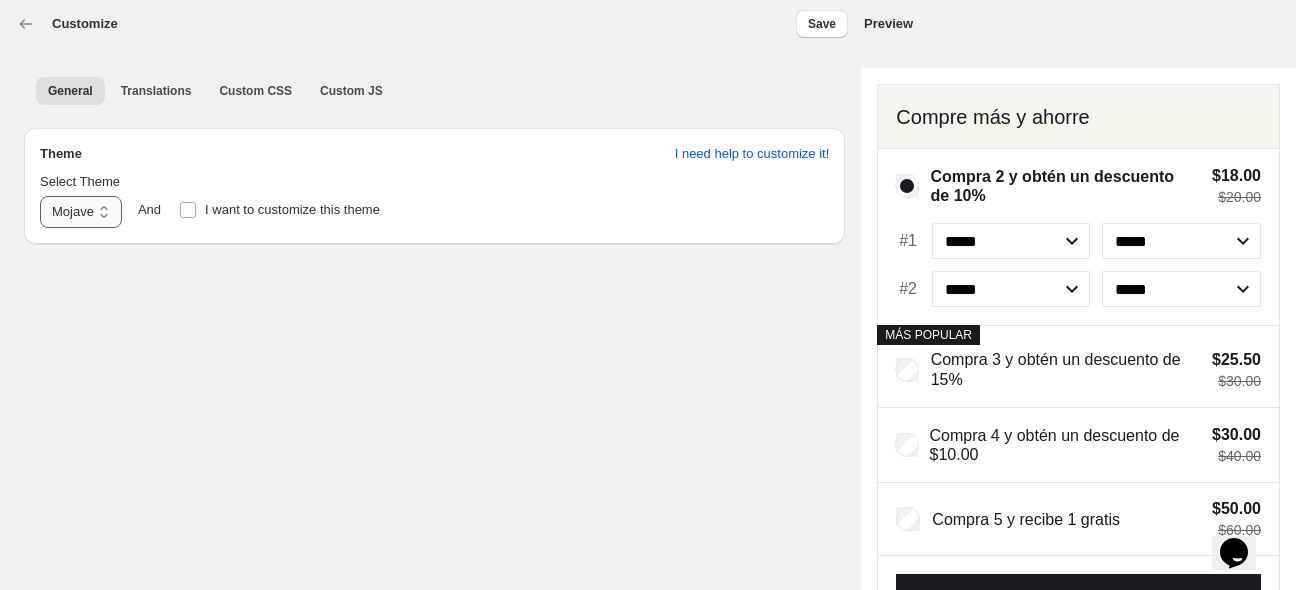 click on "**********" at bounding box center (81, 212) 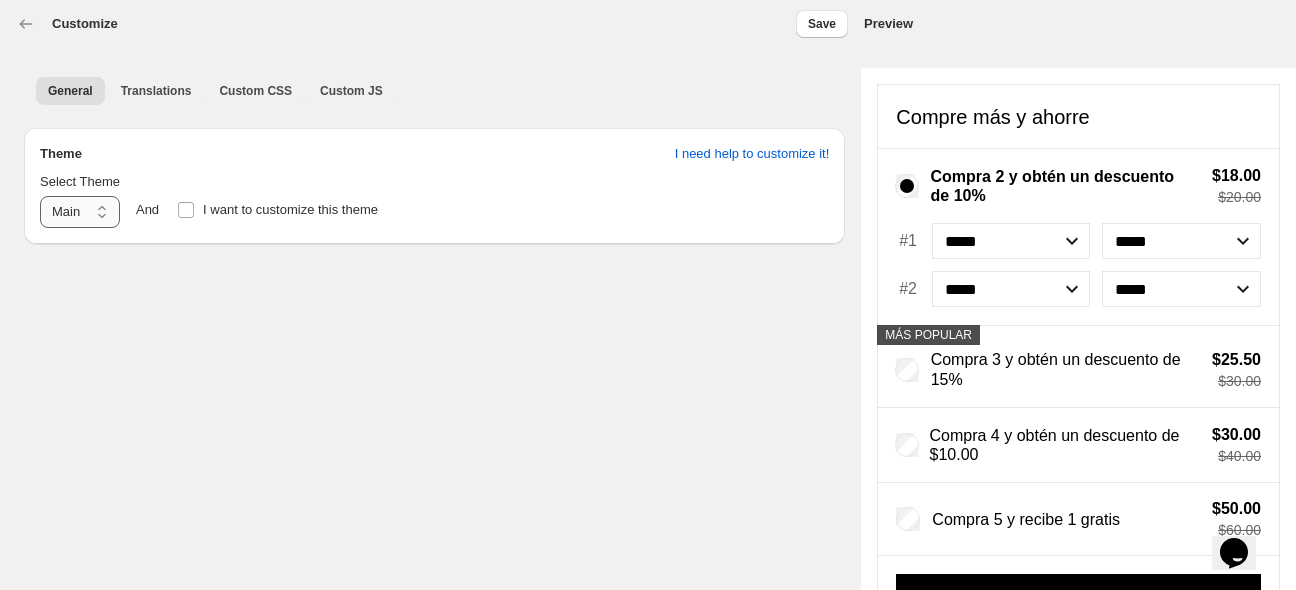 click on "**********" at bounding box center (80, 212) 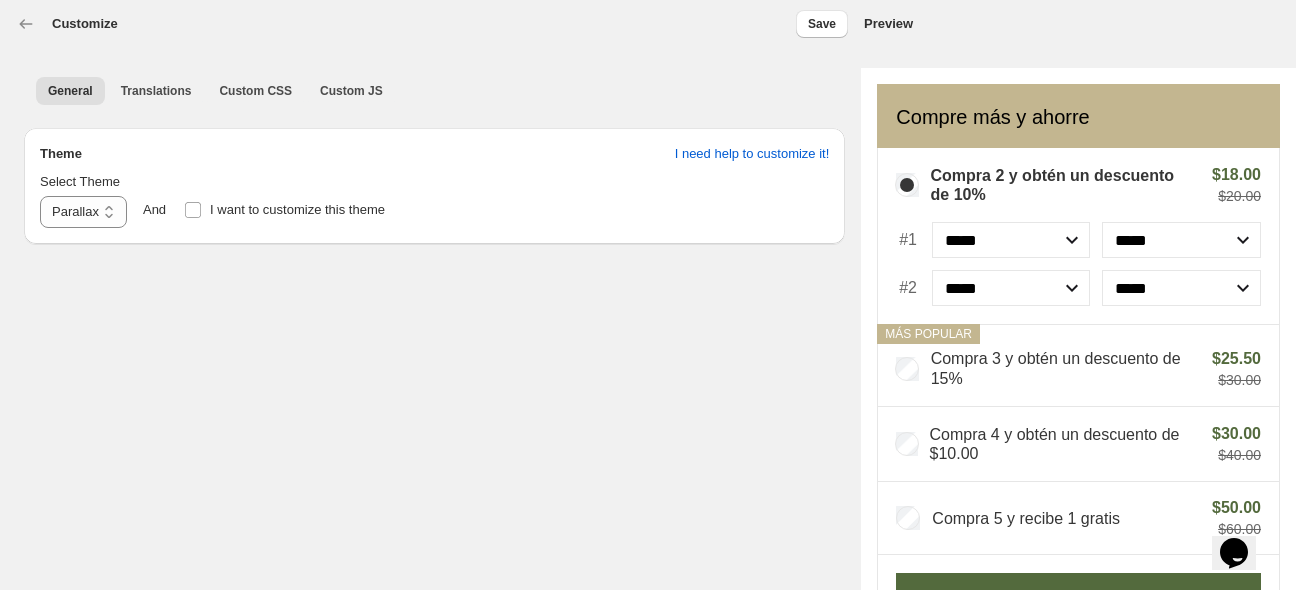 click on "**********" at bounding box center (648, 295) 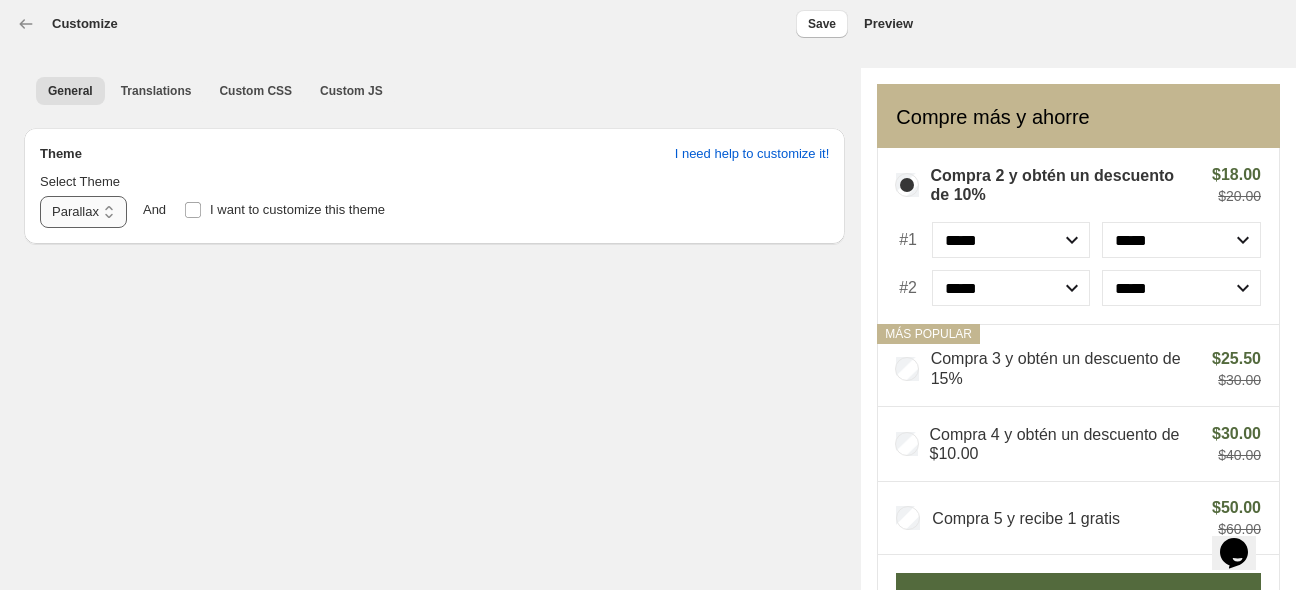 click on "**********" at bounding box center (83, 212) 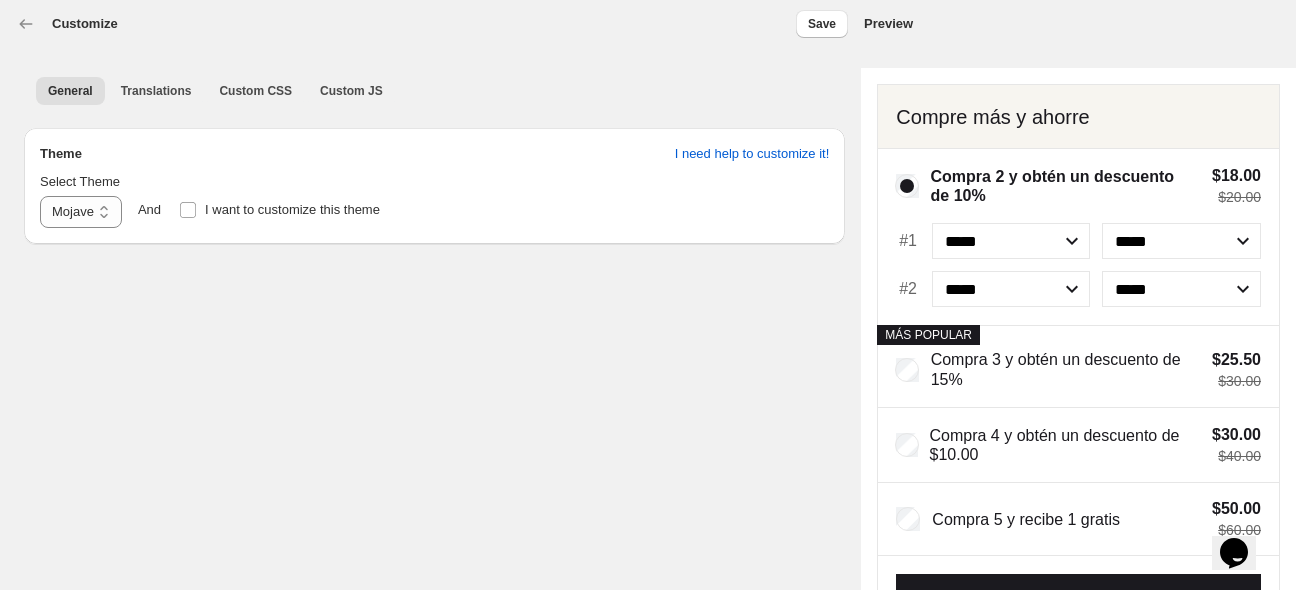 click on "**********" at bounding box center (648, 295) 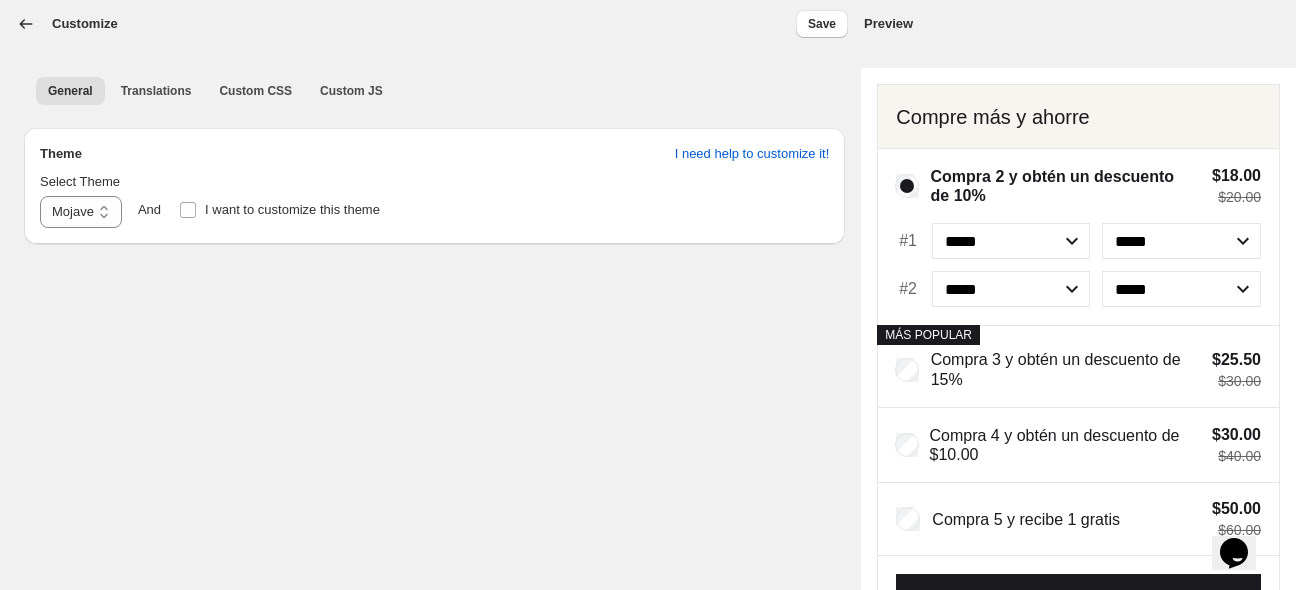click 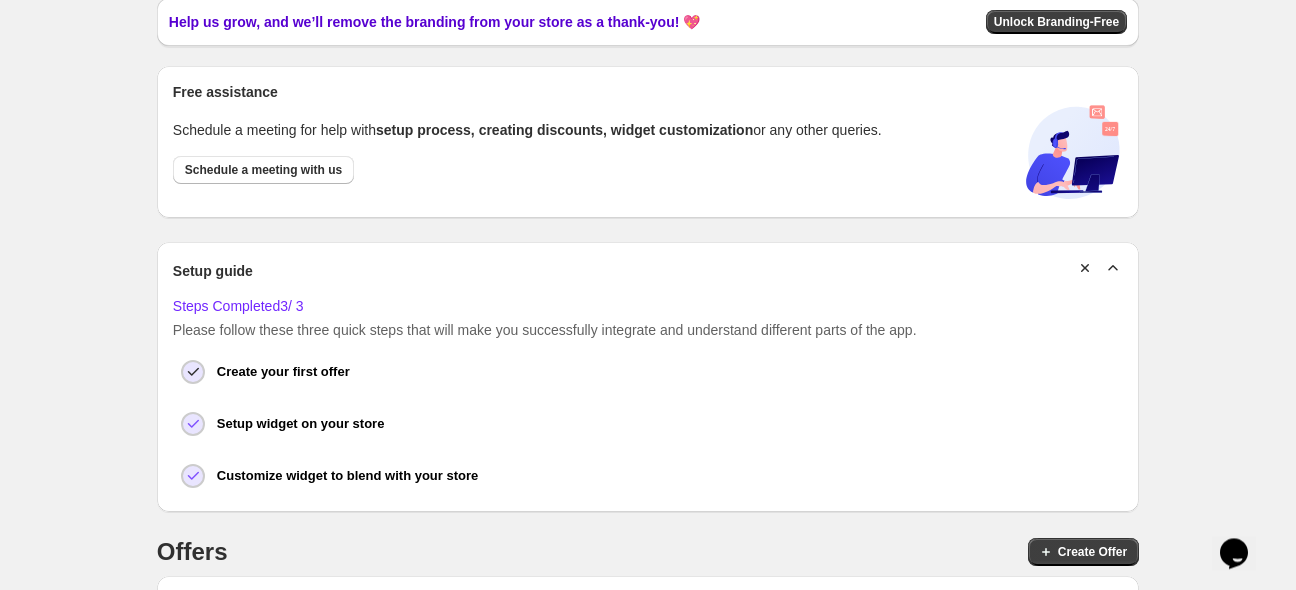 scroll, scrollTop: 225, scrollLeft: 0, axis: vertical 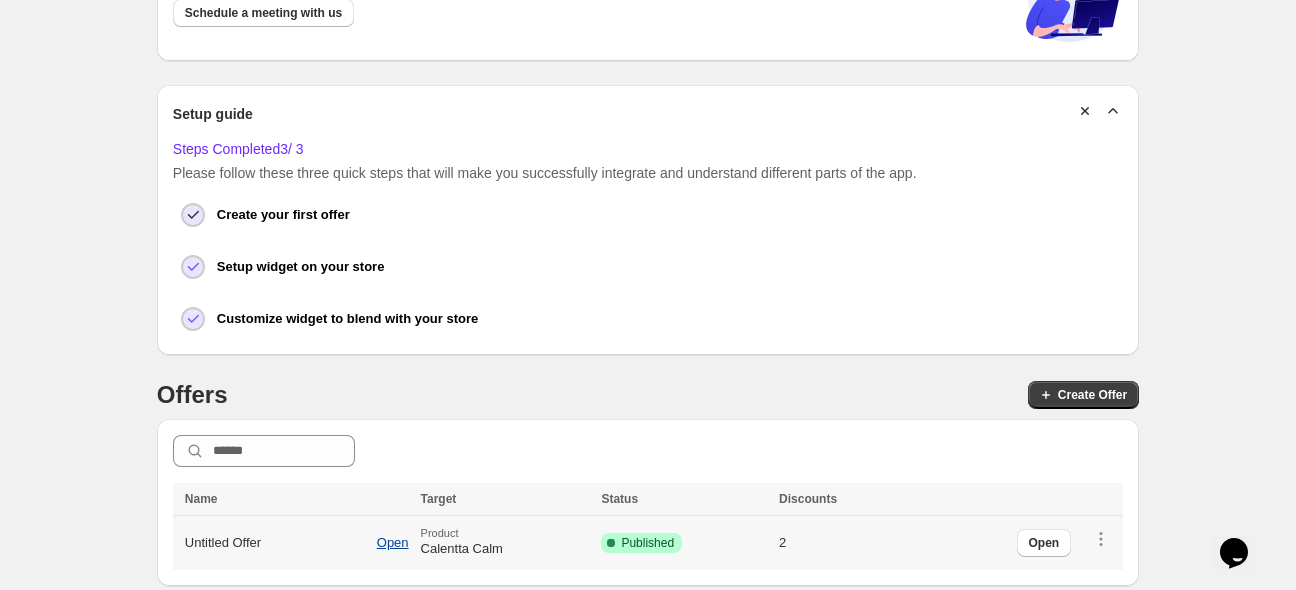 click on "Open" at bounding box center [393, 543] 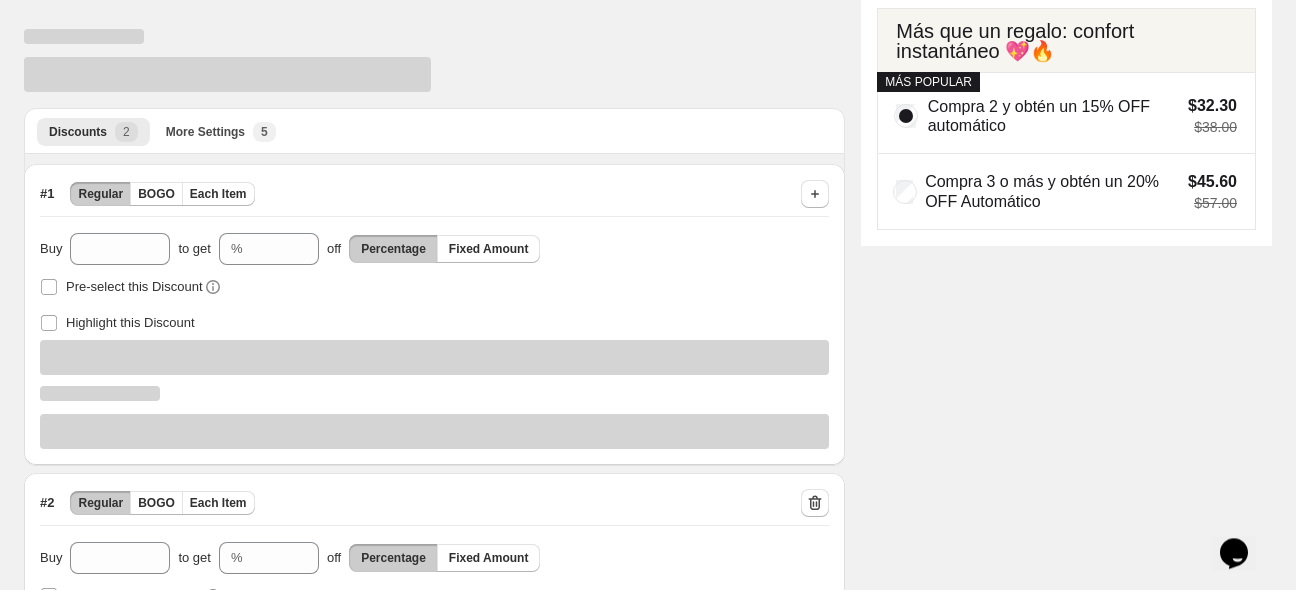 scroll, scrollTop: 211, scrollLeft: 0, axis: vertical 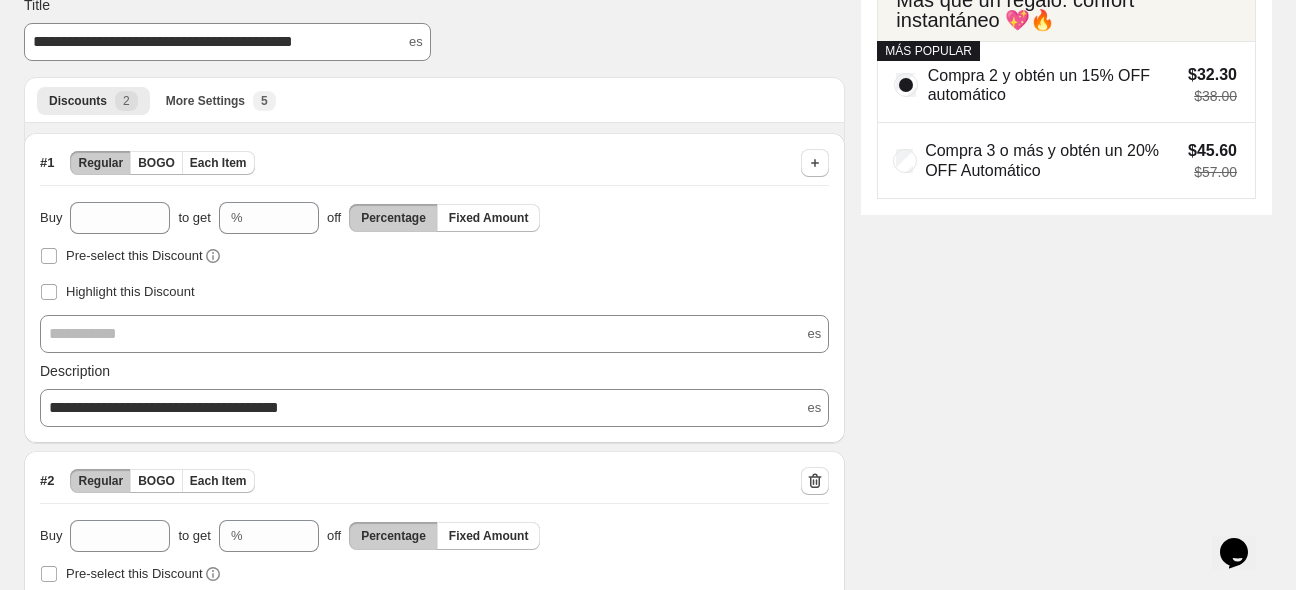 click on "**********" at bounding box center [163, 41] 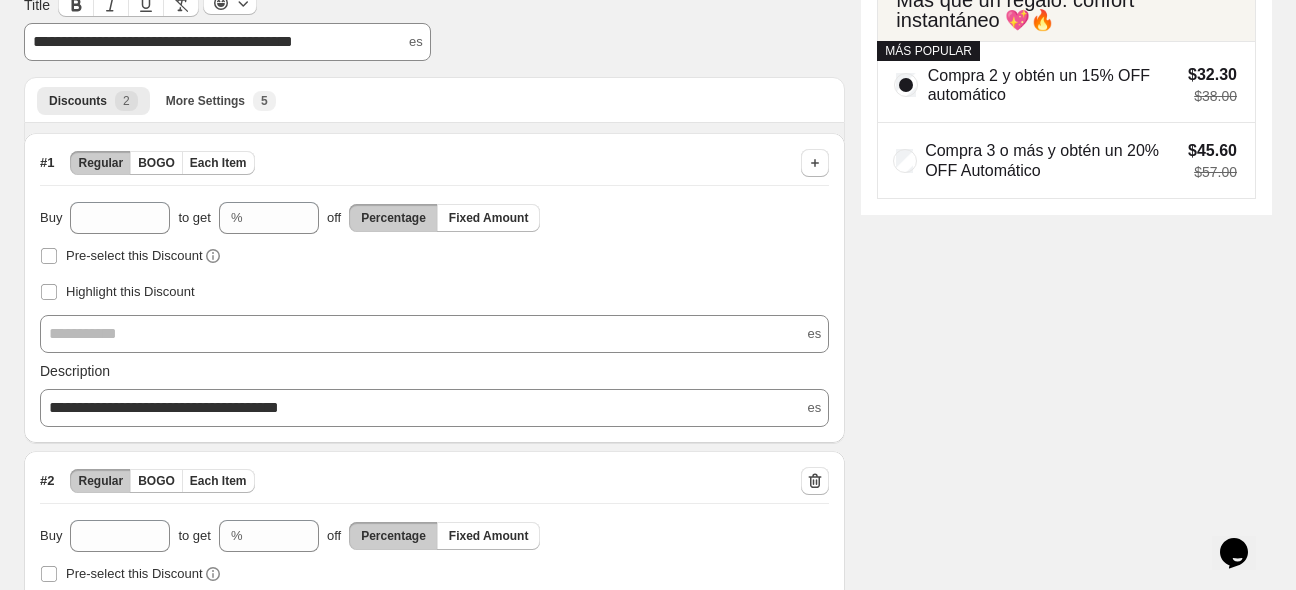 click on "**********" at bounding box center [163, 41] 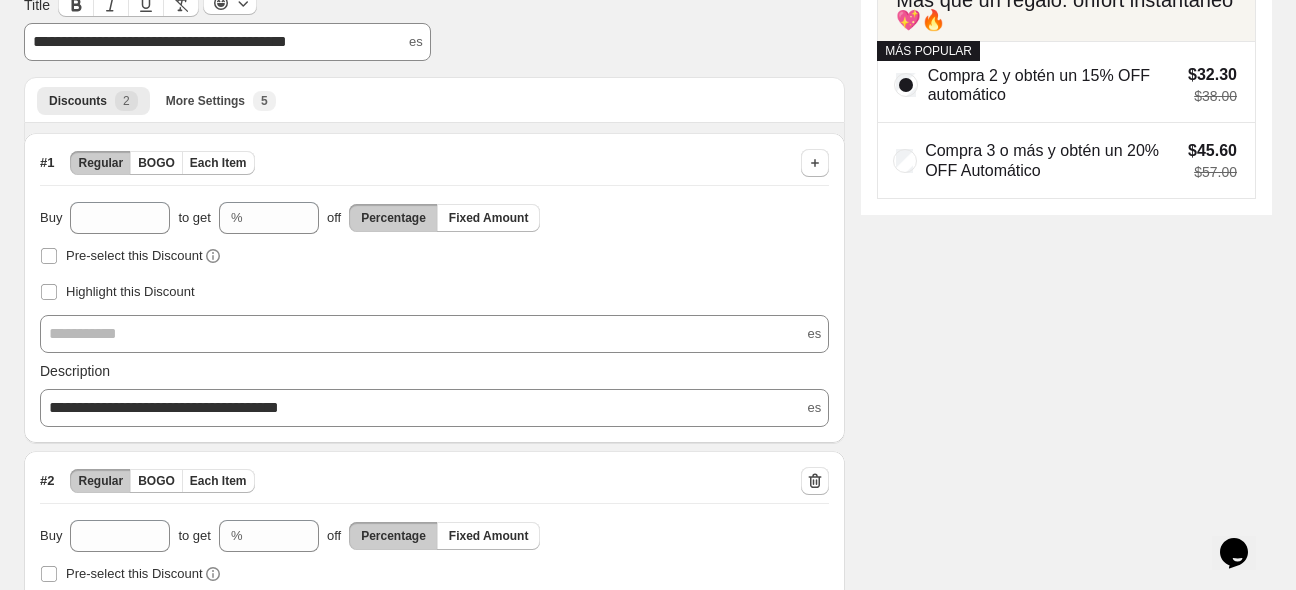 type 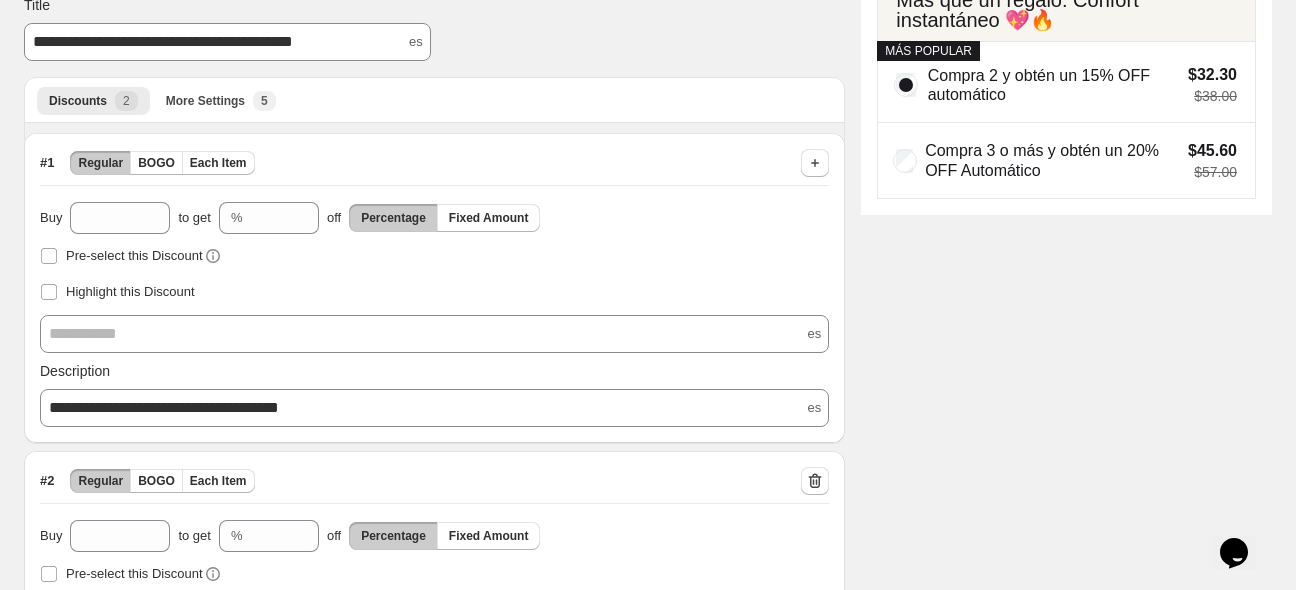 click on "**********" at bounding box center [640, 302] 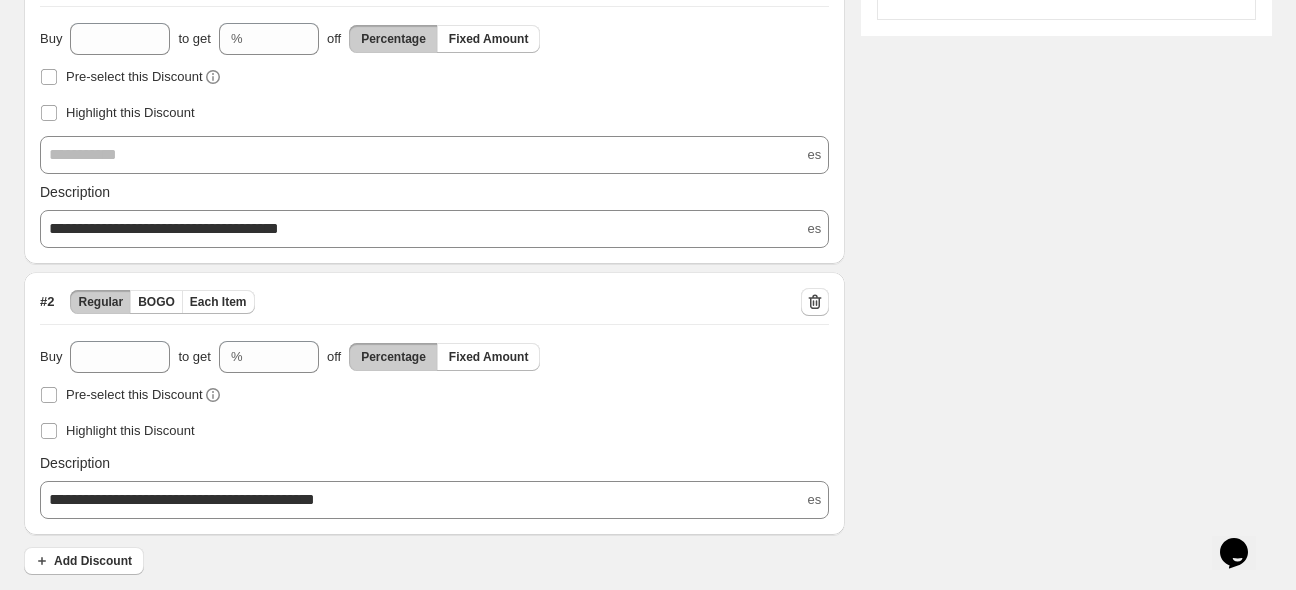 scroll, scrollTop: 0, scrollLeft: 0, axis: both 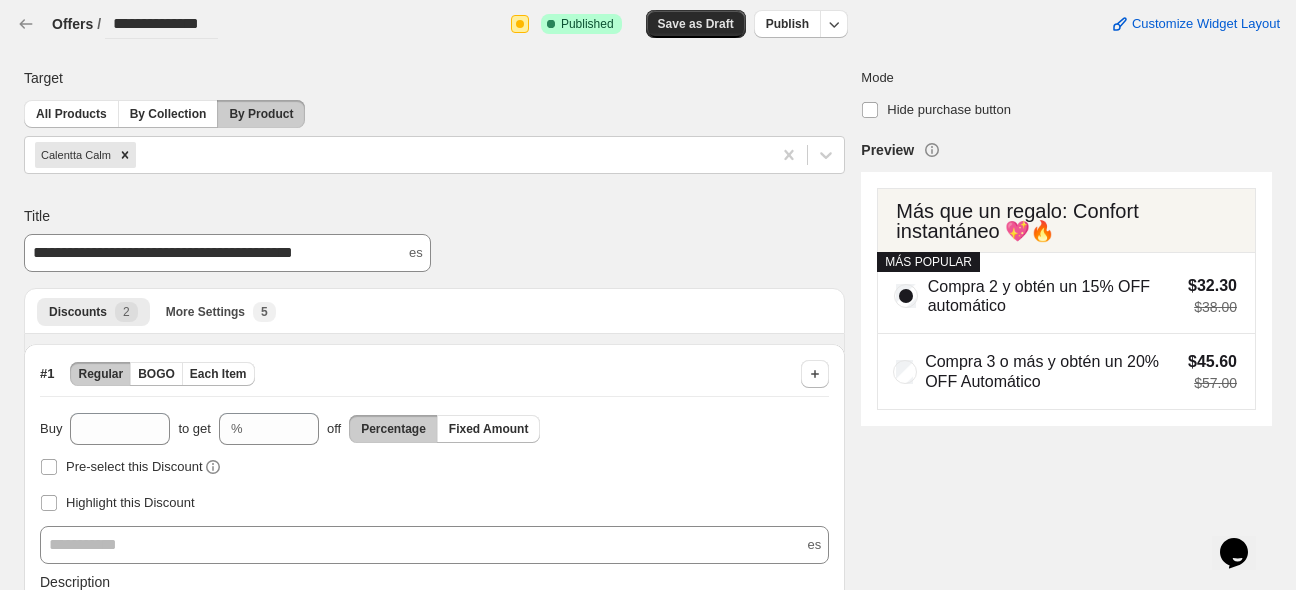 click on "Save as Draft" at bounding box center (696, 24) 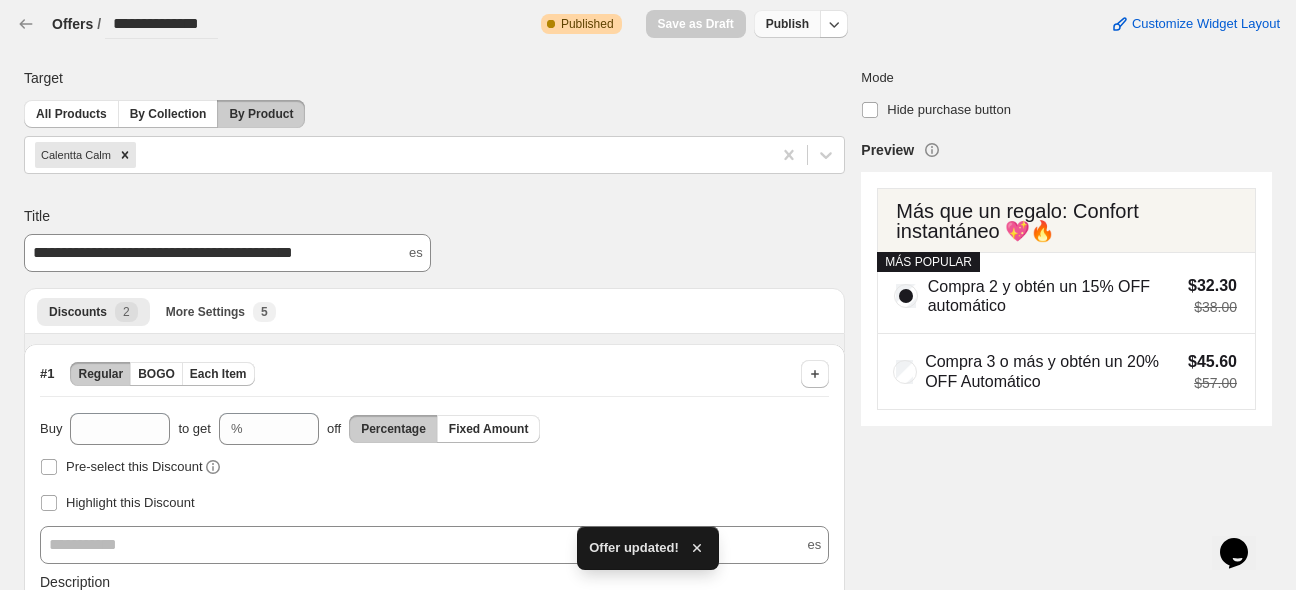 click on "Publish" at bounding box center (787, 24) 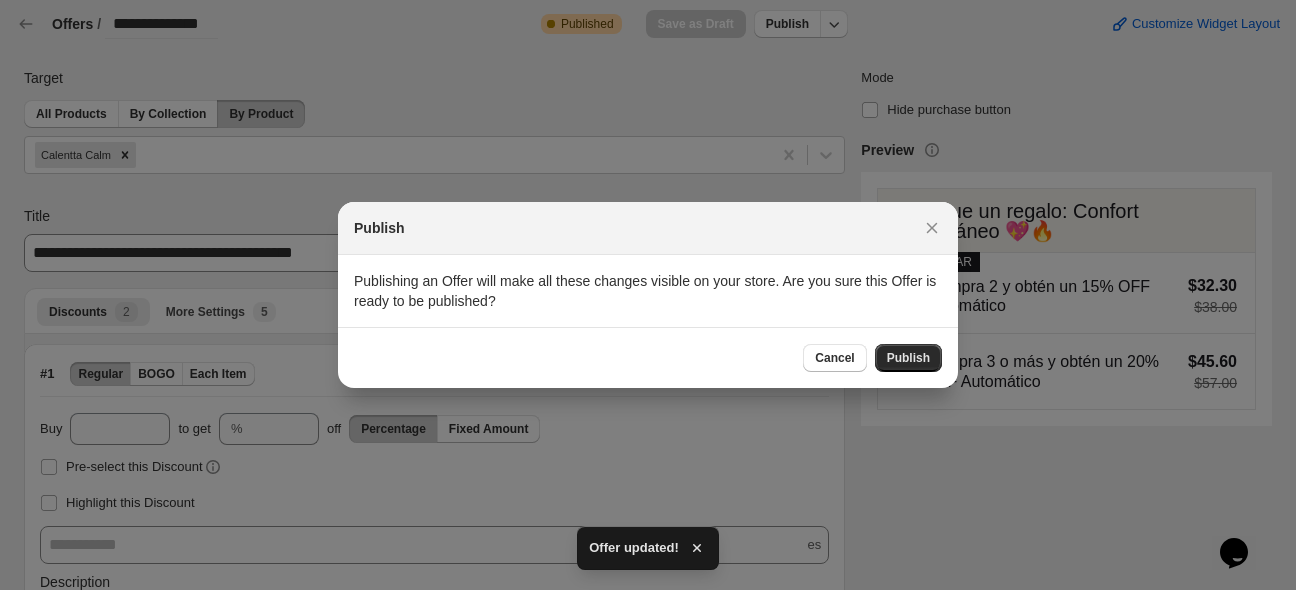 click on "Publish" at bounding box center [908, 358] 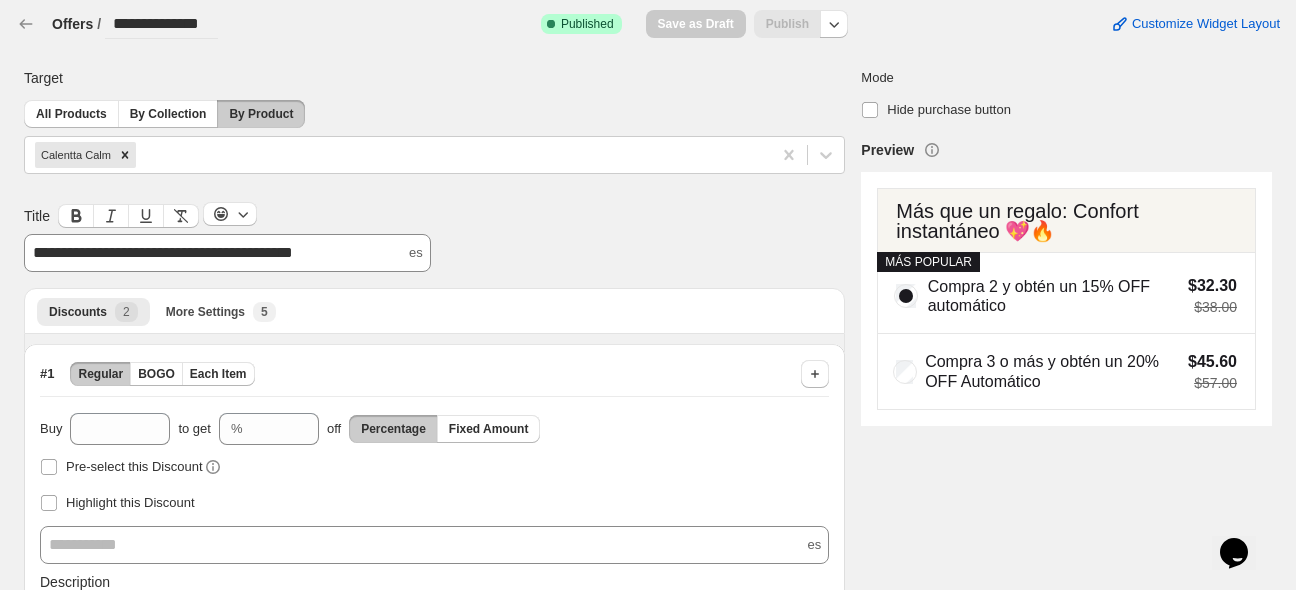 click on "**********" at bounding box center (163, 252) 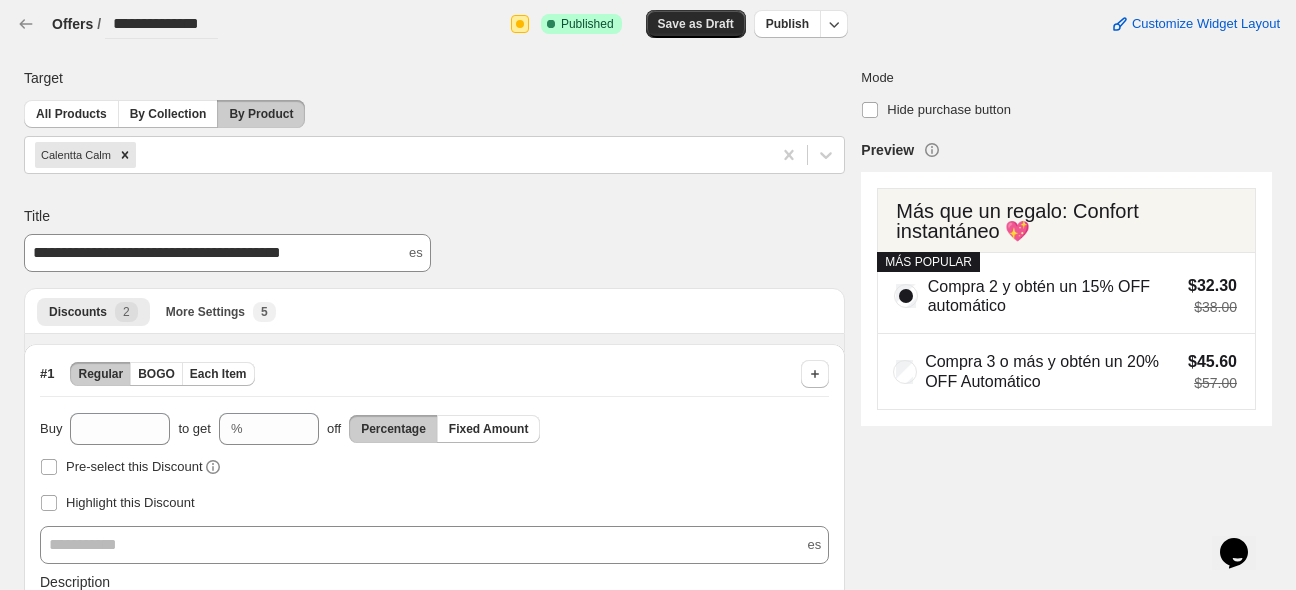 click on "Save as Draft" at bounding box center [696, 24] 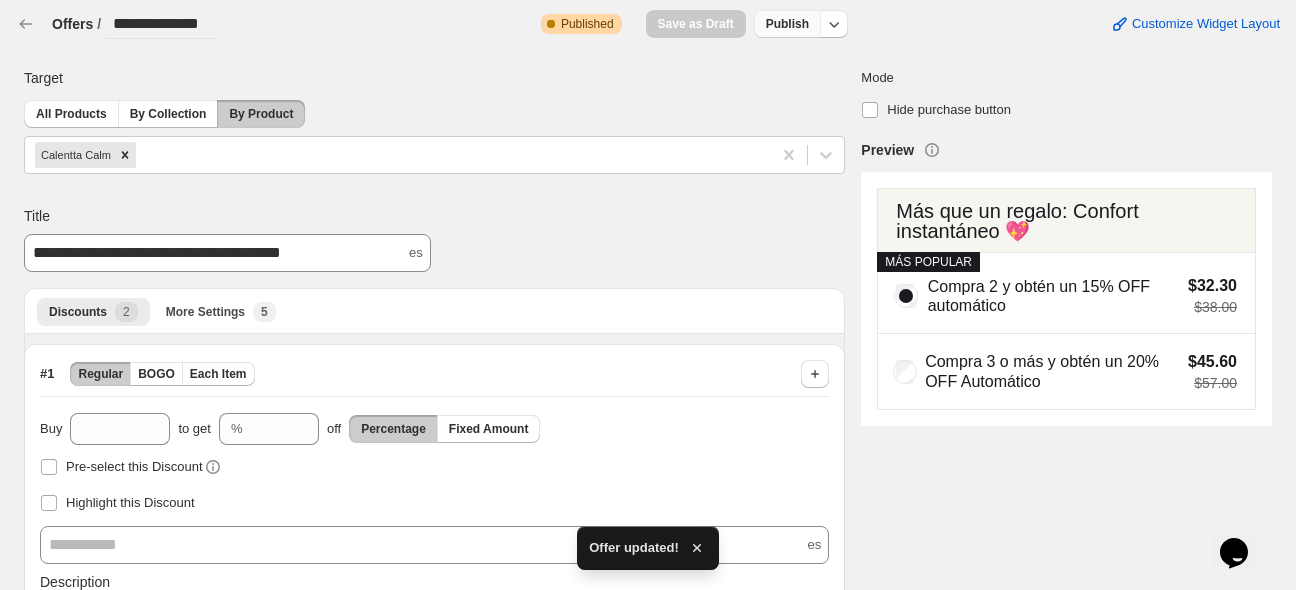 click on "Publish" at bounding box center [787, 24] 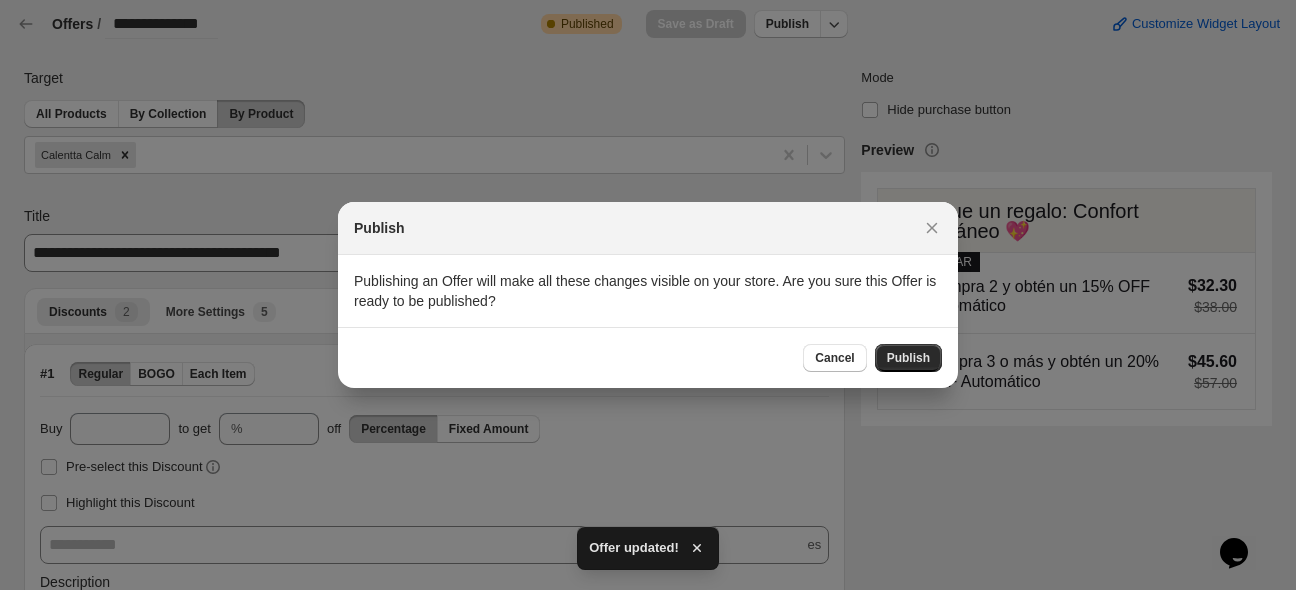 click on "Publish" at bounding box center (908, 358) 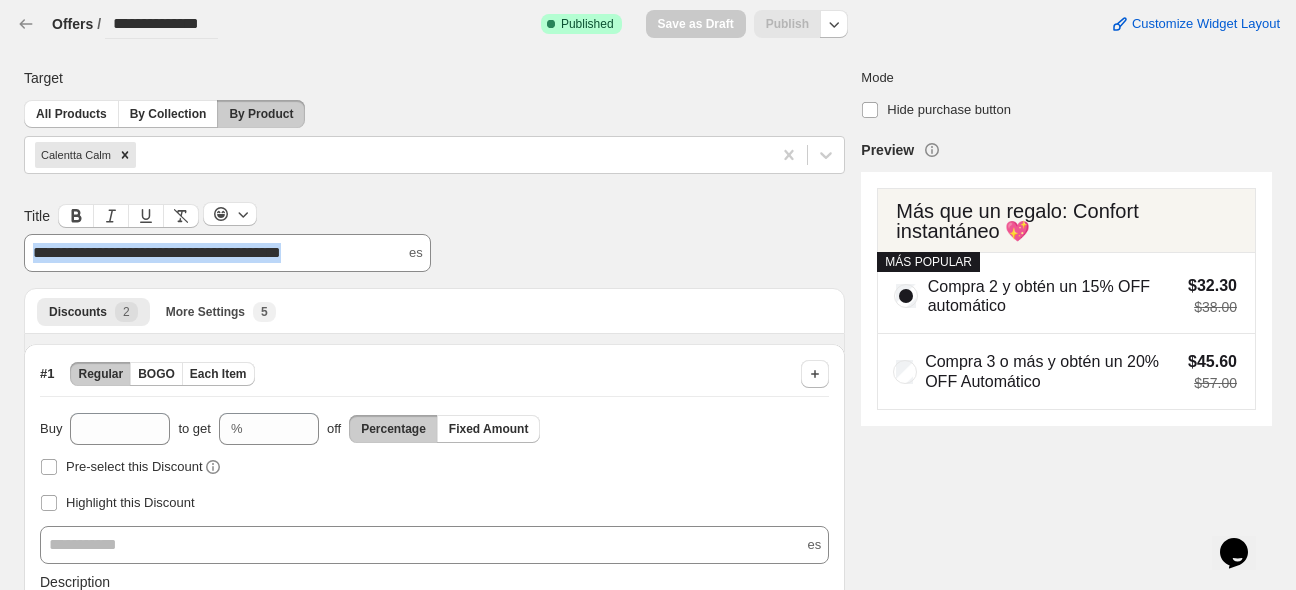drag, startPoint x: 356, startPoint y: 255, endPoint x: 10, endPoint y: 235, distance: 346.57755 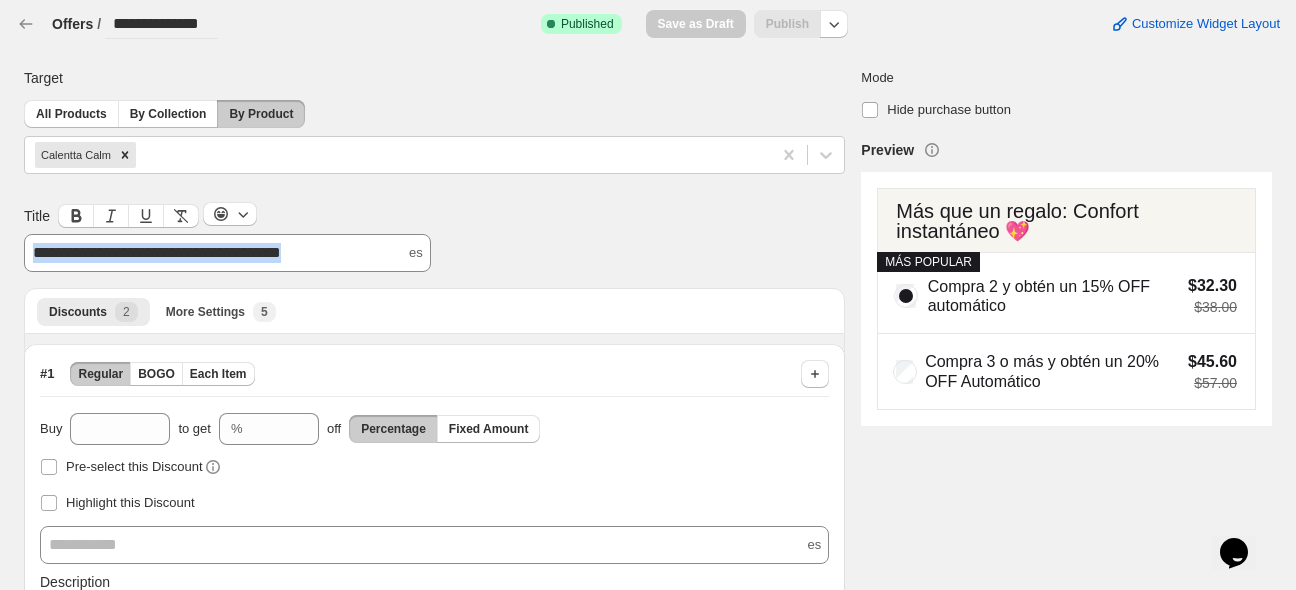 click on "**********" at bounding box center (640, 513) 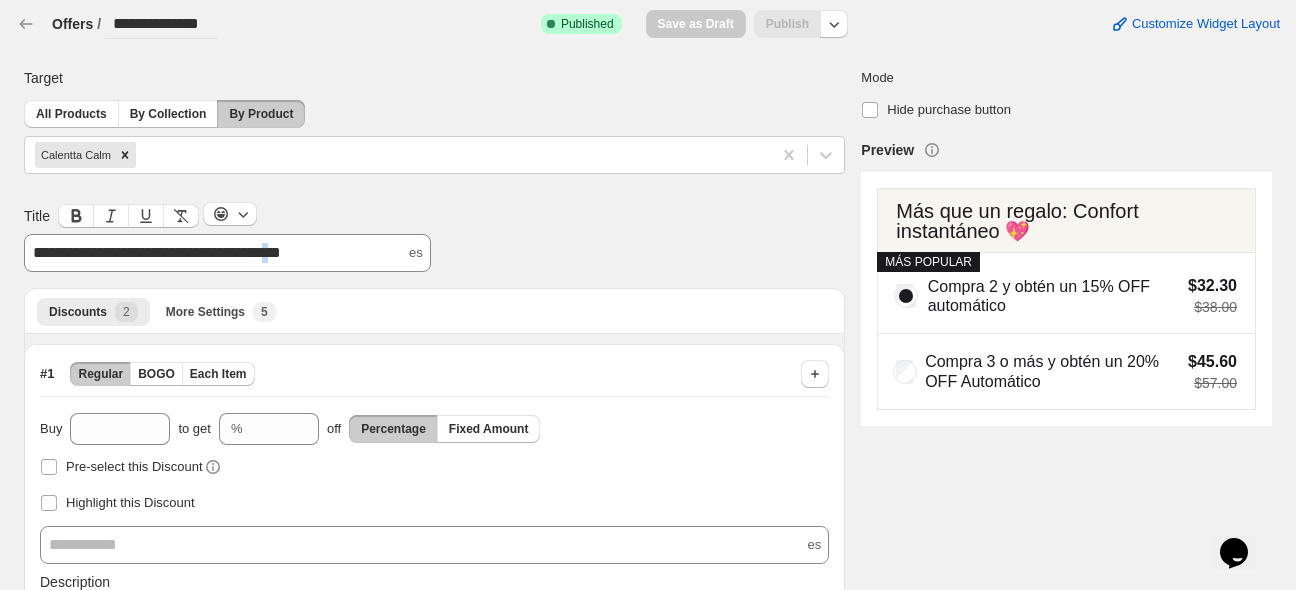 click on "**********" at bounding box center (157, 252) 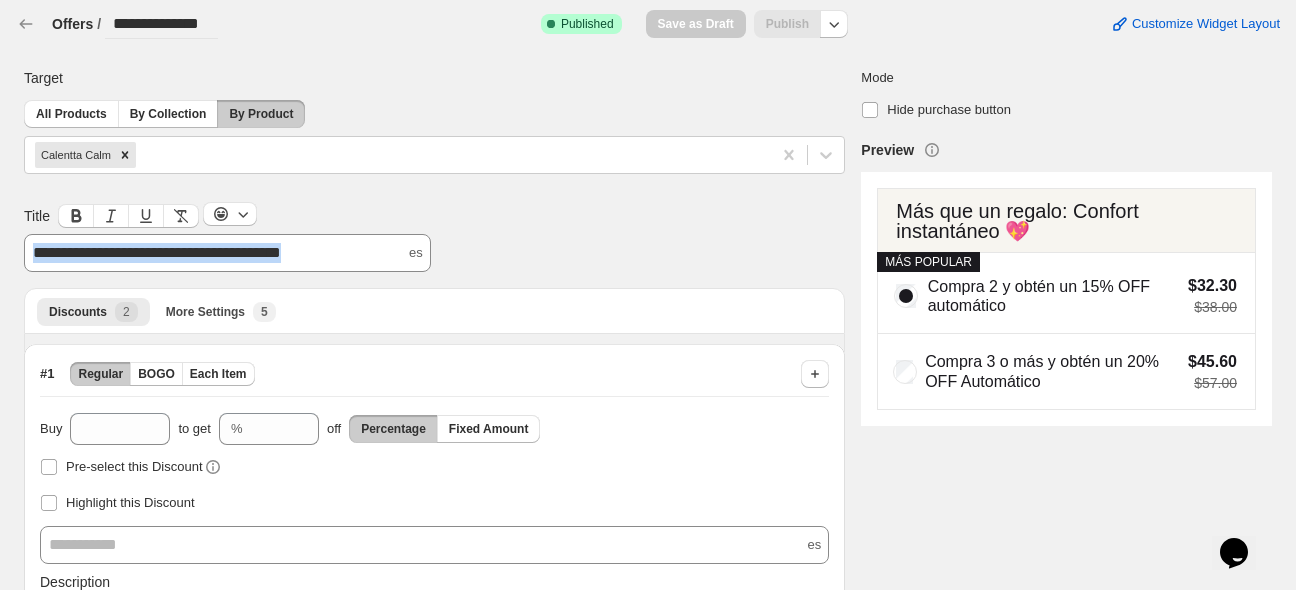 drag, startPoint x: 343, startPoint y: 256, endPoint x: -8, endPoint y: 230, distance: 351.96164 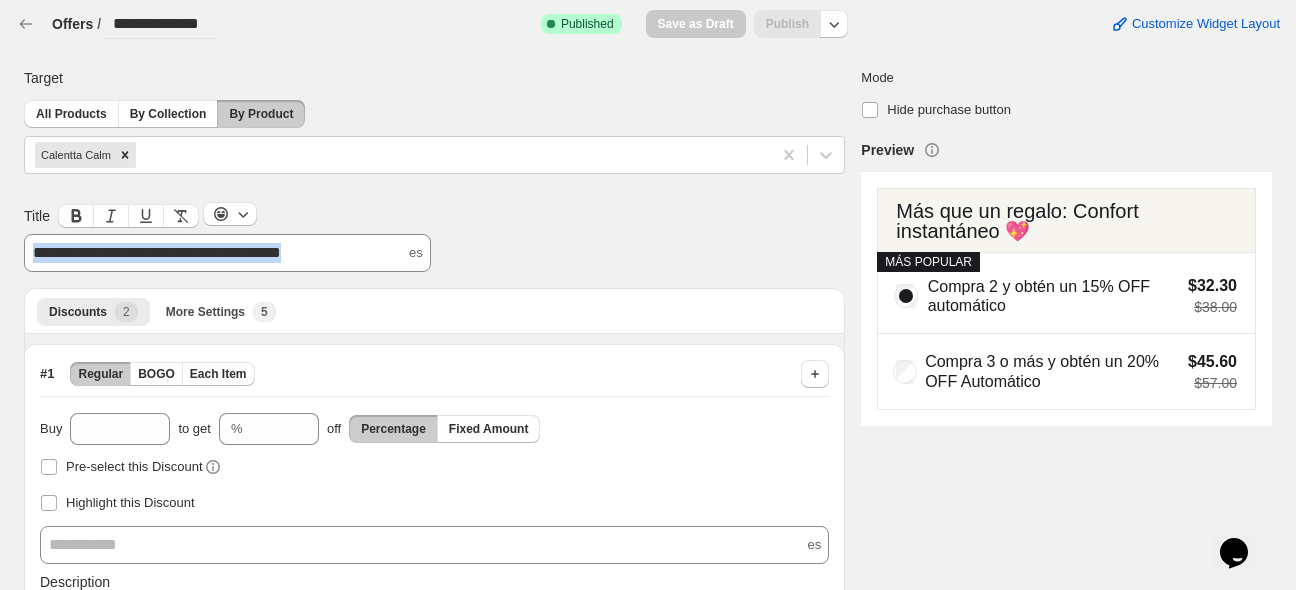 click on "**********" at bounding box center [648, 295] 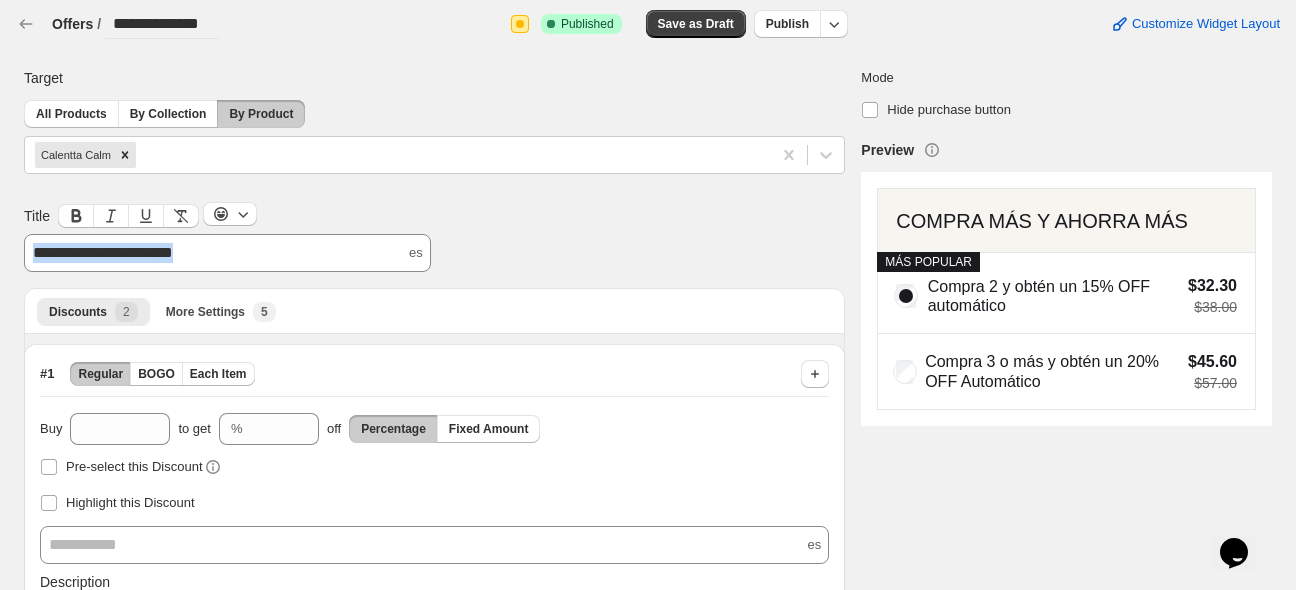 drag, startPoint x: 284, startPoint y: 258, endPoint x: -28, endPoint y: 249, distance: 312.1298 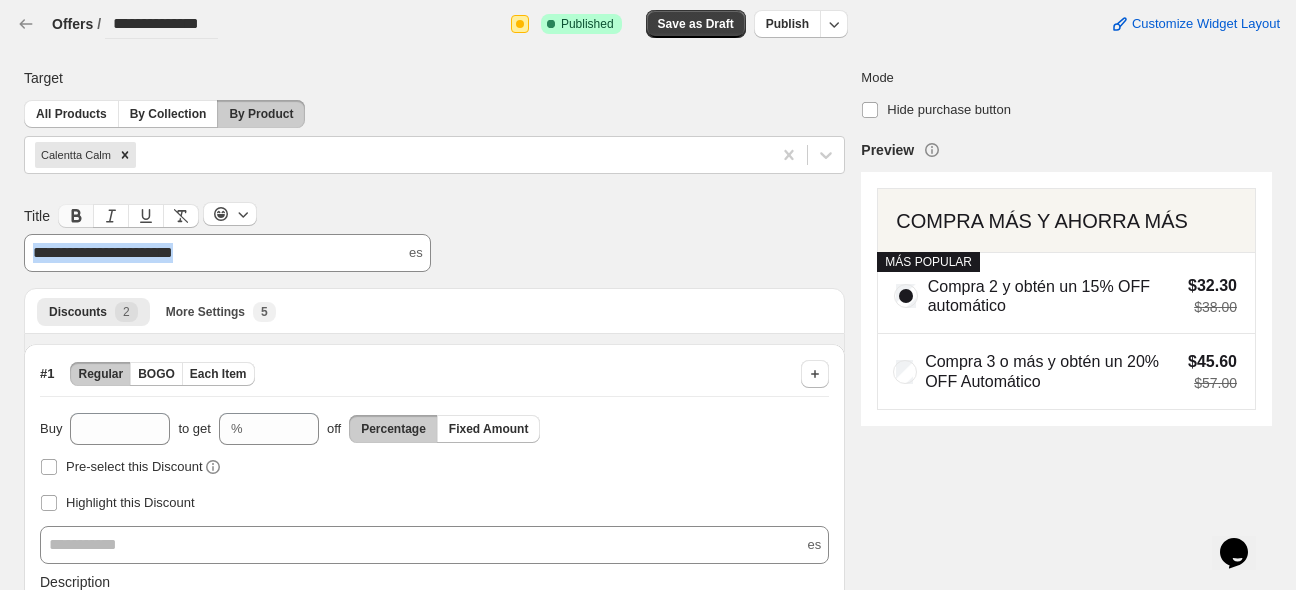 click 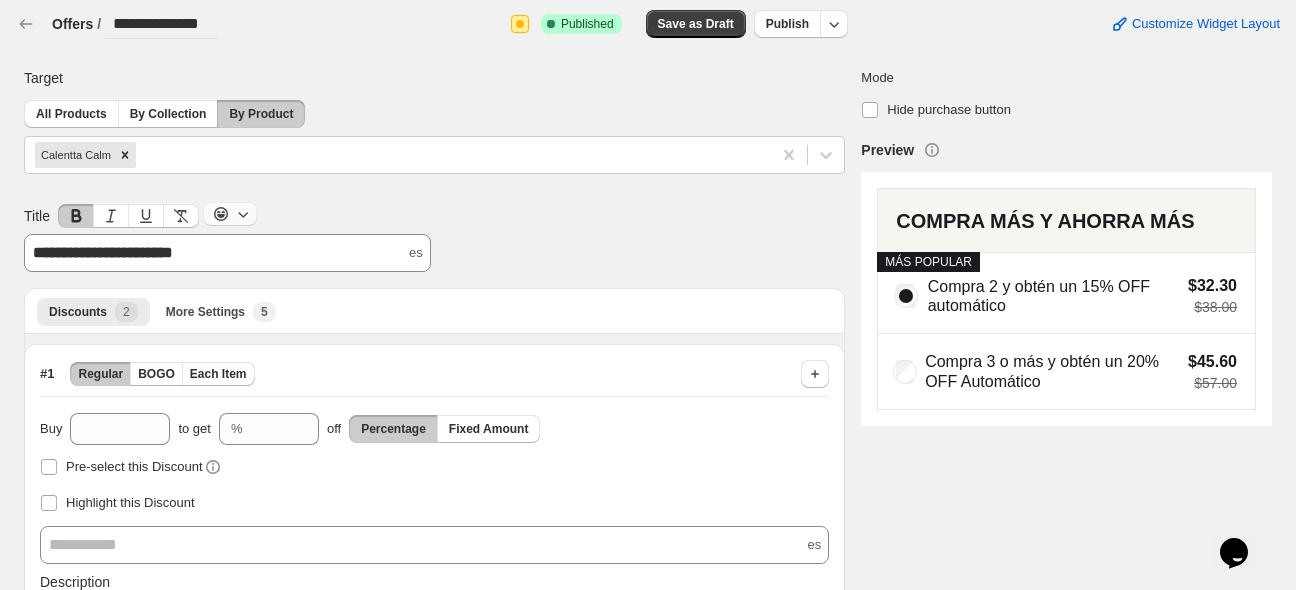 click 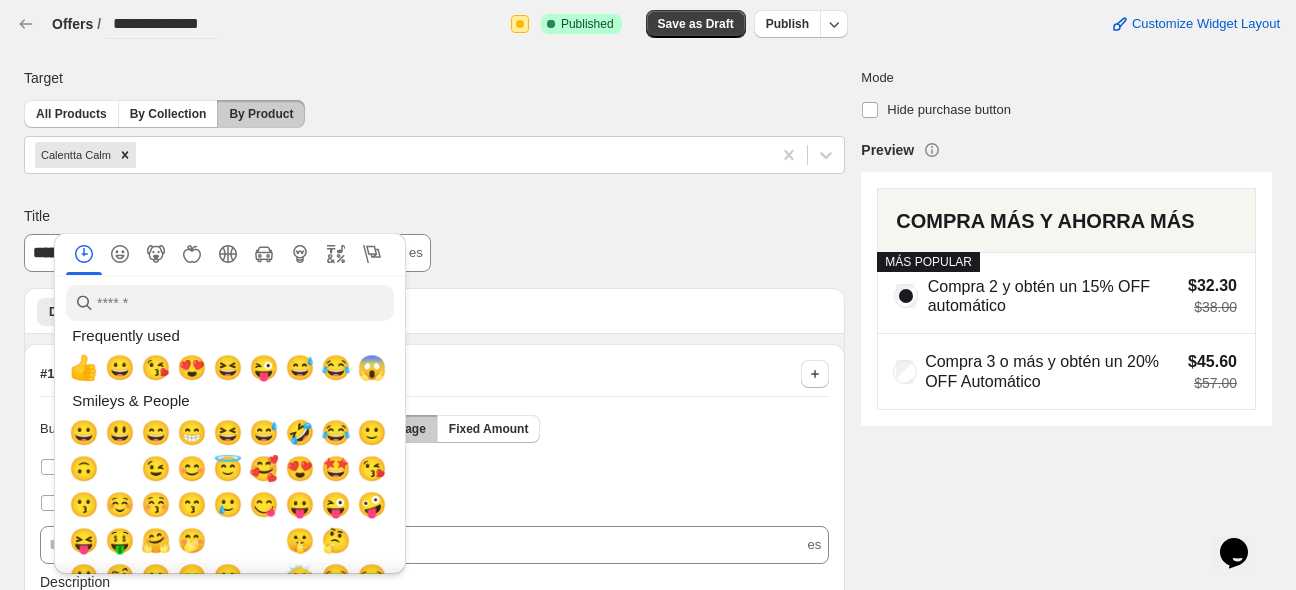 click on "**********" at bounding box center [434, 582] 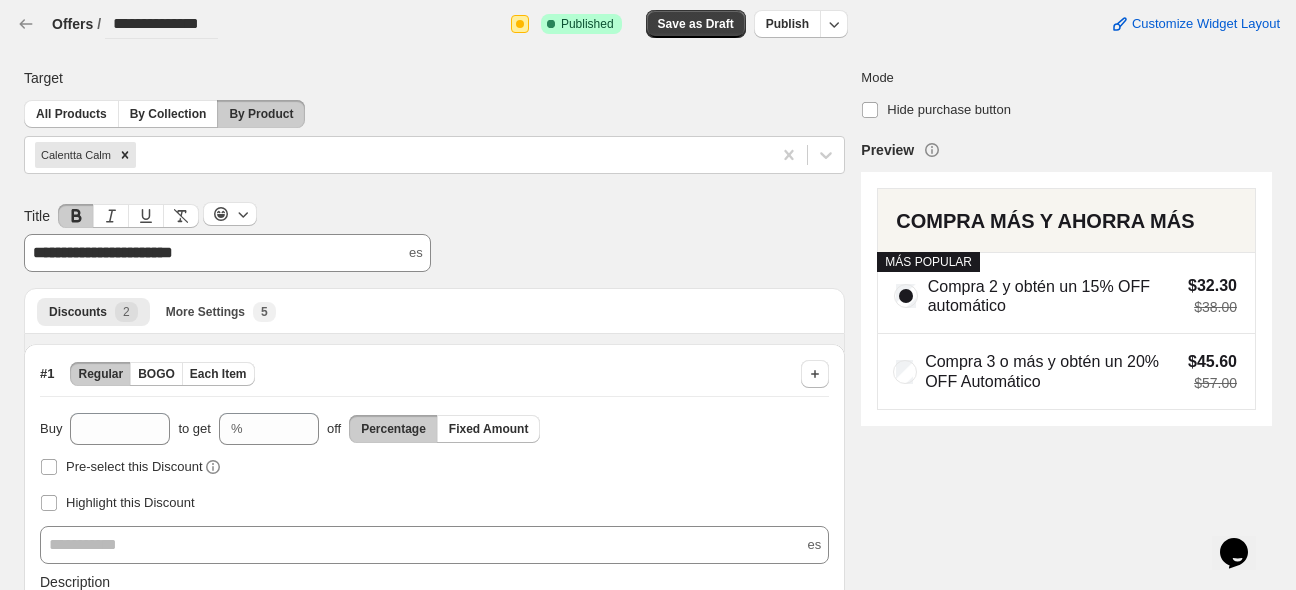 click on "**********" at bounding box center [227, 253] 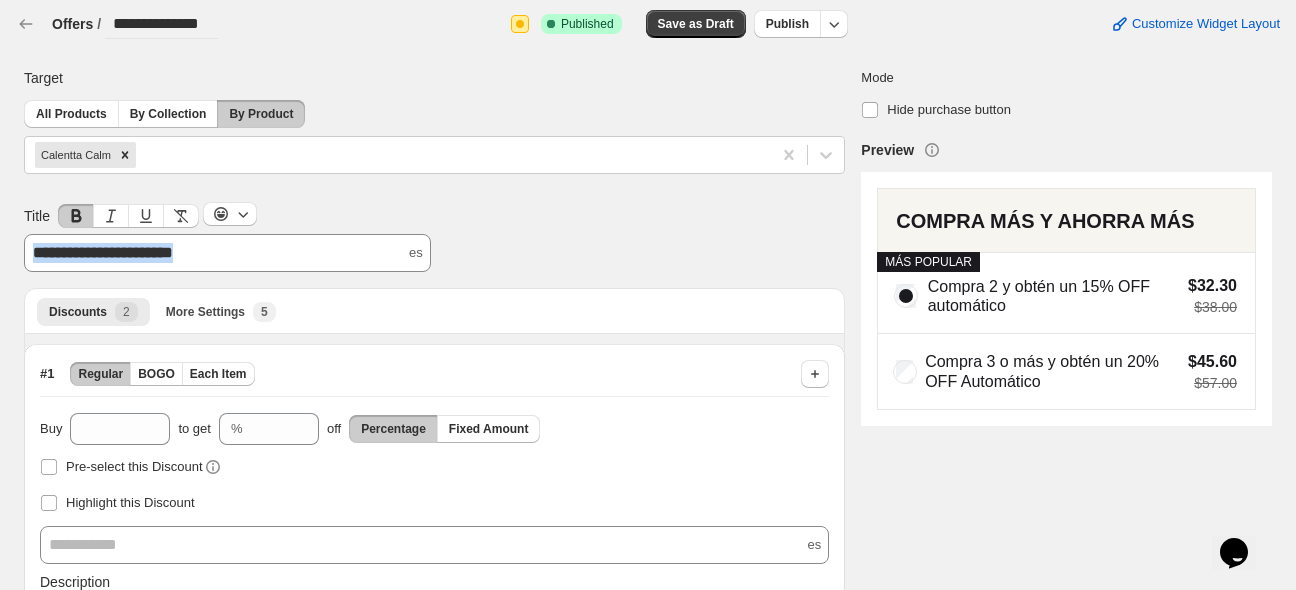 drag, startPoint x: 283, startPoint y: 246, endPoint x: -31, endPoint y: 231, distance: 314.35806 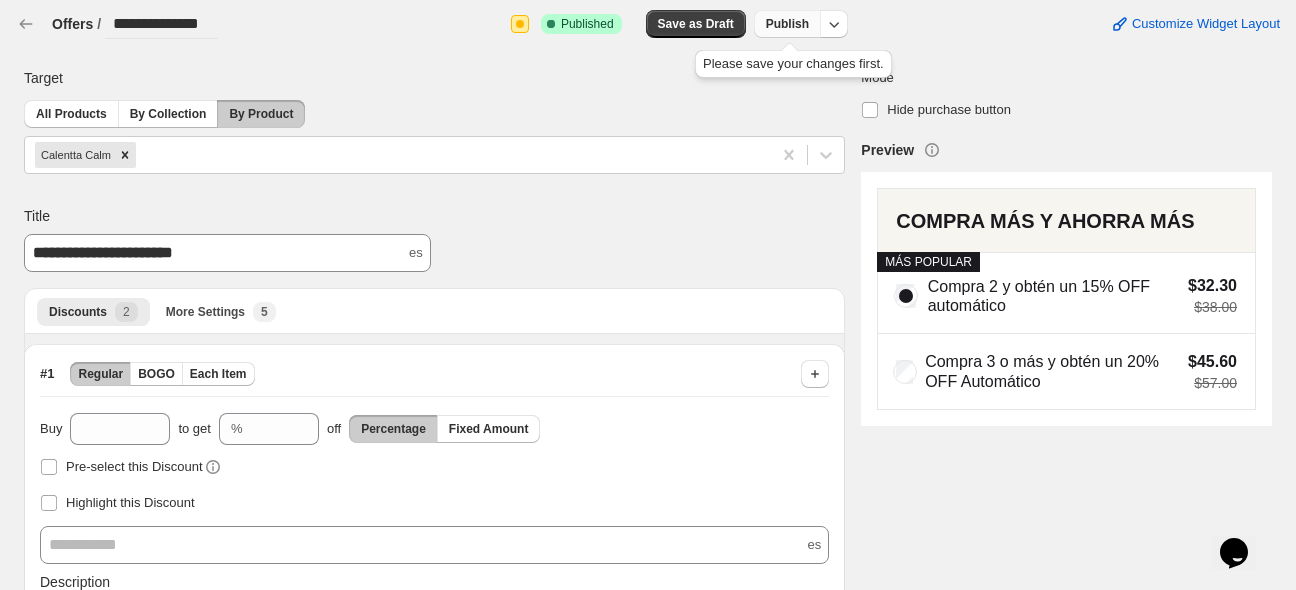 click on "Publish" at bounding box center [787, 24] 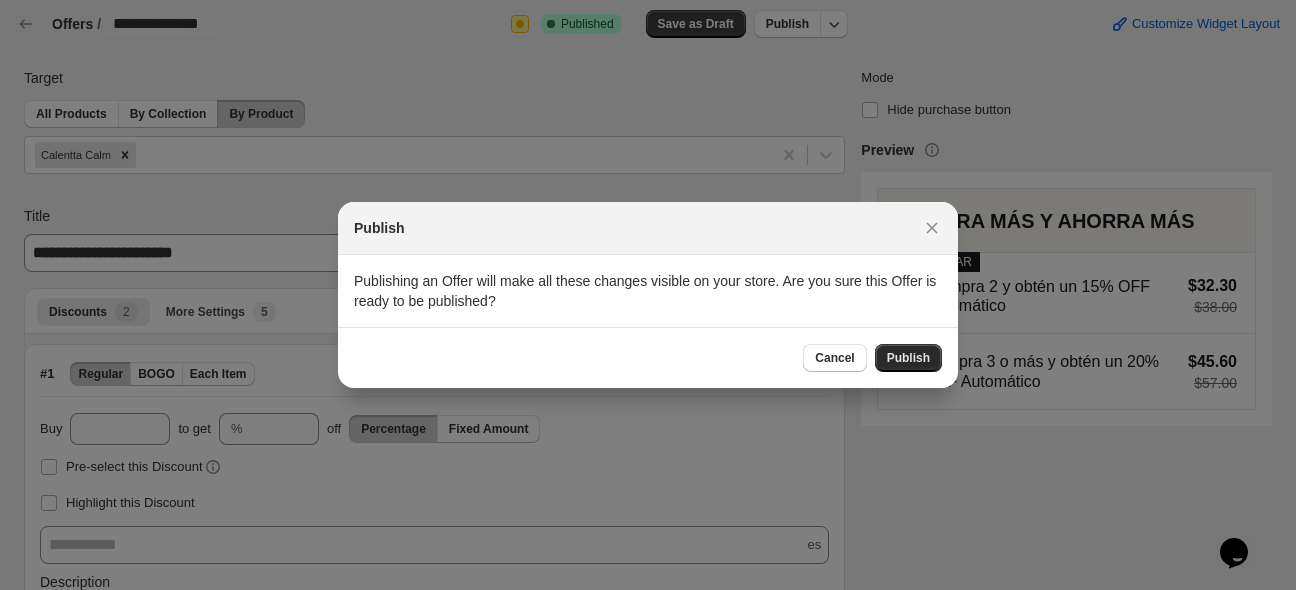 click on "Publish" at bounding box center (908, 358) 